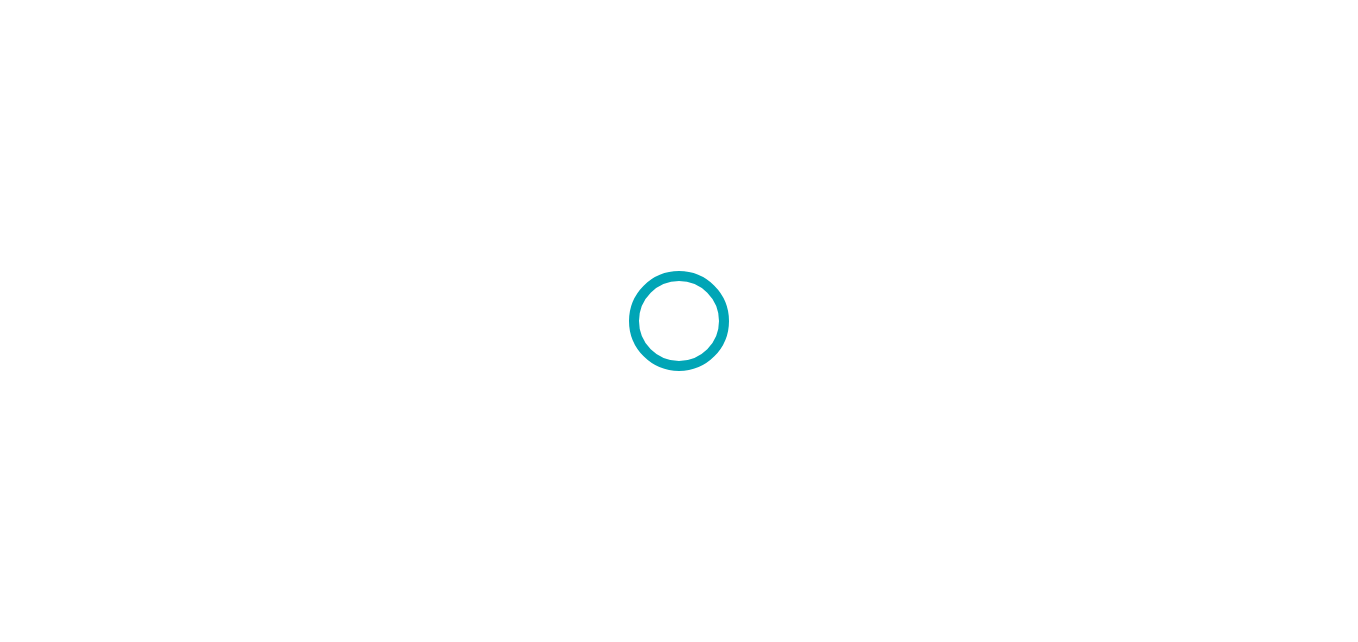 scroll, scrollTop: 0, scrollLeft: 0, axis: both 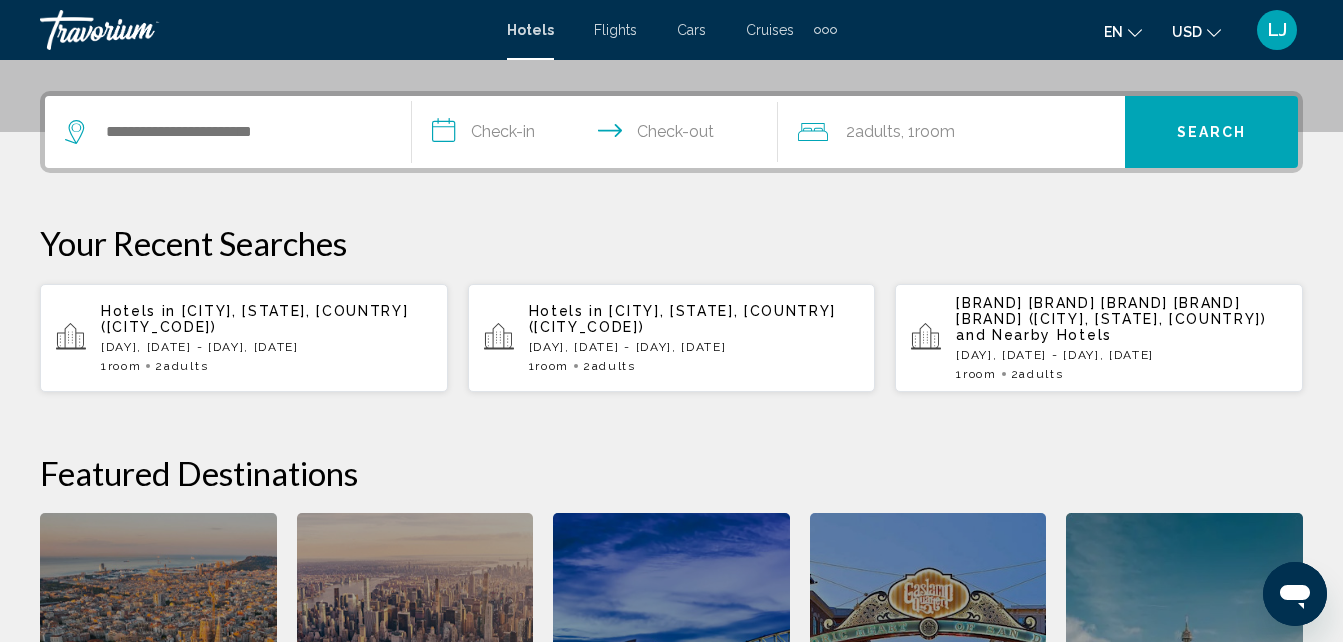 click on "[BRAND] [BRAND] [BRAND] [BRAND] [BRAND] ([CITY], [STATE], [COUNTRY])" at bounding box center [1111, 311] 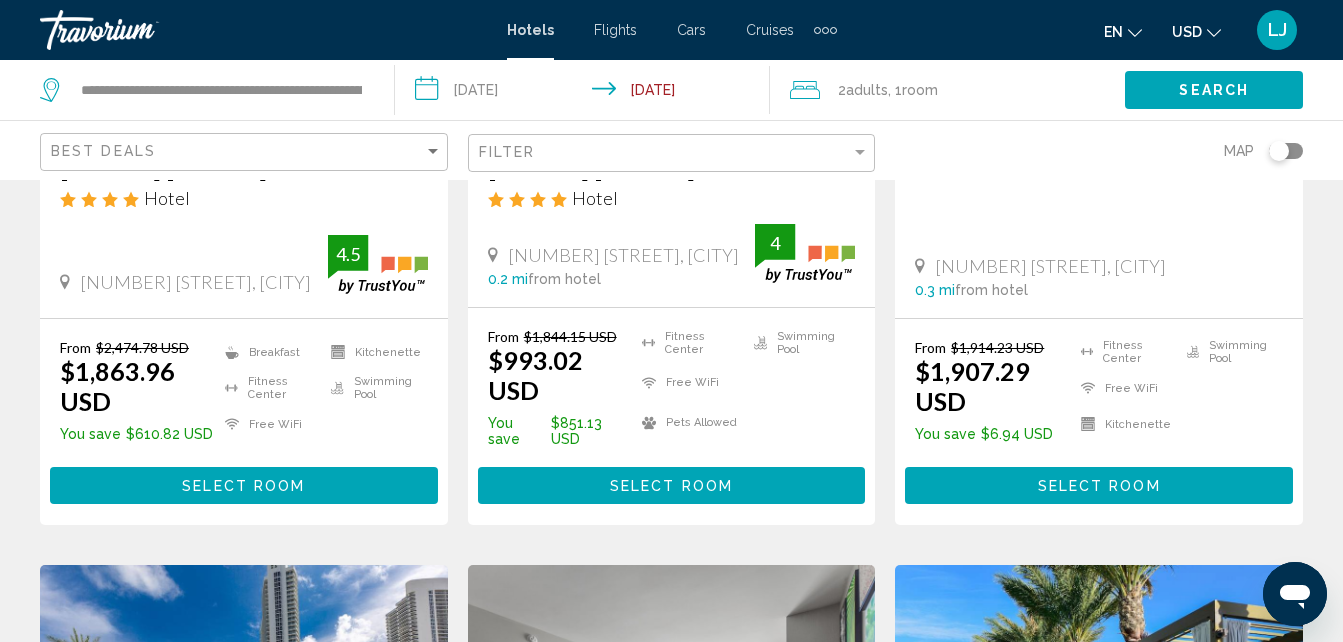 scroll, scrollTop: 0, scrollLeft: 0, axis: both 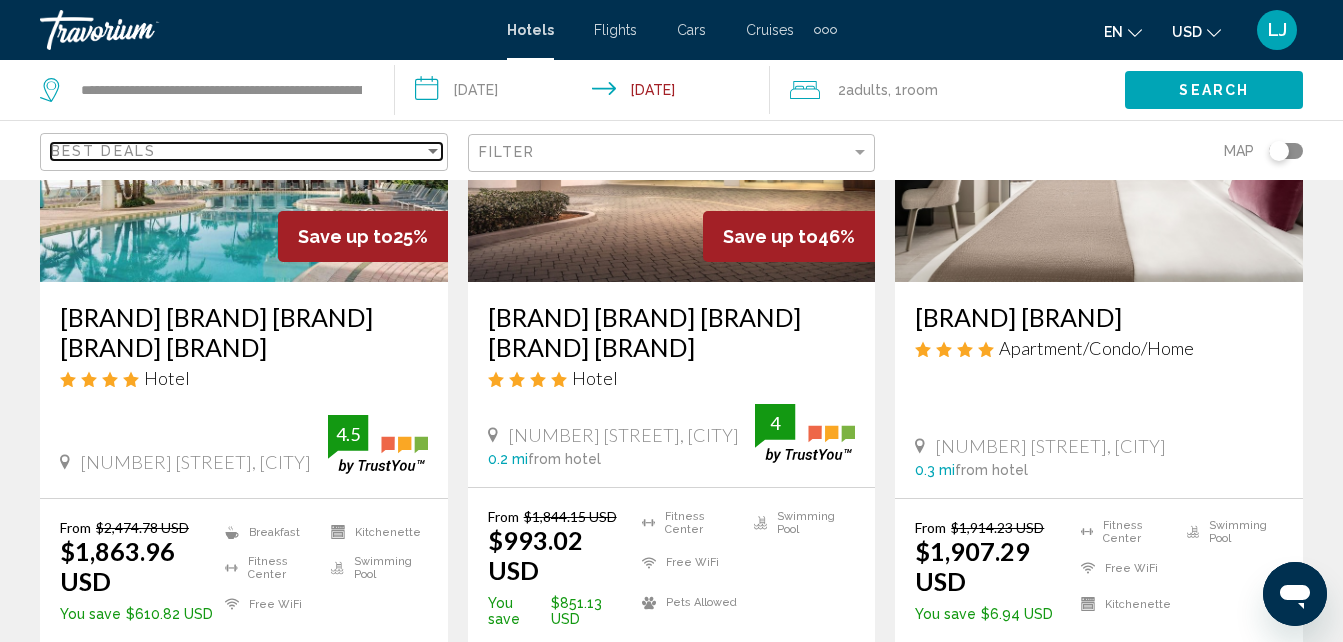 click on "Best Deals" at bounding box center (237, 151) 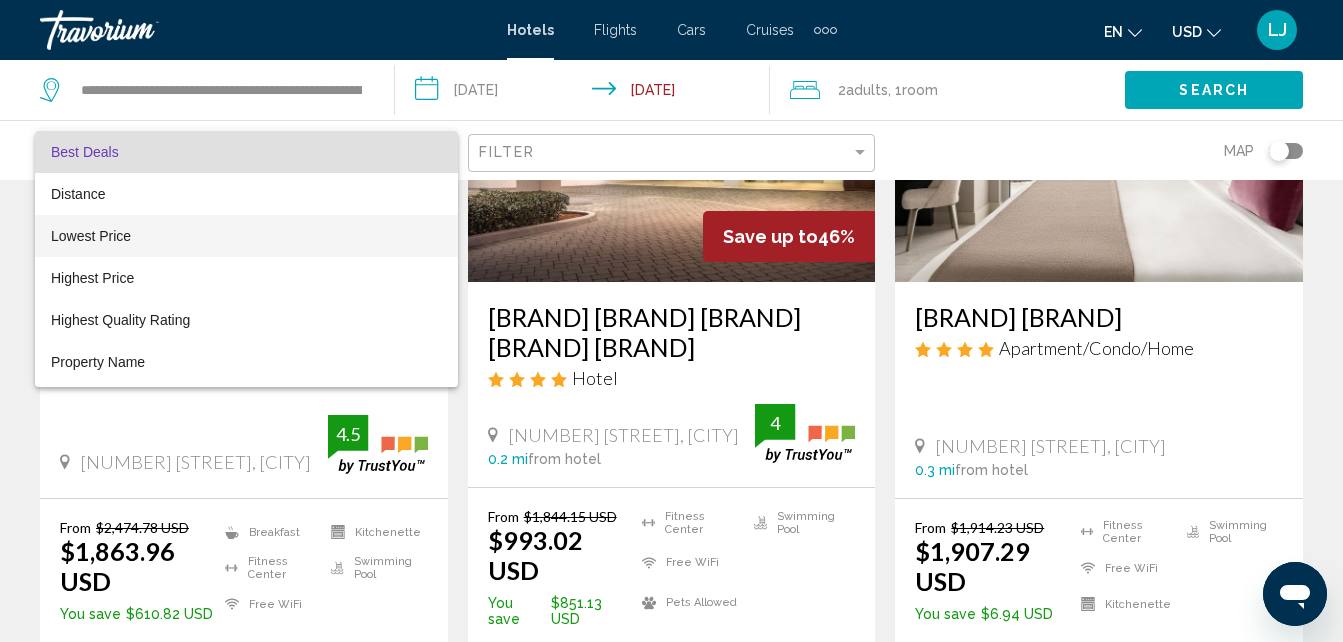click on "Lowest Price" at bounding box center (246, 236) 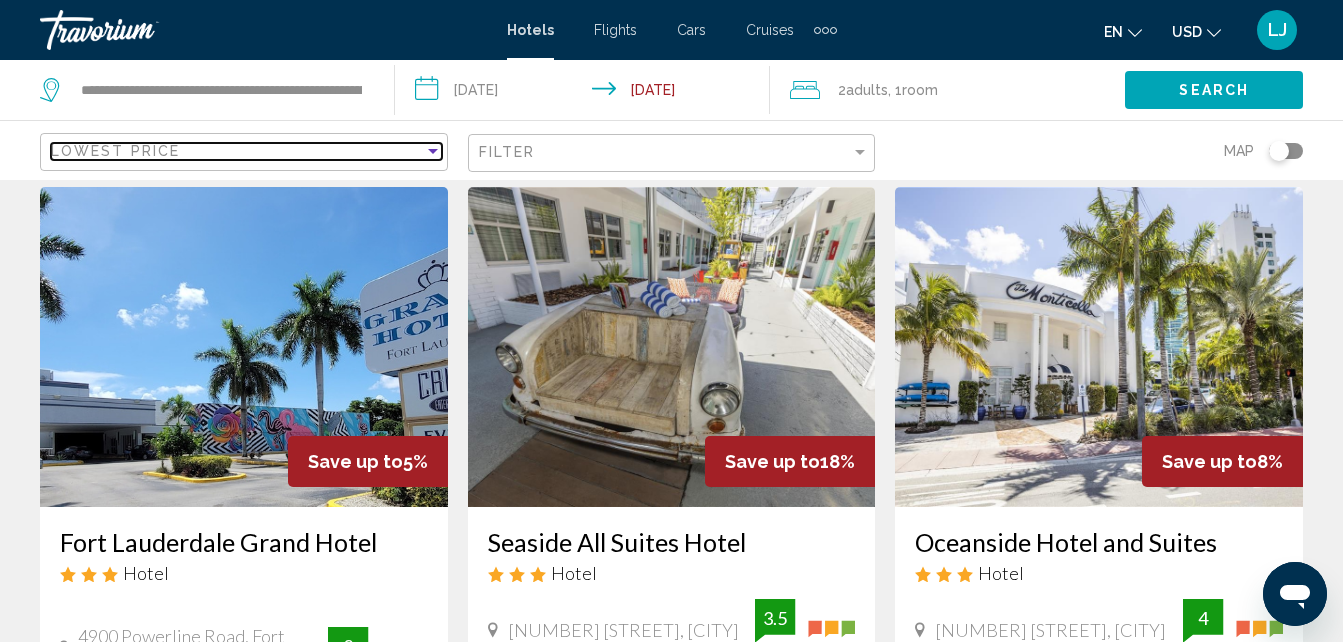scroll, scrollTop: 0, scrollLeft: 0, axis: both 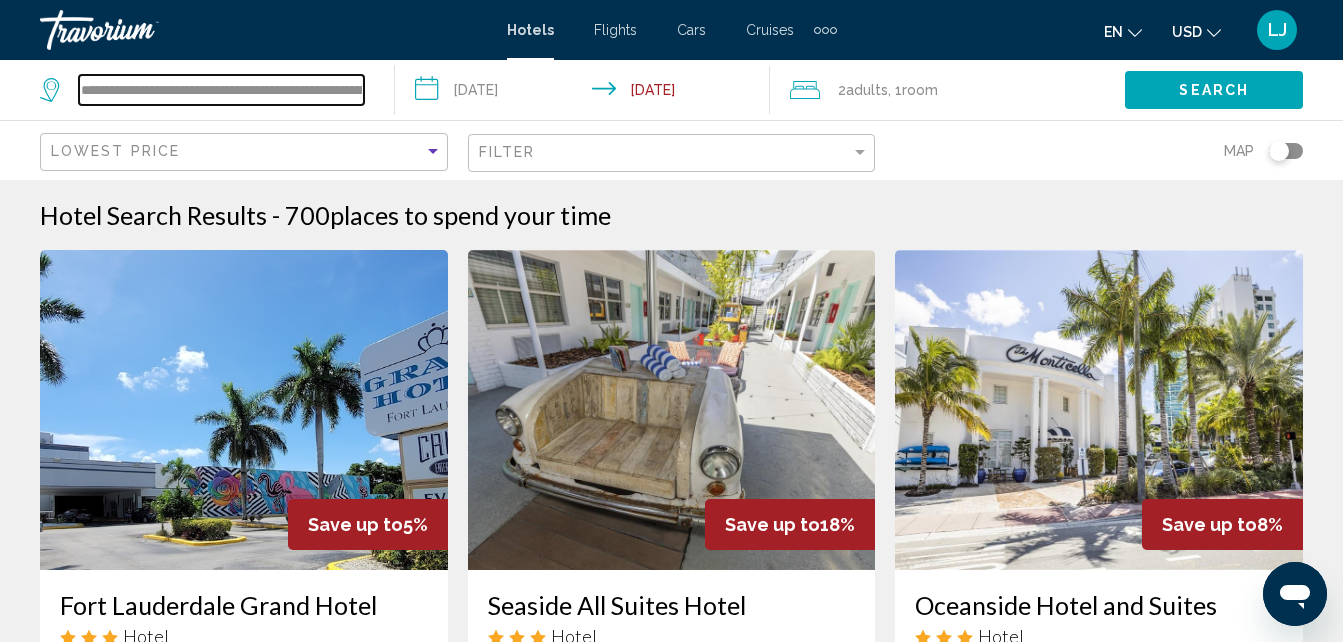 click on "**********" at bounding box center (221, 90) 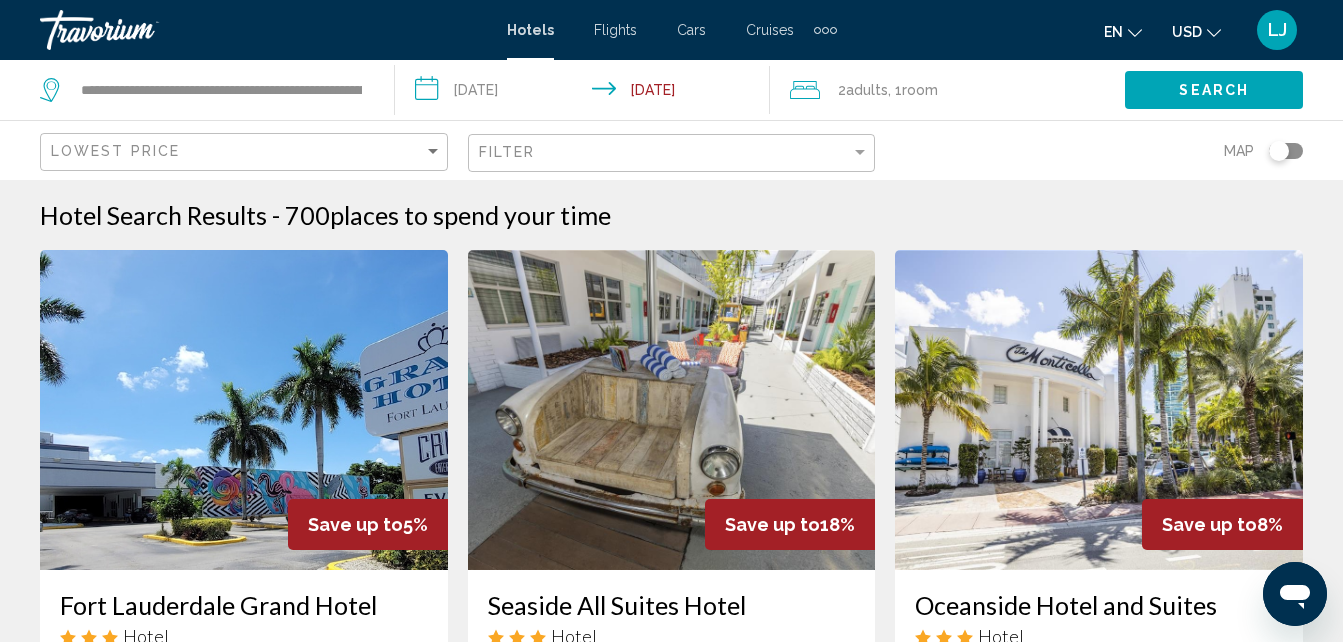 drag, startPoint x: 734, startPoint y: 55, endPoint x: 752, endPoint y: 50, distance: 18.681541 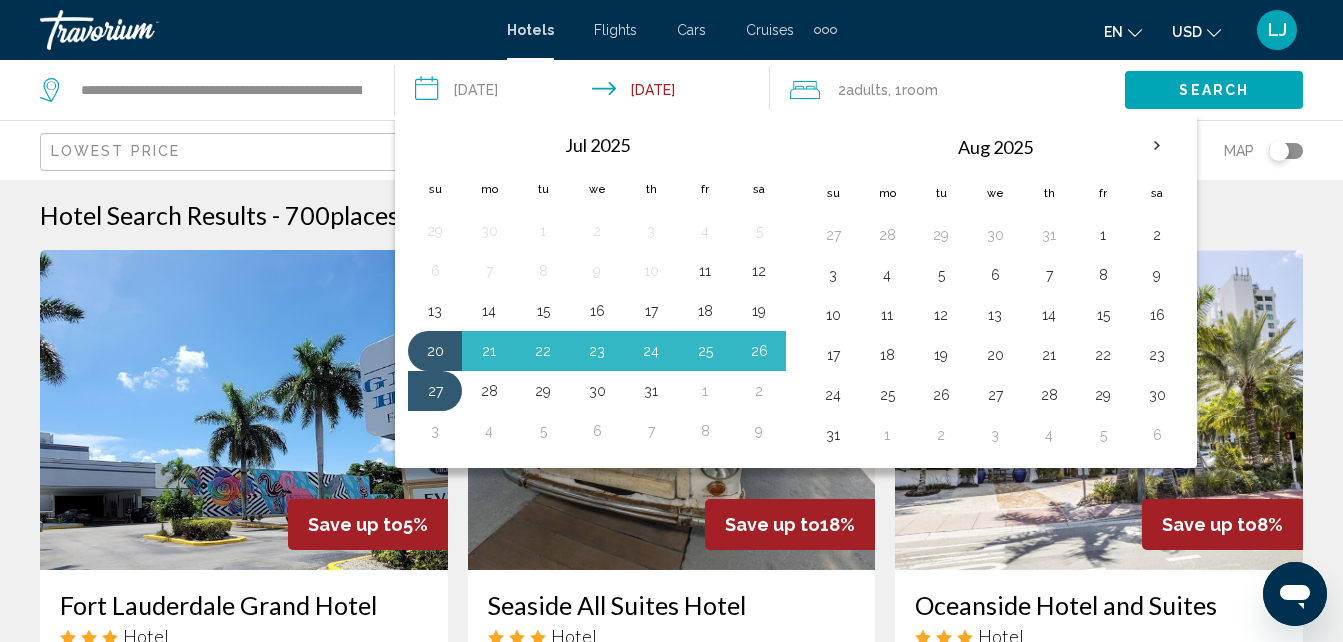 click on "**********" at bounding box center (586, 93) 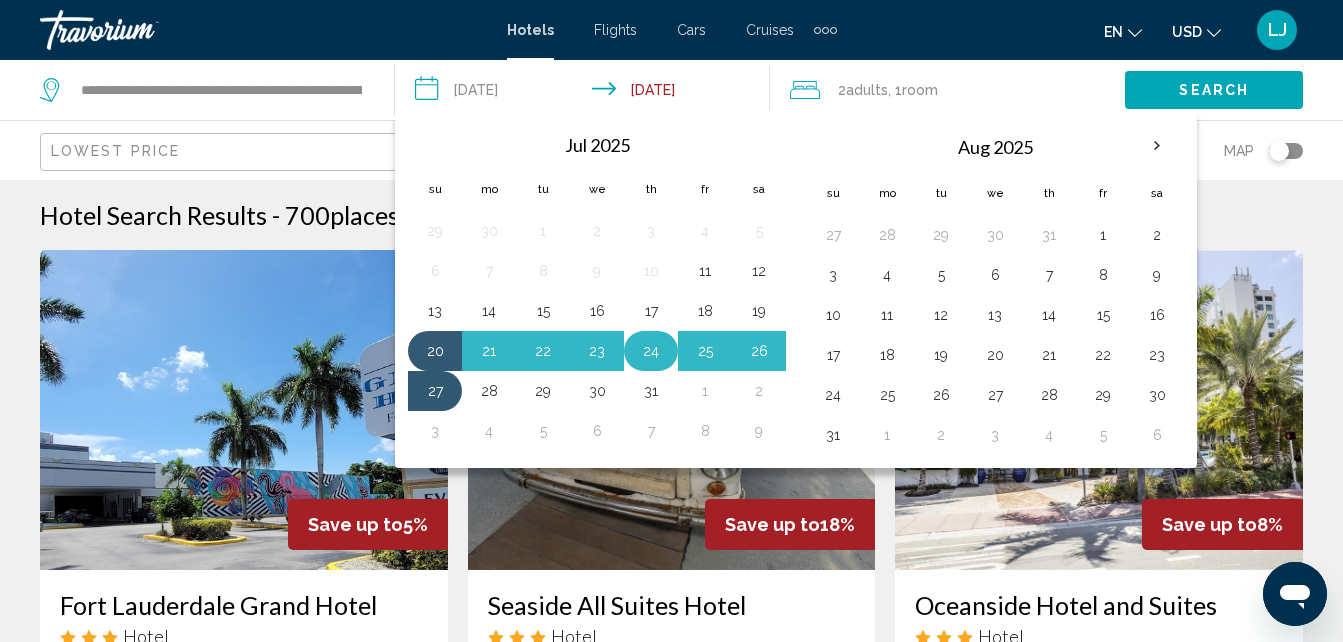 click on "24" at bounding box center (651, 351) 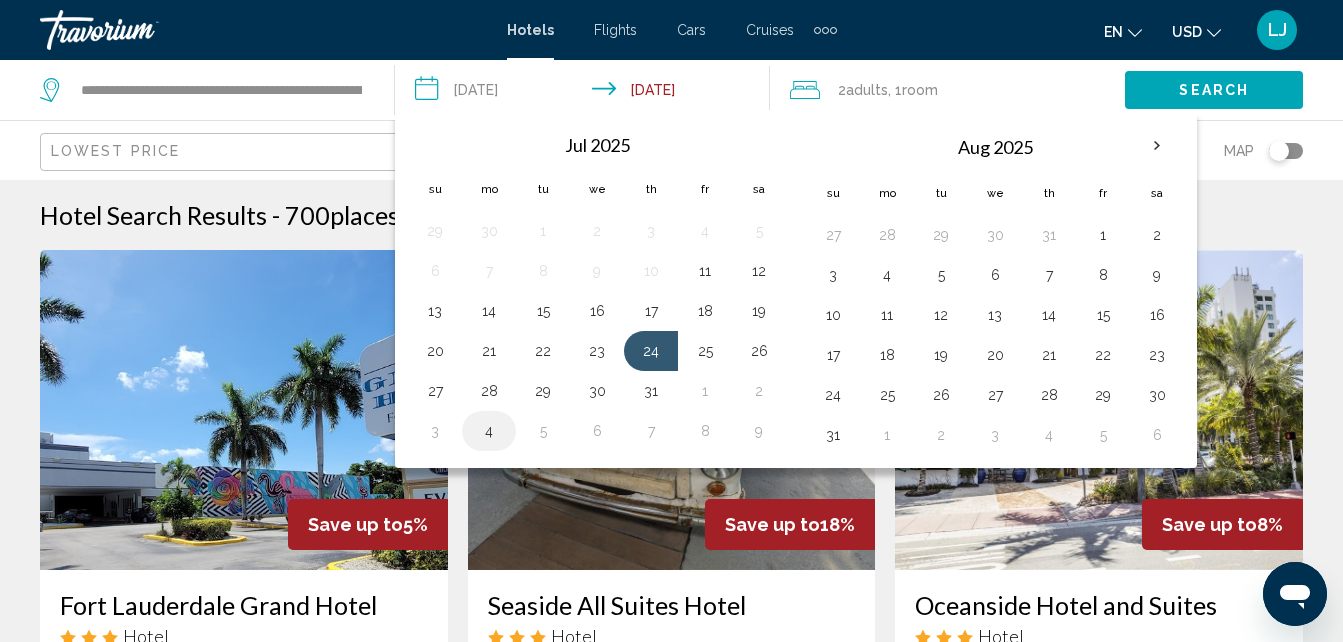 drag, startPoint x: 661, startPoint y: 363, endPoint x: 497, endPoint y: 429, distance: 176.78235 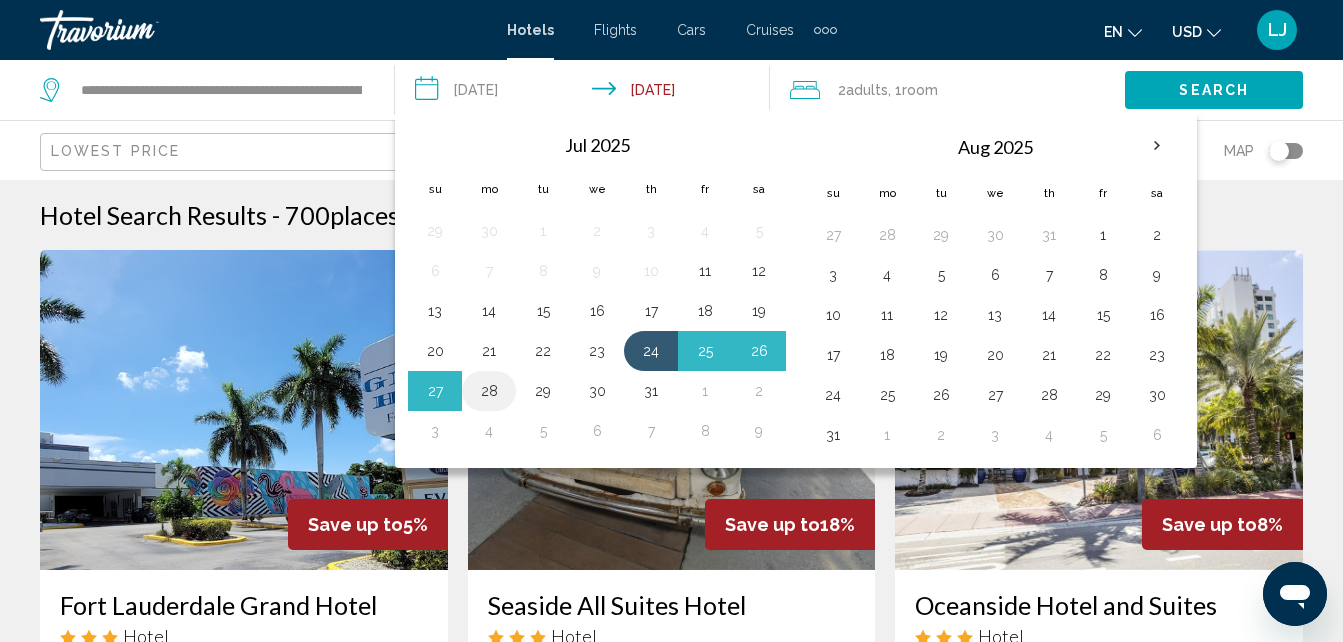 click on "28" at bounding box center (489, 391) 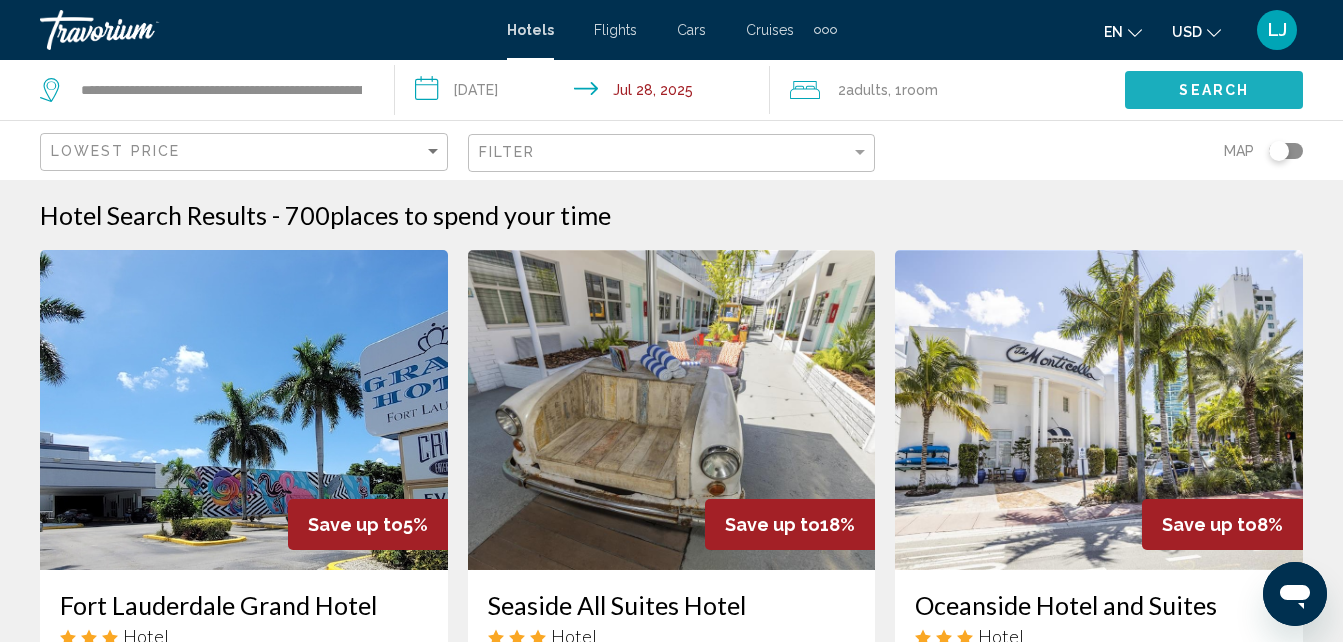 click on "Search" 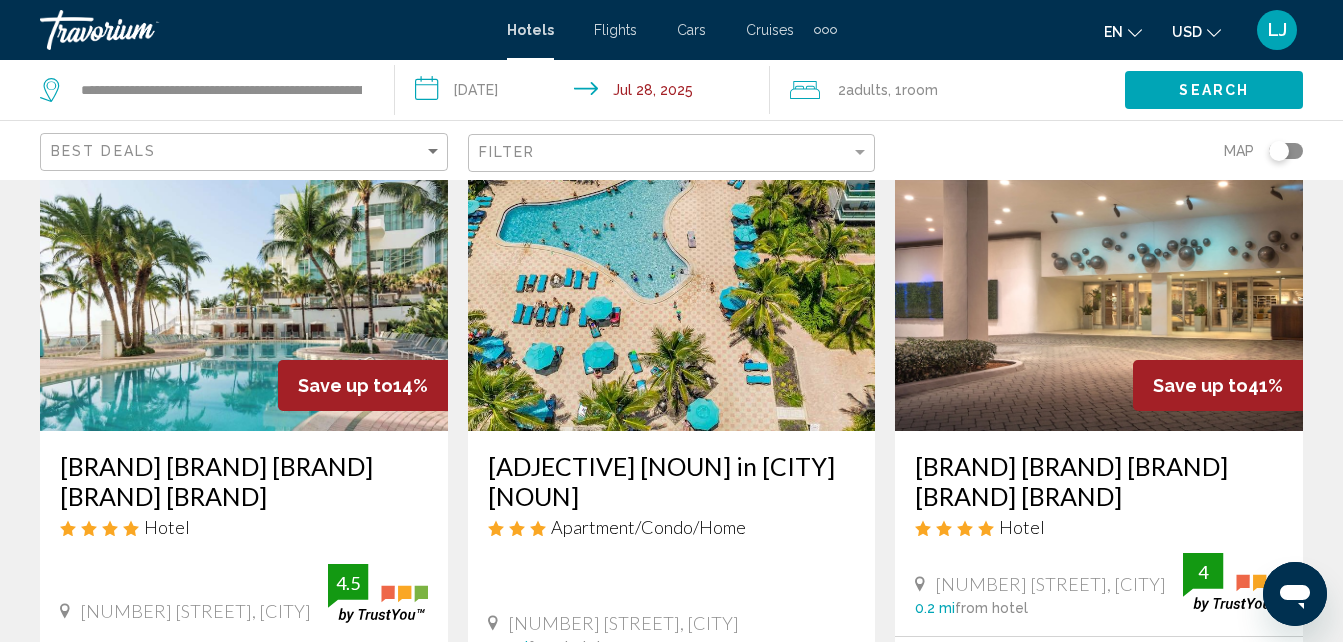 scroll, scrollTop: 0, scrollLeft: 0, axis: both 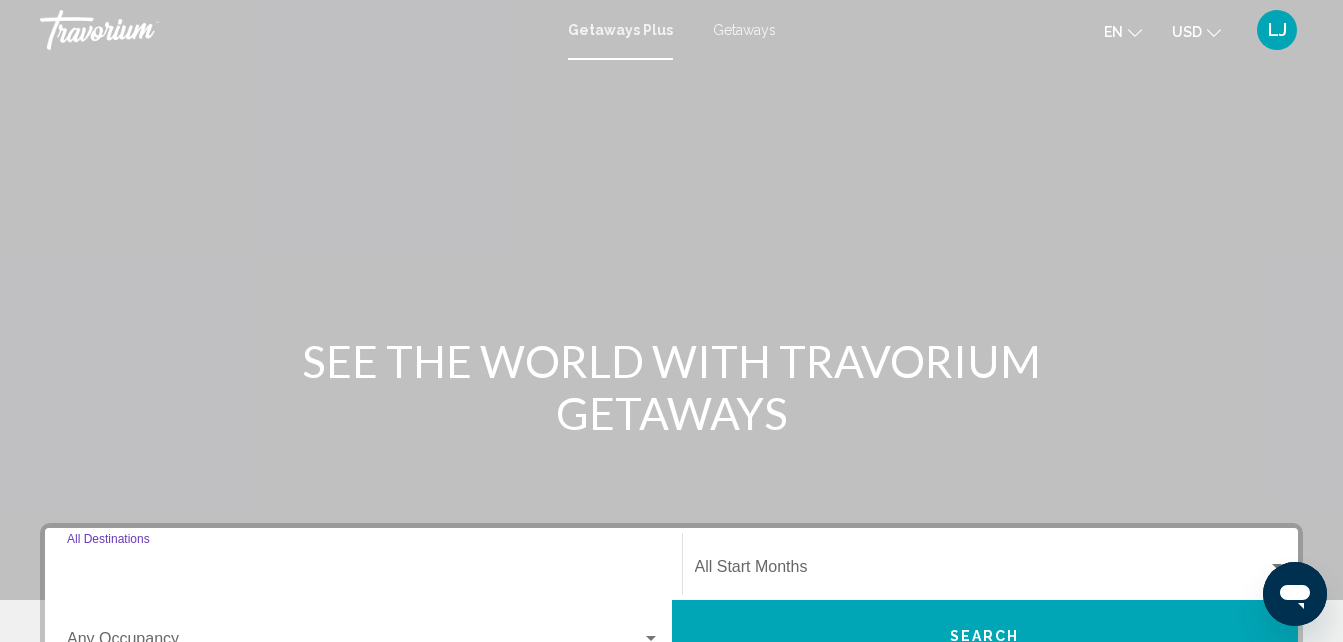 click on "Destination All Destinations" at bounding box center (363, 571) 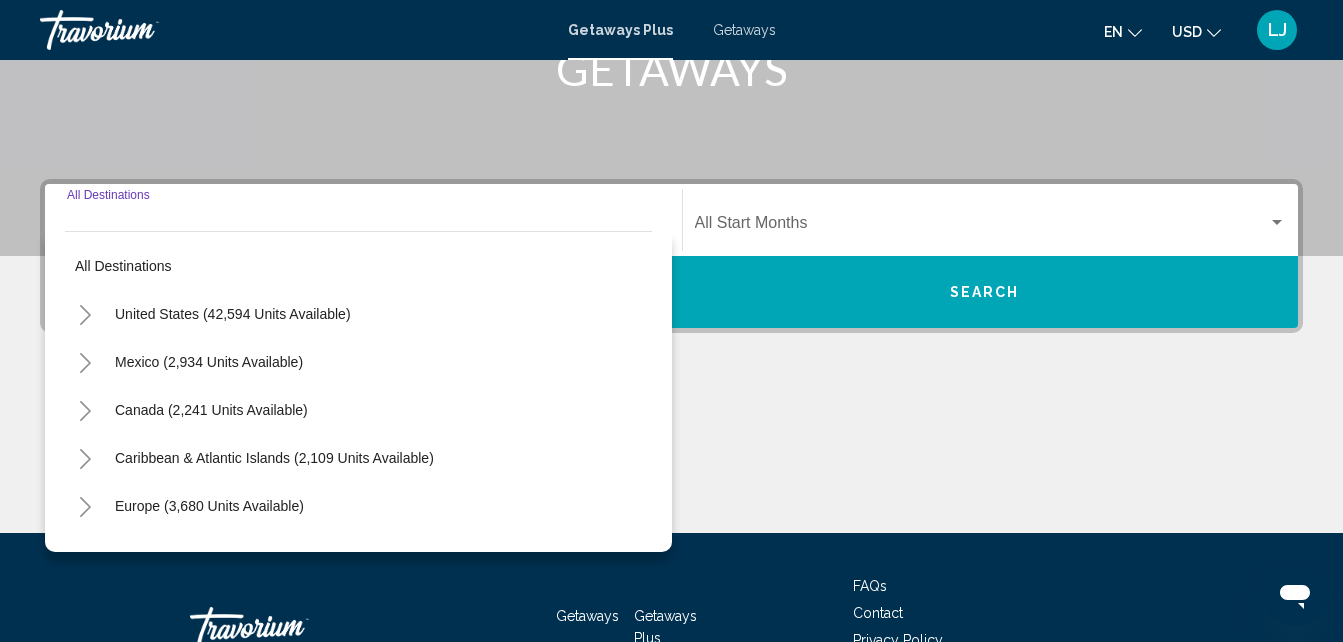 scroll, scrollTop: 458, scrollLeft: 0, axis: vertical 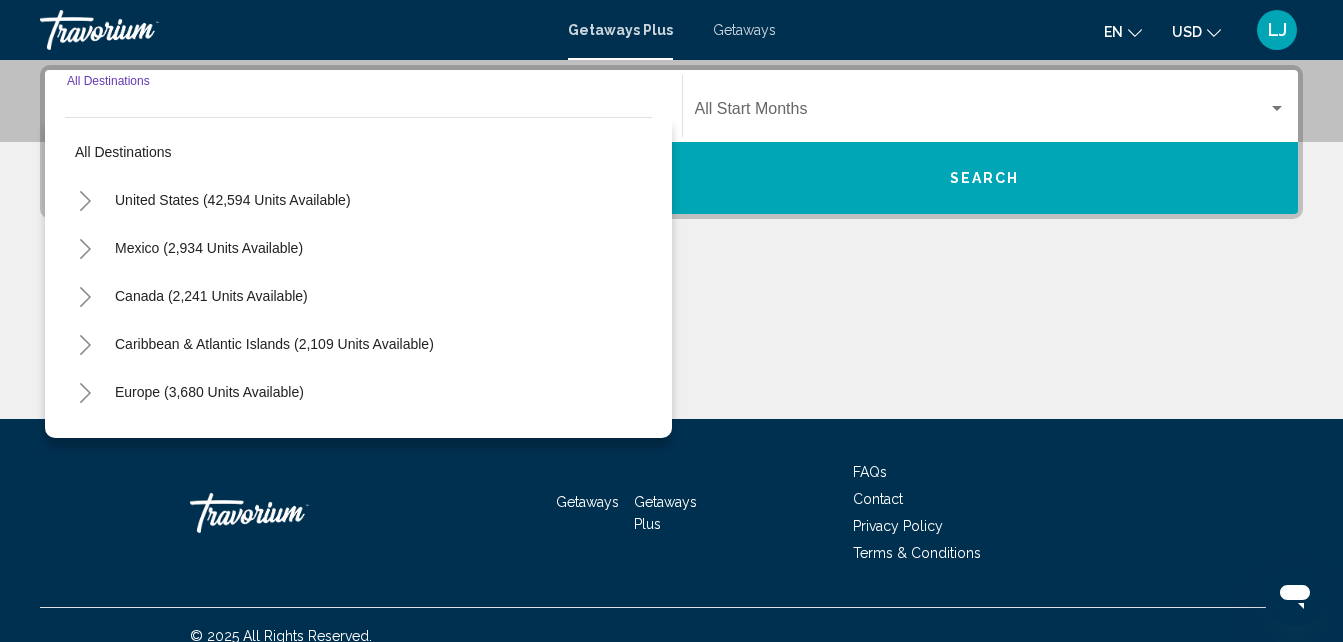 click 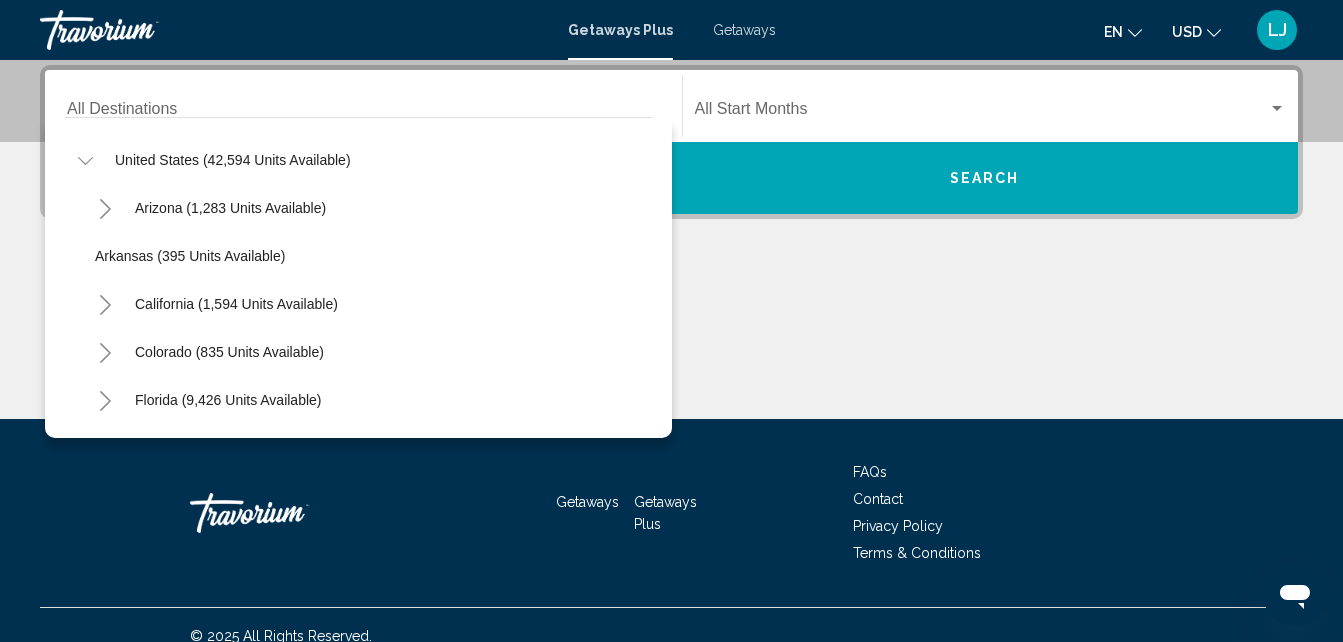 scroll, scrollTop: 173, scrollLeft: 0, axis: vertical 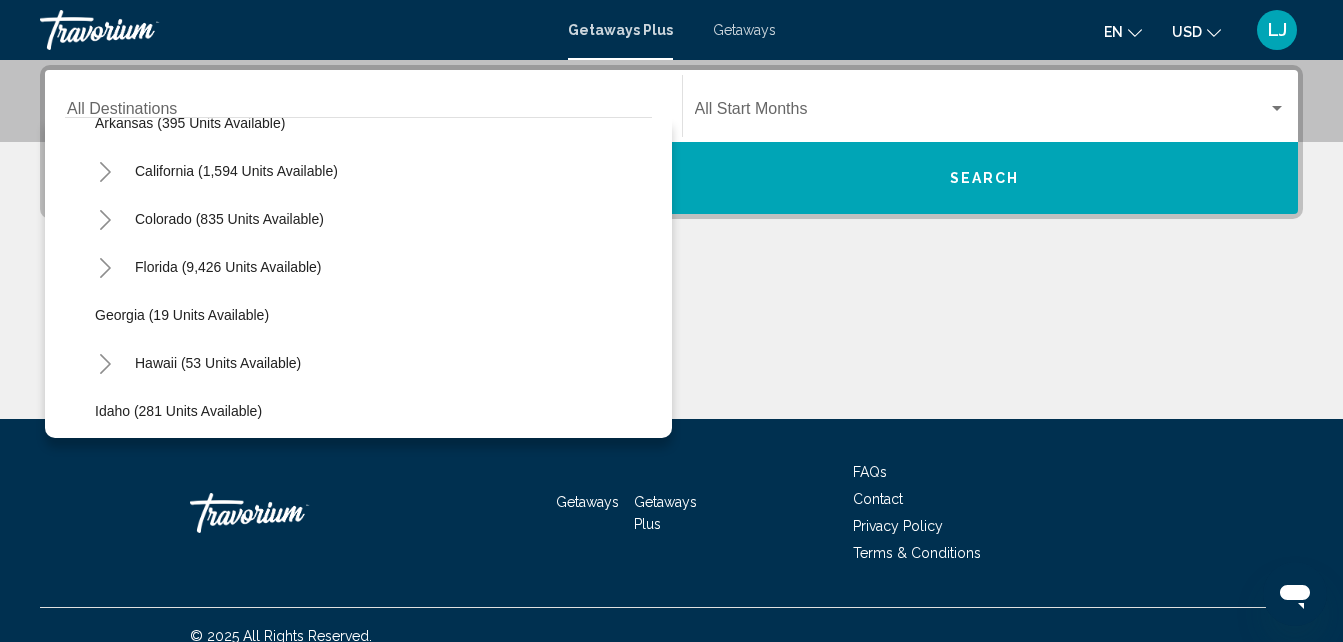 click 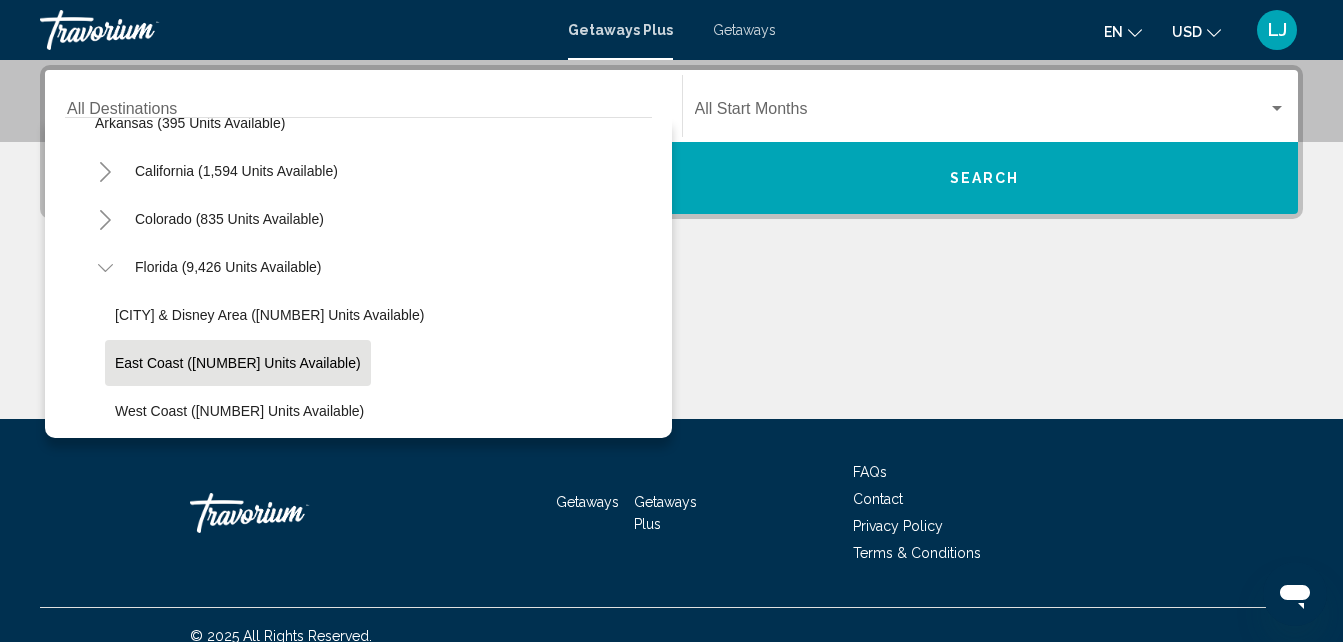 click on "East Coast ([NUMBER] units available)" 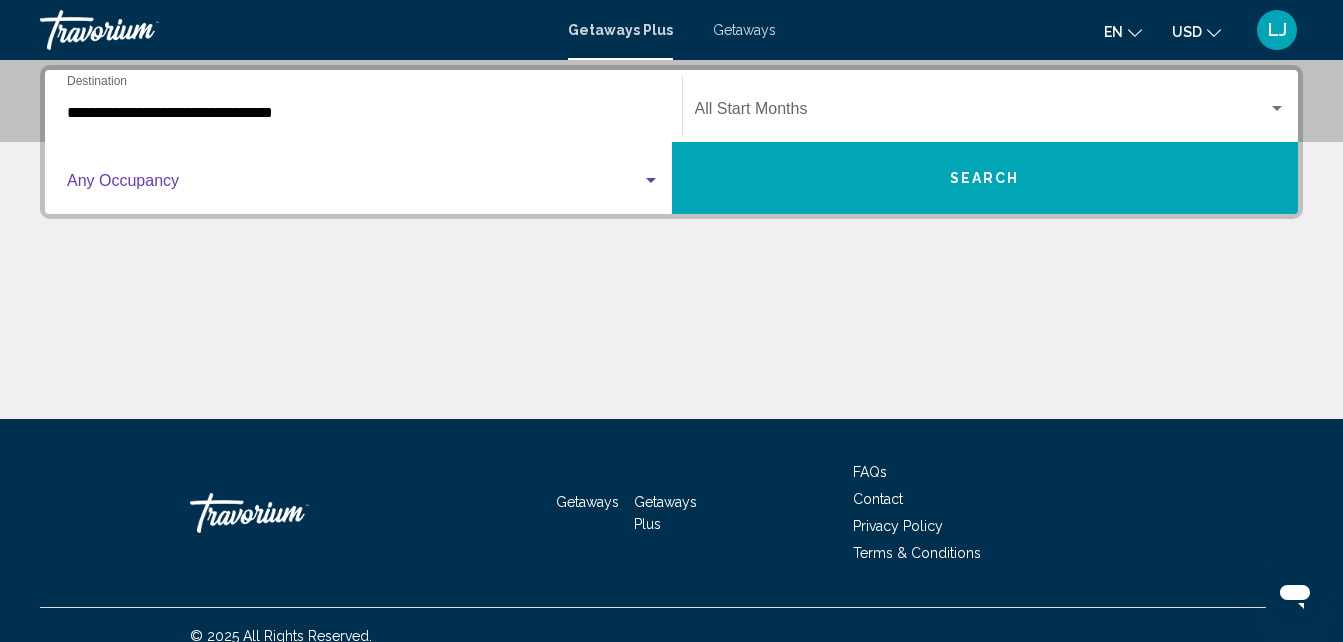 click at bounding box center [354, 185] 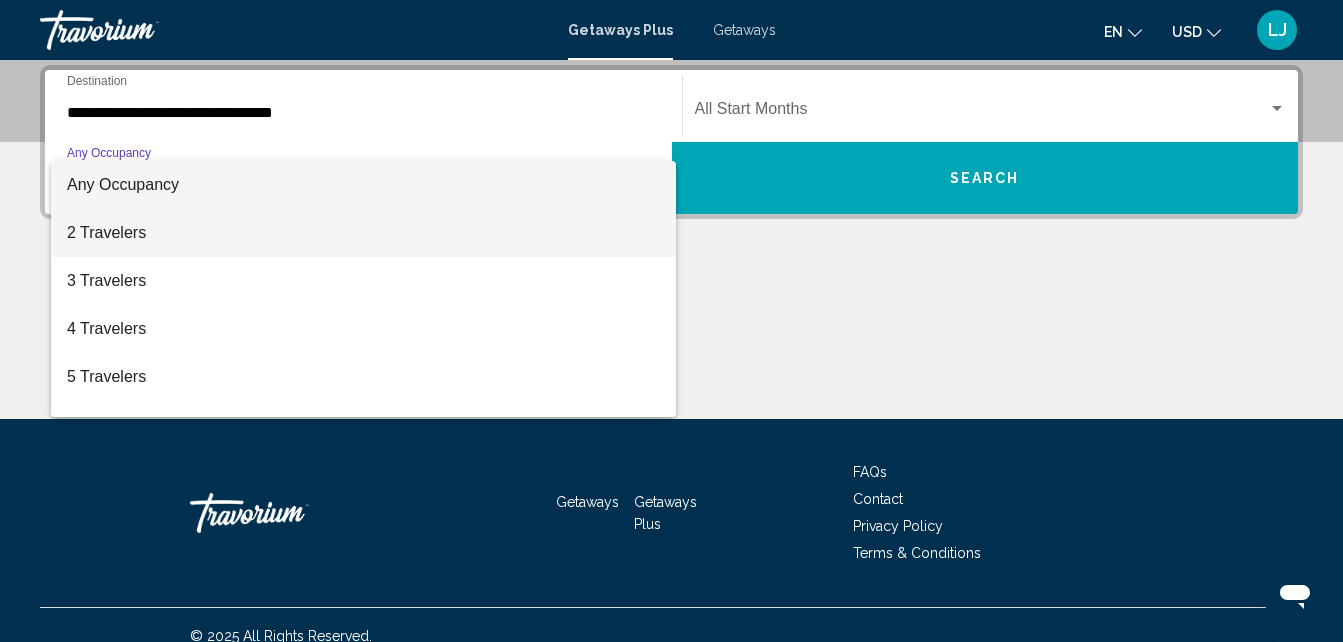 click on "2 Travelers" at bounding box center [363, 233] 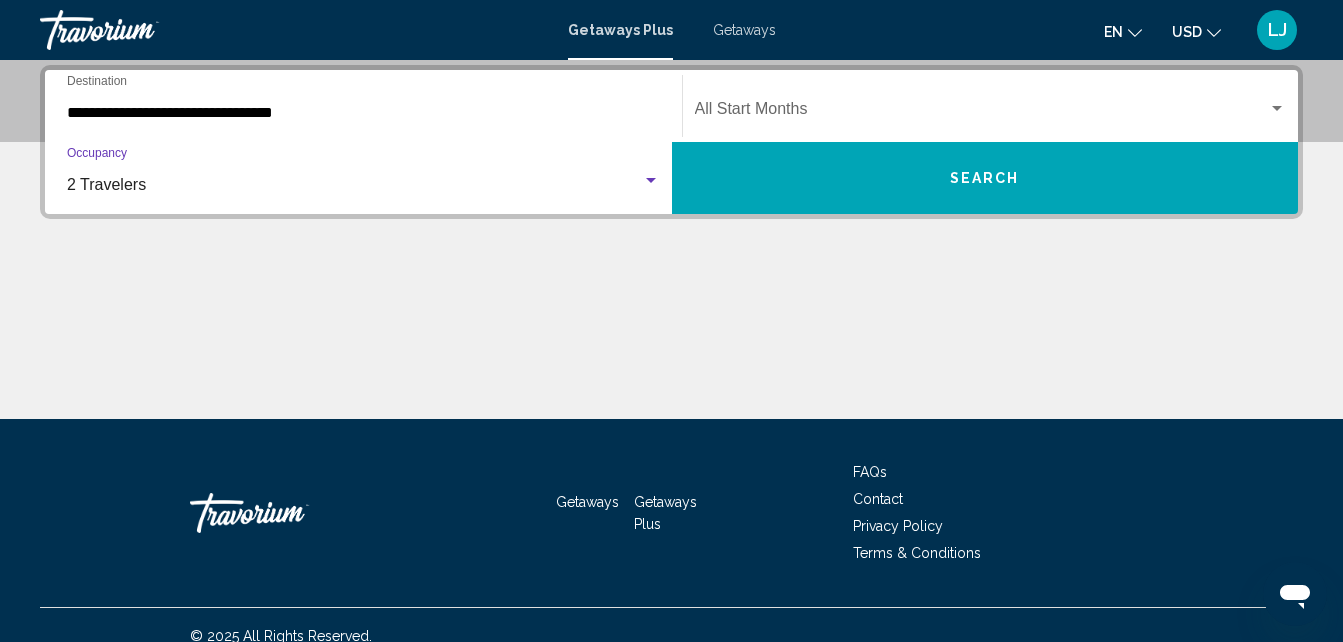 click on "Start Month All Start Months" 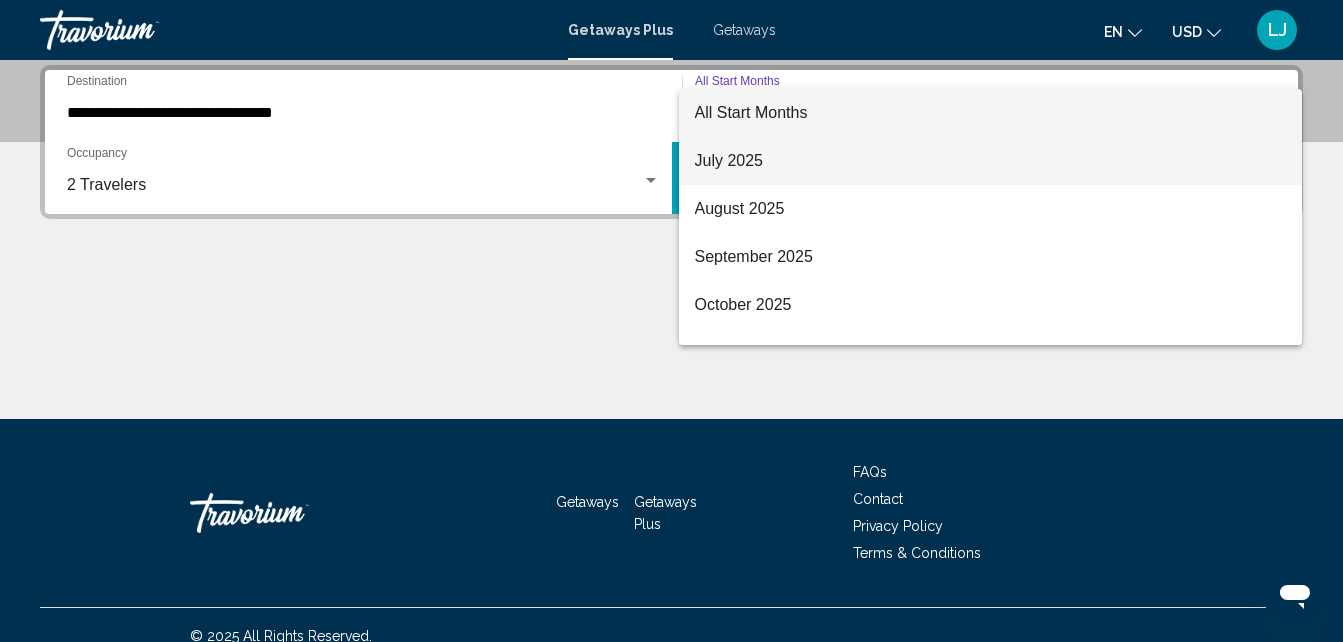 click on "July 2025" at bounding box center (991, 161) 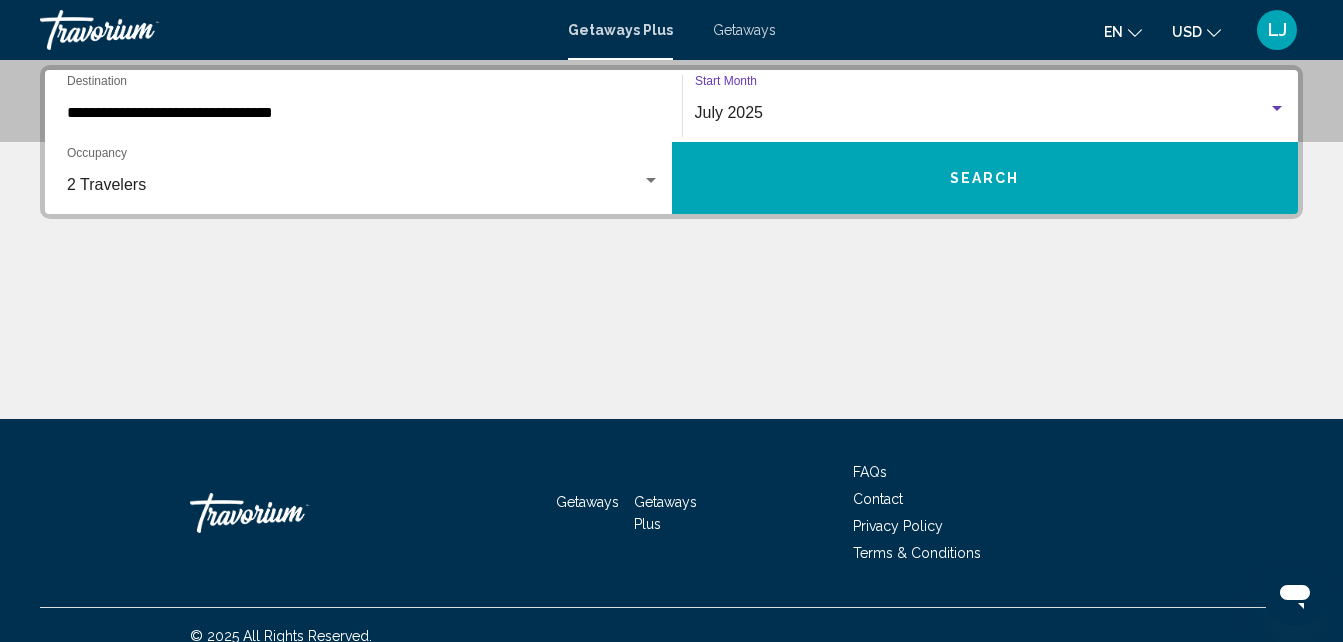 click on "Search" at bounding box center [985, 178] 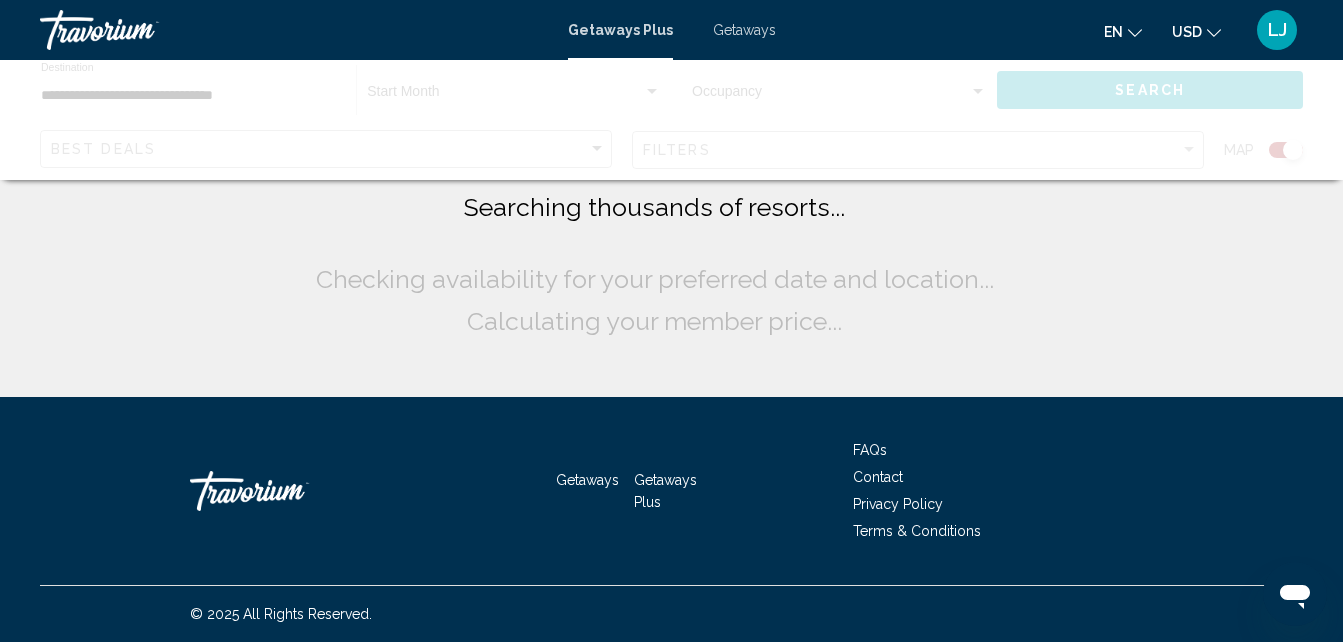 scroll, scrollTop: 0, scrollLeft: 0, axis: both 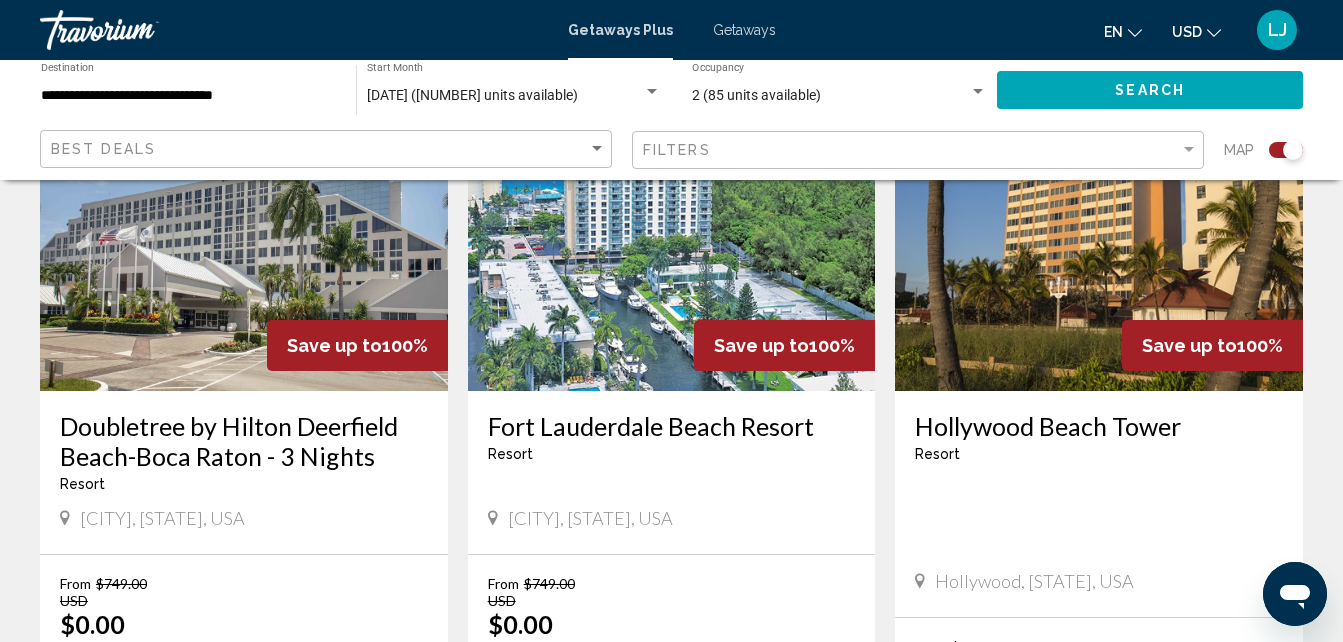 click at bounding box center [1099, 231] 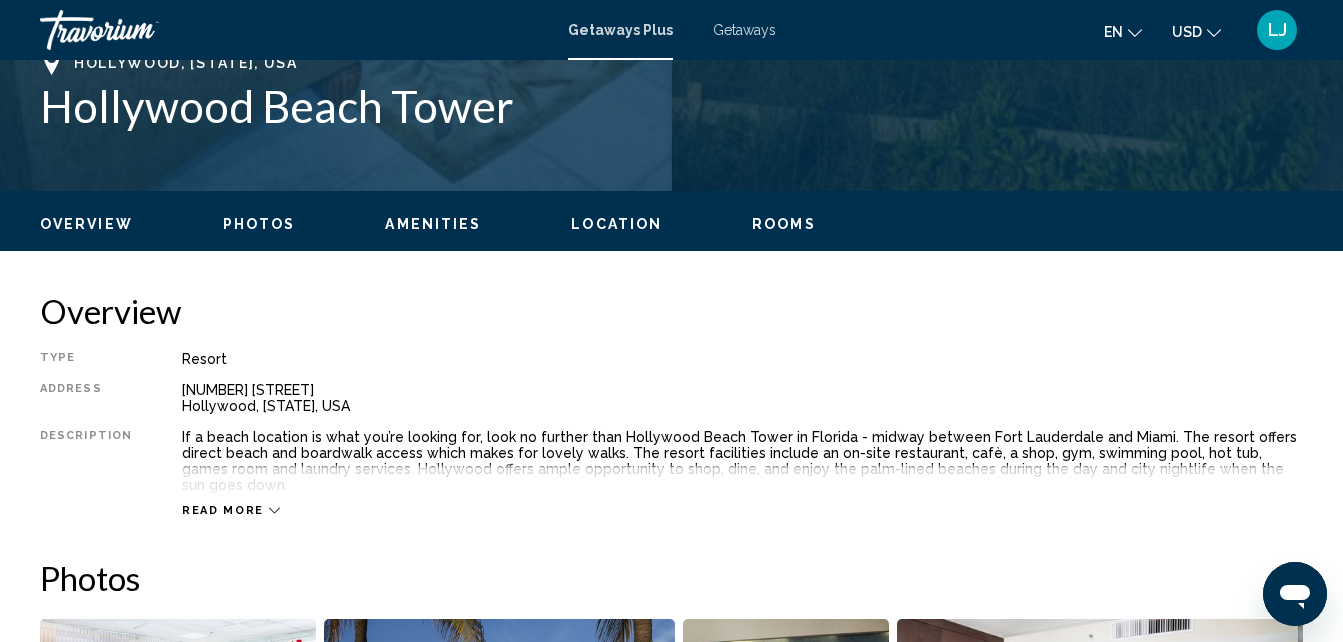 scroll, scrollTop: 214, scrollLeft: 0, axis: vertical 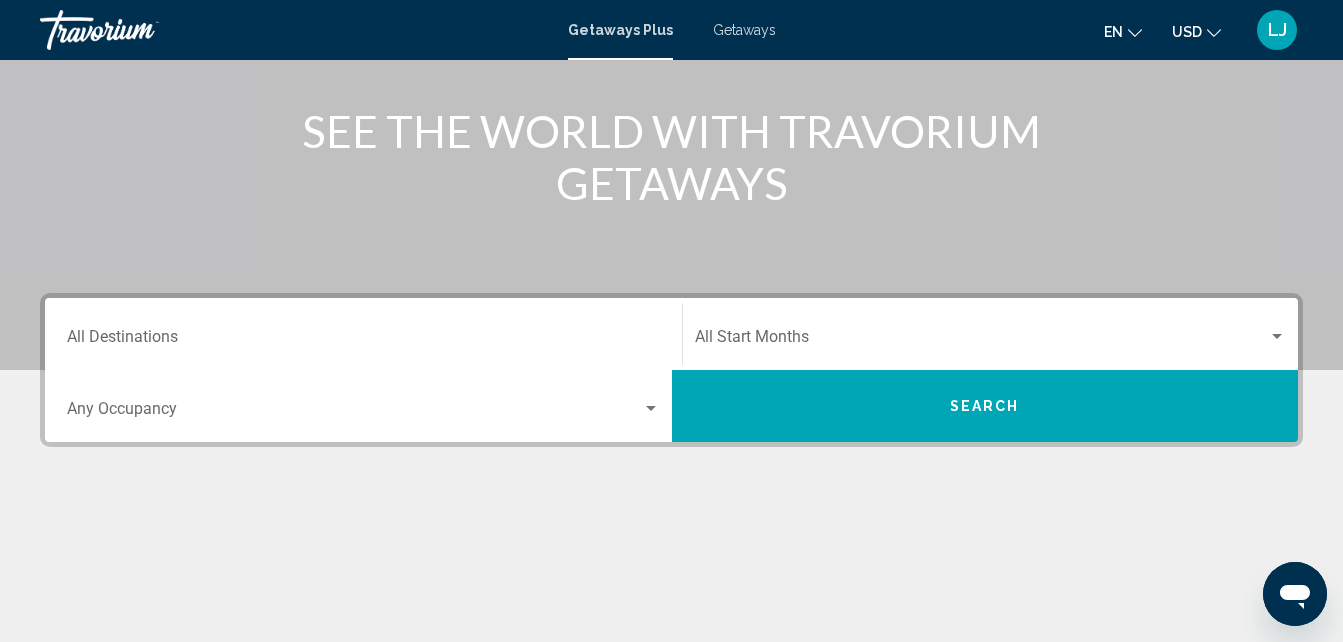 click on "Destination All Destinations" at bounding box center (363, 334) 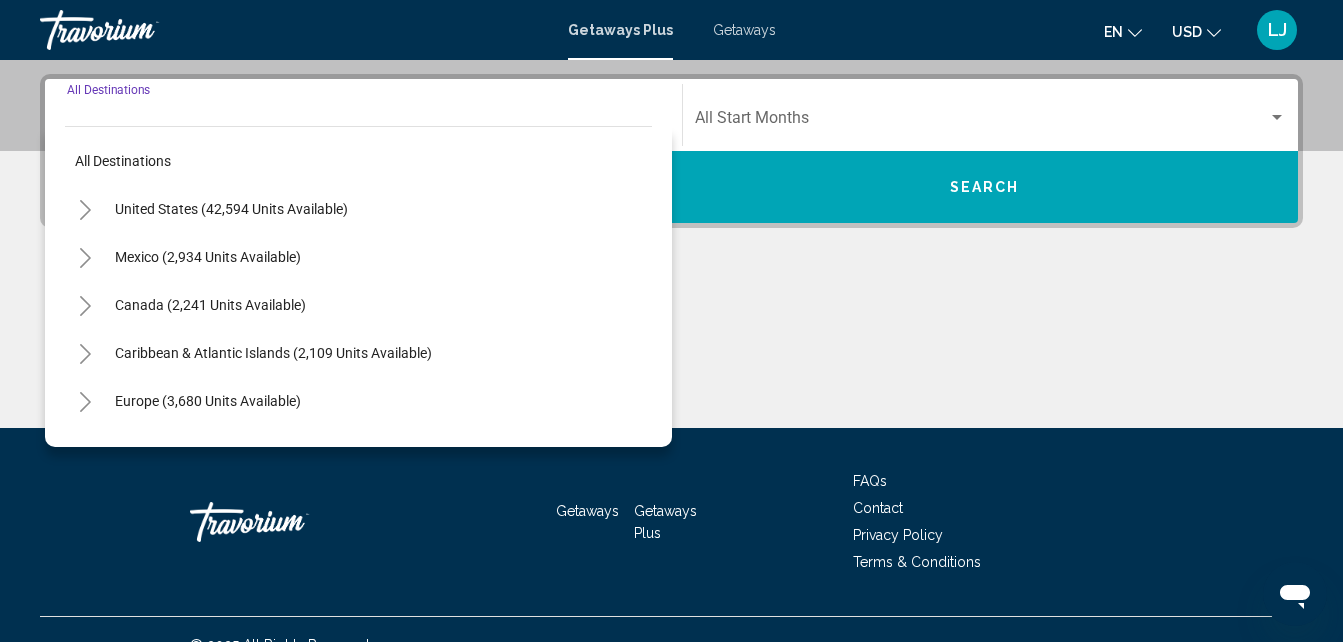 scroll, scrollTop: 458, scrollLeft: 0, axis: vertical 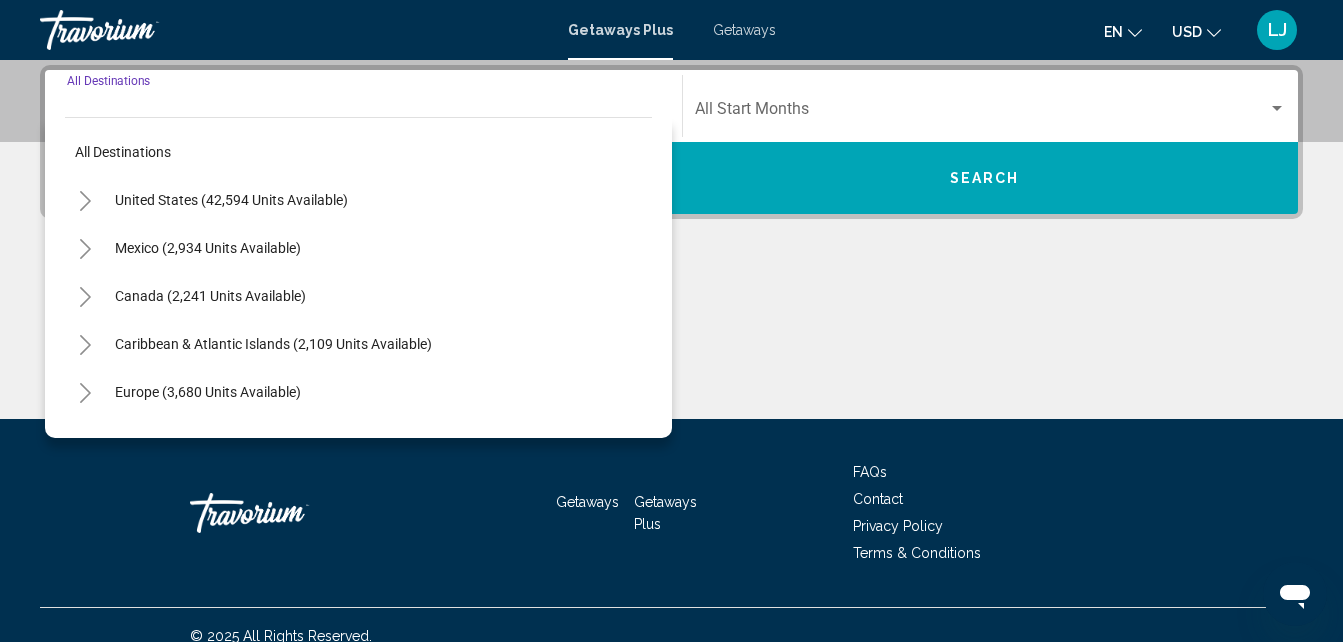 click on "United States (42,594 units available)" at bounding box center (358, 248) 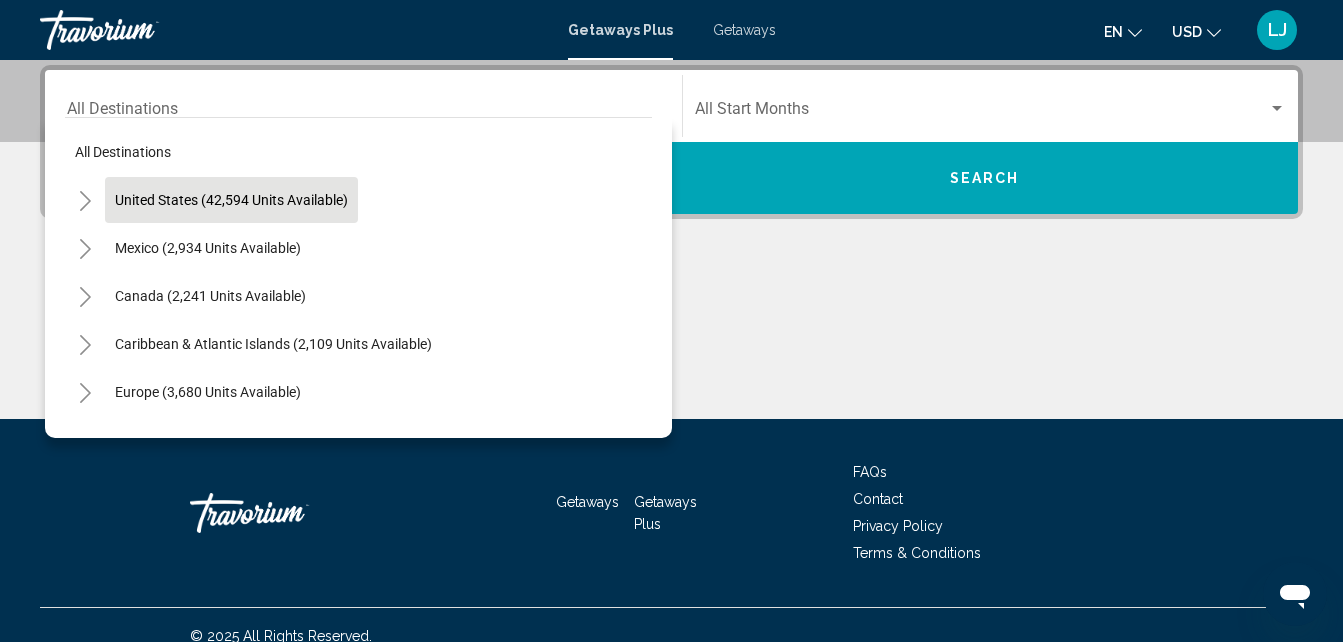 click on "United States (42,594 units available)" at bounding box center [208, 248] 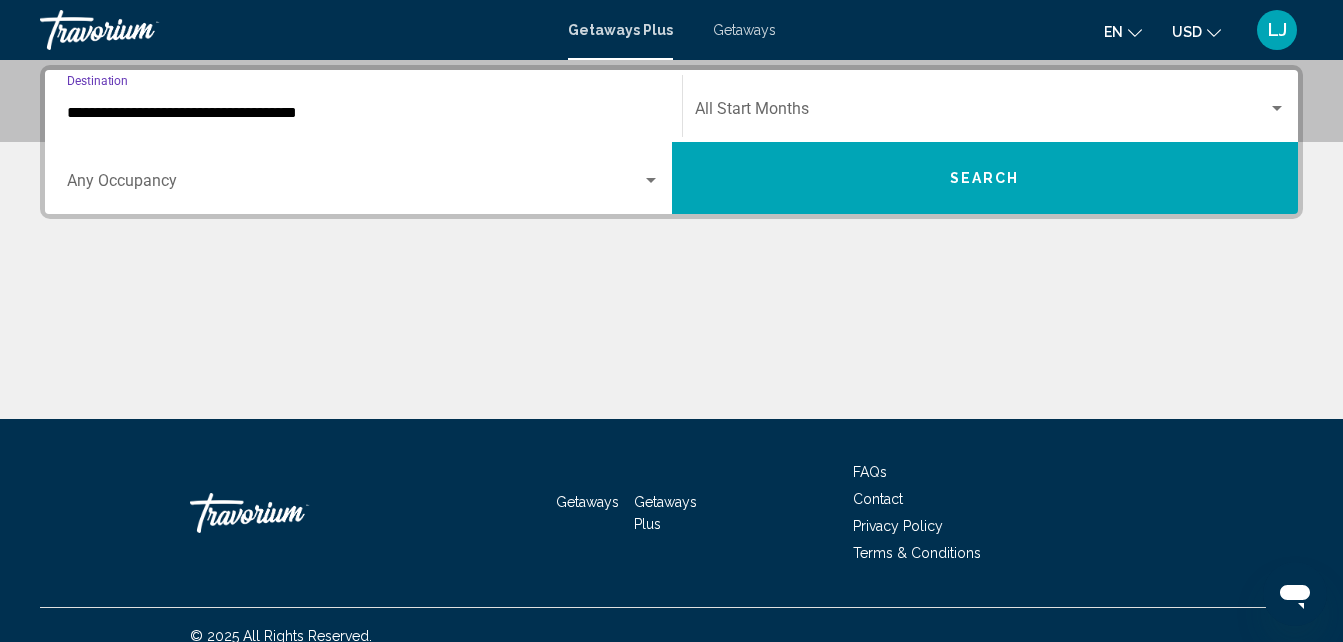 click on "**********" at bounding box center [363, 113] 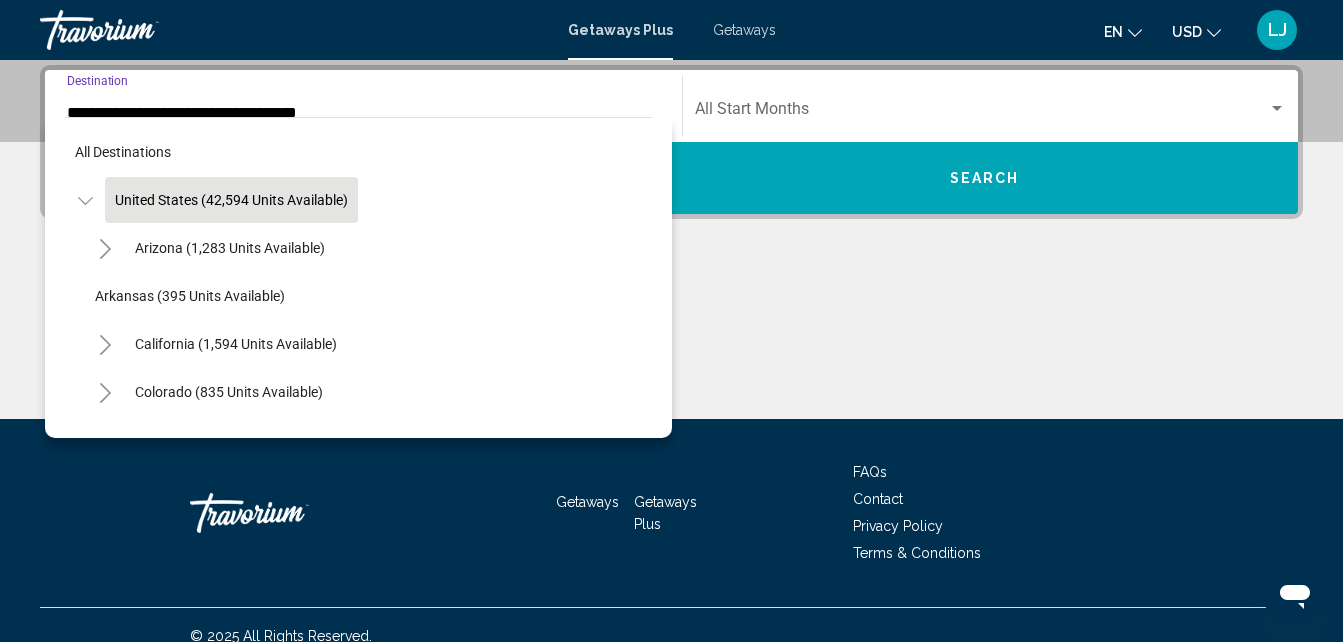 scroll, scrollTop: 337, scrollLeft: 0, axis: vertical 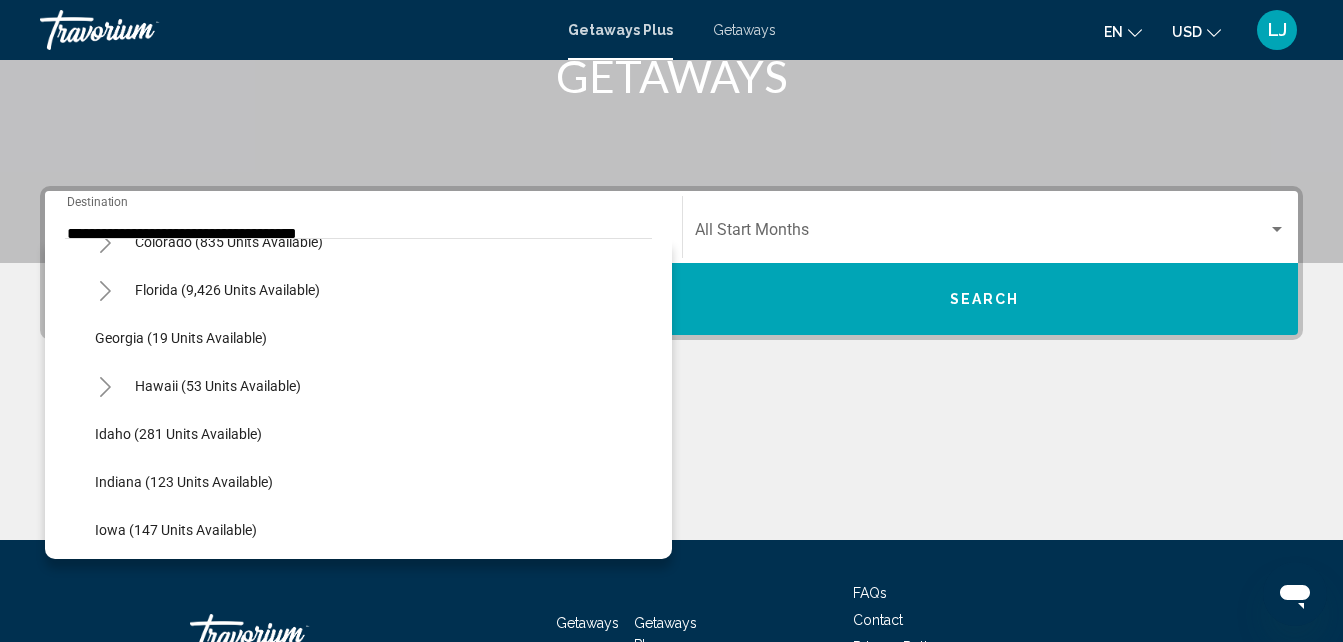click 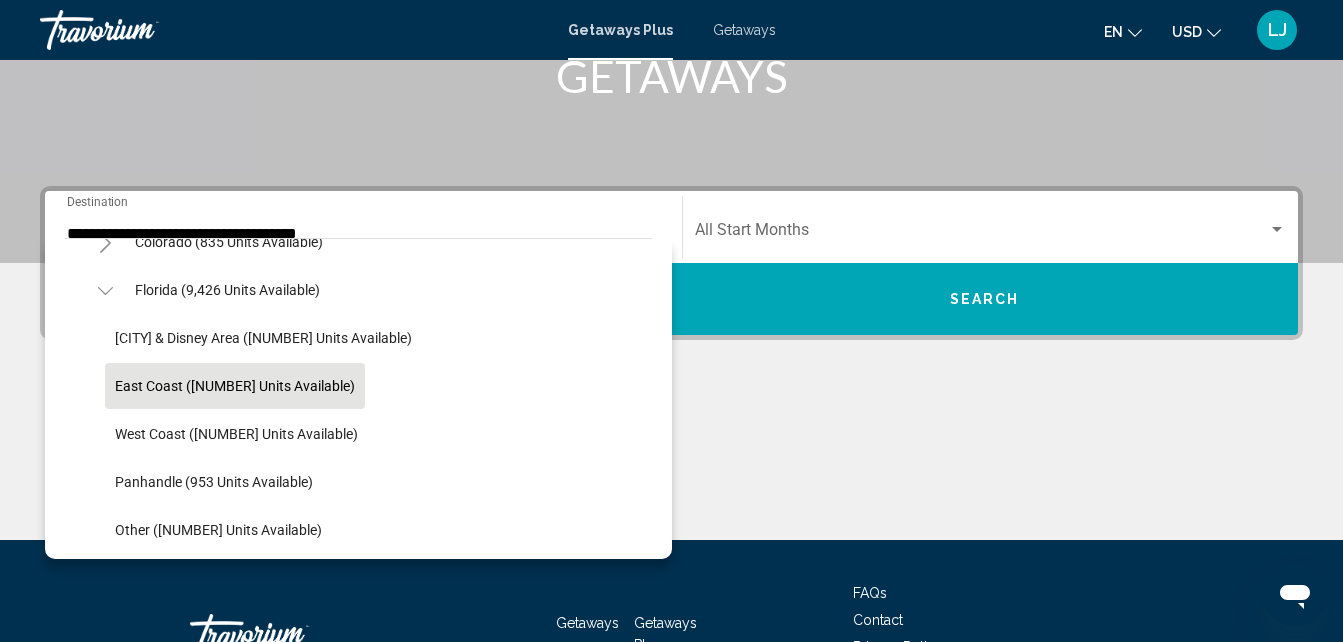 click on "East Coast ([NUMBER] units available)" 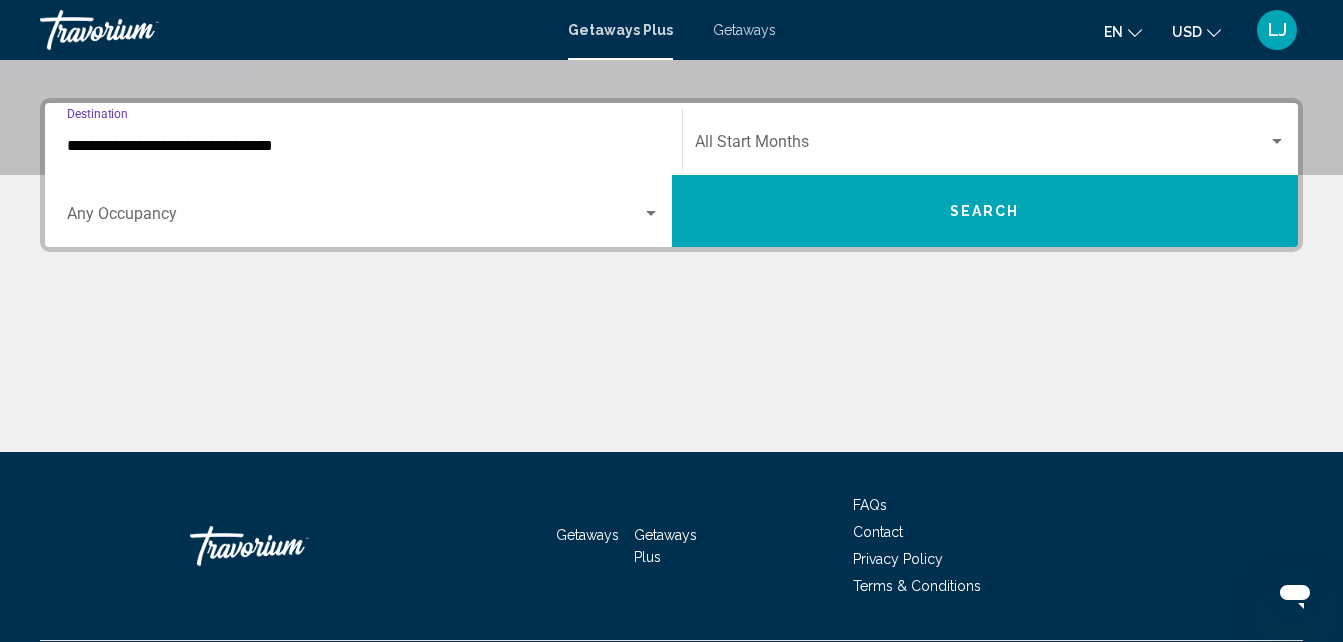 scroll, scrollTop: 458, scrollLeft: 0, axis: vertical 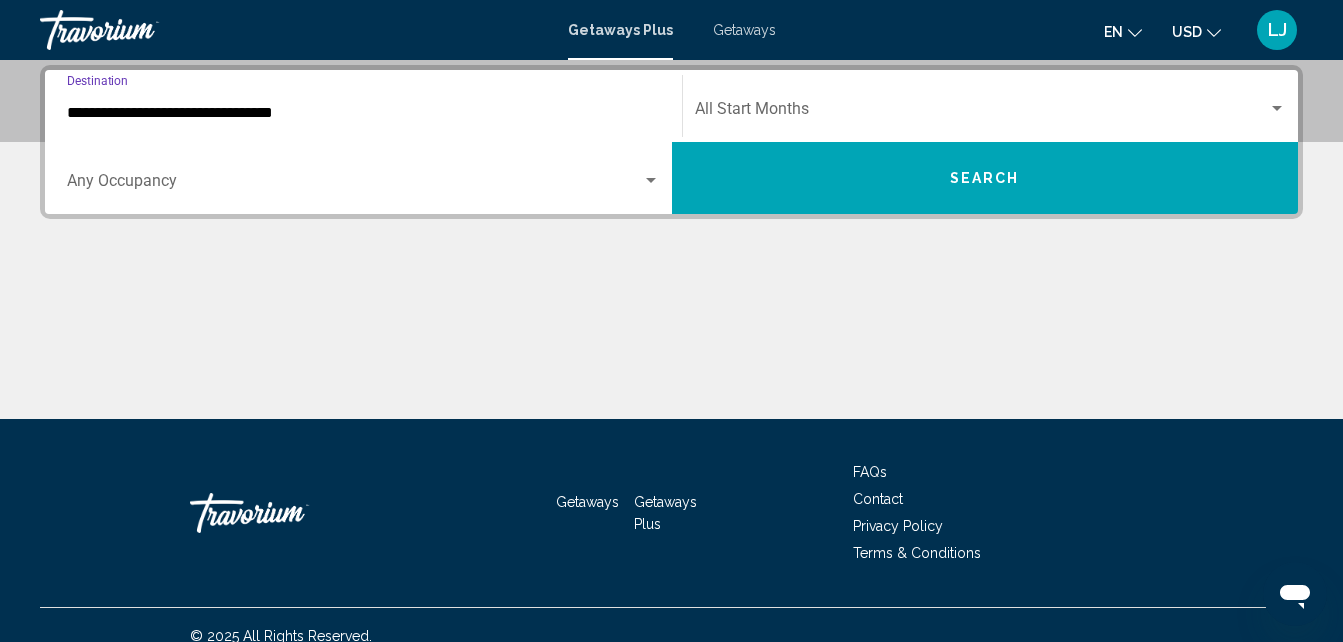 click at bounding box center (354, 185) 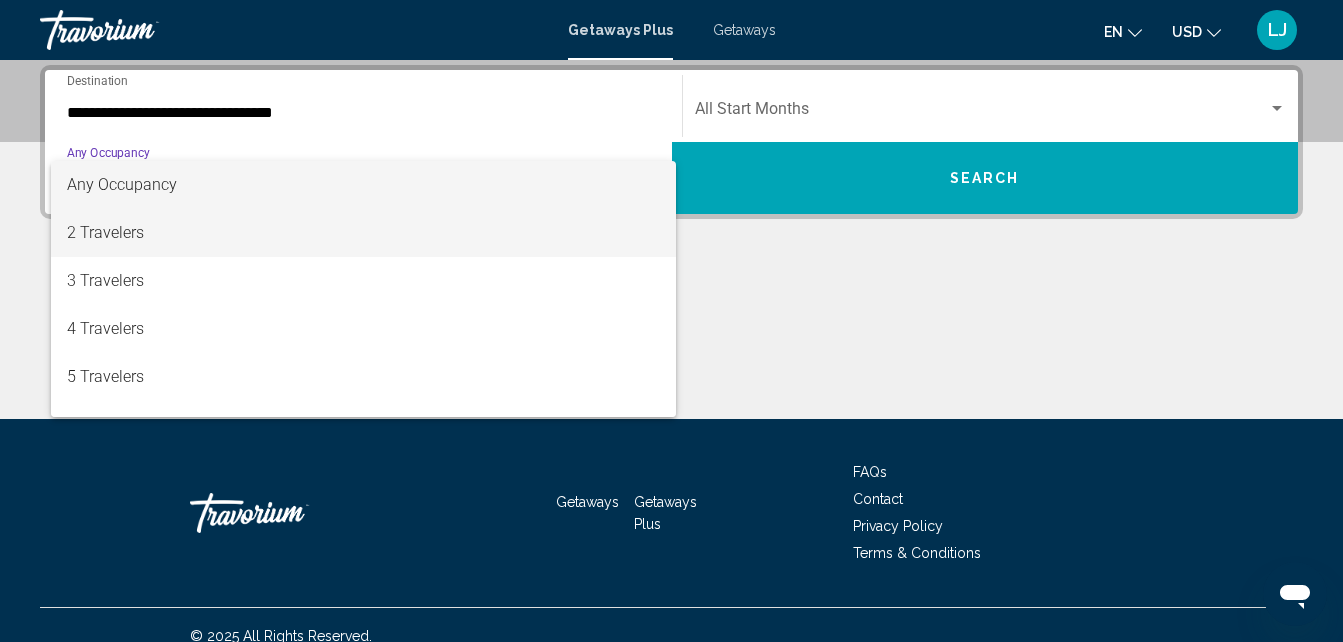 click on "2 Travelers" at bounding box center [363, 233] 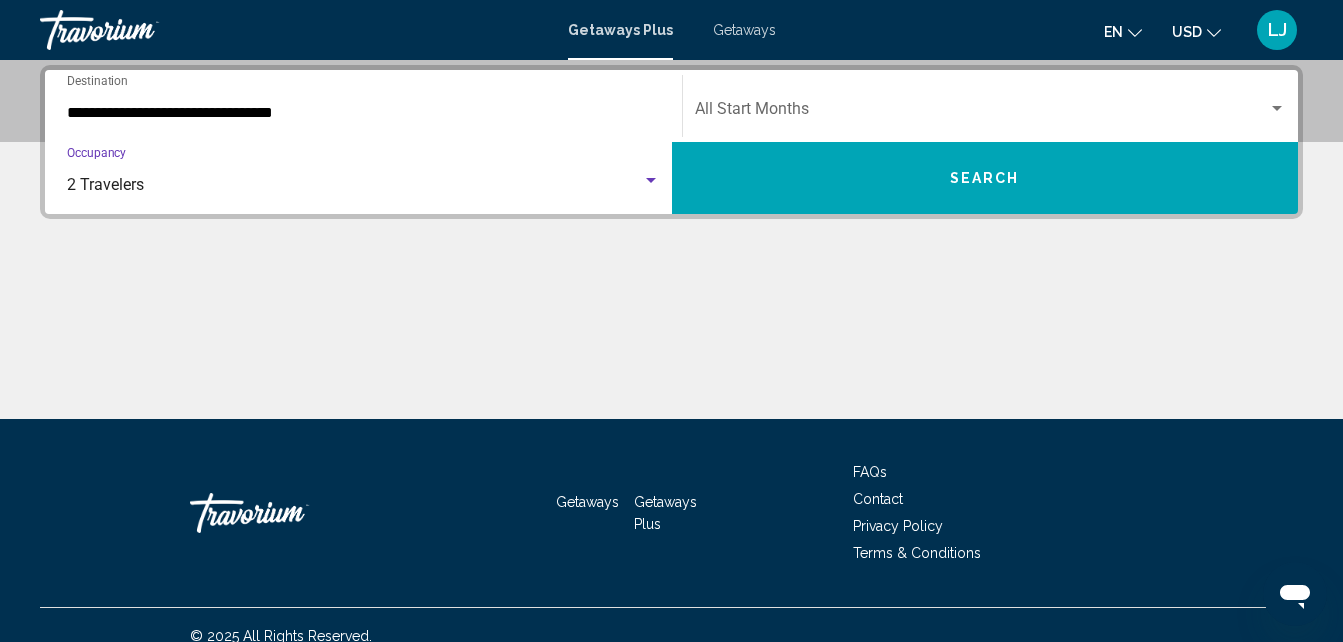 click on "Start Month All Start Months" 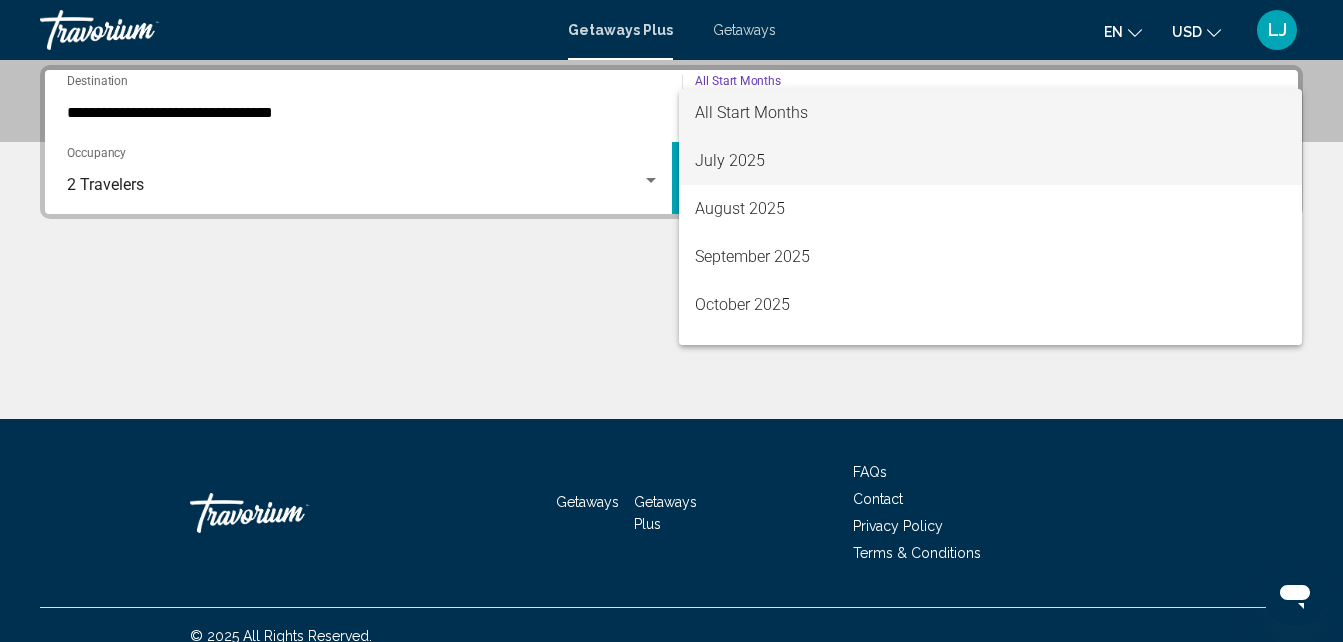 click on "July 2025" at bounding box center (991, 161) 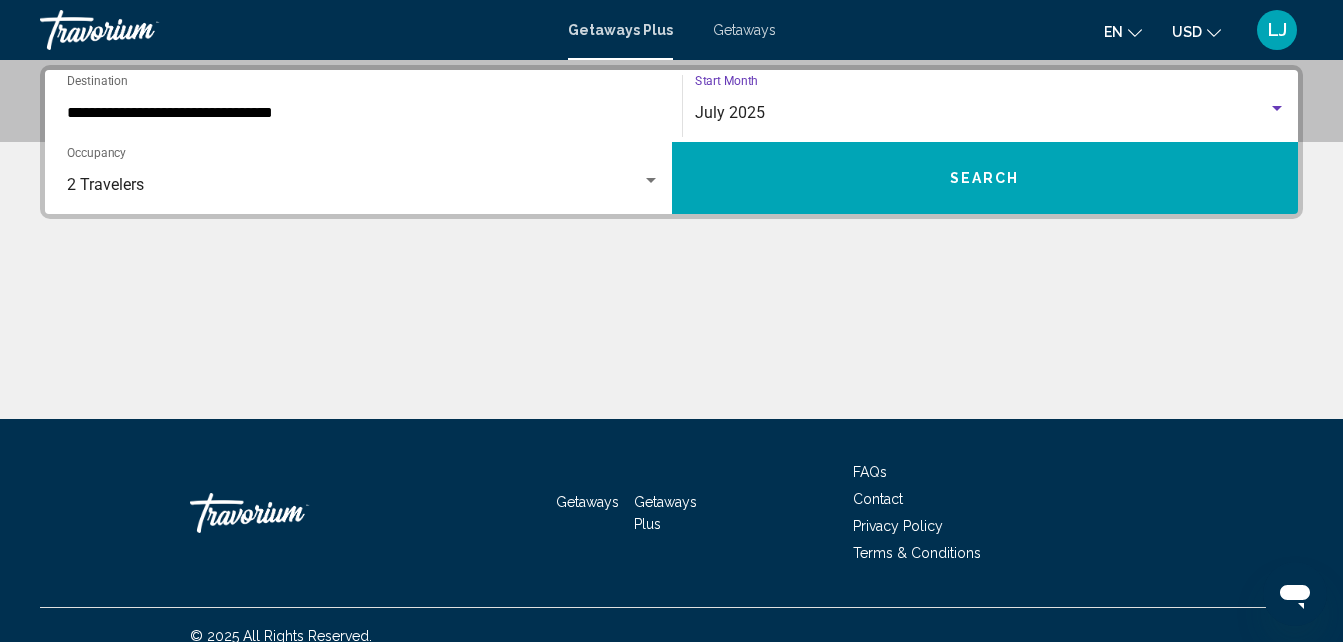 click on "Search" at bounding box center [985, 178] 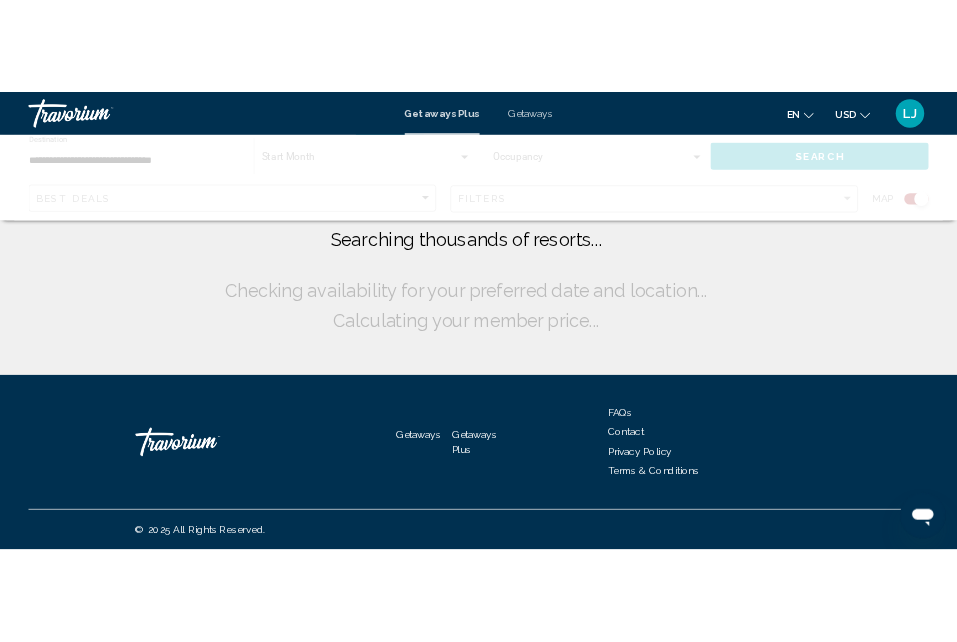 scroll, scrollTop: 0, scrollLeft: 0, axis: both 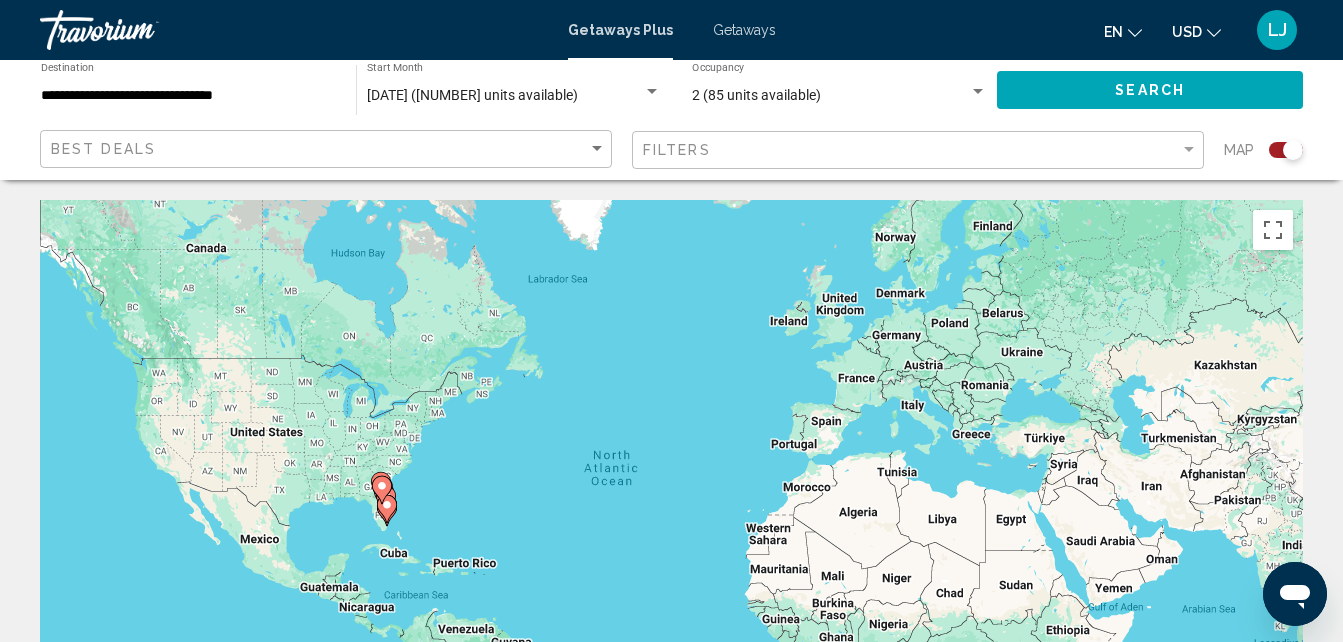 click 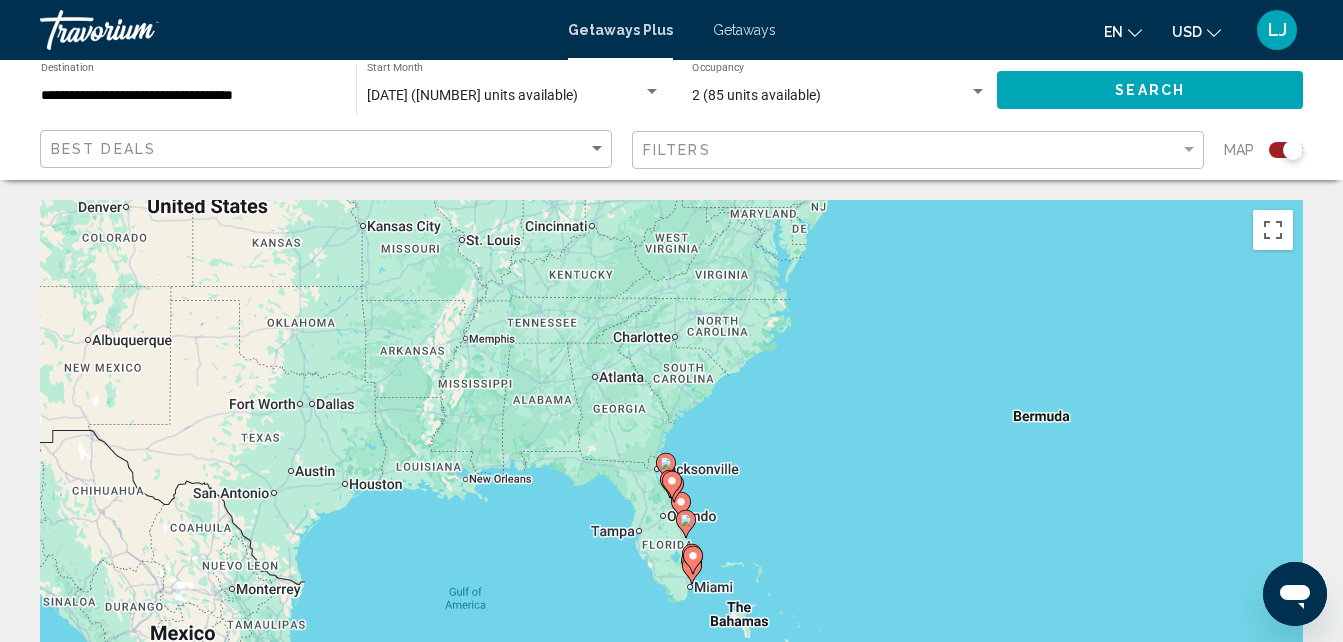 click 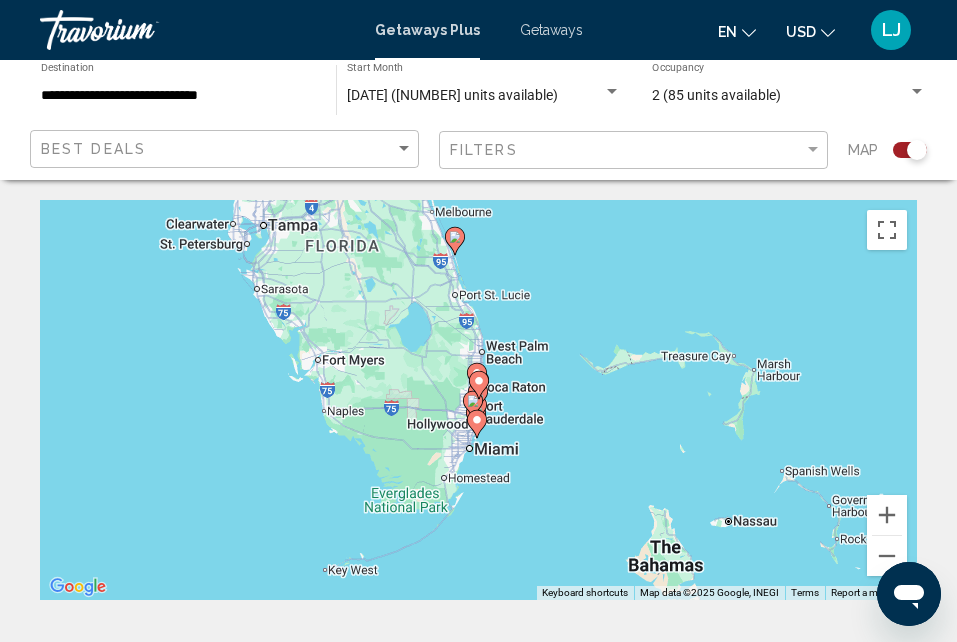 click on "To activate drag with keyboard, press Alt + Enter. Once in keyboard drag state, use the arrow keys to move the marker. To complete the drag, press the Enter key. To cancel, press Escape." at bounding box center [478, 400] 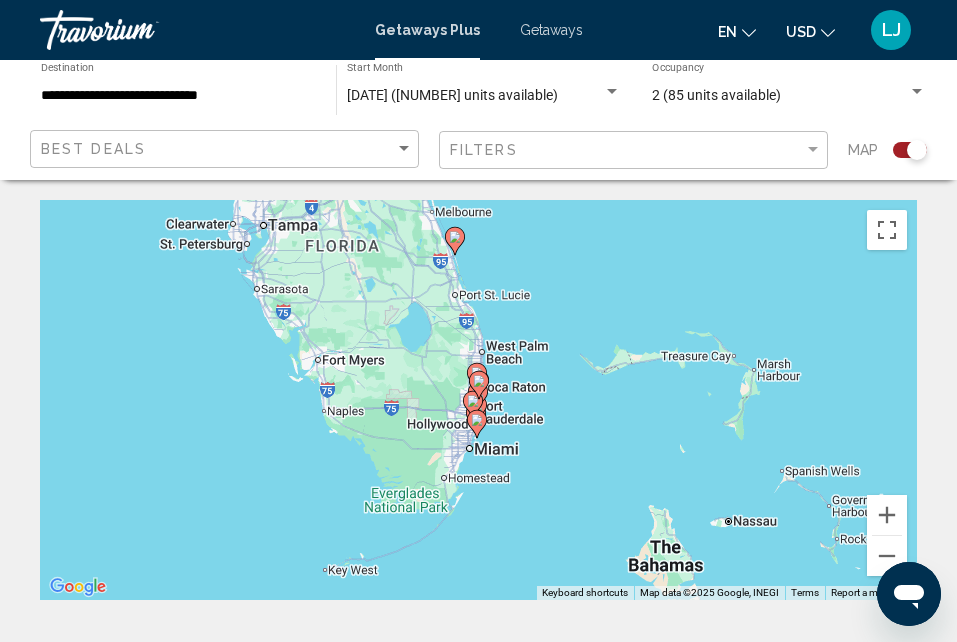 click on "To activate drag with keyboard, press Alt + Enter. Once in keyboard drag state, use the arrow keys to move the marker. To complete the drag, press the Enter key. To cancel, press Escape." at bounding box center (478, 400) 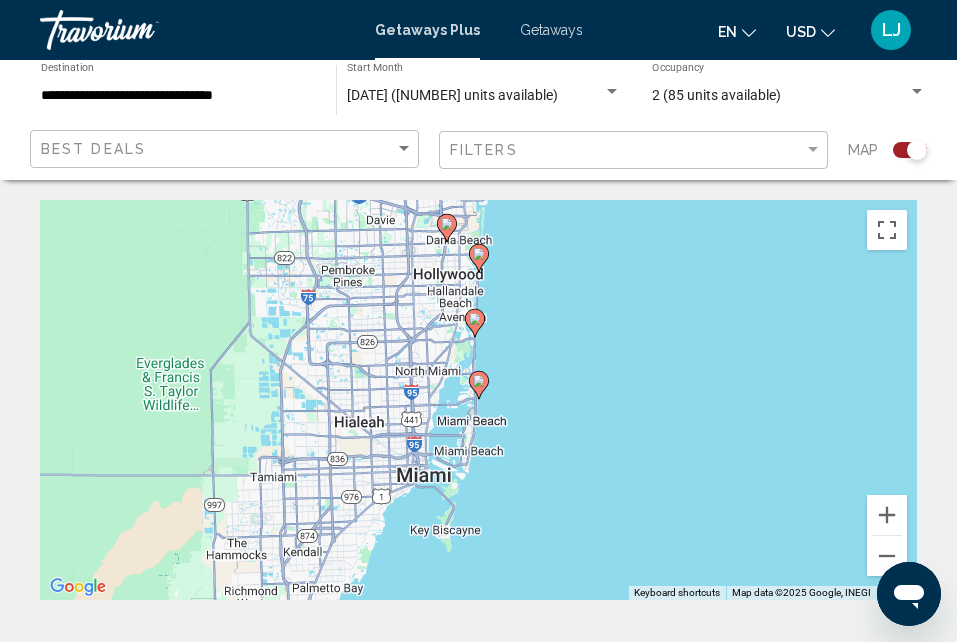 click 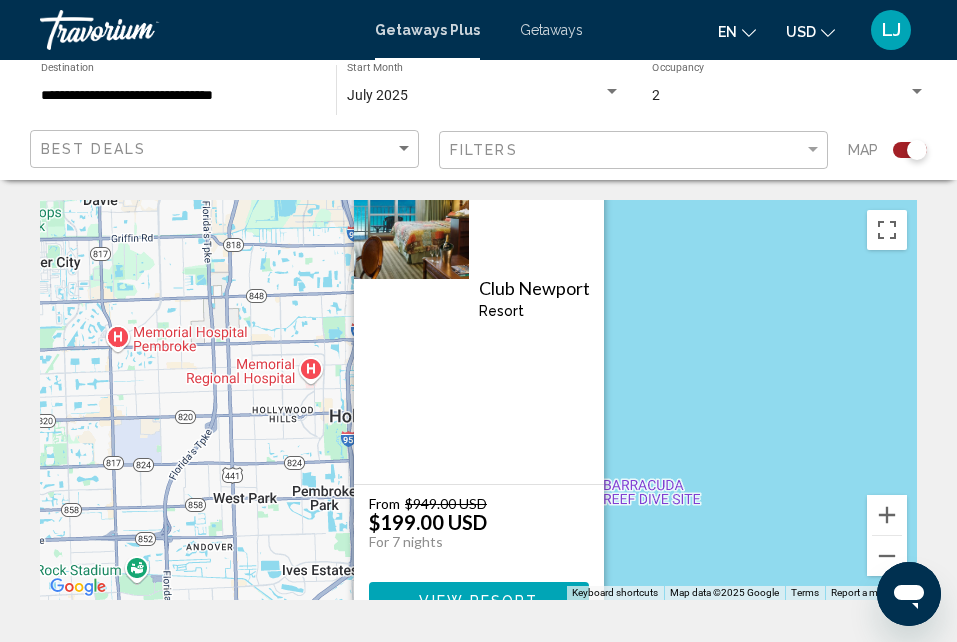 click on "To activate drag with keyboard, press Alt + Enter. Once in keyboard drag state, use the arrow keys to move the marker. To complete the drag, press the Enter key. To cancel, press Escape.  Club Newport  Resort  -  This is an adults only resort
[CITY], [STATE], [POSTAL_CODE], USA From $949.00 USD $199.00 USD For 7 nights You save  $750.00 USD  View Resort" at bounding box center [478, 400] 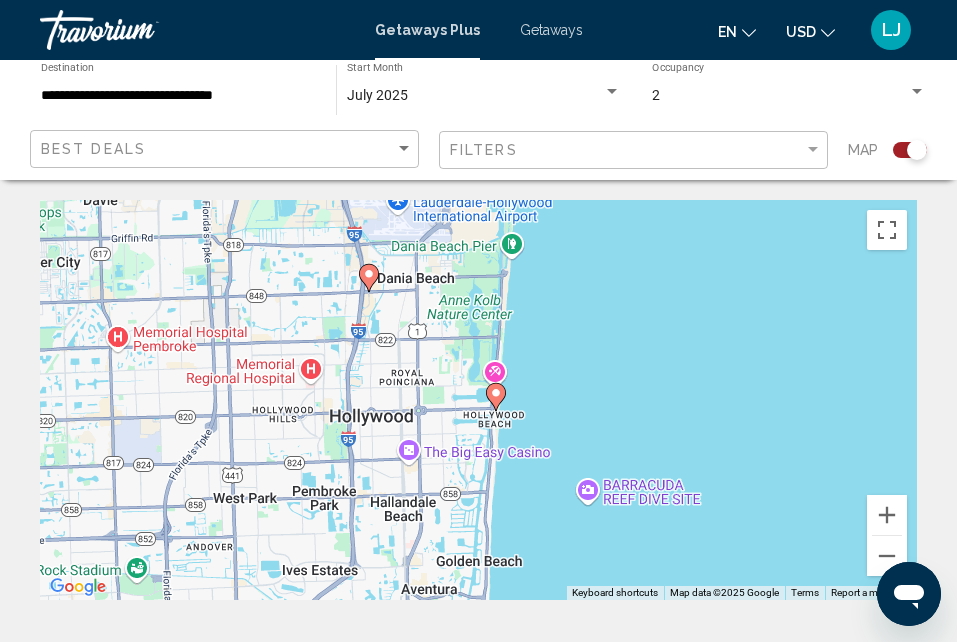 click 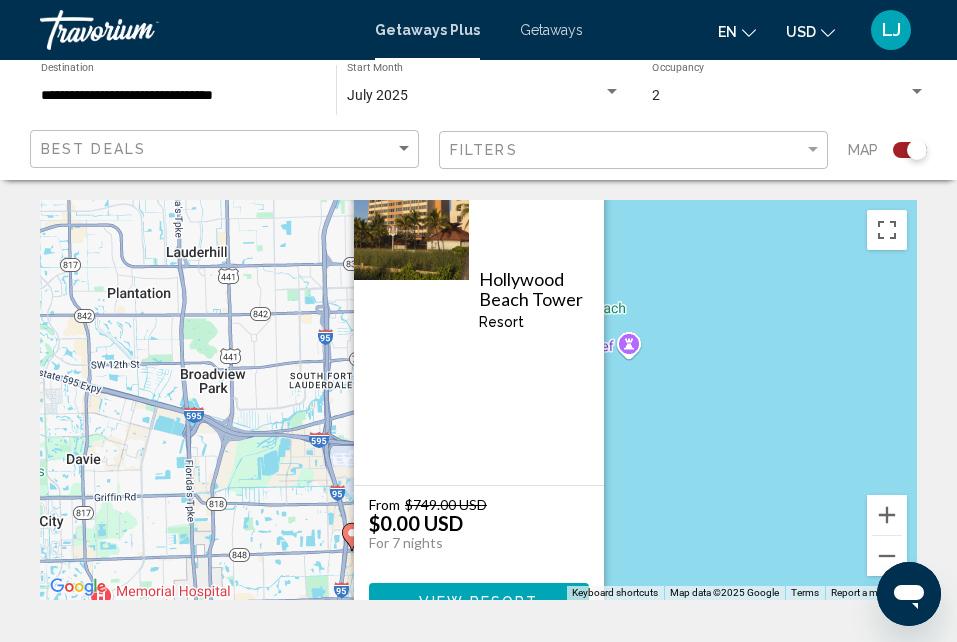 click on "View Resort" at bounding box center [479, 601] 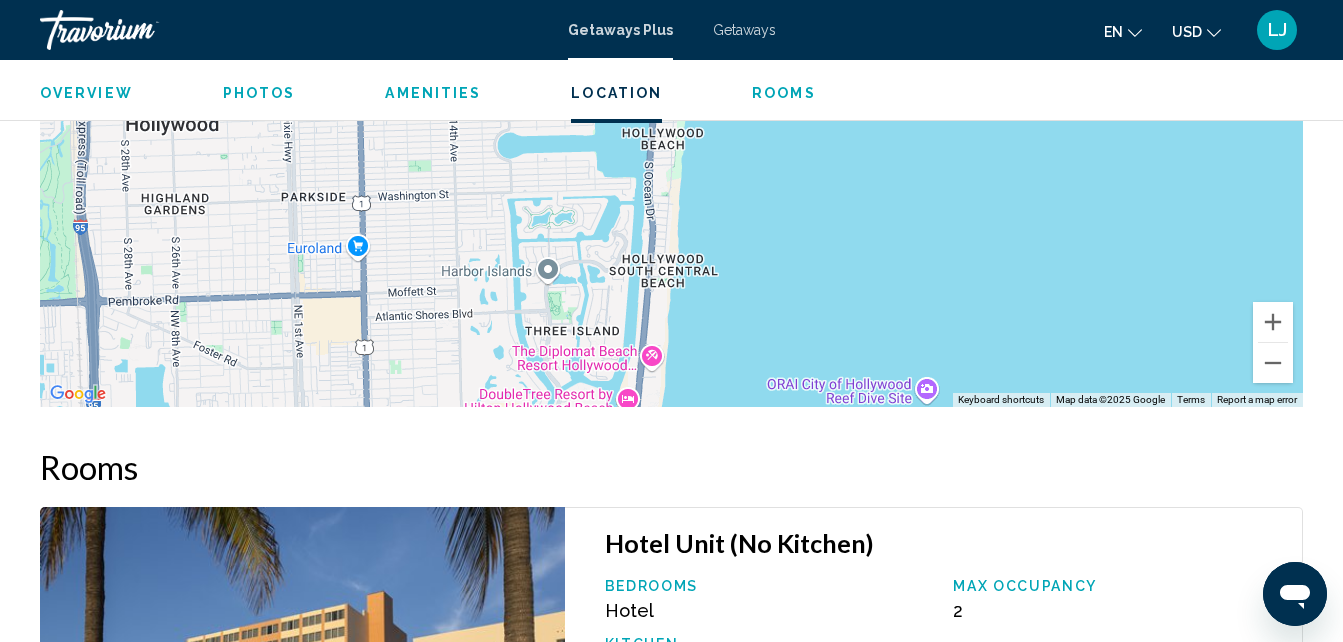 scroll, scrollTop: 2389, scrollLeft: 0, axis: vertical 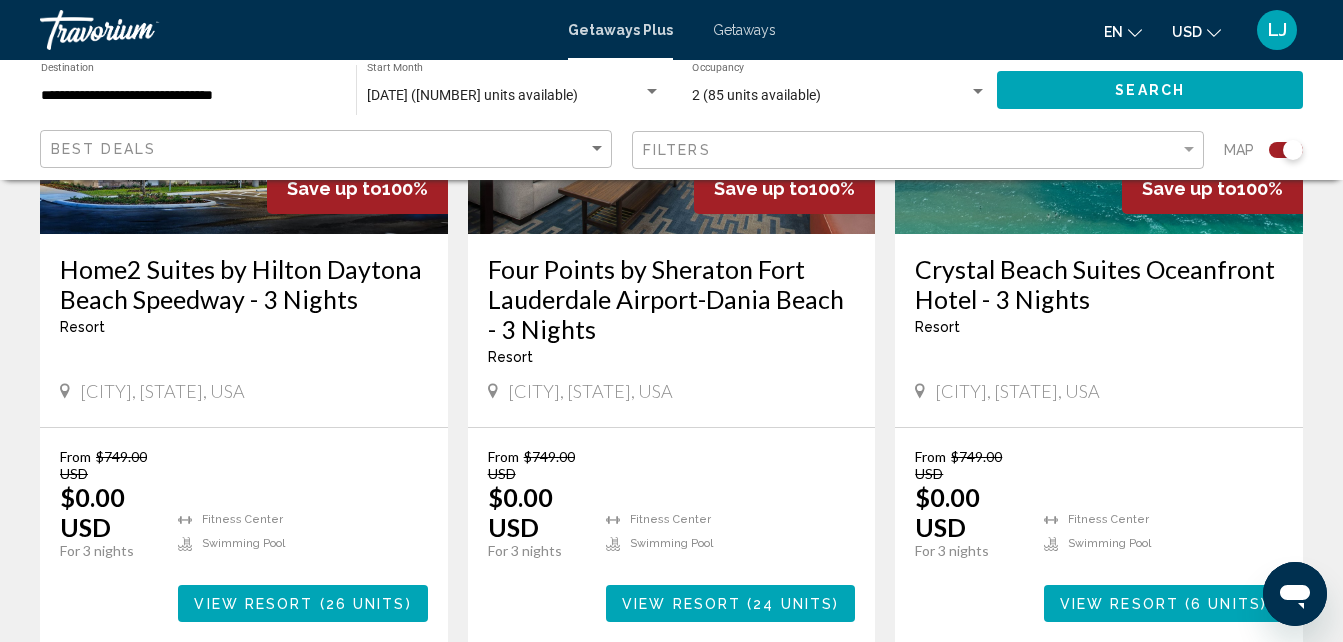 click on "View Resort" at bounding box center [1119, 604] 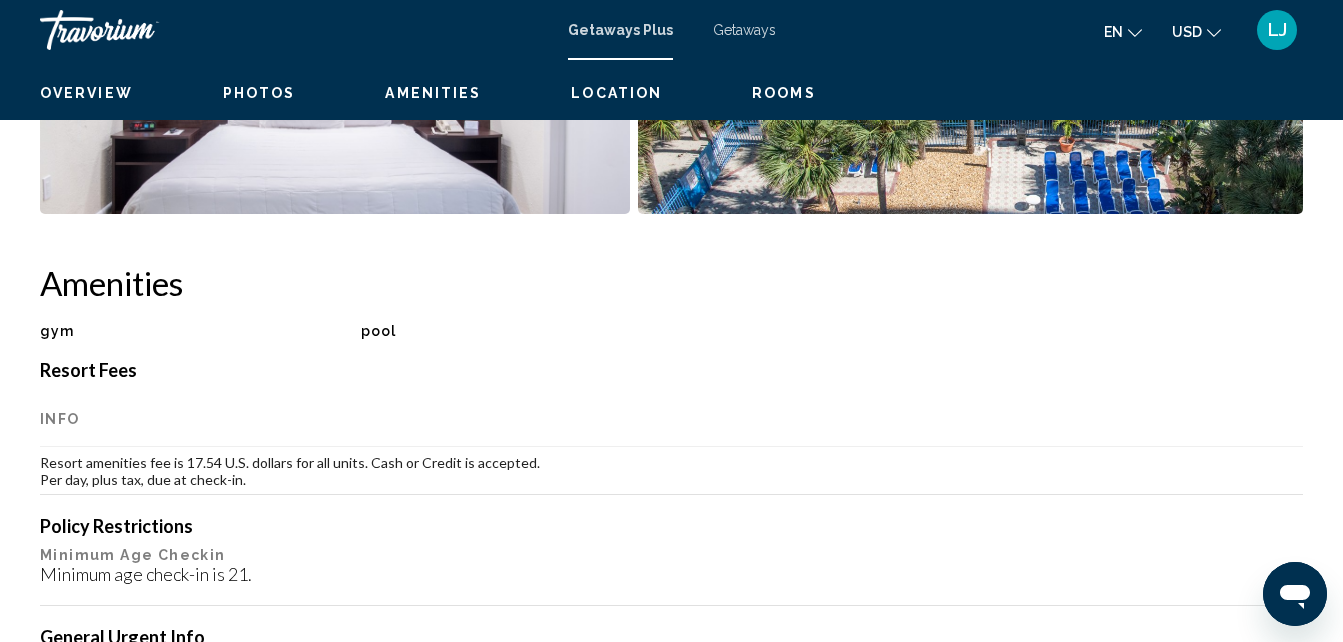 scroll, scrollTop: 214, scrollLeft: 0, axis: vertical 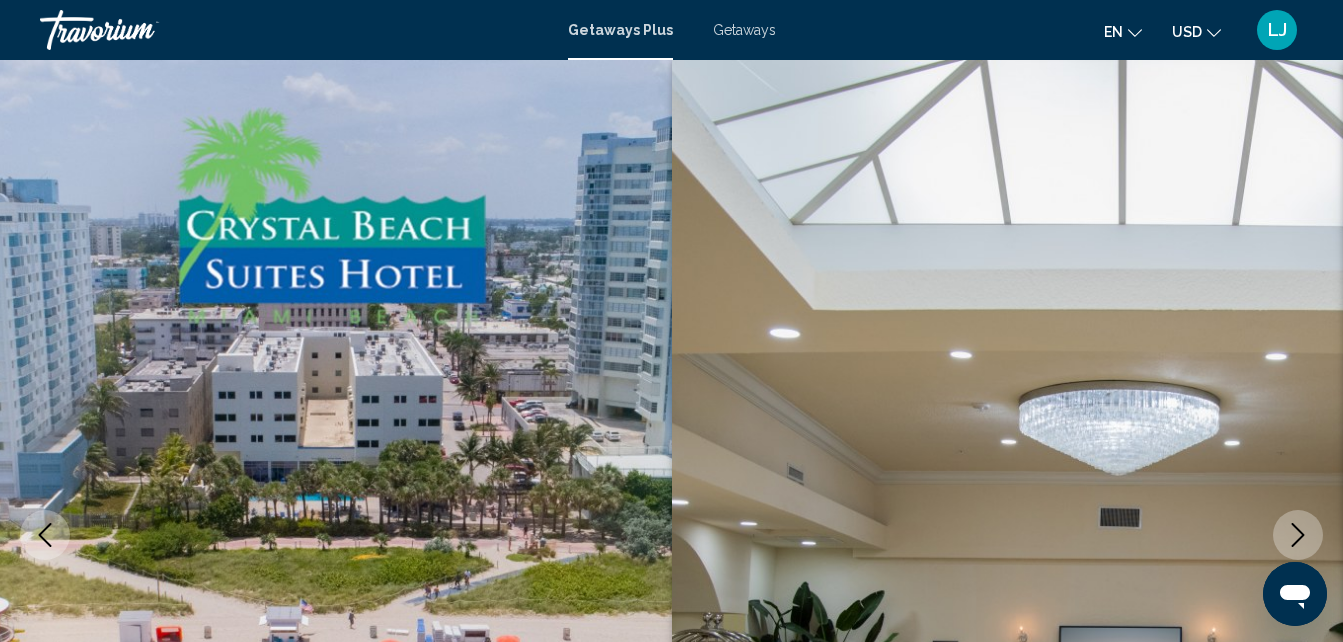 click at bounding box center (336, 535) 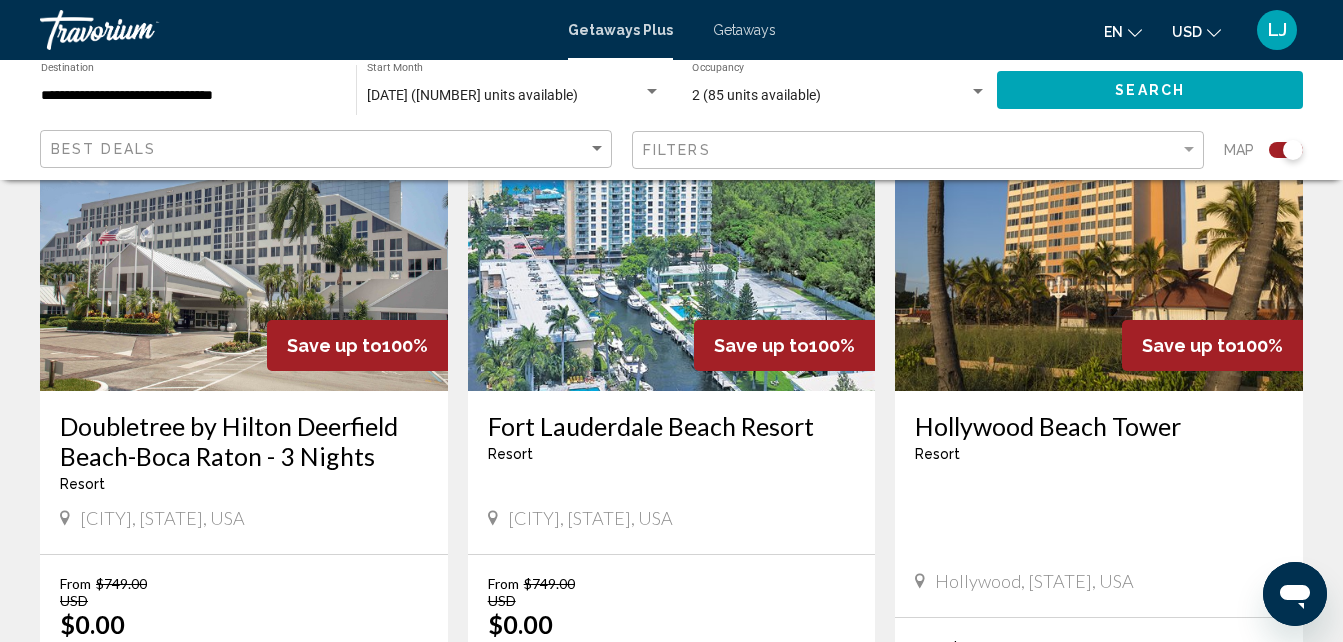 scroll, scrollTop: 812, scrollLeft: 0, axis: vertical 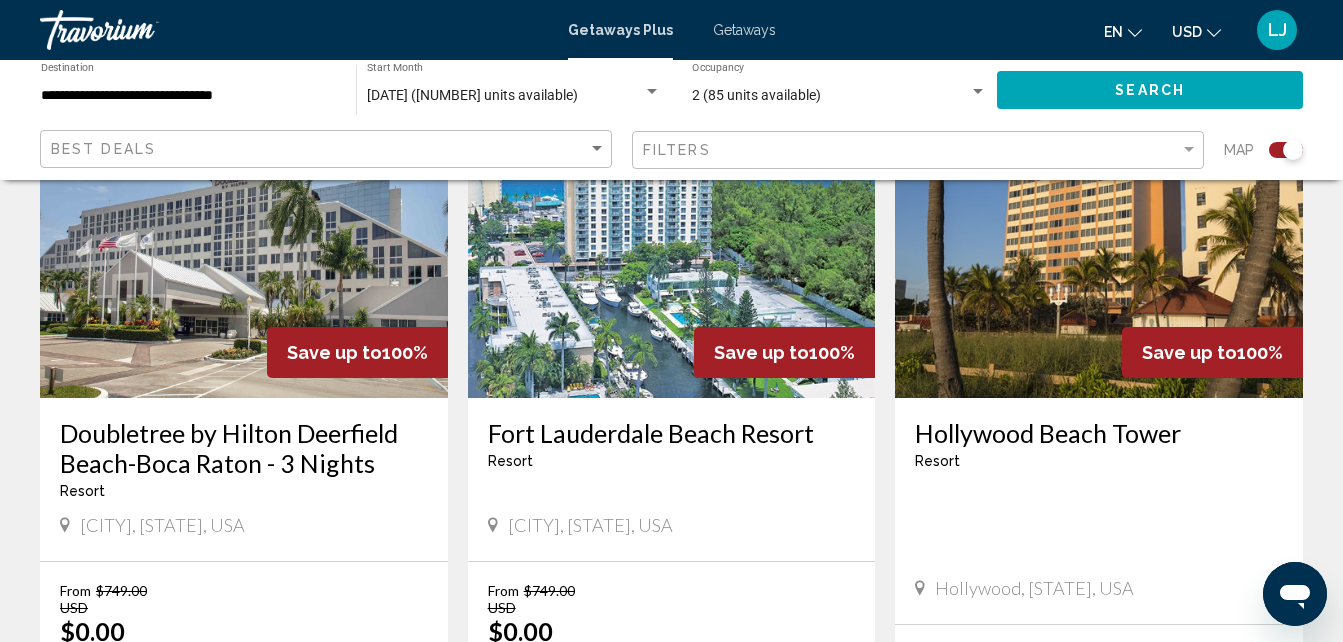 click at bounding box center [672, 238] 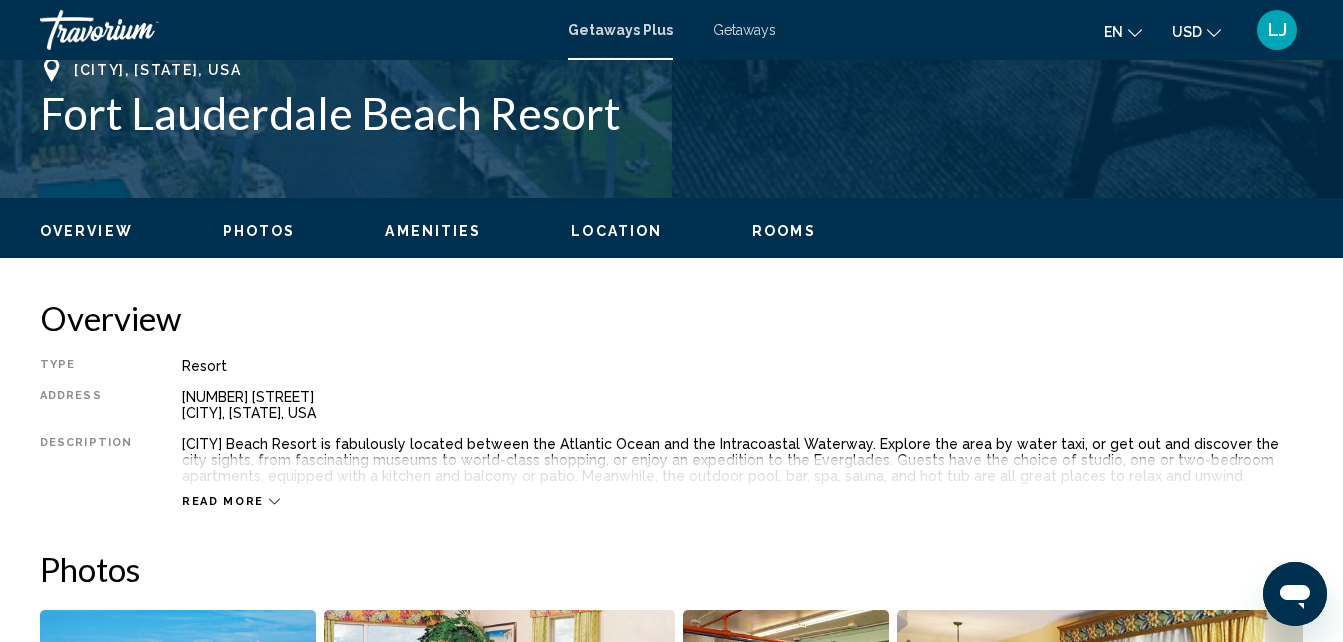 scroll, scrollTop: 214, scrollLeft: 0, axis: vertical 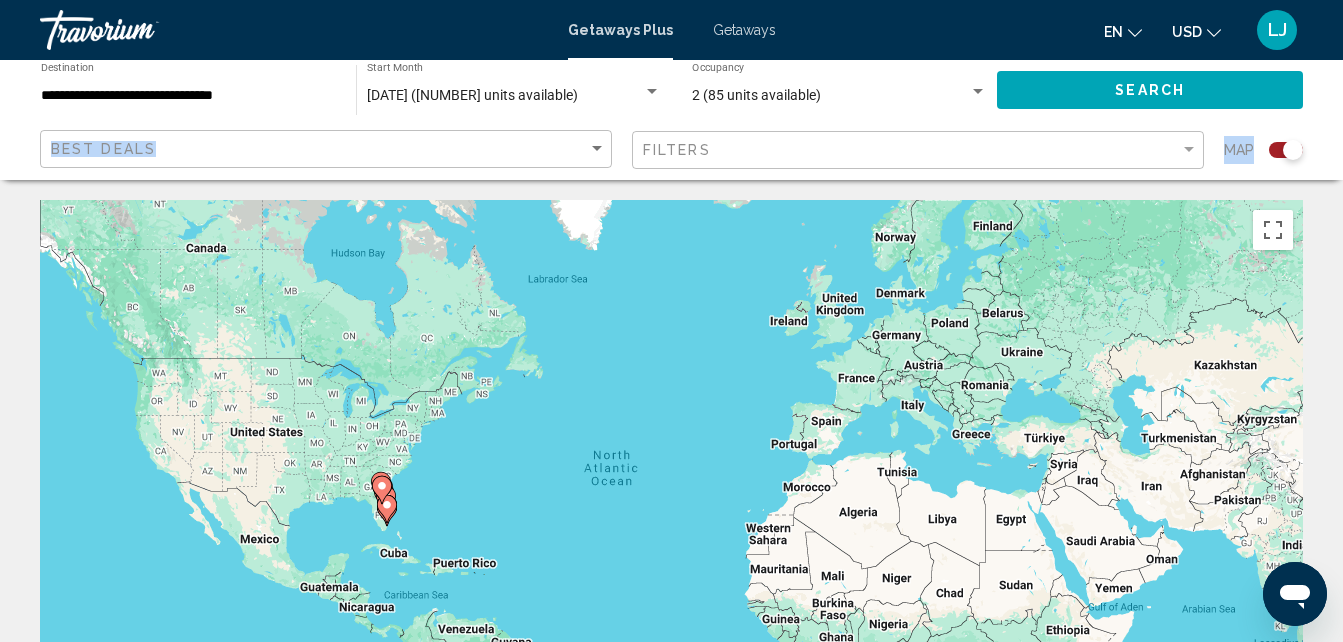 drag, startPoint x: 1341, startPoint y: 116, endPoint x: 1339, endPoint y: 134, distance: 18.110771 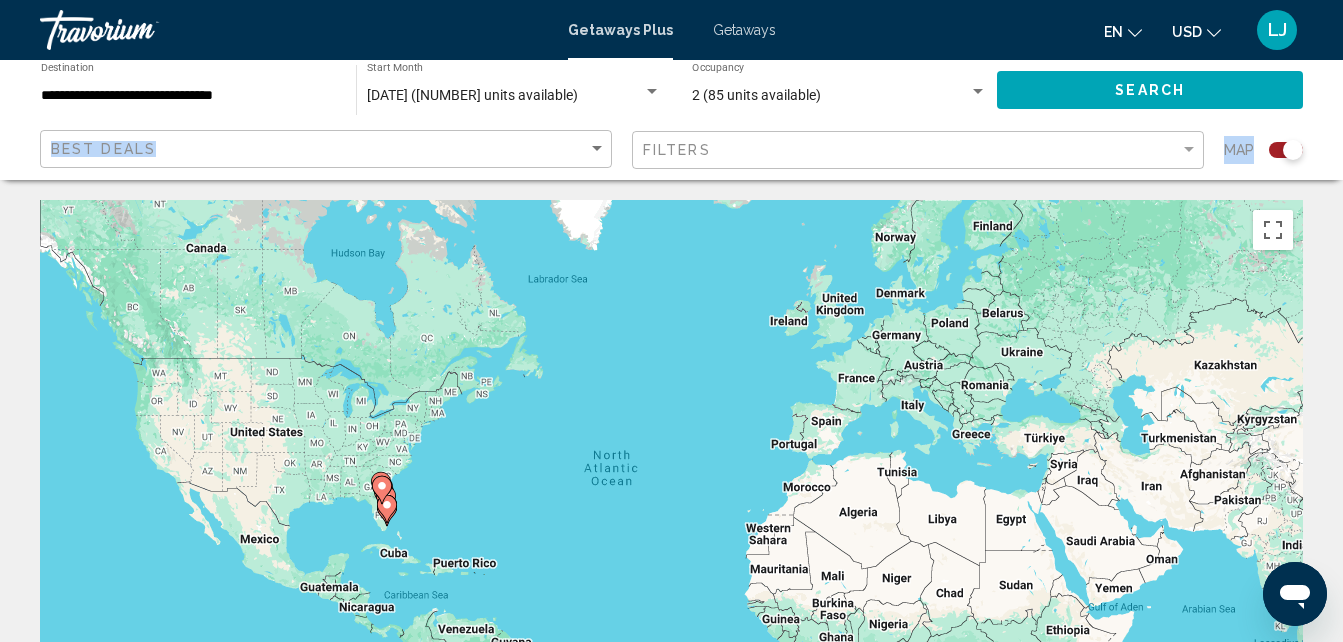 click on "**********" 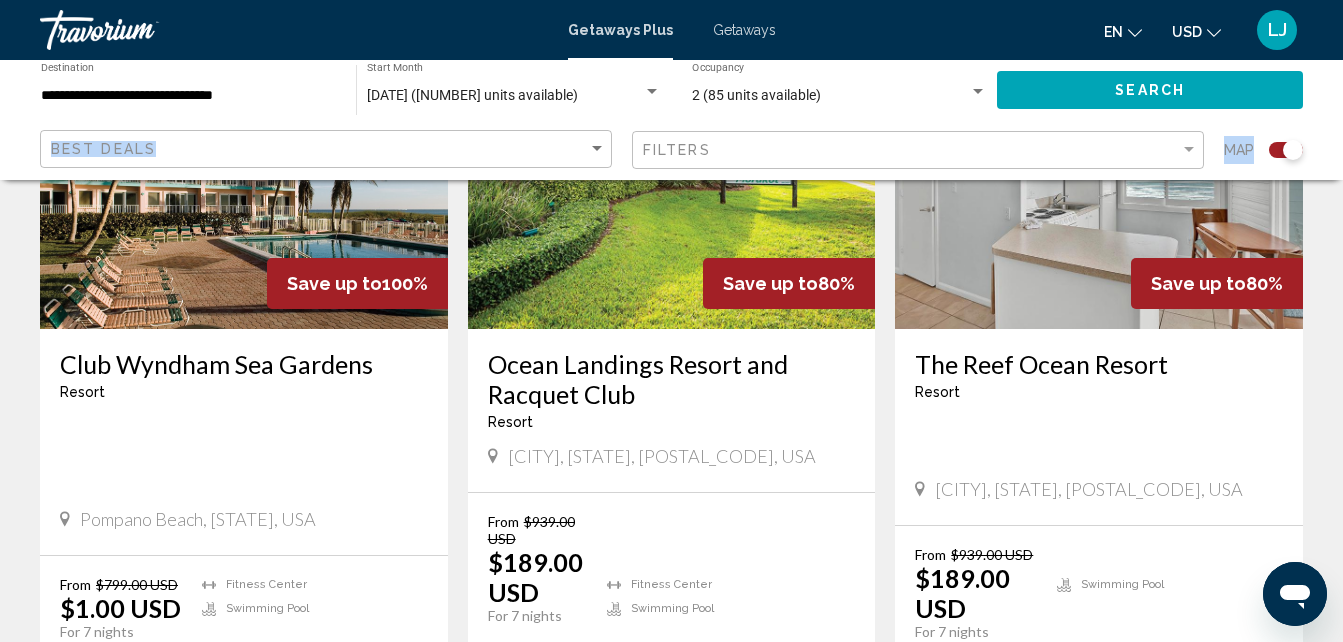 scroll, scrollTop: 2394, scrollLeft: 0, axis: vertical 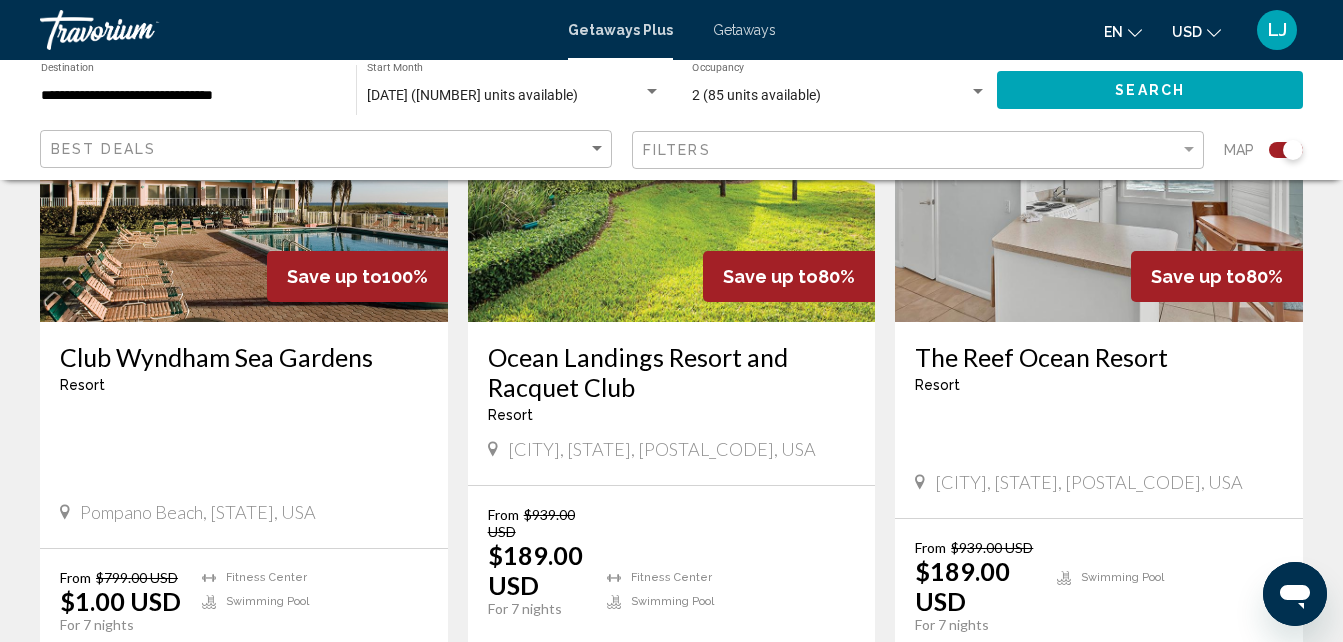 click on "Save up to  100%" at bounding box center [357, 276] 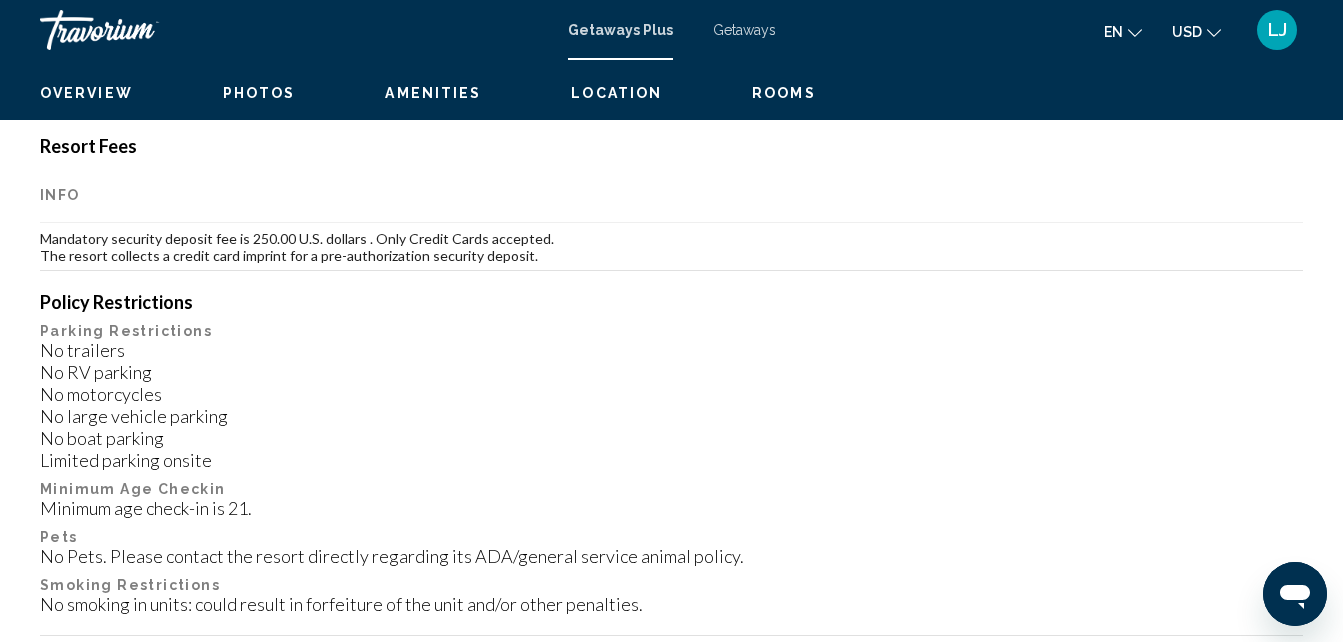 scroll, scrollTop: 214, scrollLeft: 0, axis: vertical 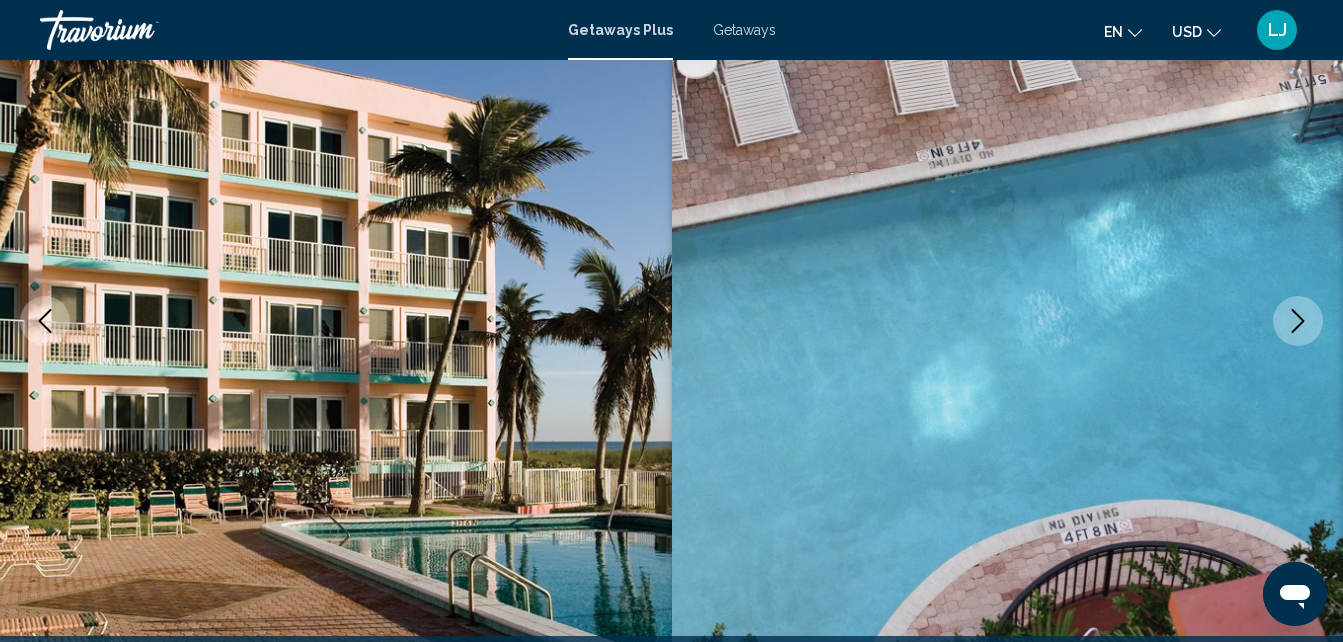 type 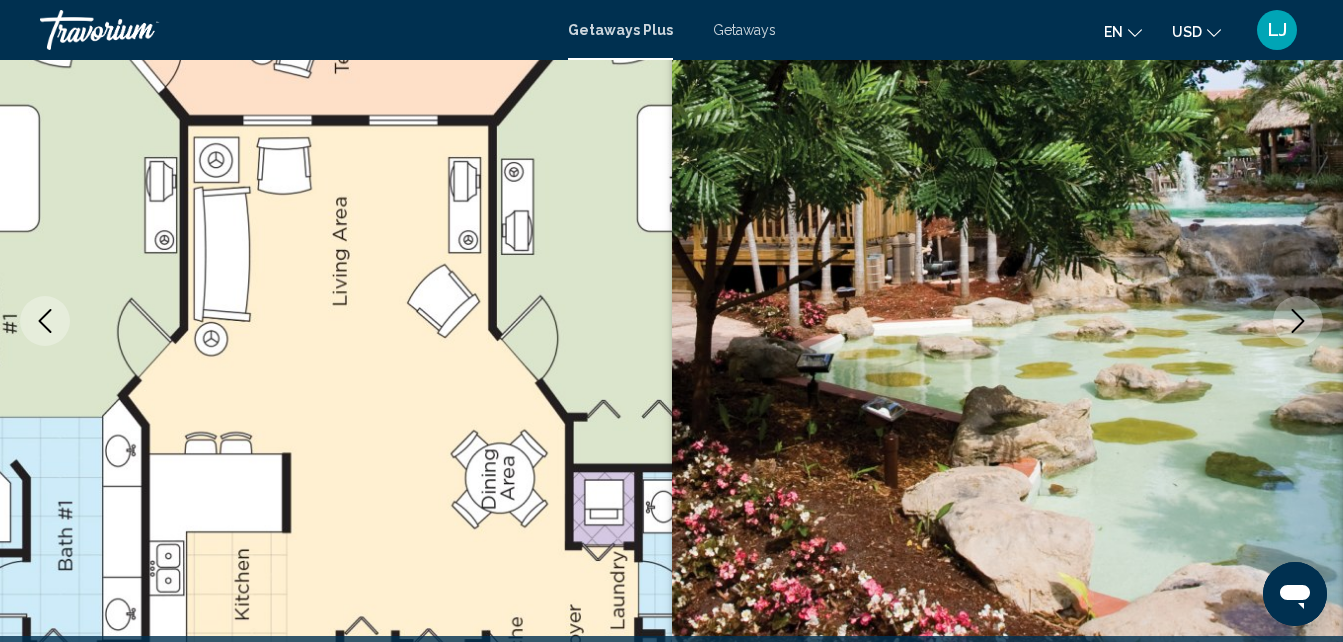 click at bounding box center (1298, 321) 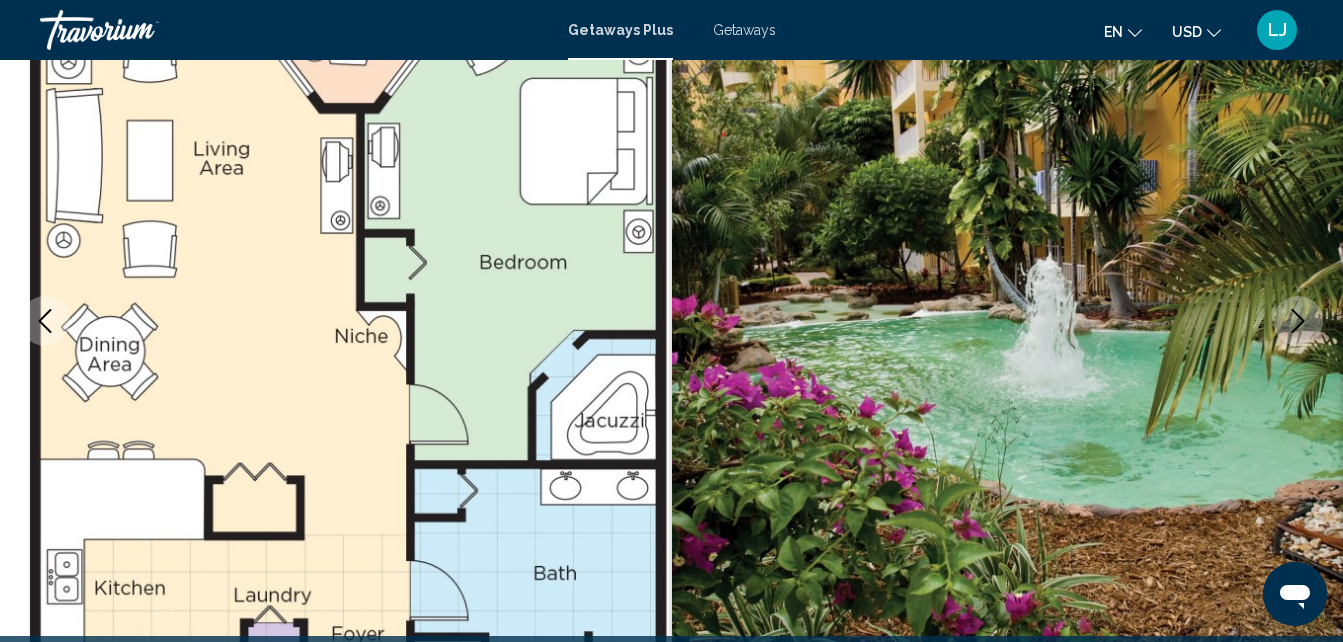 click at bounding box center (1298, 321) 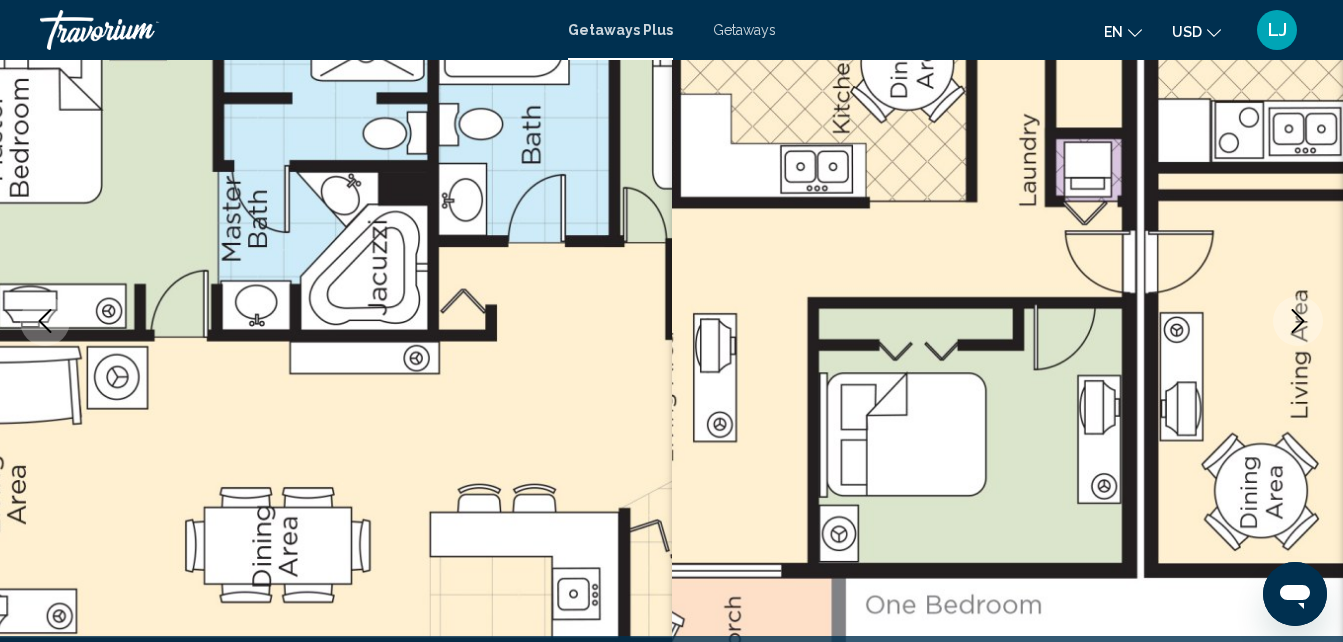 click 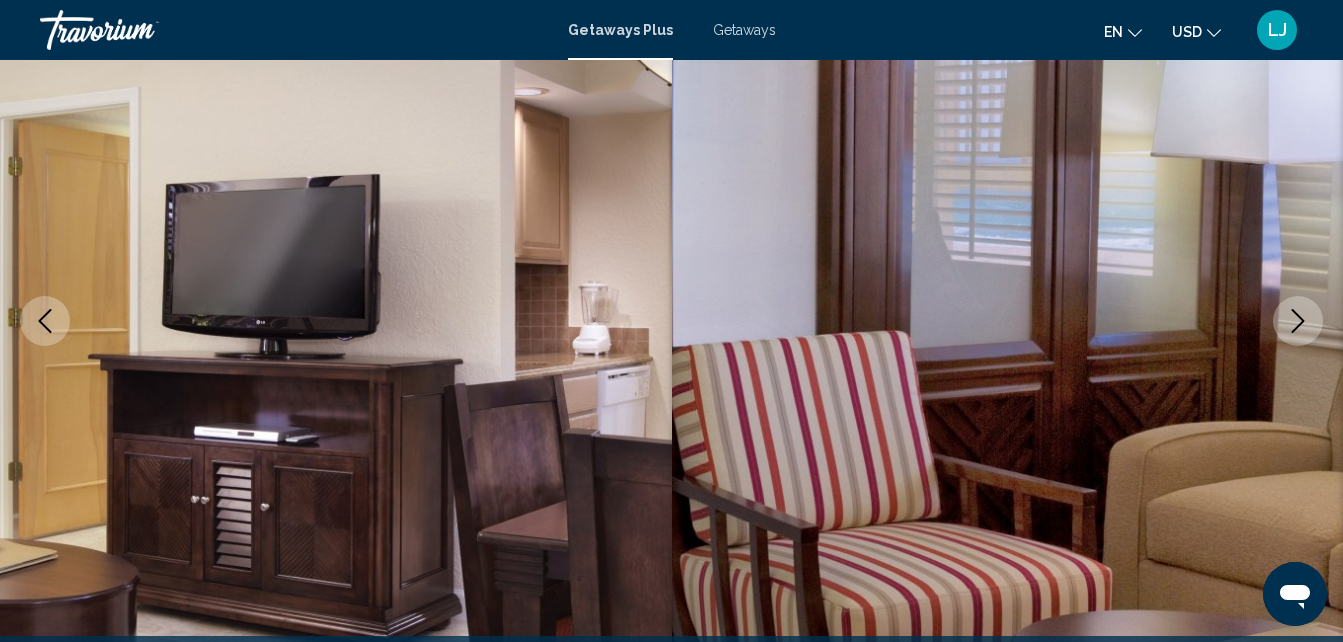 click 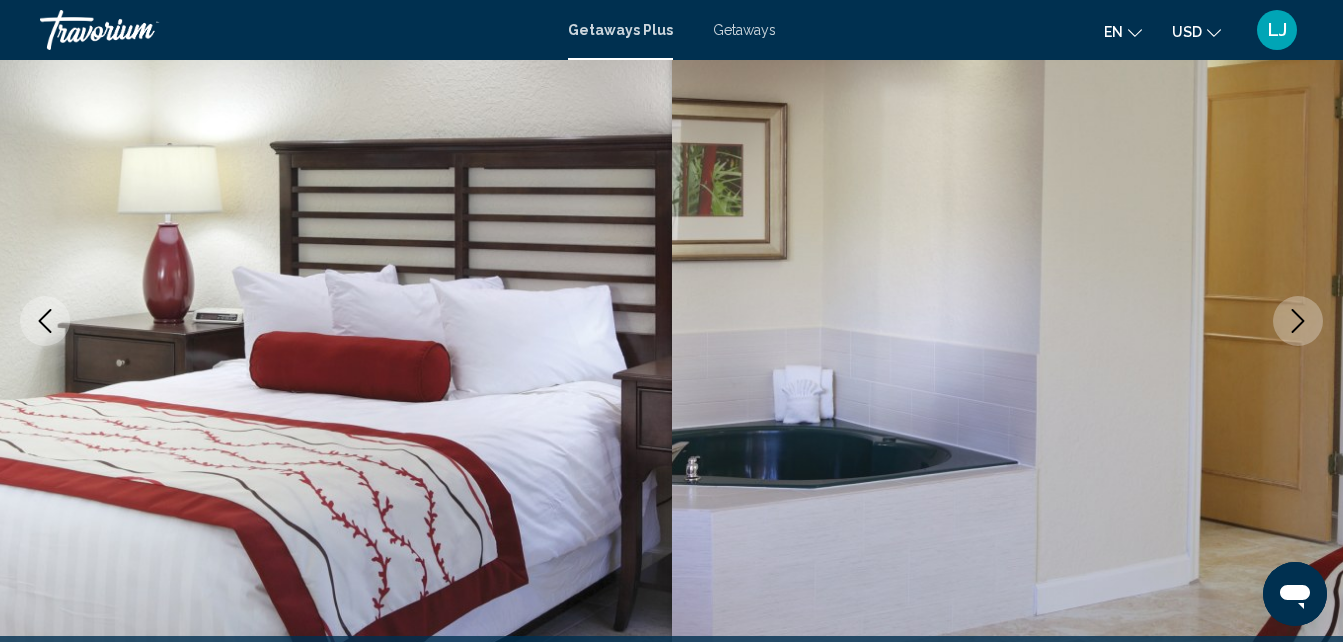click 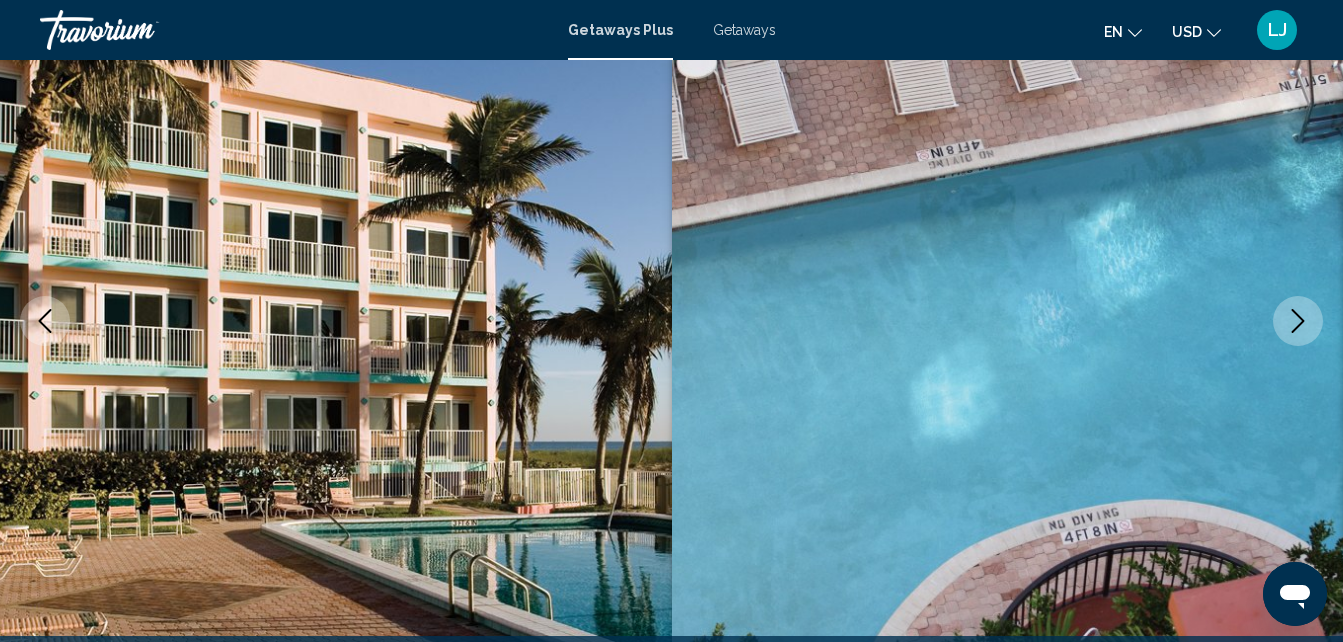 click 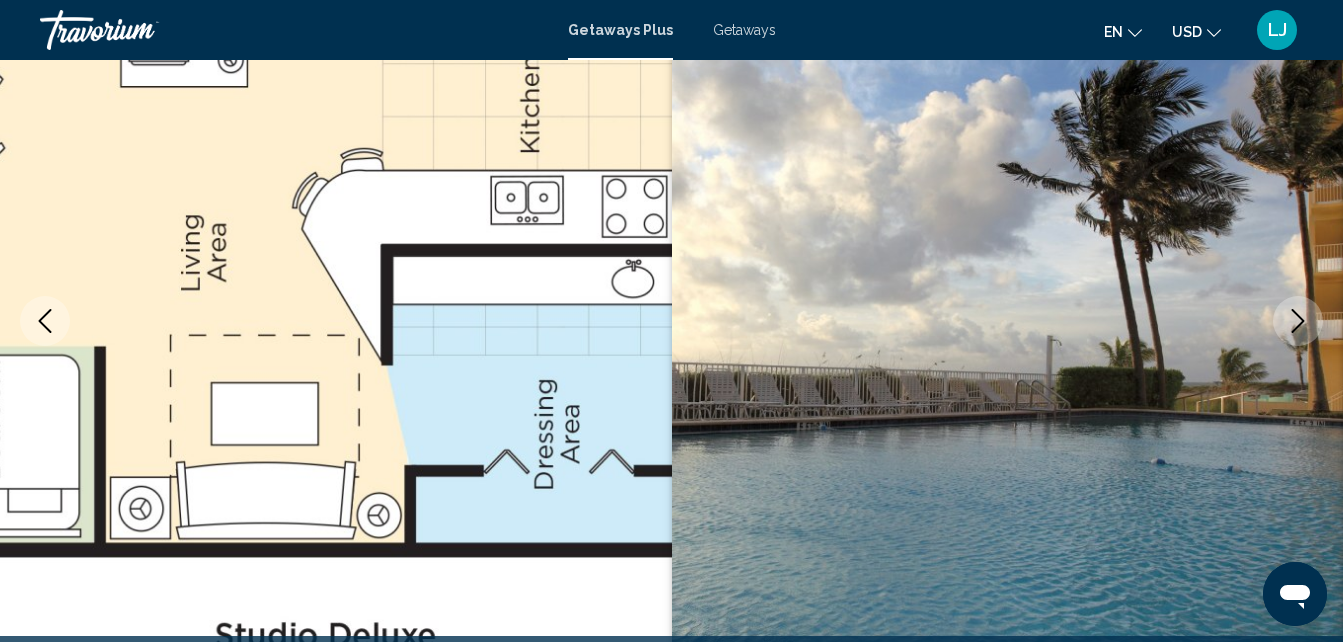 click 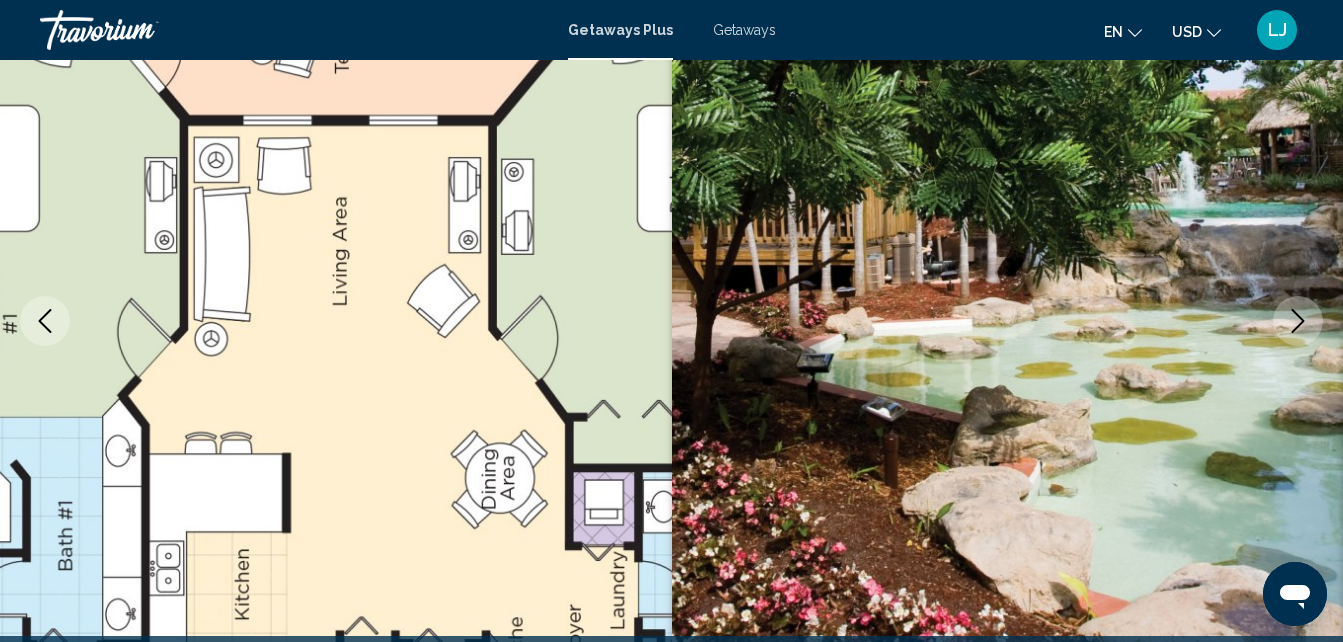 click at bounding box center (1298, 321) 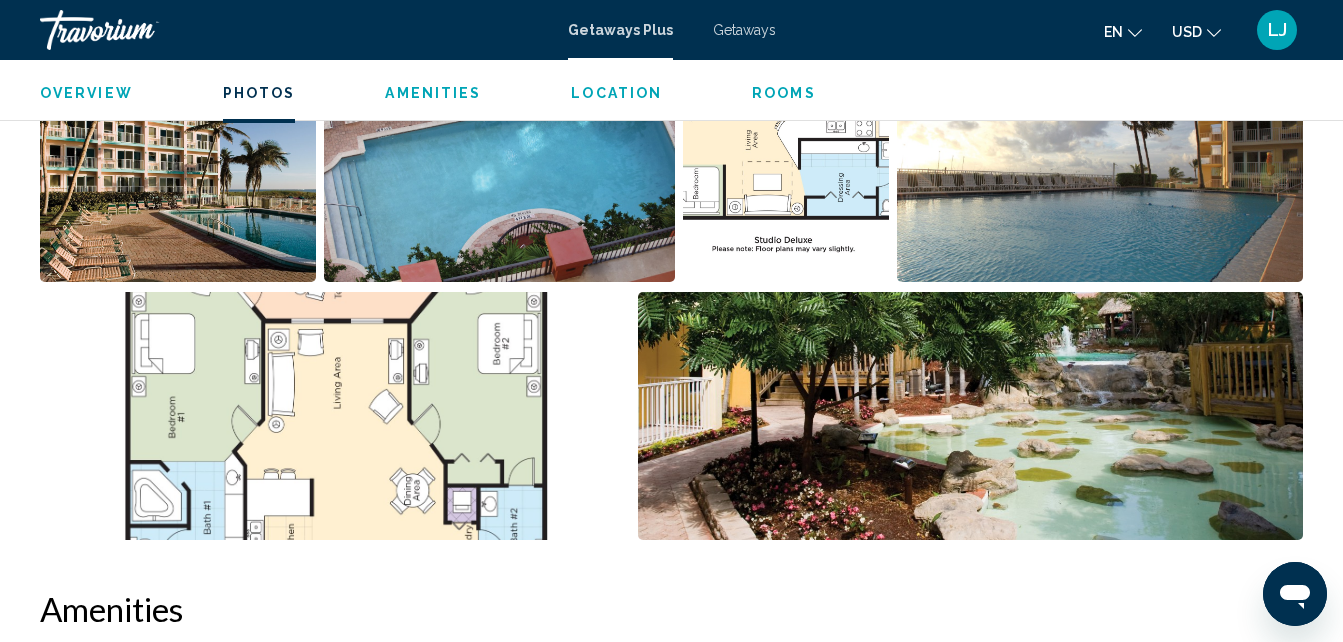 scroll, scrollTop: 1471, scrollLeft: 0, axis: vertical 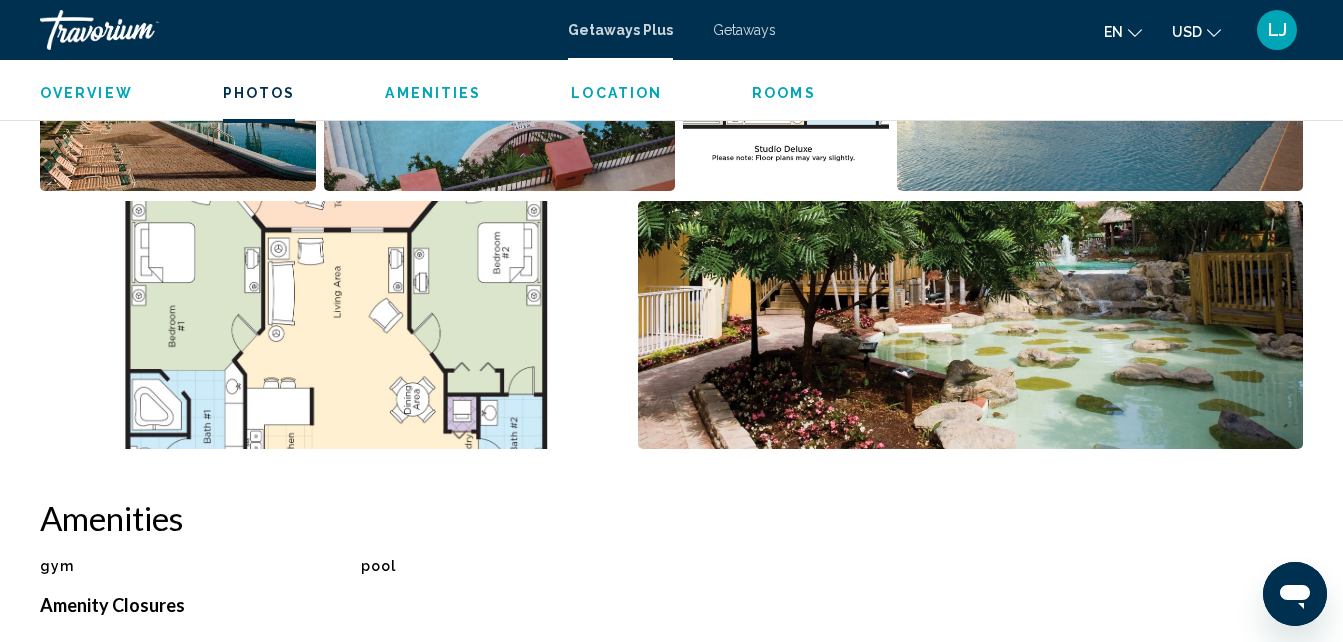 click on "Overview Type Resort All-Inclusive No All-Inclusive Address [NUMBER] [STREET] [CITY], [STATE], USA Description Escape the tropical sun by enjoying a swim in one of our four on-site pools, three of which are heated. You can also relax in the hot tubs.  Stay active by using the fitness center, playing on three nearby clay courts, or trying out the shuffleboard on two courts.  Guests at Sea Gardens Beach and Tennis Resort also have access to facilities at the adjacent Wyndham Ocean Palms Resort. Read more
Photos Amenities gym pool No Amenities available. Amenity Closures  Start Date   End Date   Info  [DATE] [DATE] "One of the Outdoor pools will be closed from [DATE] to [DATE]." North and South Cabana buildings will undergo pest control treatments.  The business center, cabana pool, spa, and cafe will be closed. Housekeeping Fees  Unit Type   Schedule   Info  for Hotel units per stay The mandatory fee will be charged for reservations shorter than seven nights. Pets" at bounding box center (671, 1656) 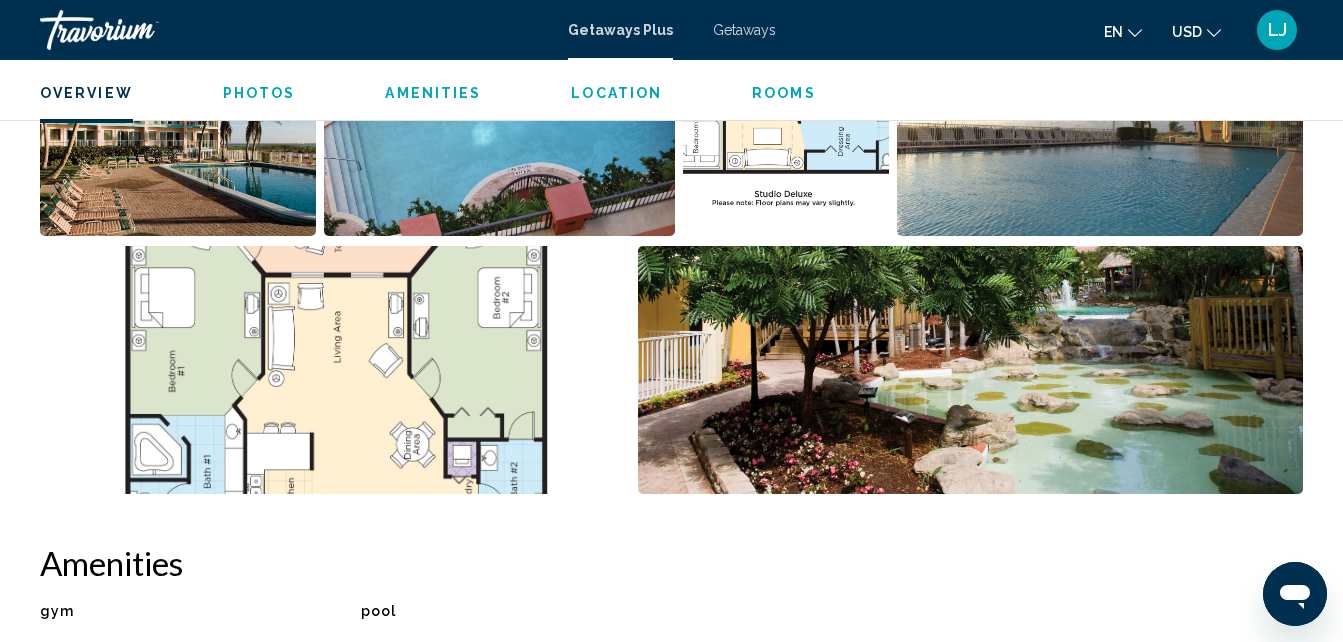 scroll, scrollTop: 1125, scrollLeft: 0, axis: vertical 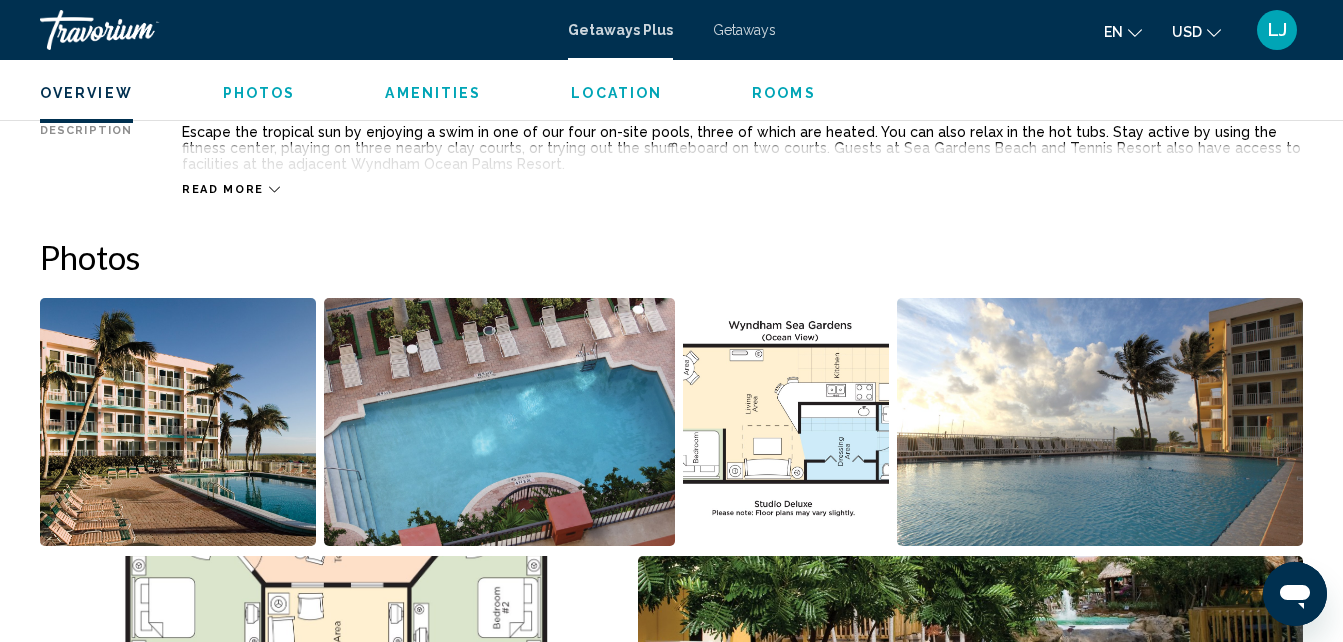 click on "Overview
Photos
Amenities
Location
Rooms
Search" 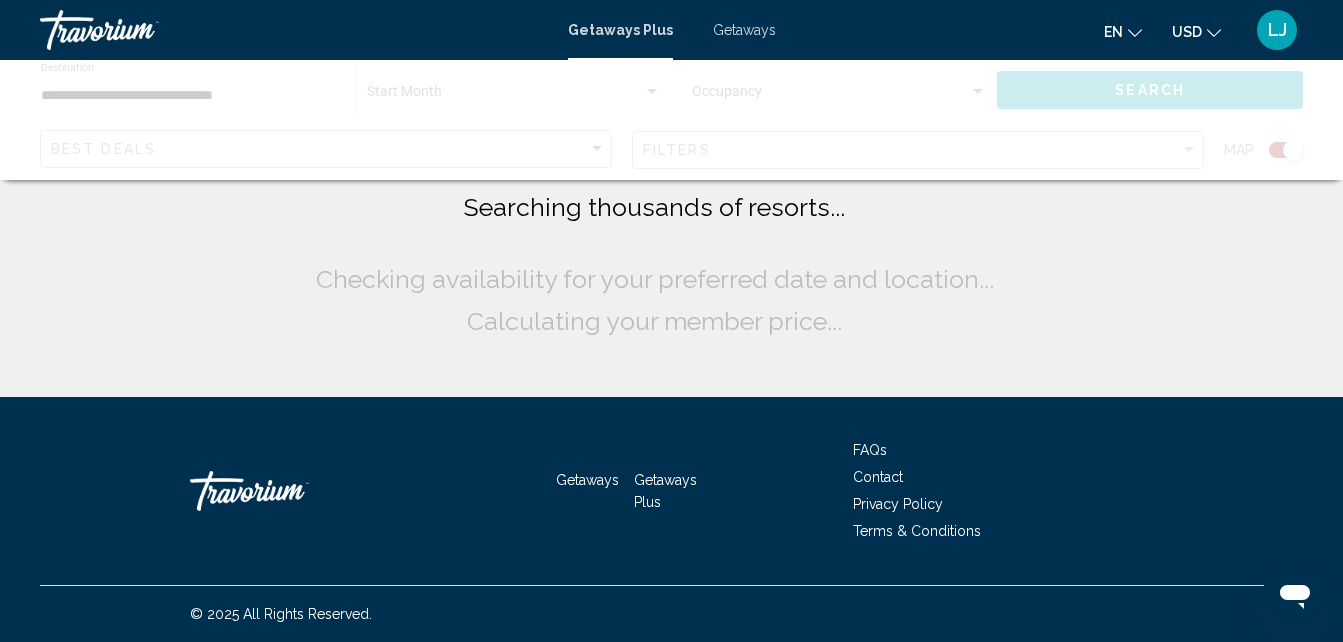 scroll, scrollTop: 0, scrollLeft: 0, axis: both 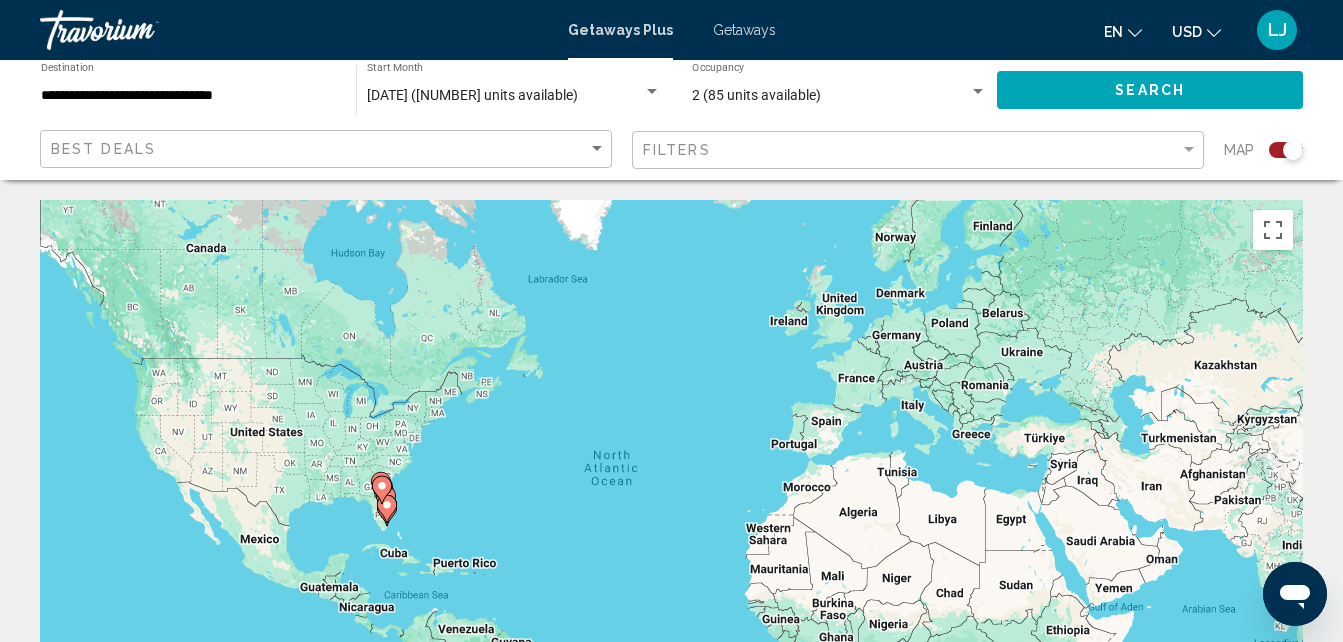 click on "Getaways" at bounding box center [744, 30] 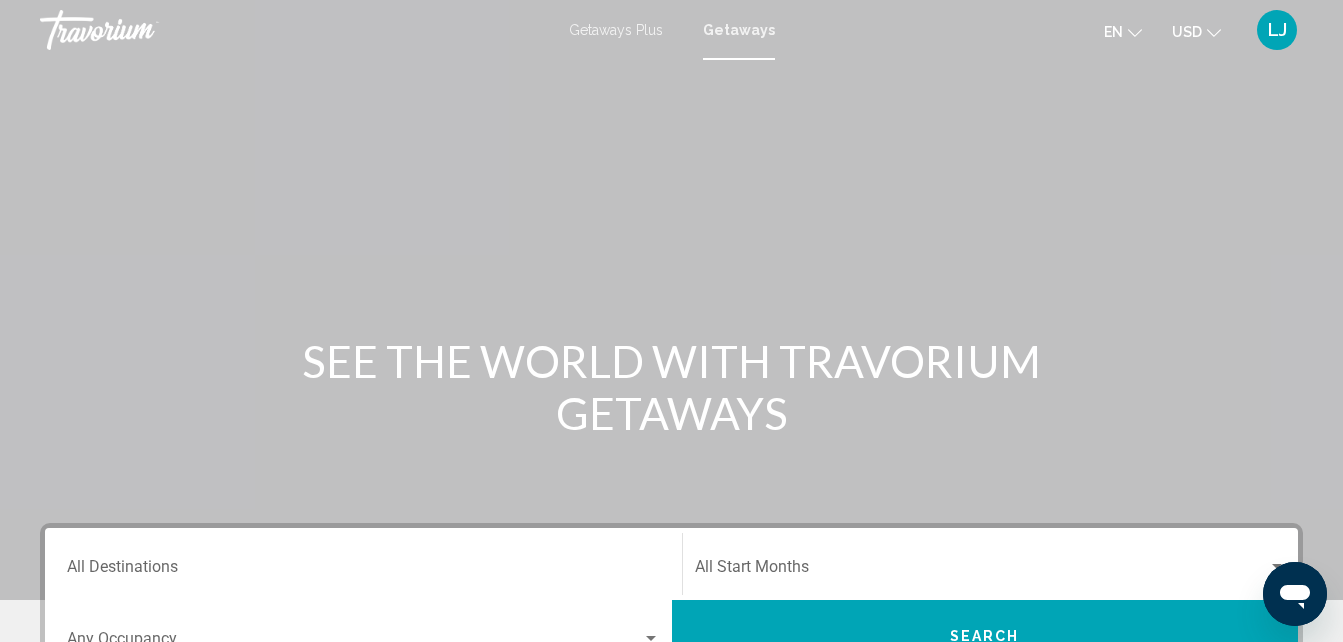 click on "Destination All Destinations" at bounding box center (363, 564) 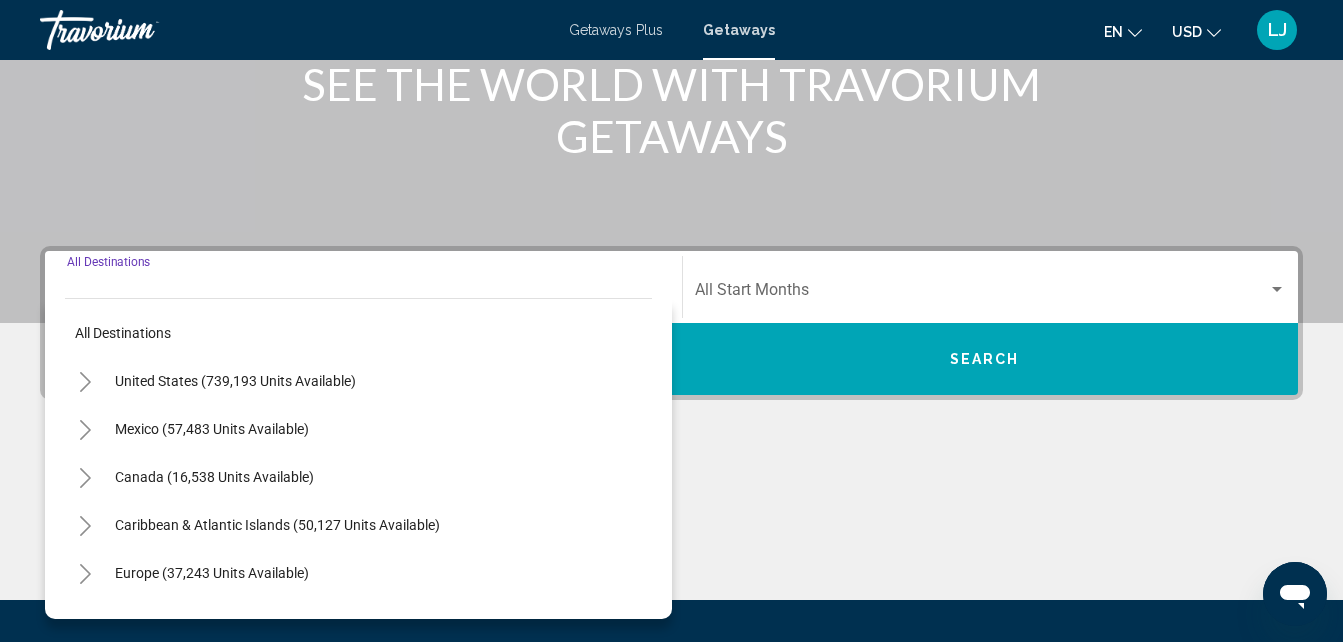 scroll, scrollTop: 458, scrollLeft: 0, axis: vertical 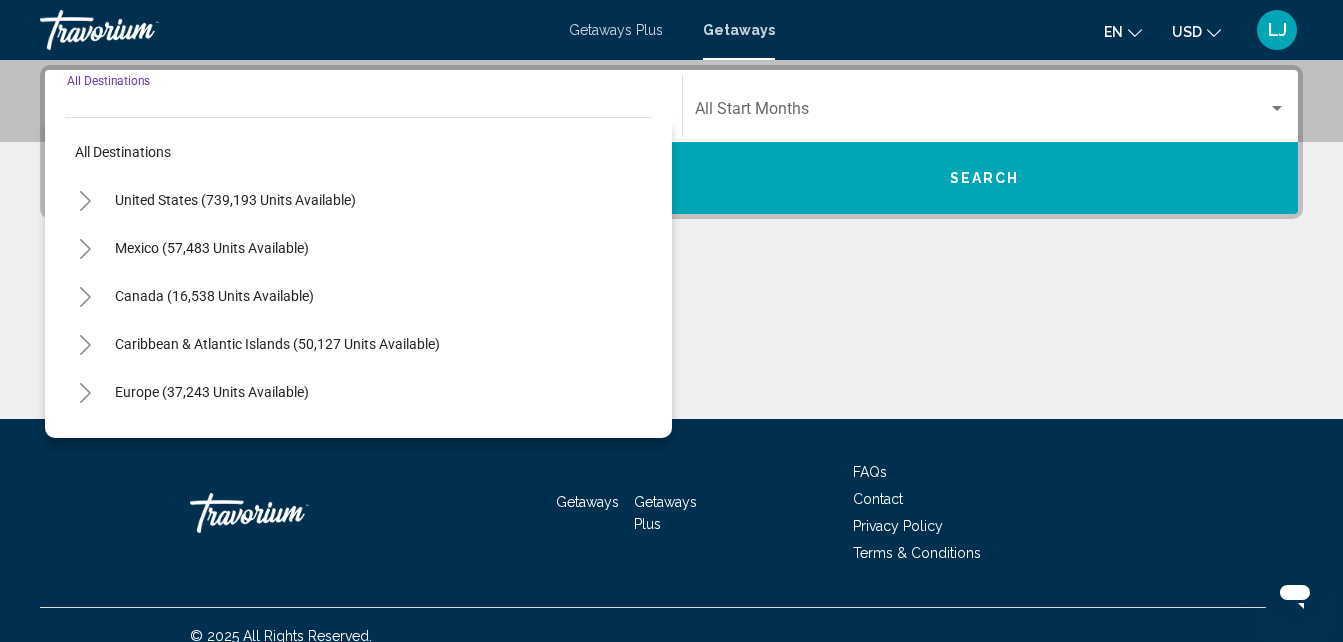 click 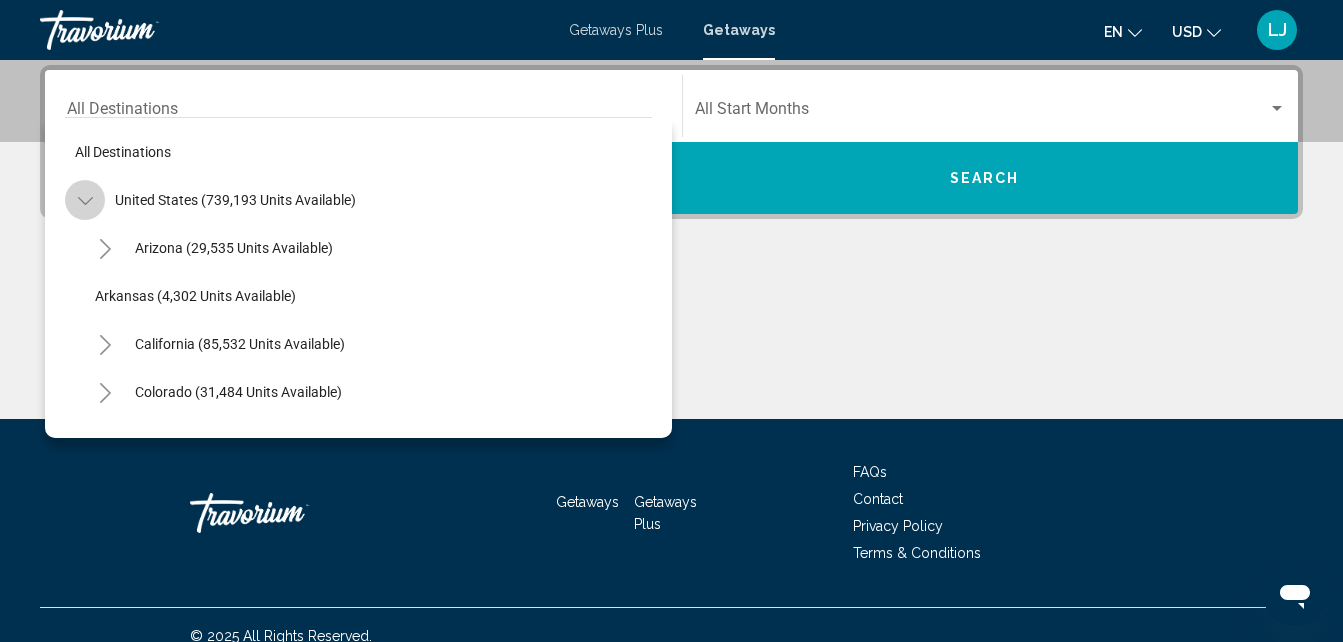 click 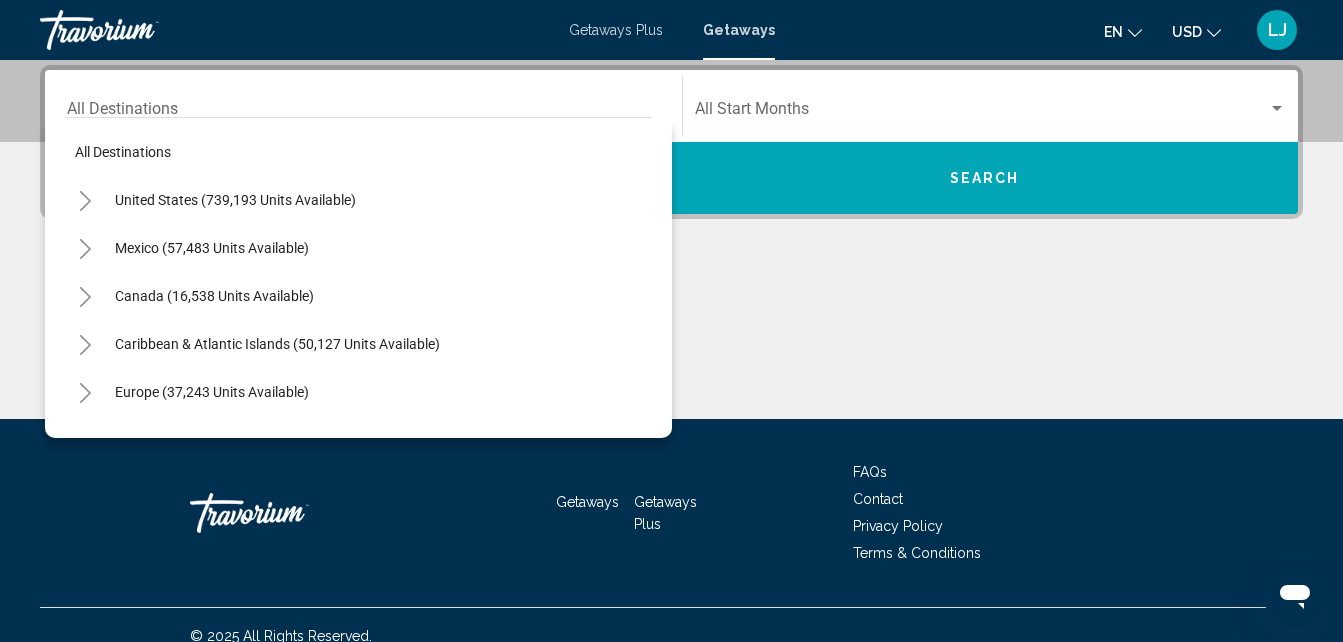 click 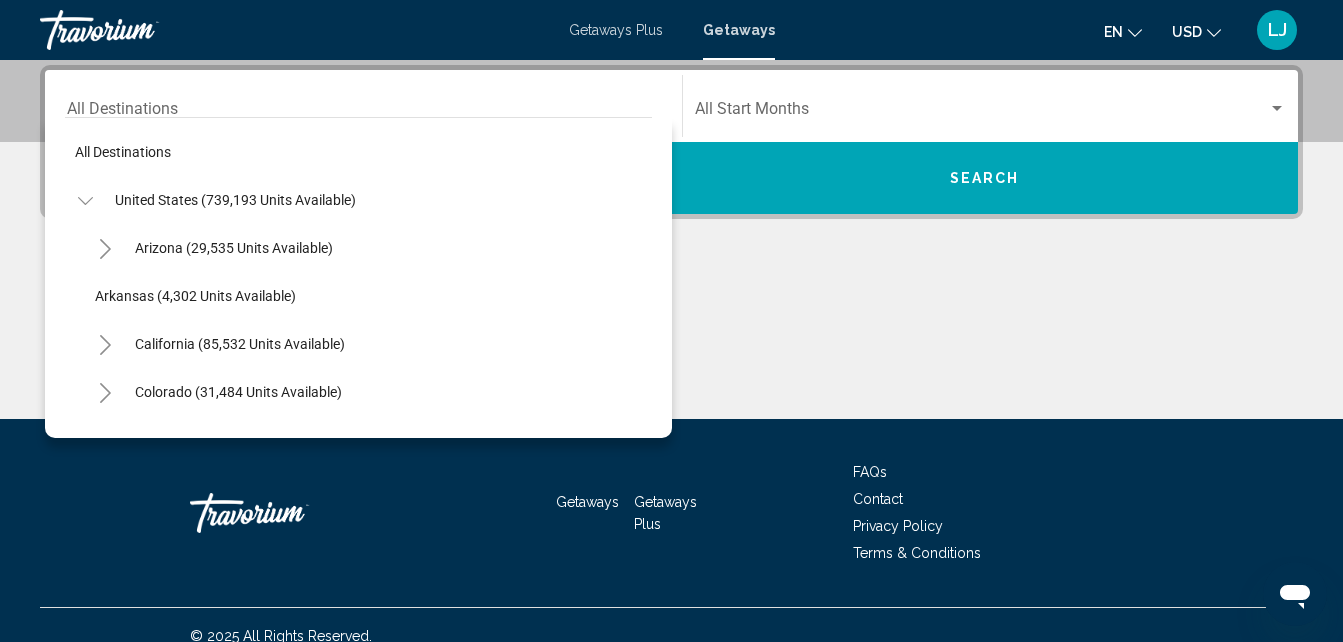 scroll, scrollTop: 271, scrollLeft: 0, axis: vertical 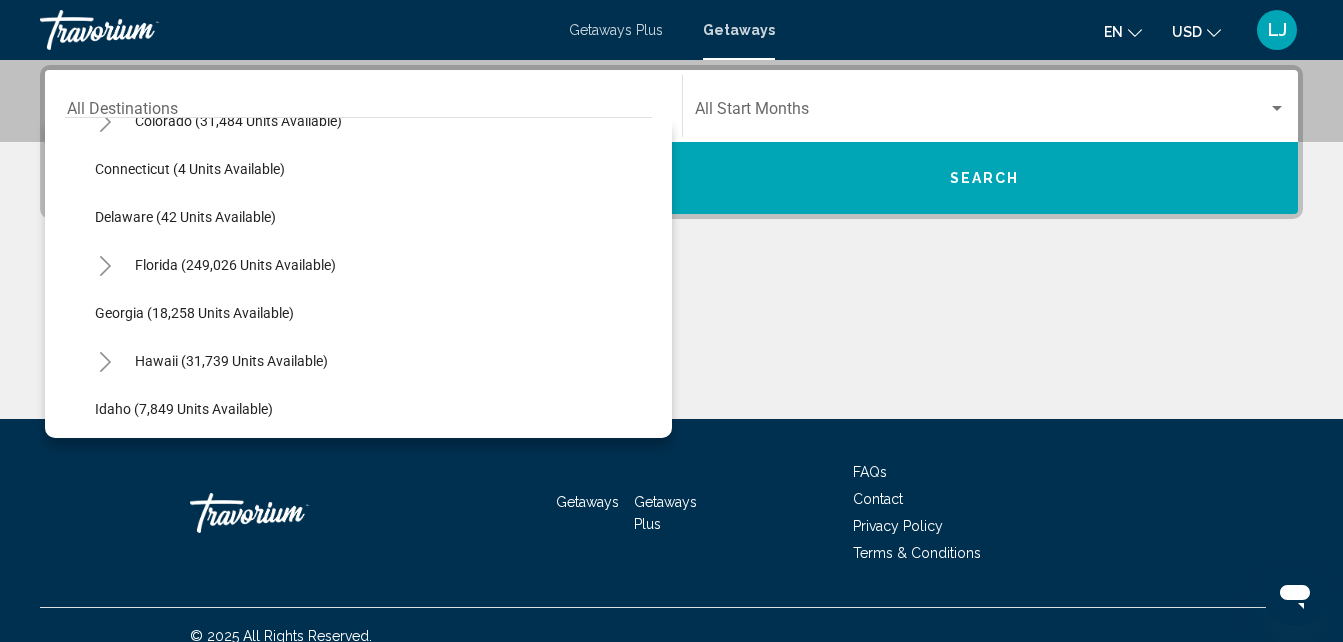 click 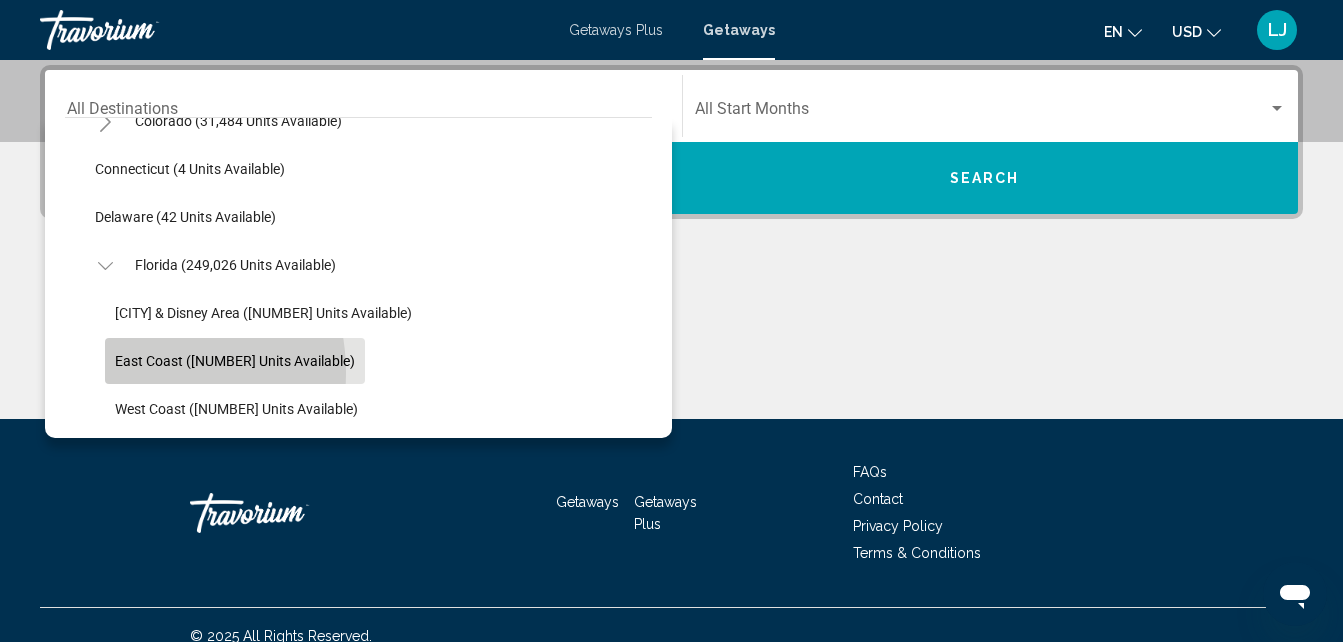 click on "East Coast ([NUMBER] units available)" 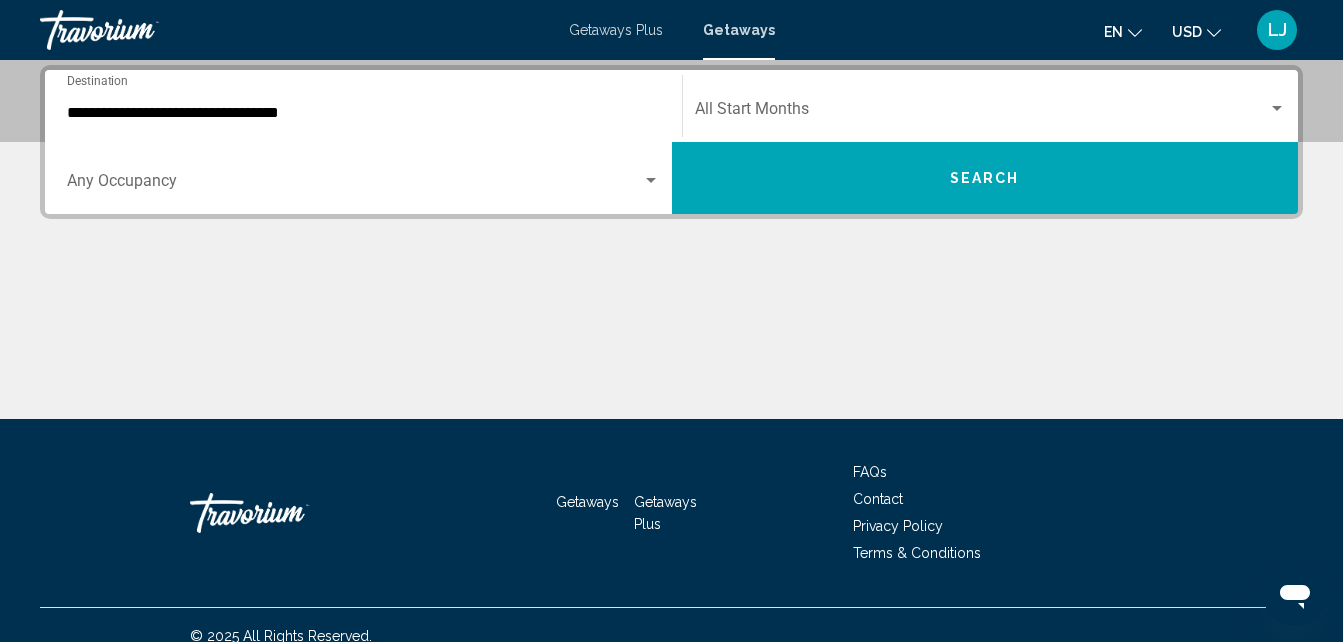 click on "Occupancy Any Occupancy" at bounding box center [363, 178] 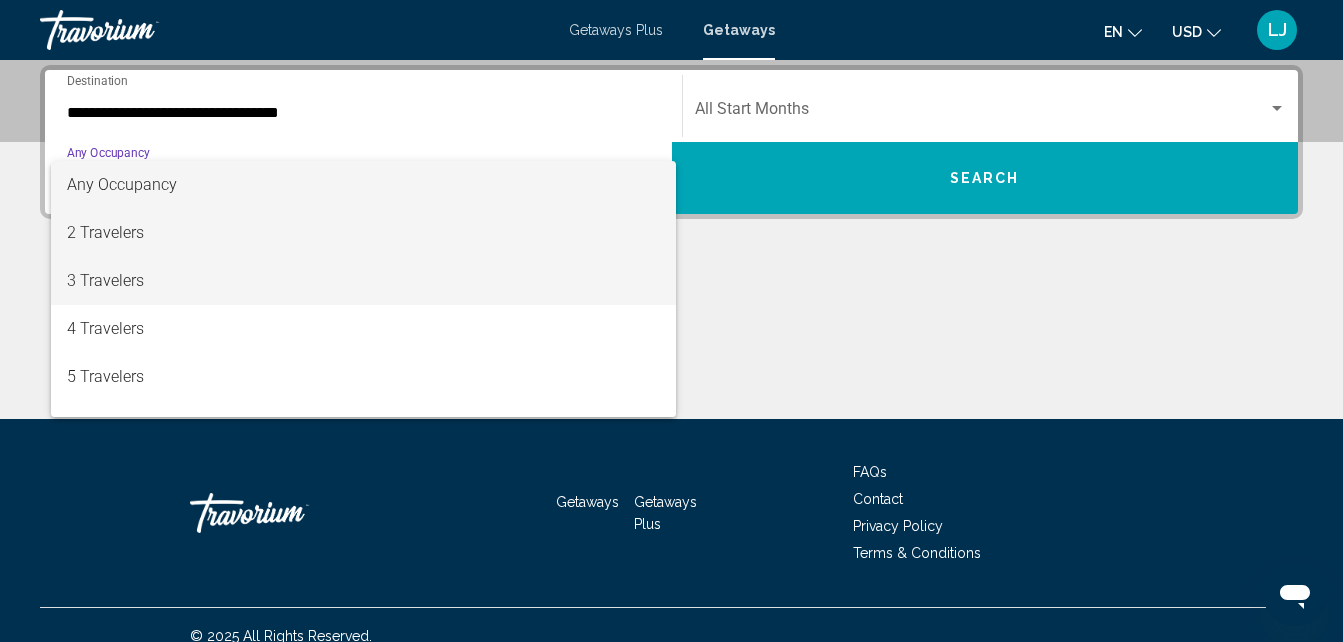 drag, startPoint x: 624, startPoint y: 257, endPoint x: 628, endPoint y: 227, distance: 30.265491 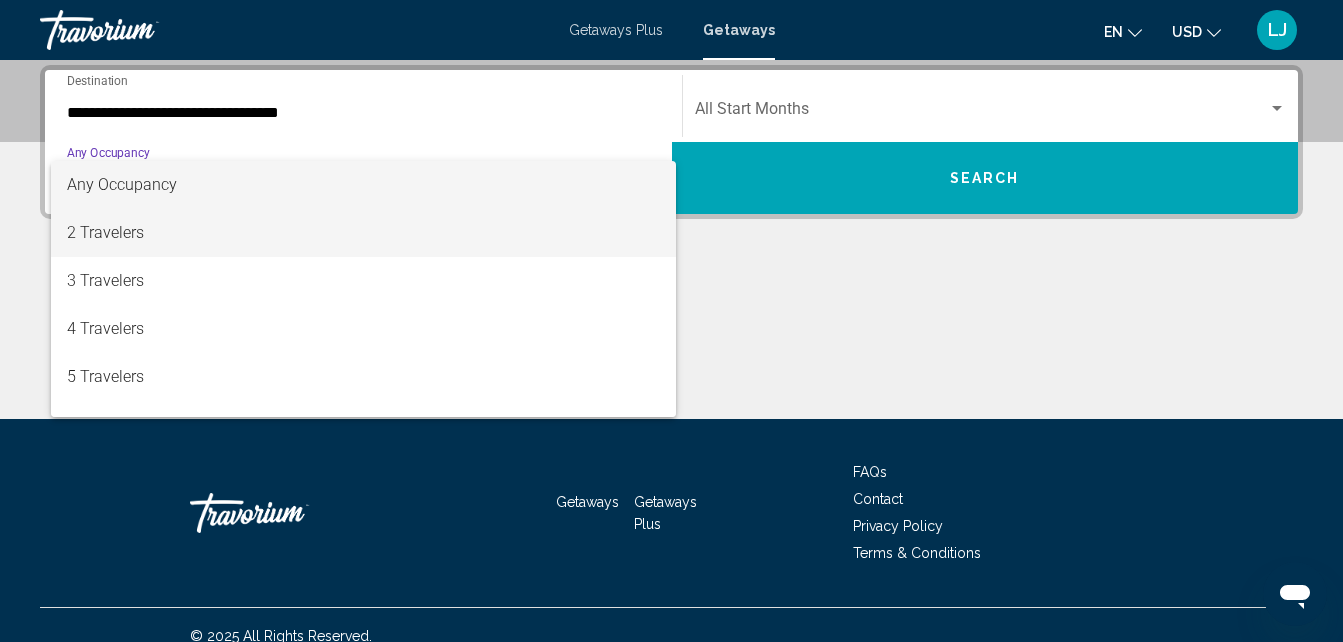 click on "2 Travelers" at bounding box center [363, 233] 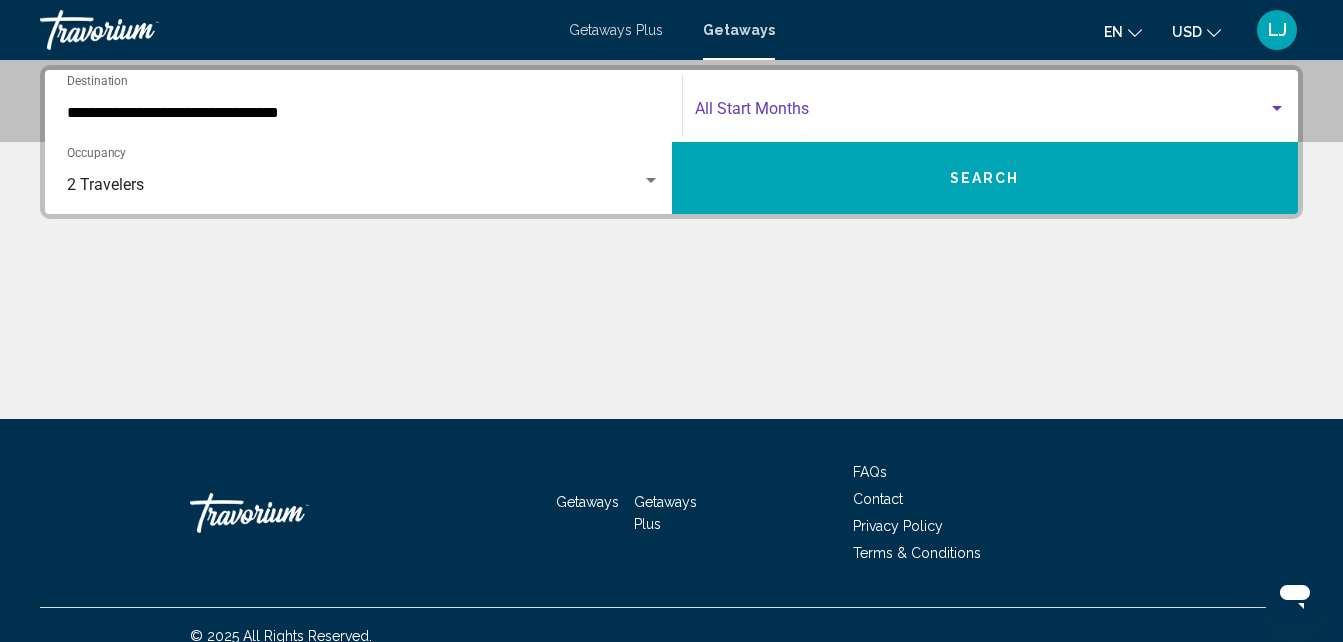 click at bounding box center [982, 113] 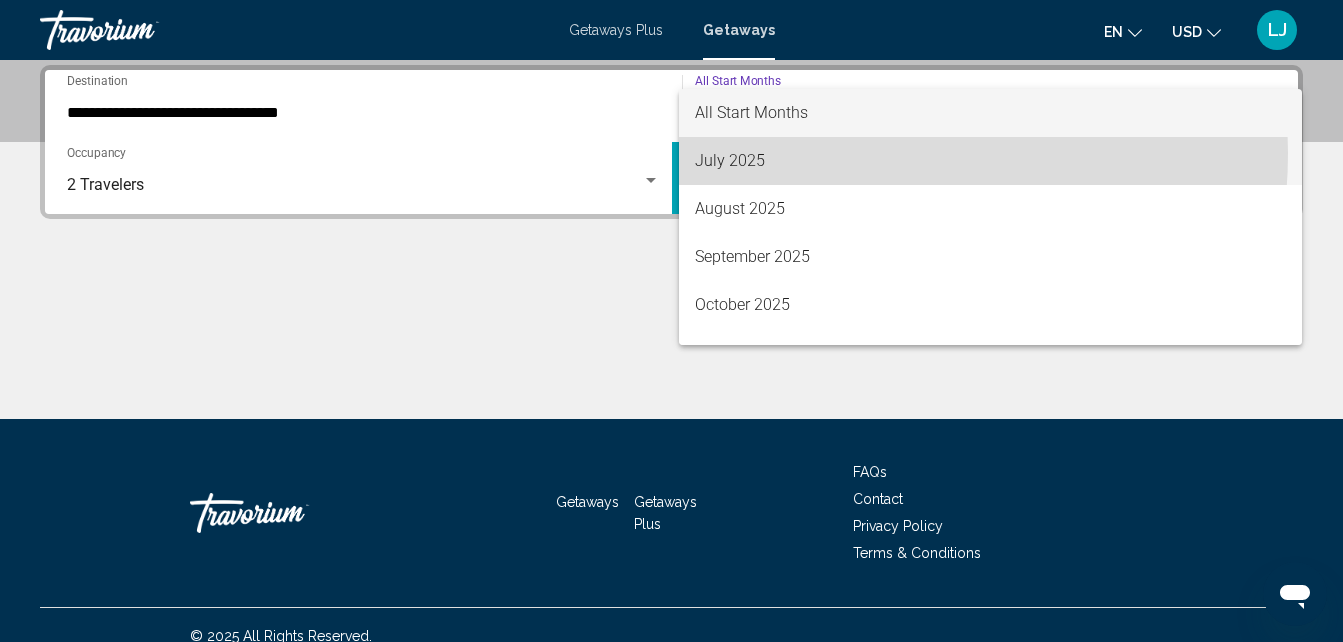 click on "July 2025" at bounding box center [991, 161] 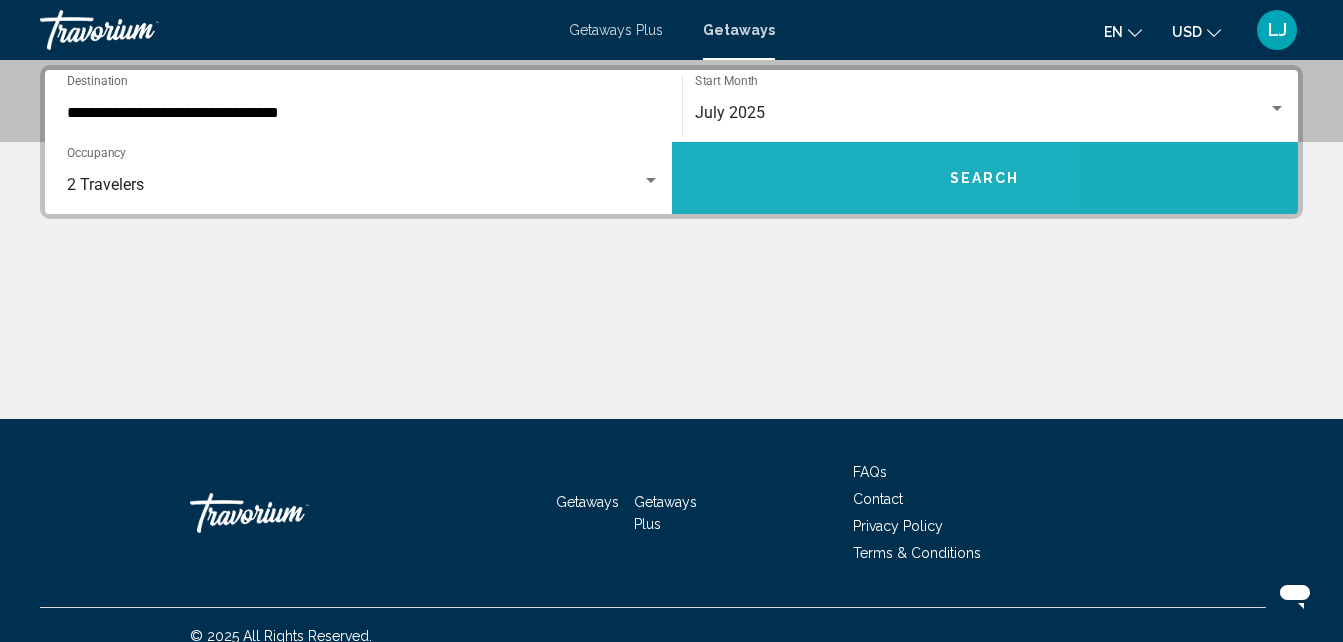 click on "Search" at bounding box center (985, 178) 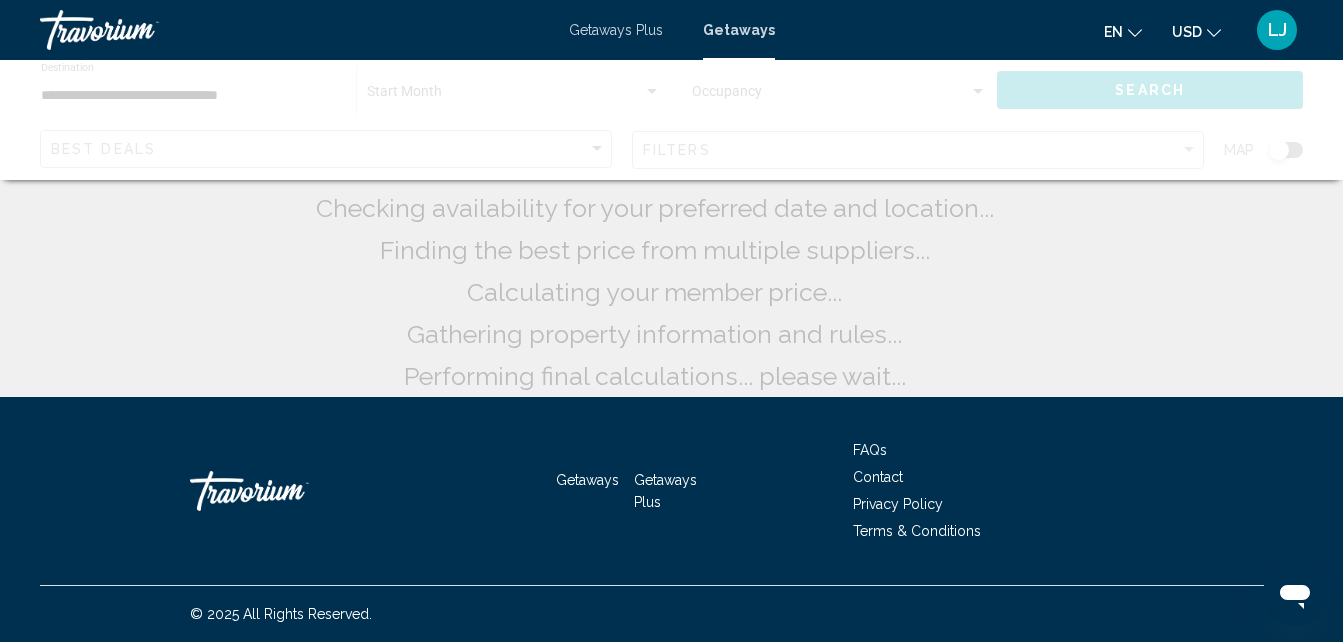 scroll, scrollTop: 0, scrollLeft: 0, axis: both 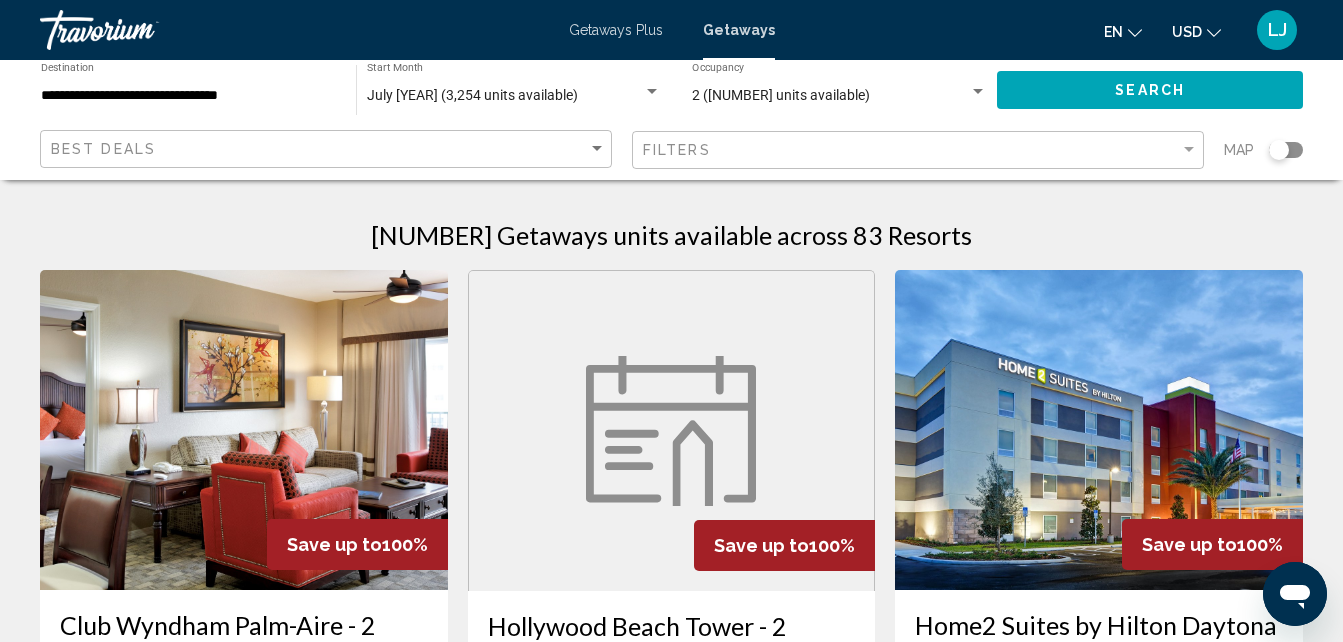 click 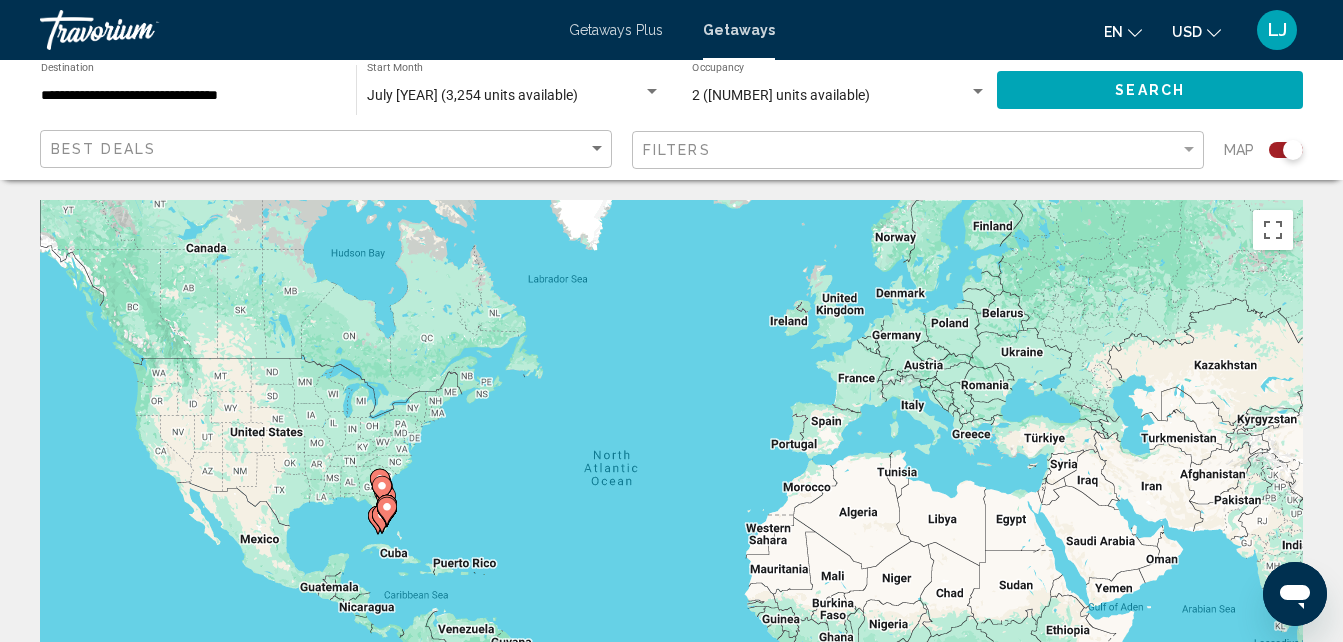 click 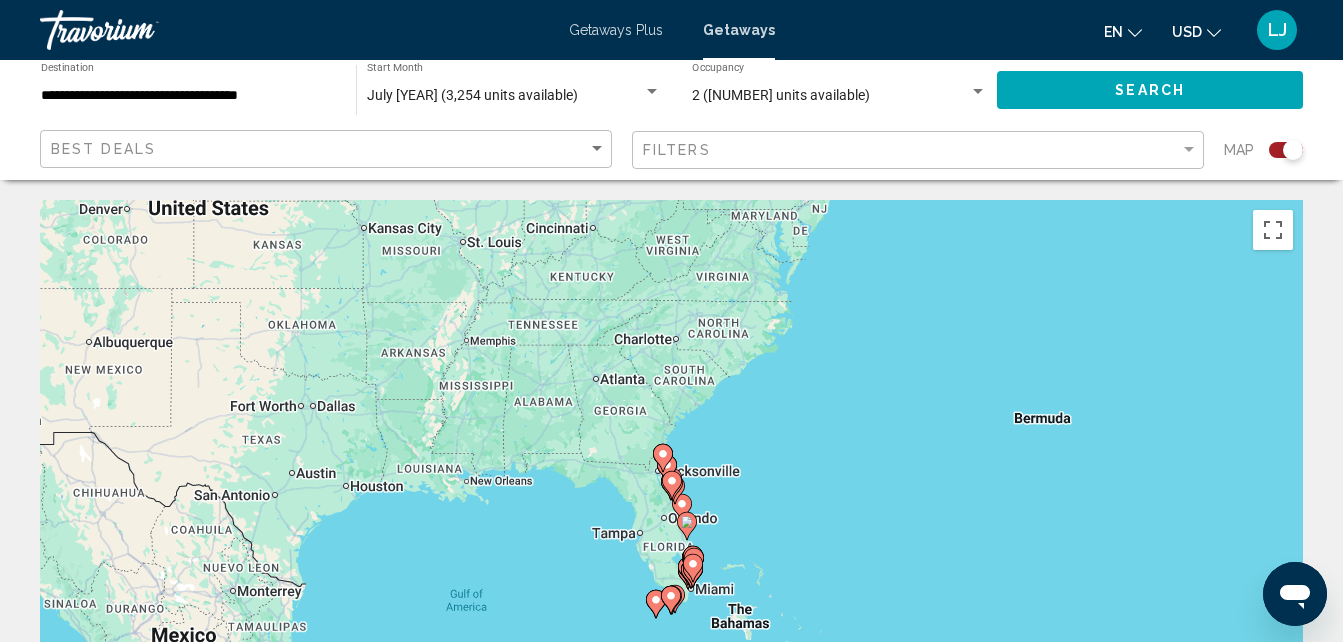 click at bounding box center (691, 574) 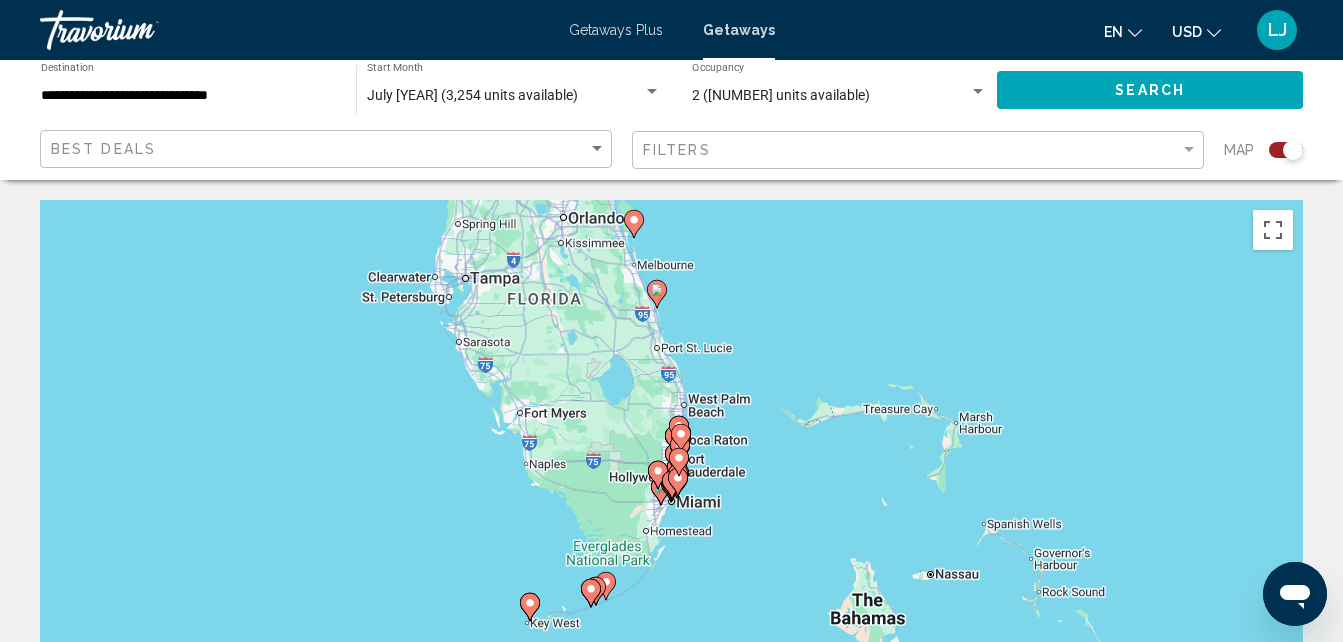 click at bounding box center (658, 475) 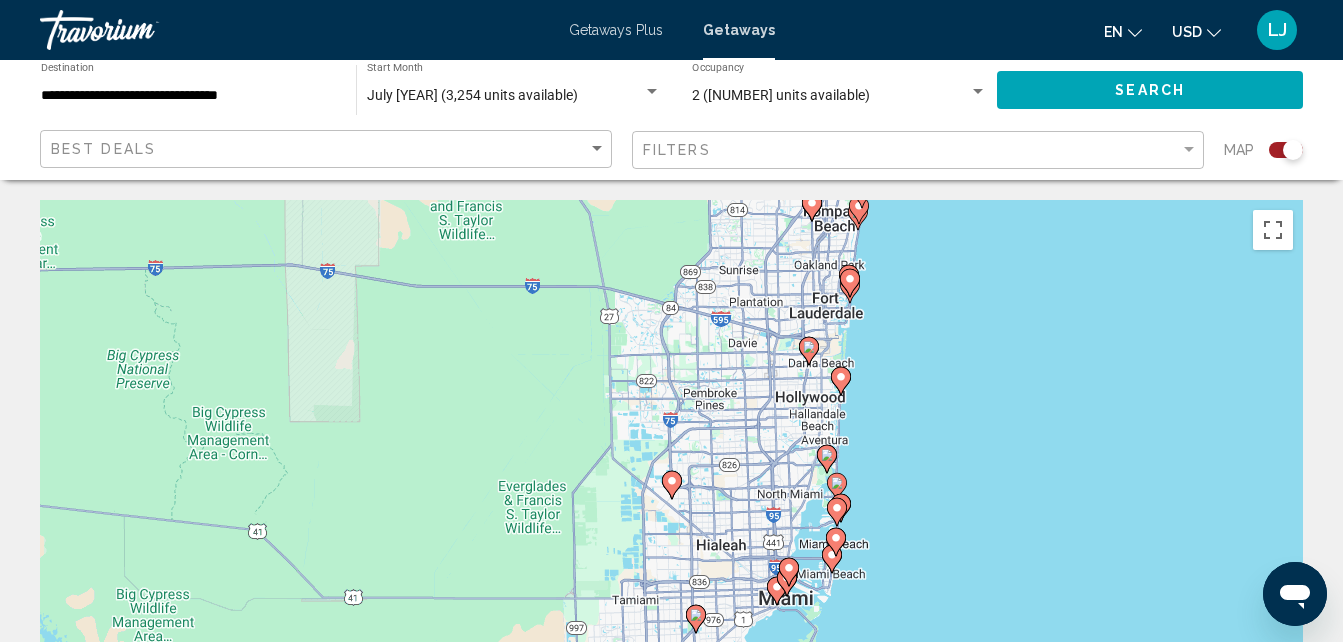 click on "To navigate, press the arrow keys.  To activate drag with keyboard, press Alt + Enter. Once in keyboard drag state, use the arrow keys to move the marker. To complete the drag, press the Enter key. To cancel, press Escape." at bounding box center (671, 500) 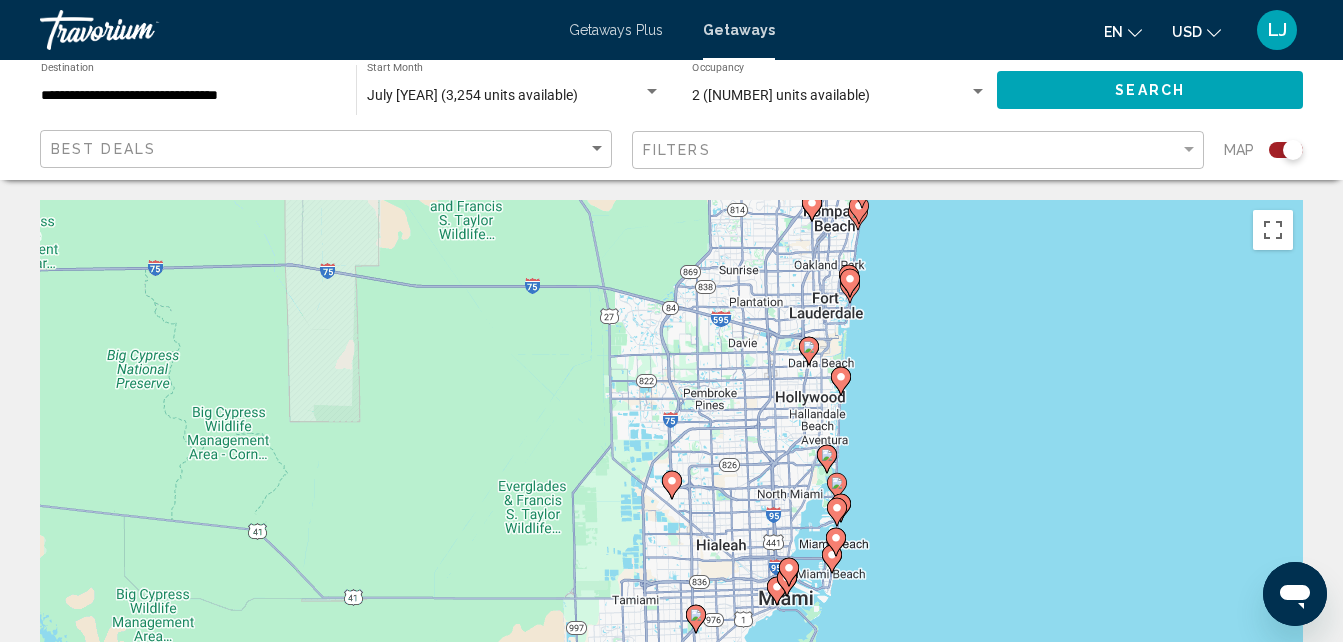 click 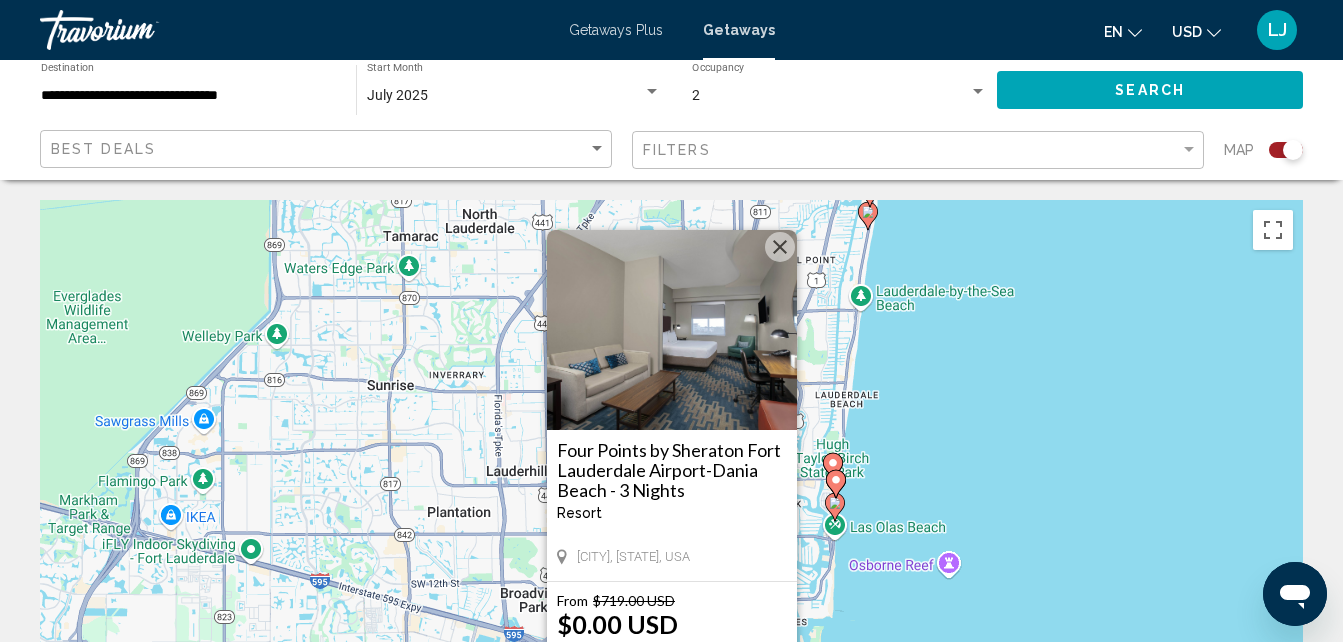 click at bounding box center [780, 247] 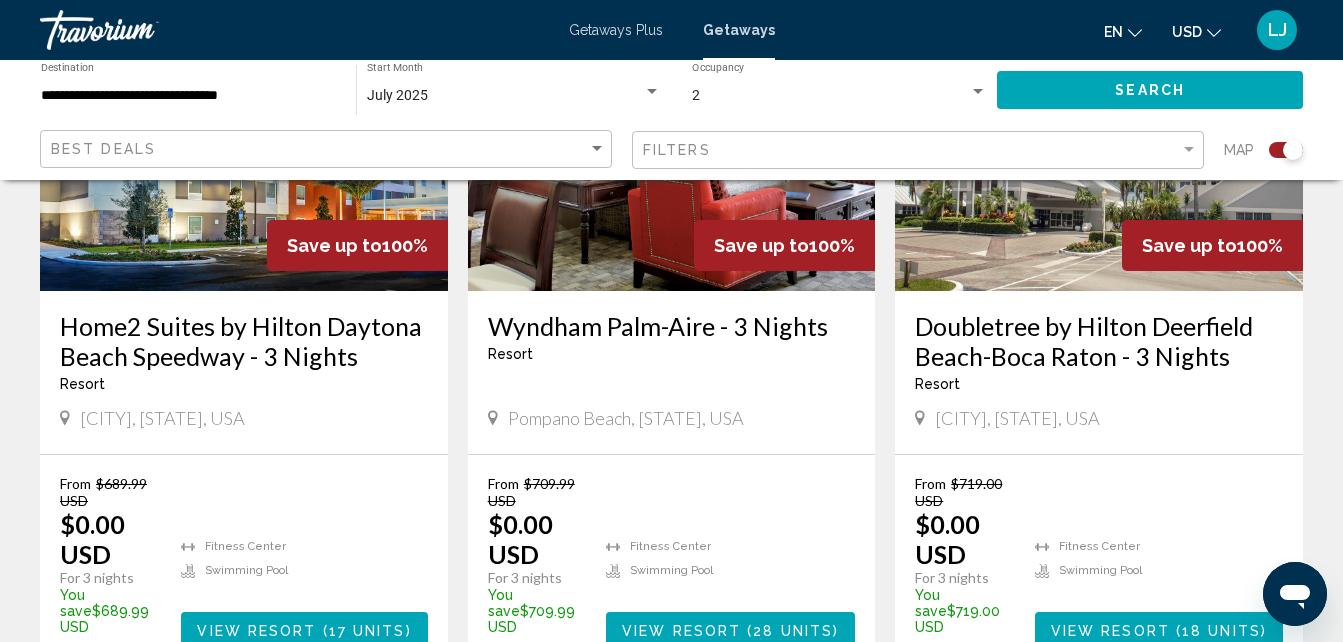 scroll, scrollTop: 1694, scrollLeft: 0, axis: vertical 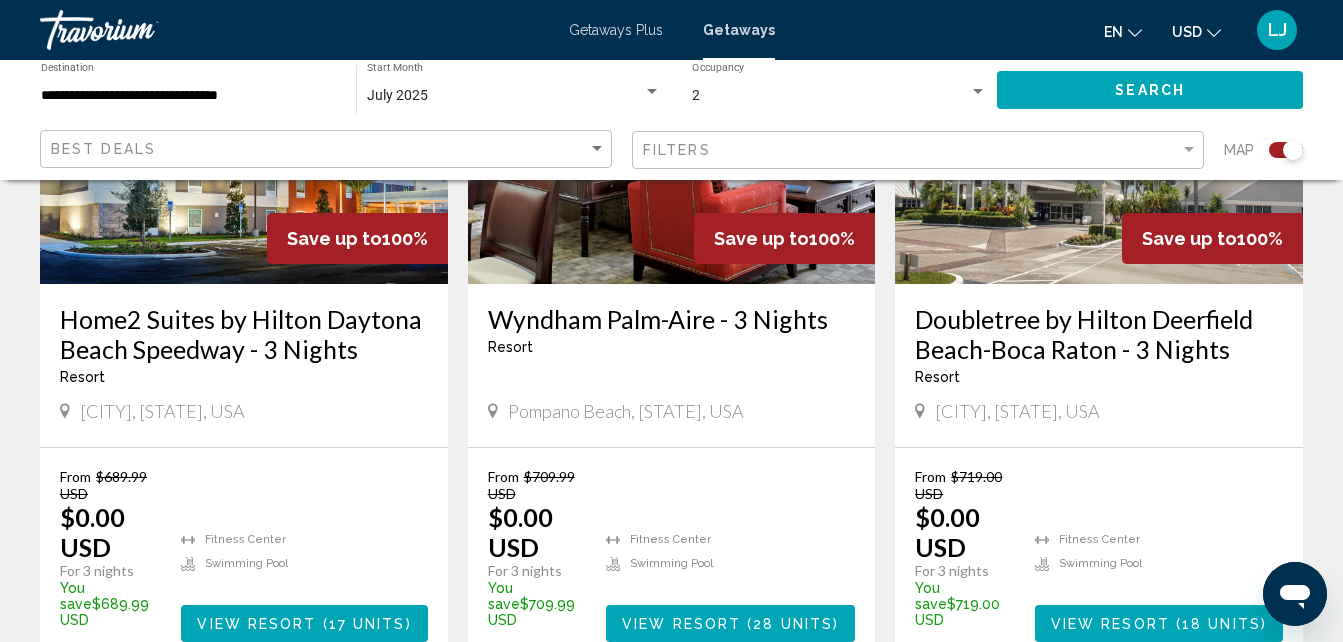 click on "View Resort" at bounding box center (1110, 624) 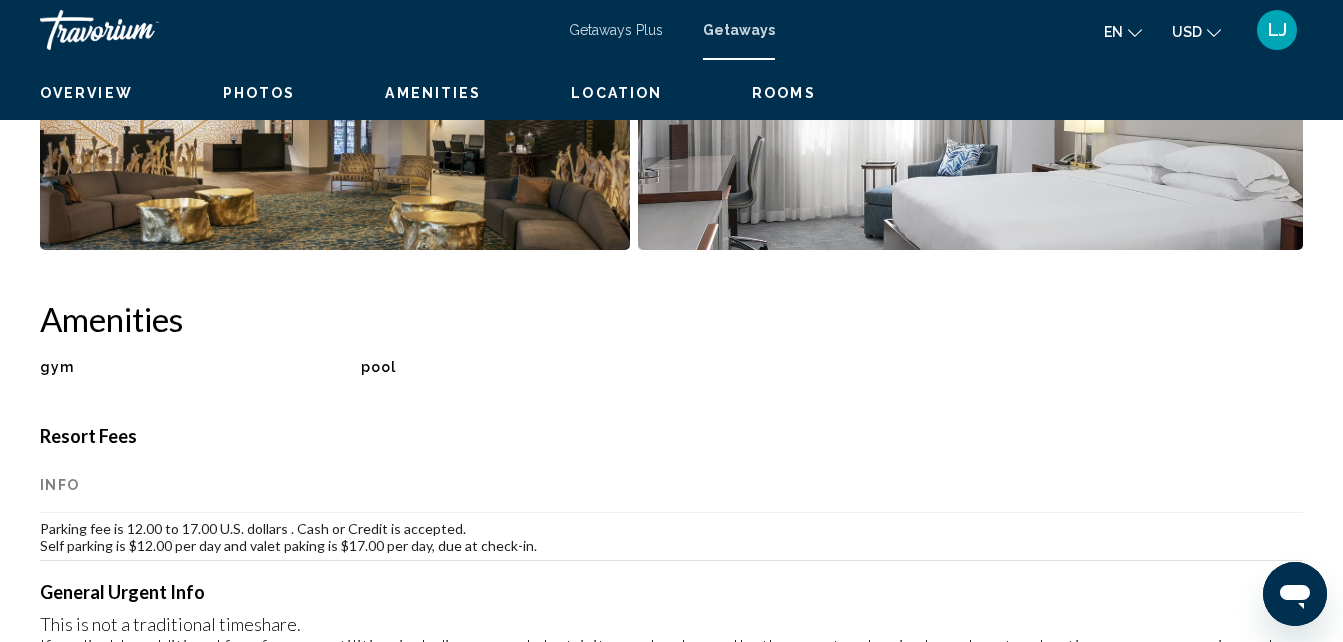 scroll, scrollTop: 214, scrollLeft: 0, axis: vertical 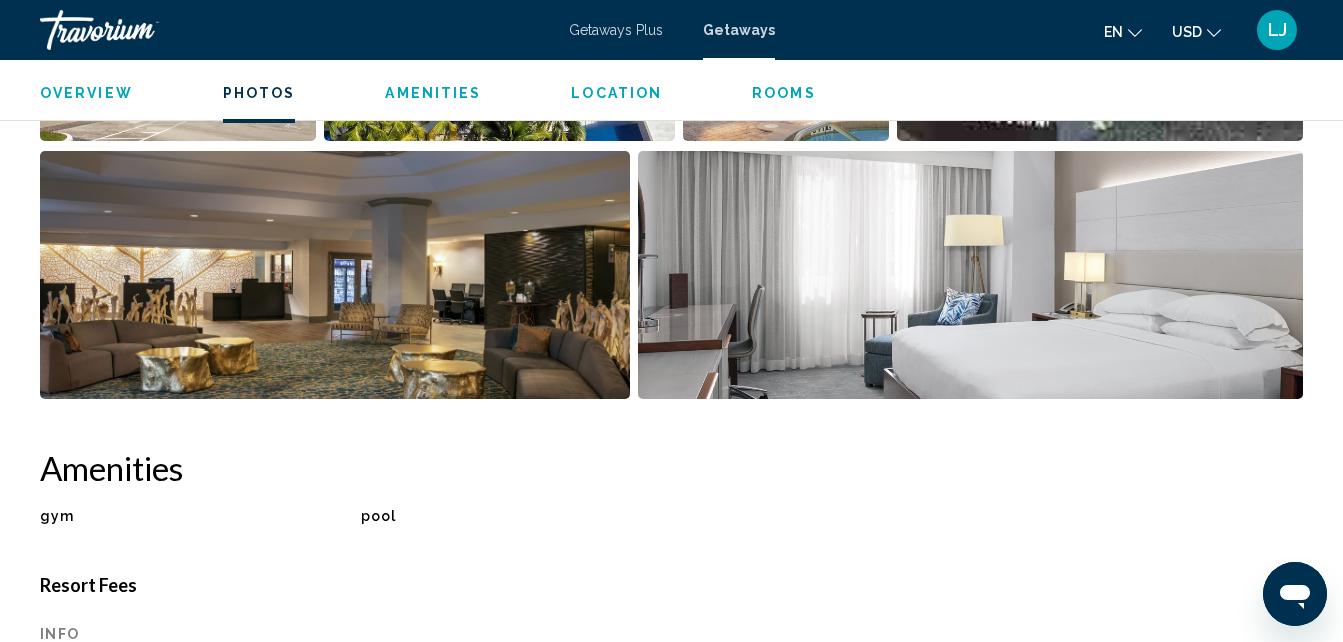 click at bounding box center [335, 275] 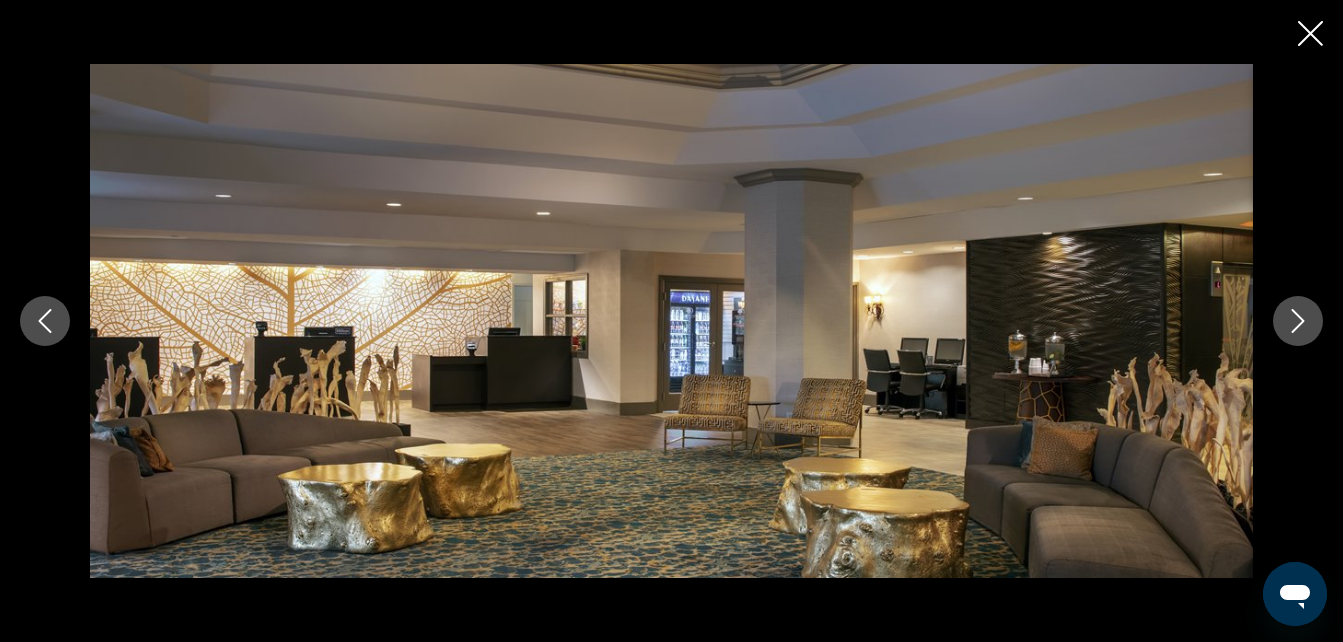 click at bounding box center [1298, 321] 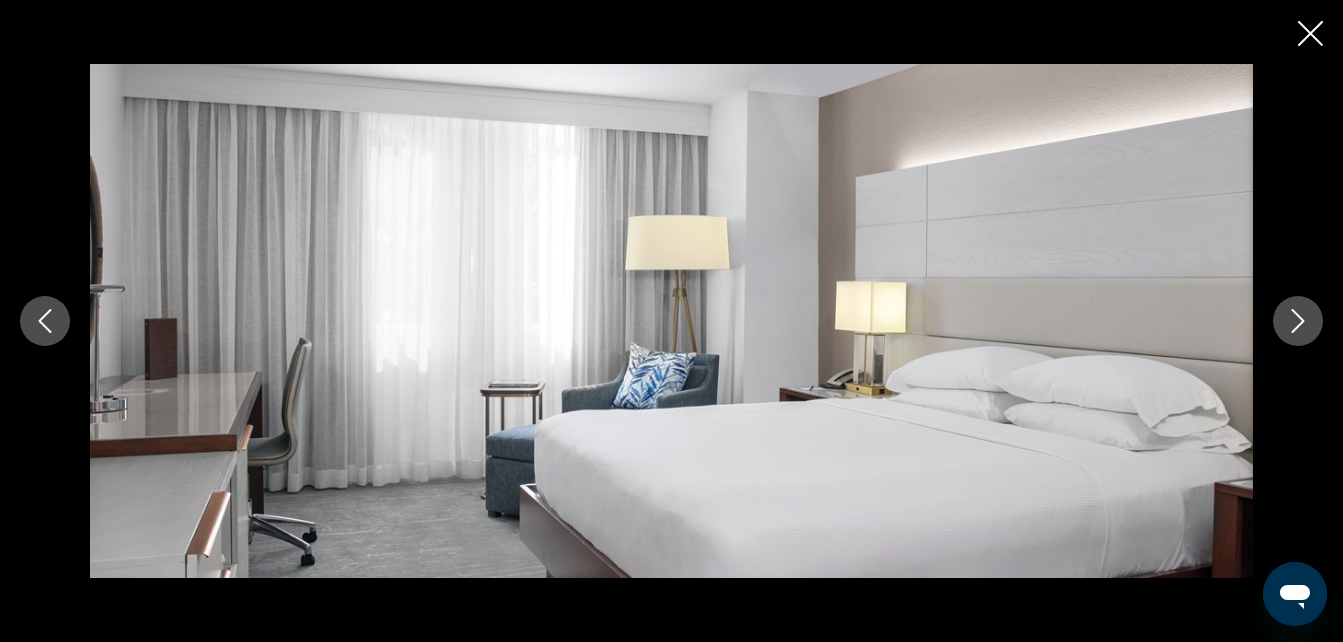 click at bounding box center (1298, 321) 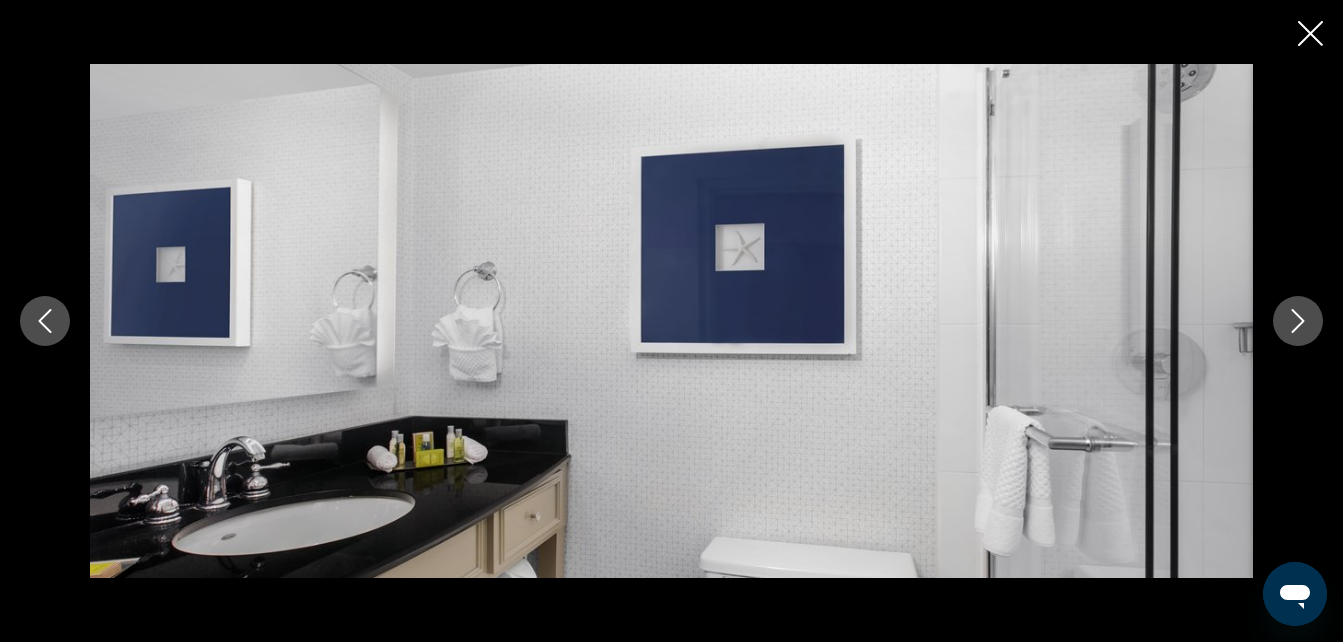 click at bounding box center (1298, 321) 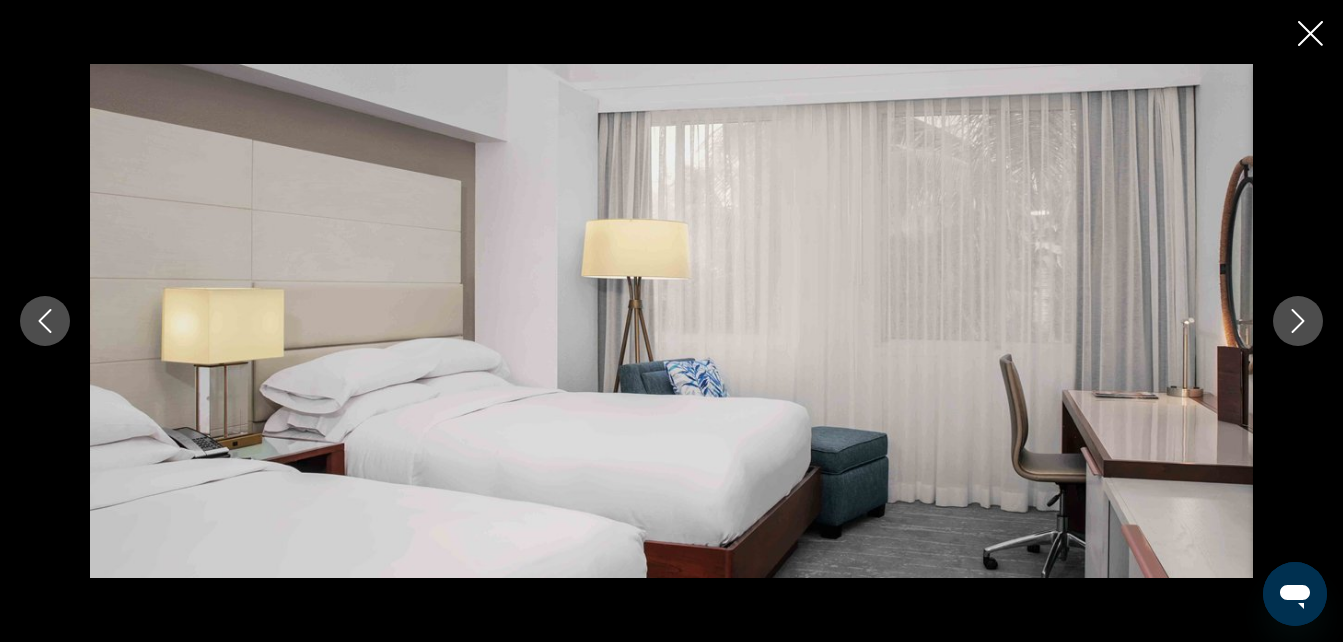 click at bounding box center [1298, 321] 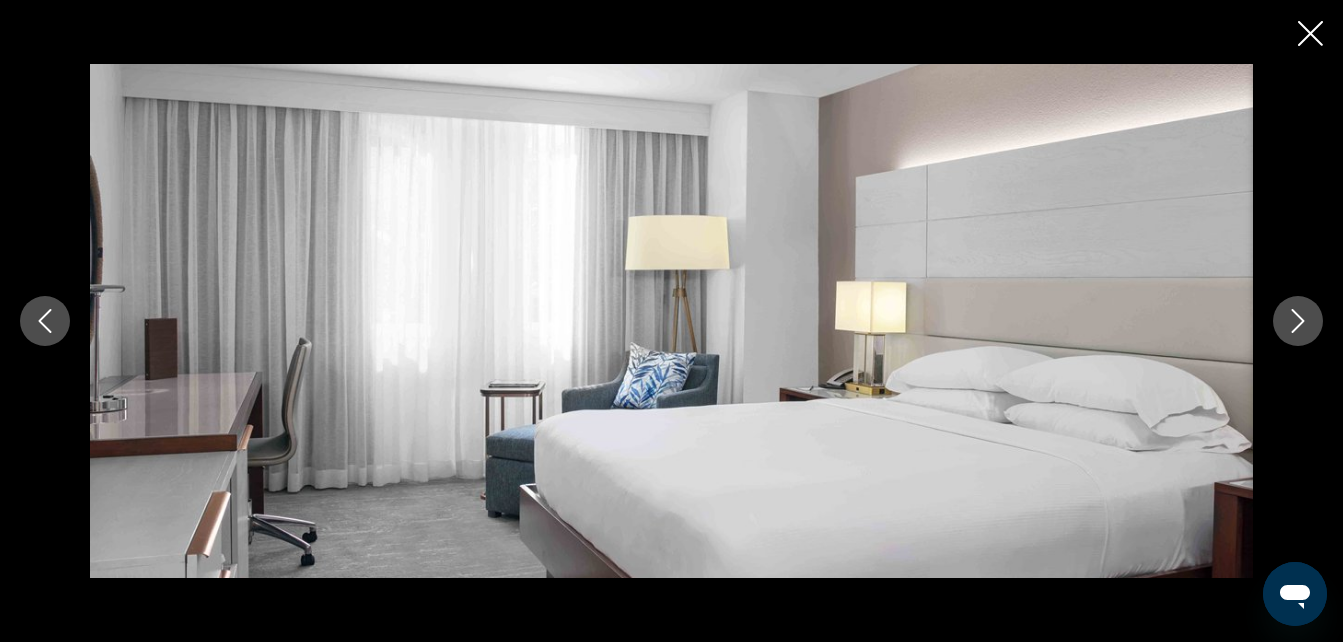 click at bounding box center (1298, 321) 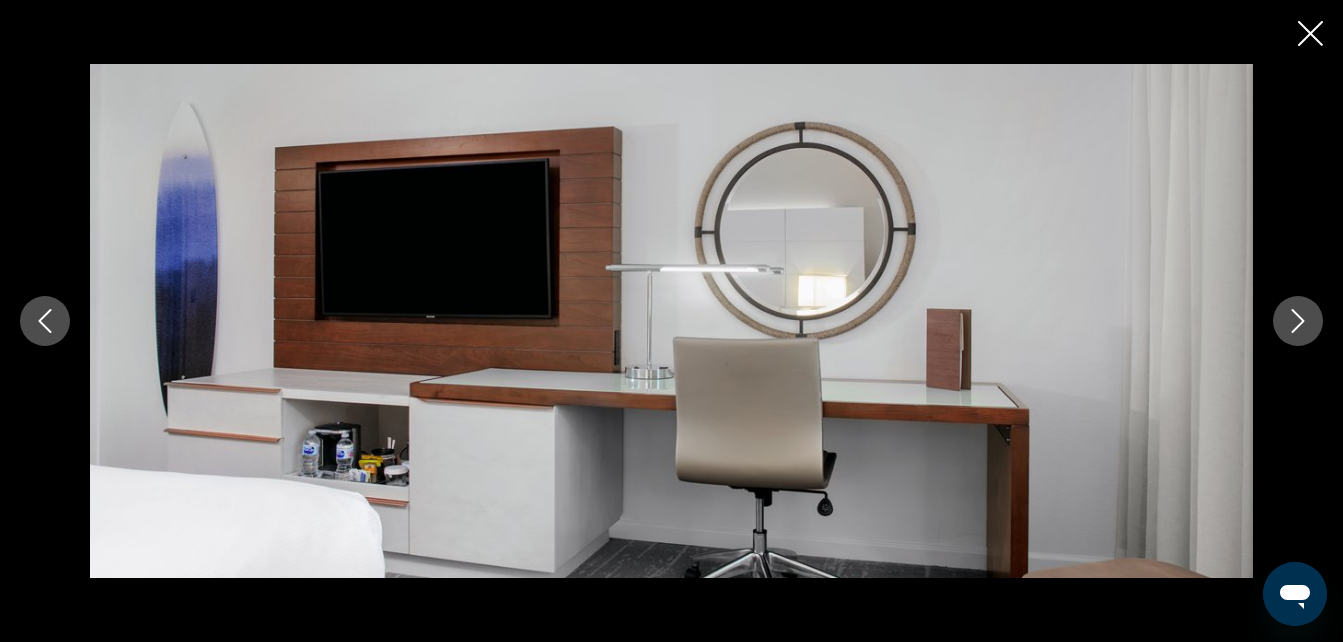 click at bounding box center [1298, 321] 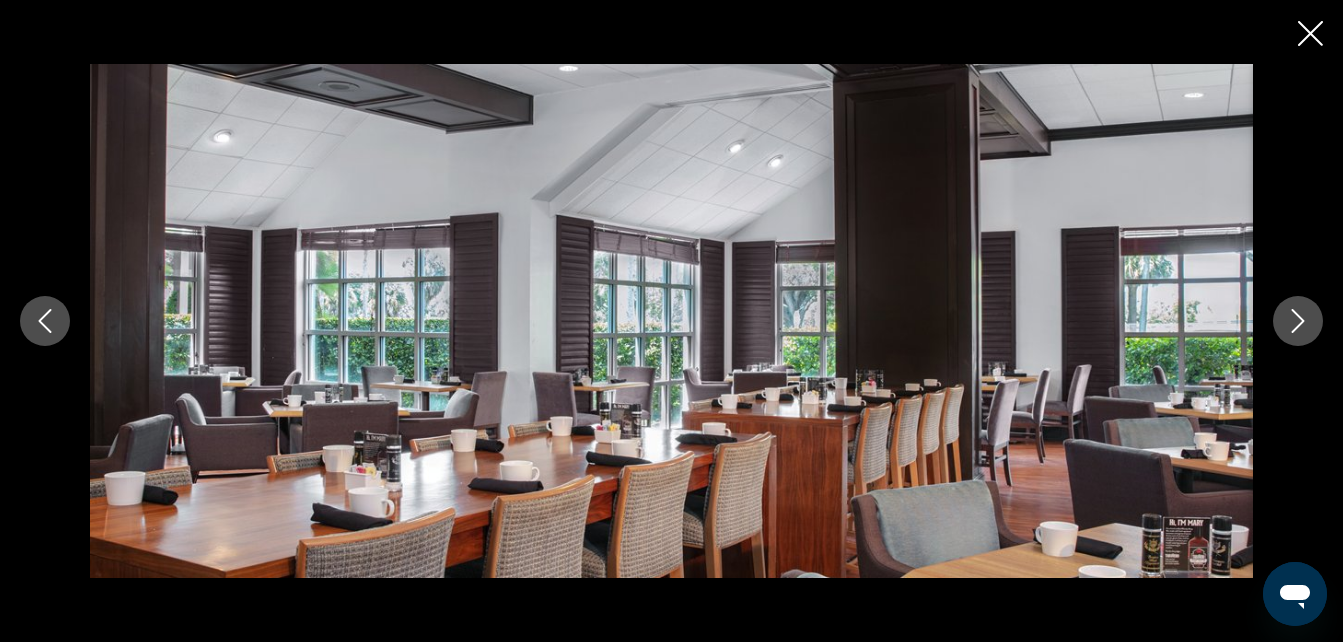 click 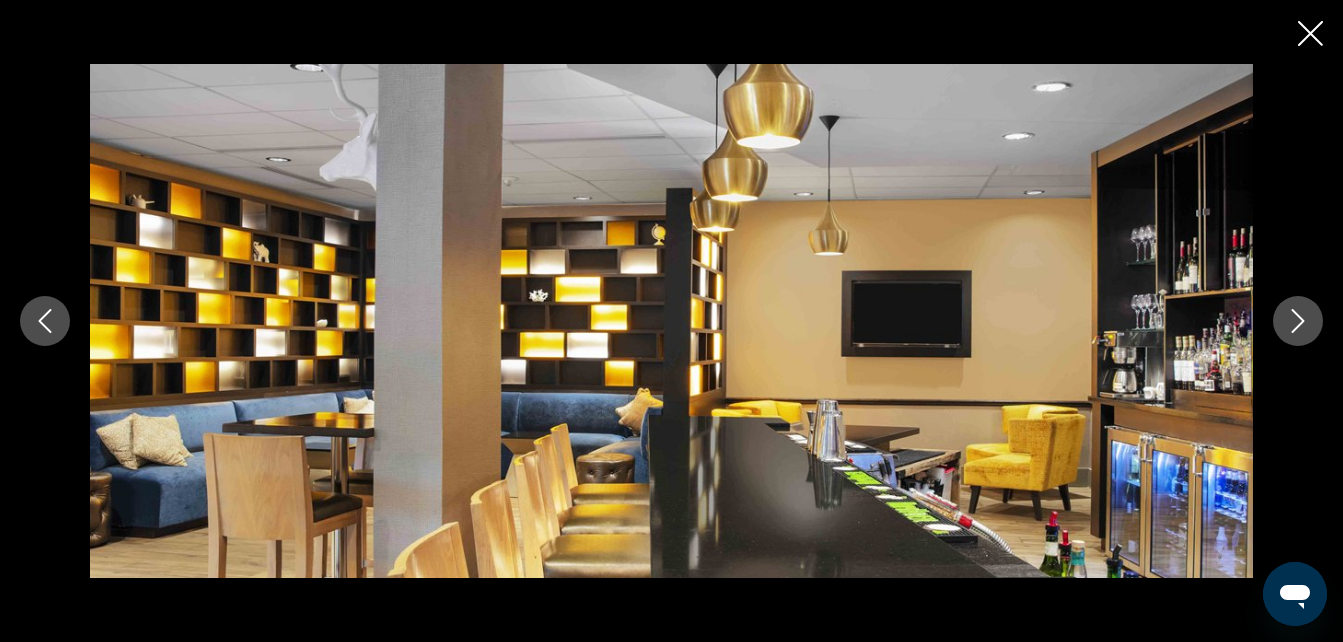 click 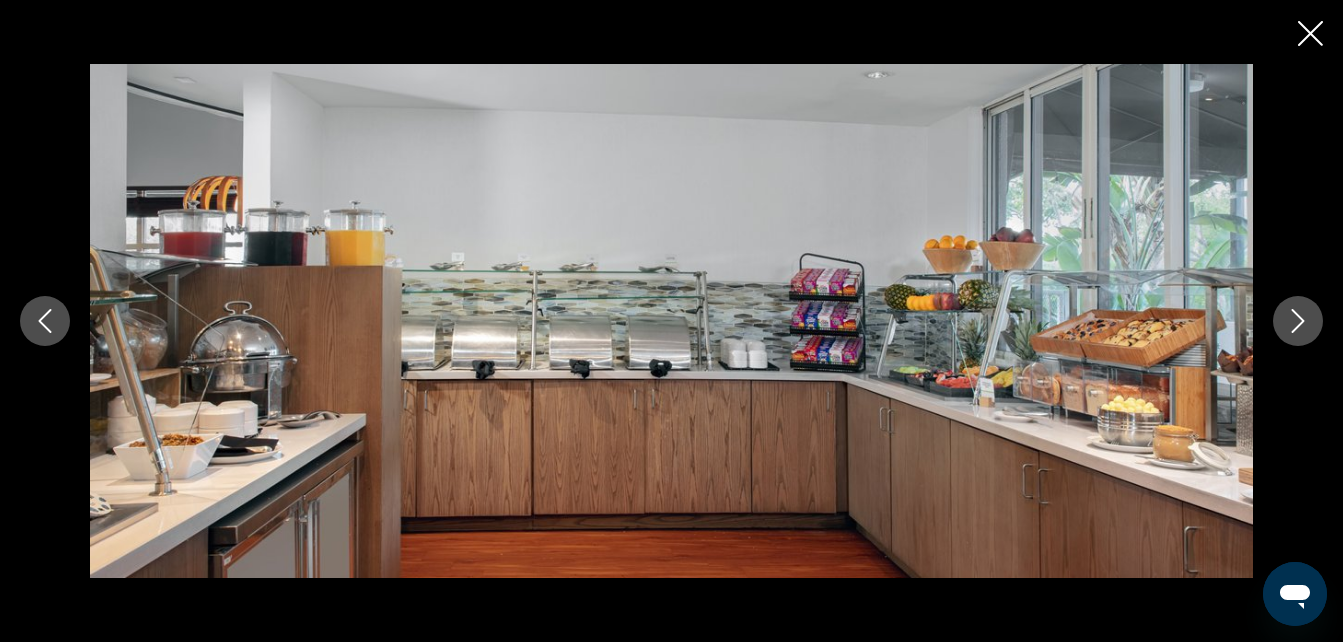 click 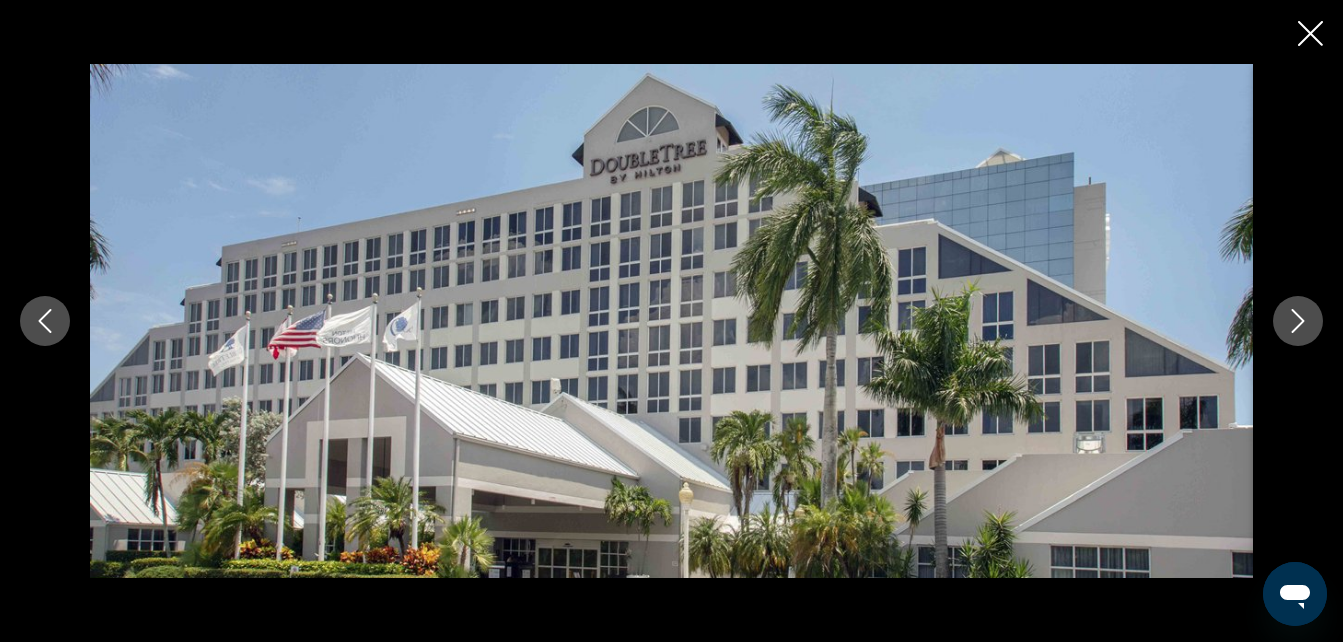 click 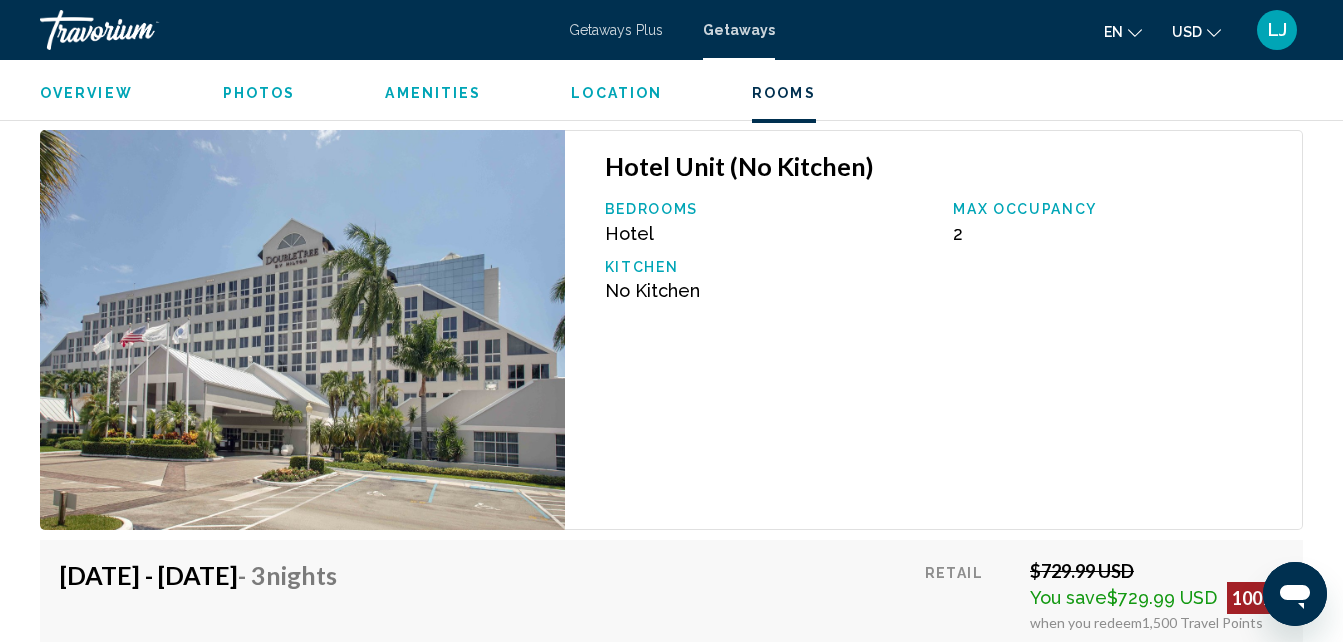 scroll, scrollTop: 3045, scrollLeft: 0, axis: vertical 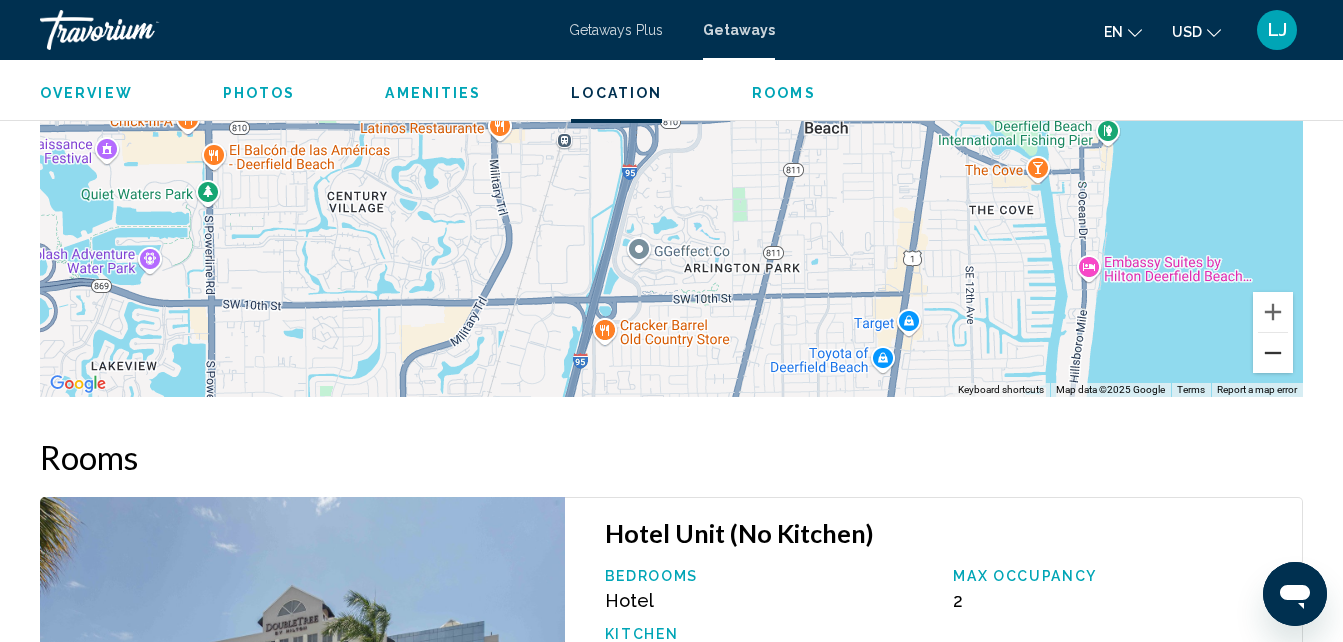 click at bounding box center (1273, 353) 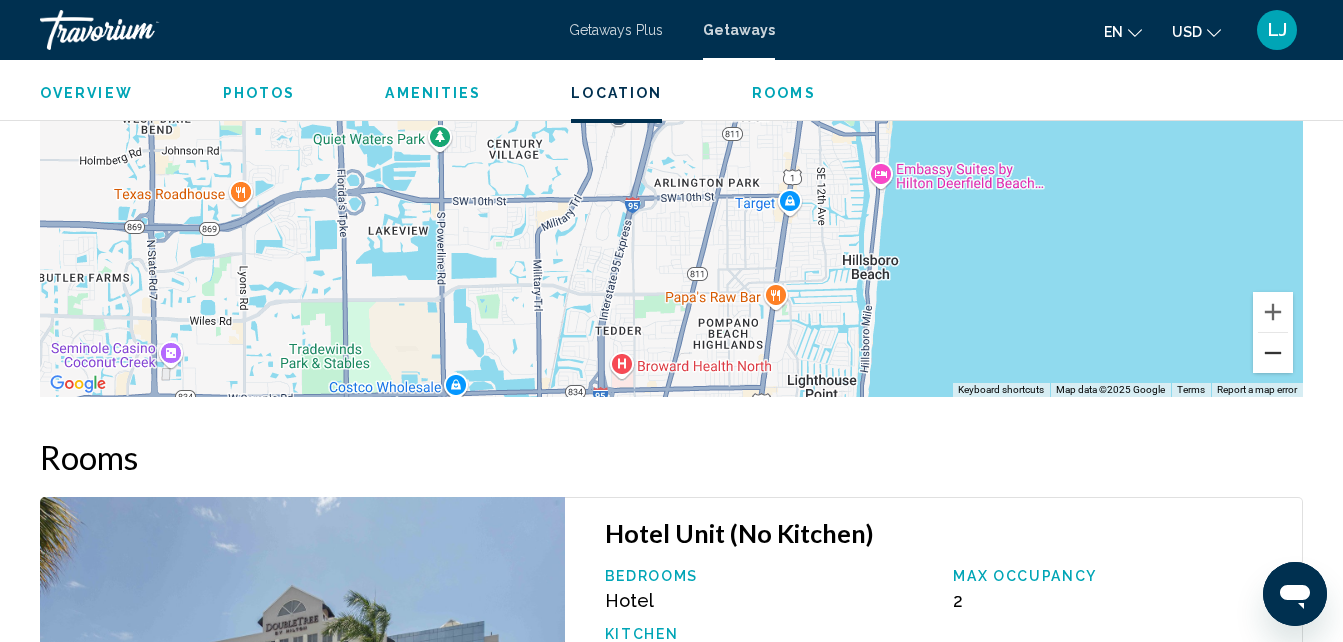 click at bounding box center [1273, 353] 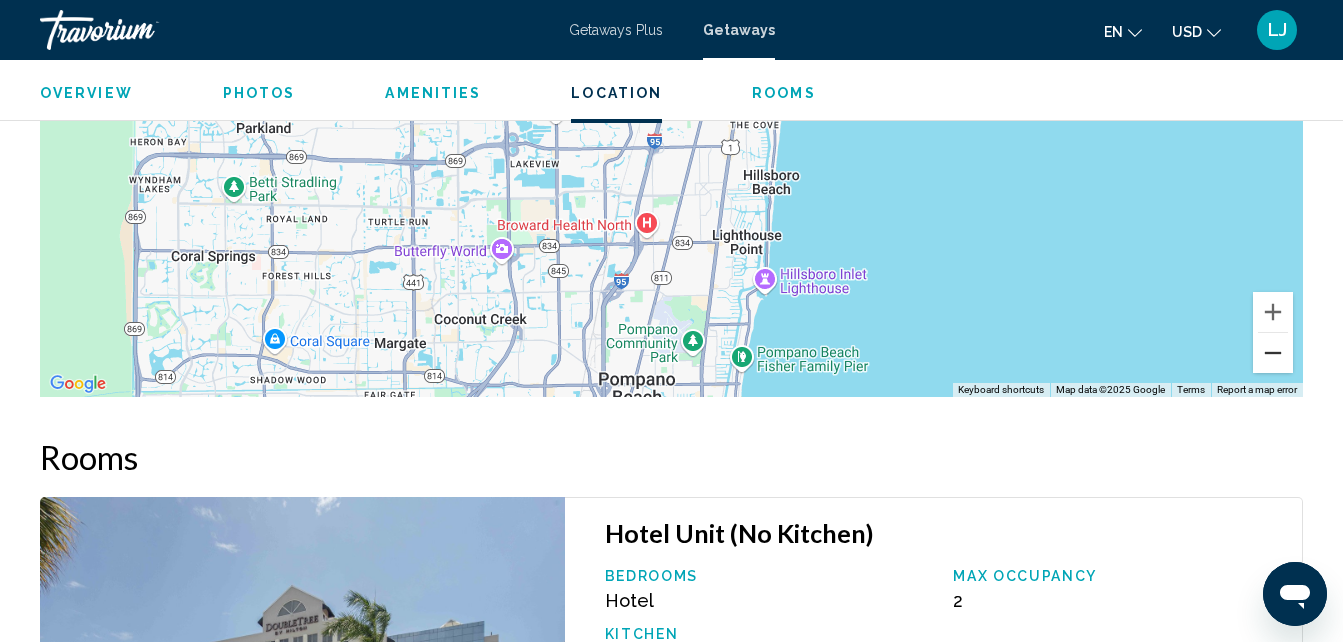 click at bounding box center [1273, 353] 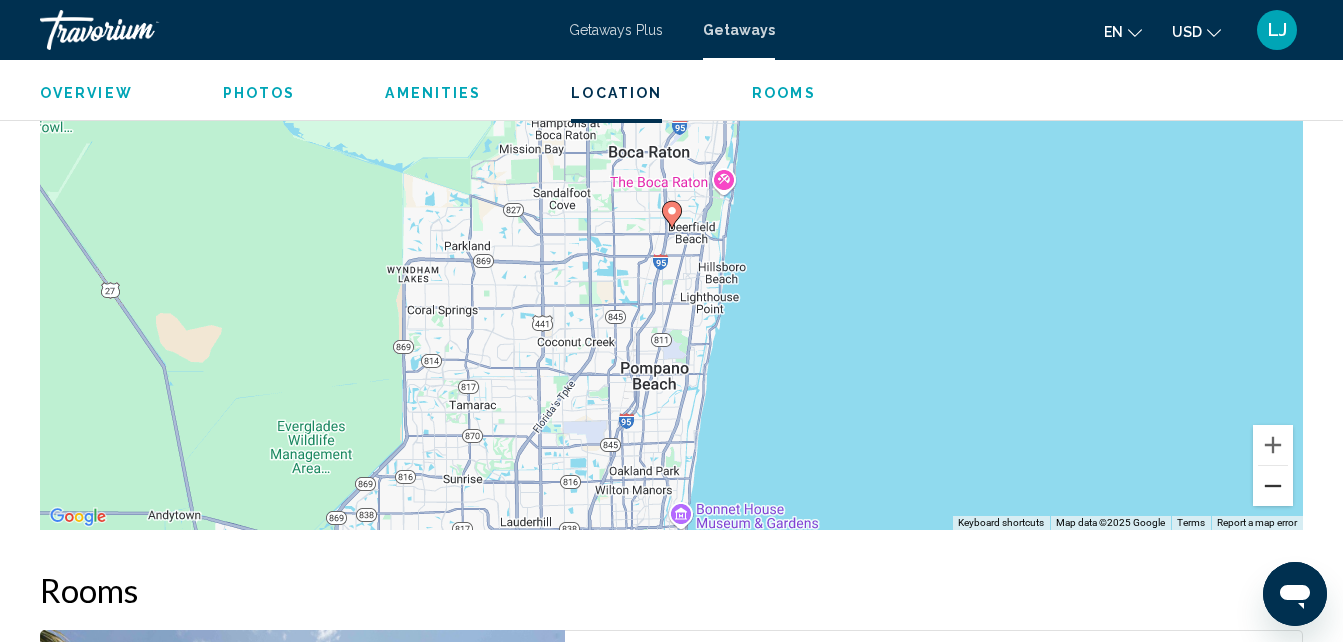 scroll, scrollTop: 2586, scrollLeft: 0, axis: vertical 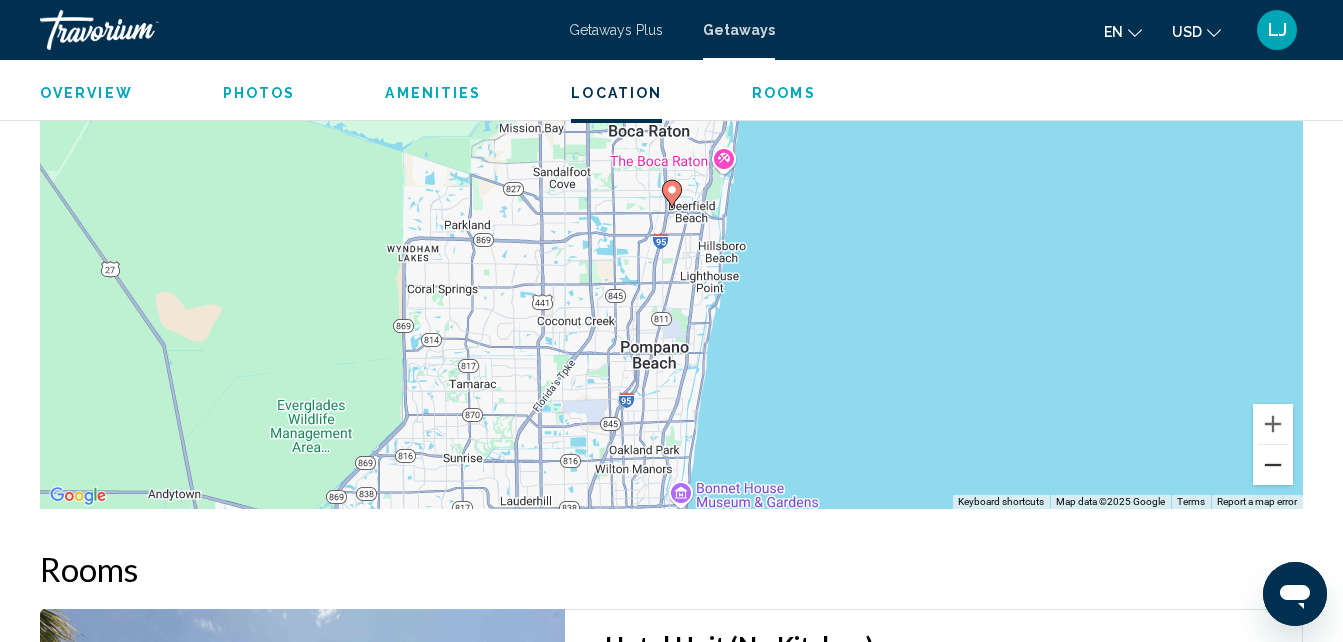 click at bounding box center (1273, 465) 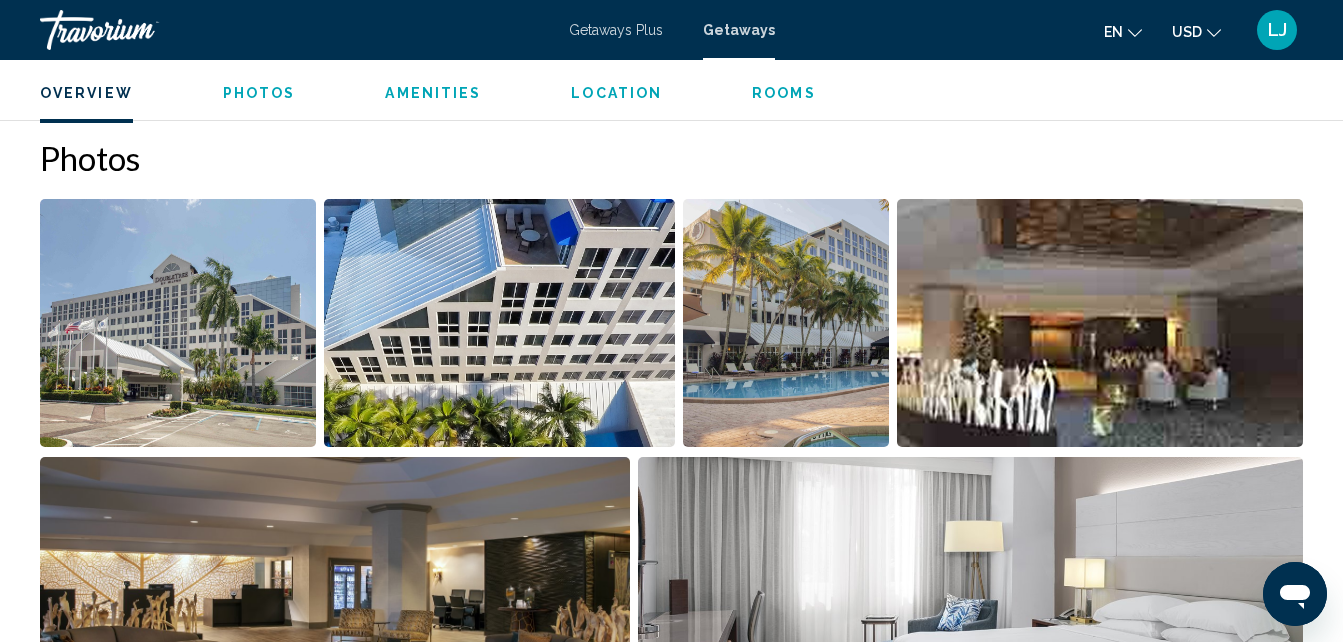 scroll, scrollTop: 822, scrollLeft: 0, axis: vertical 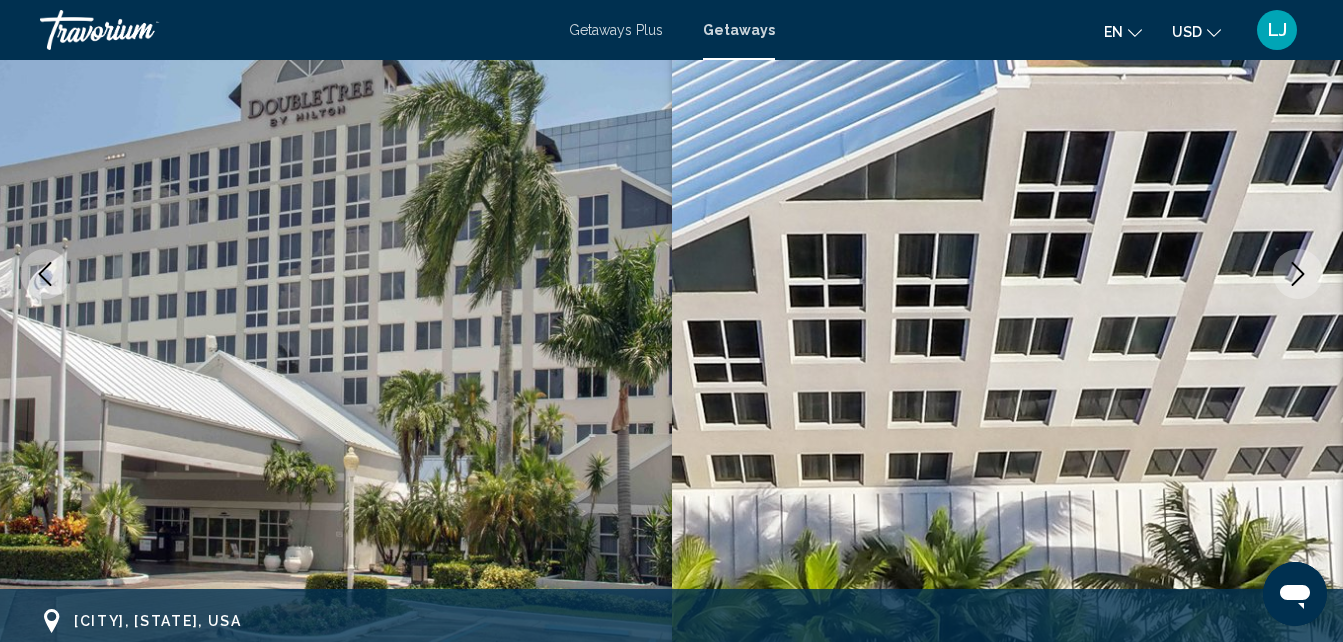 click 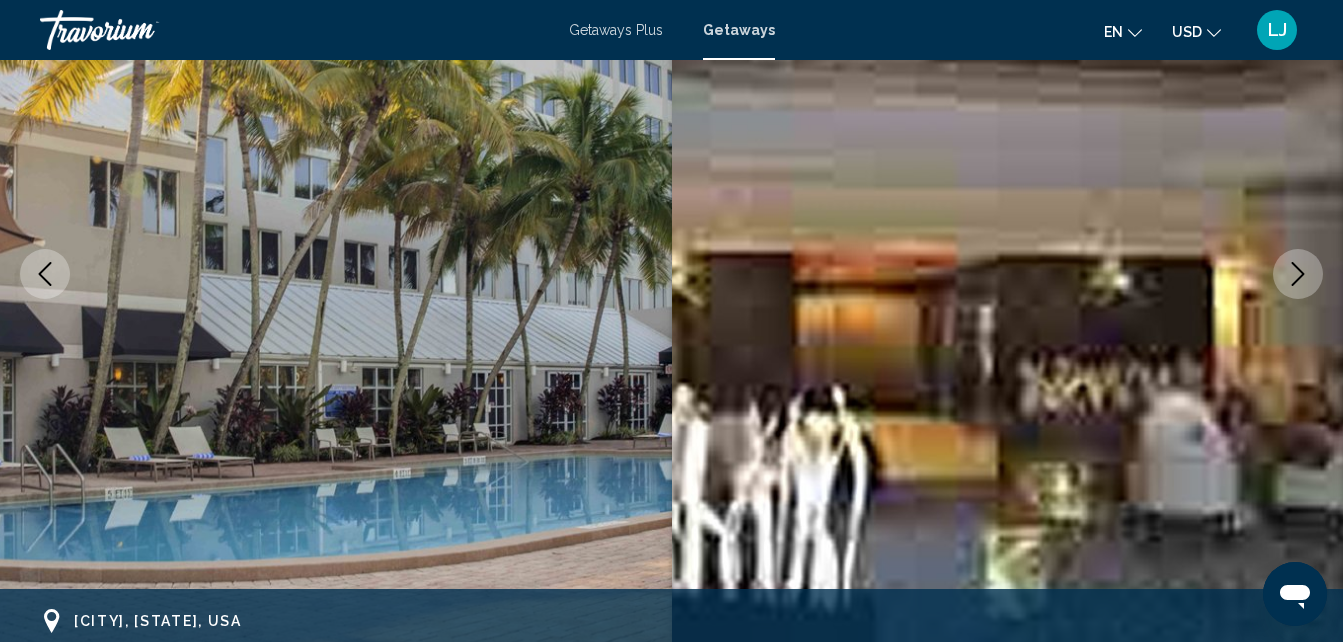 click 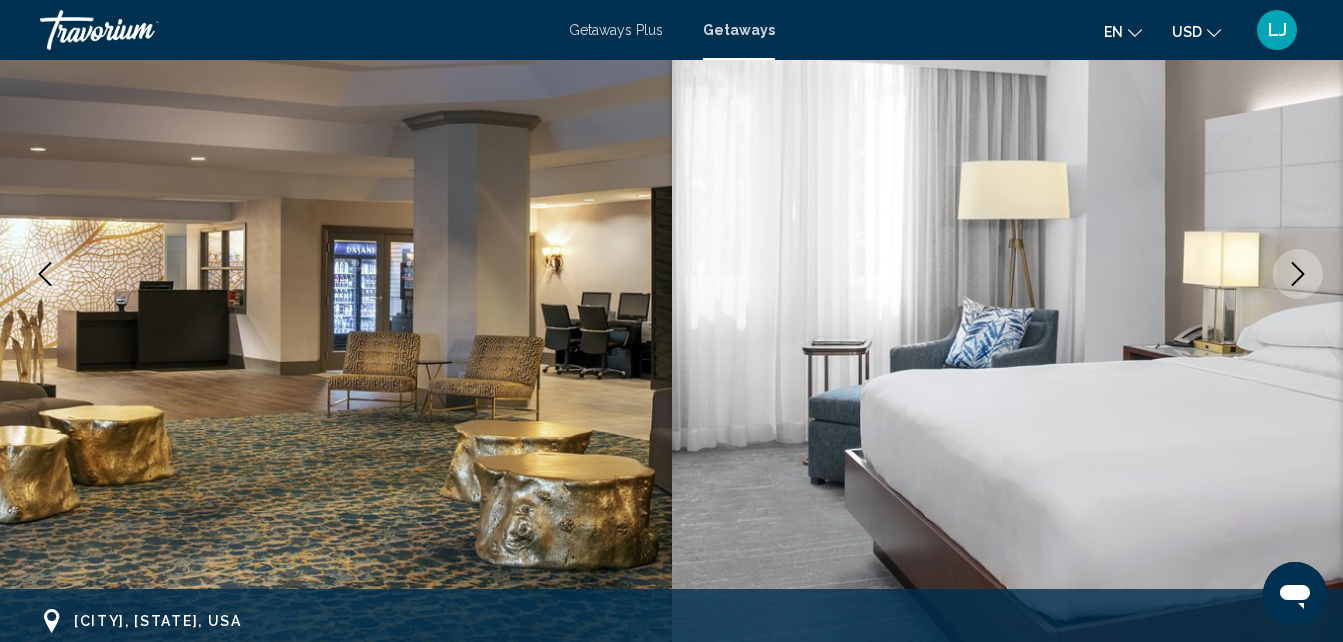click 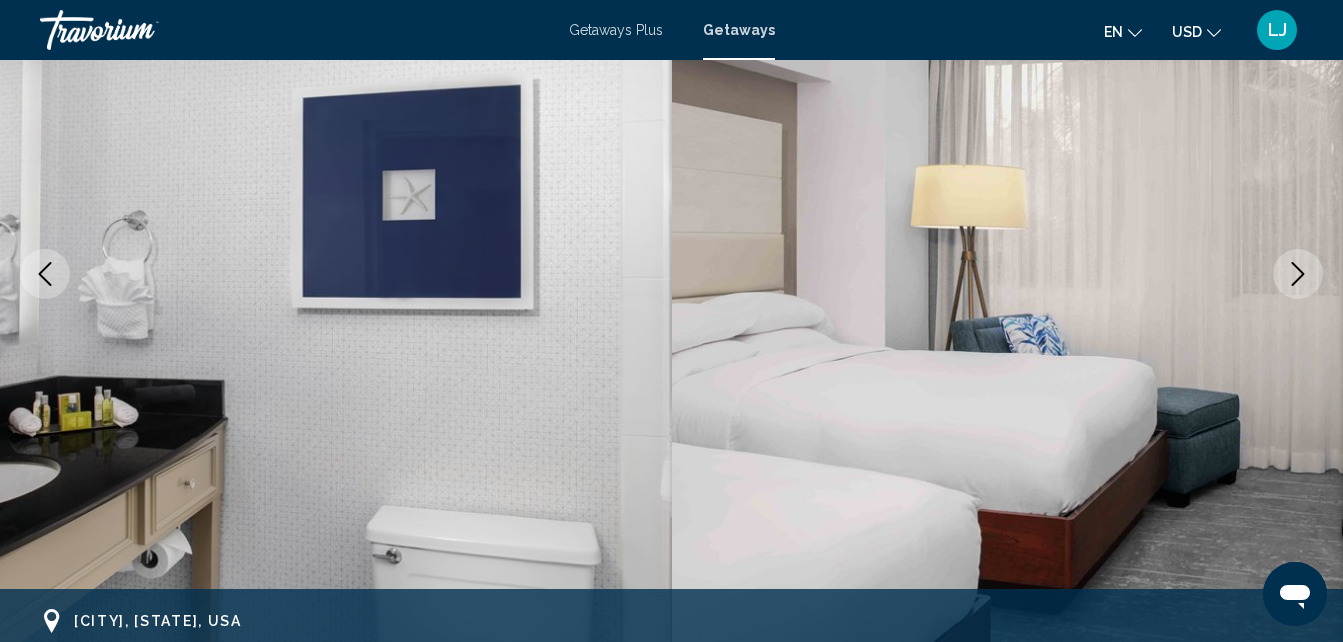 click 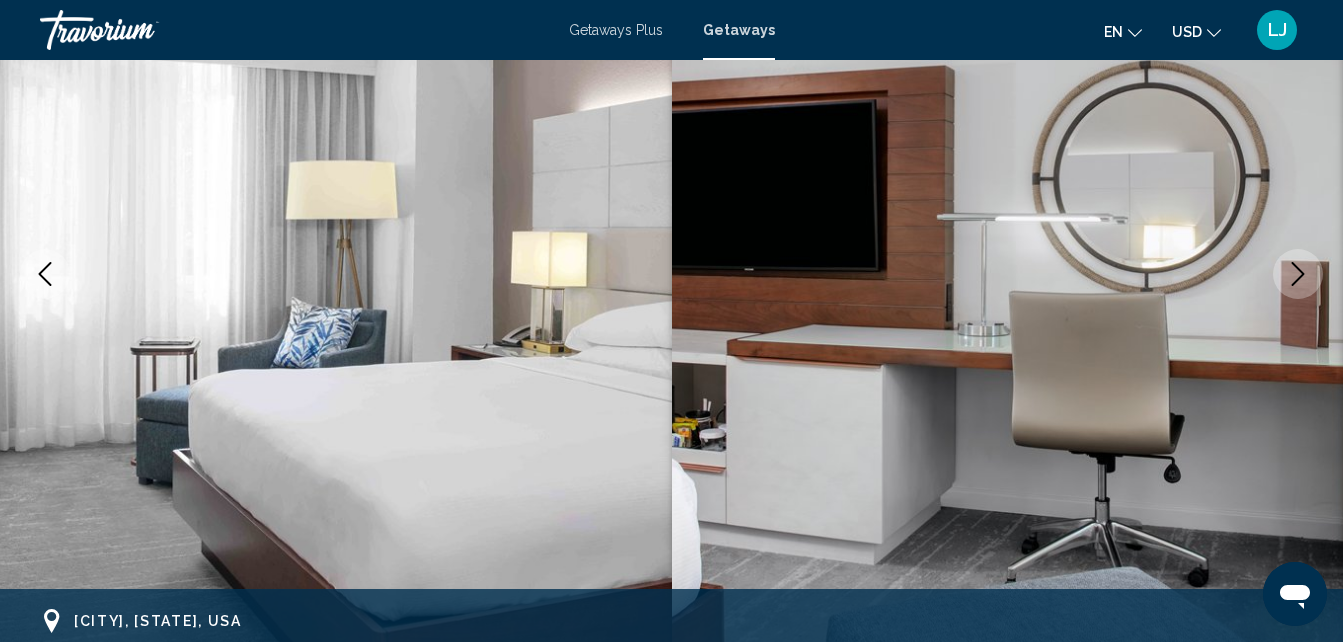 click 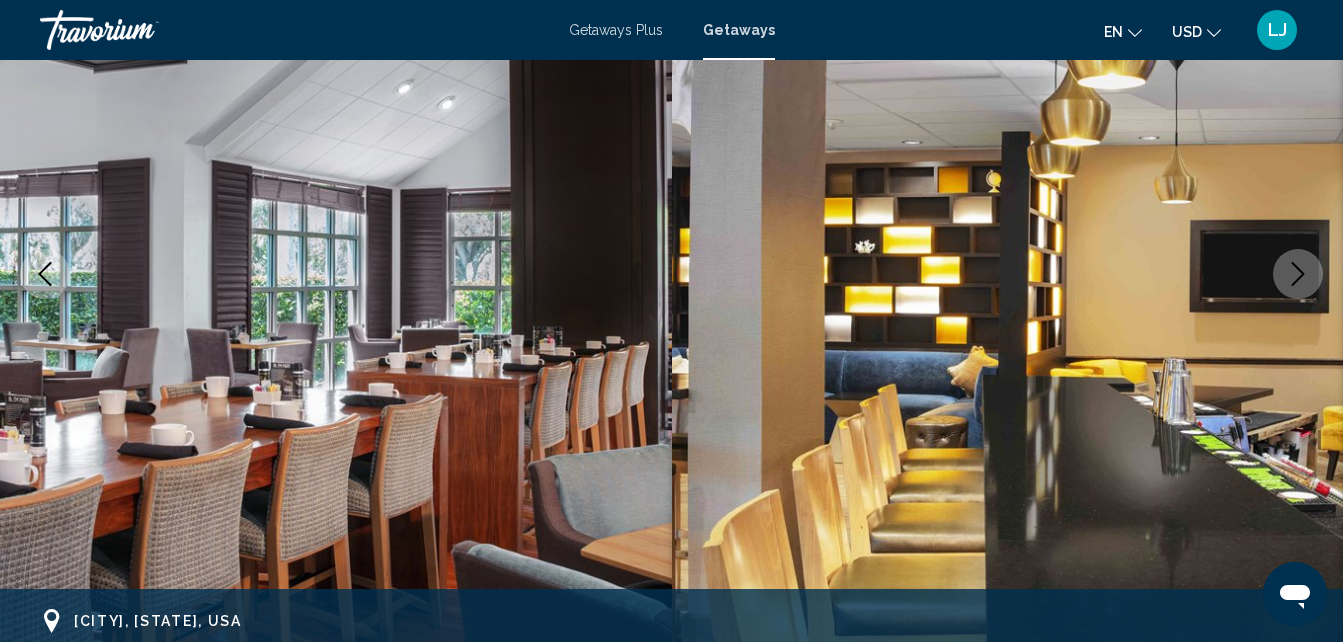 click at bounding box center (1298, 274) 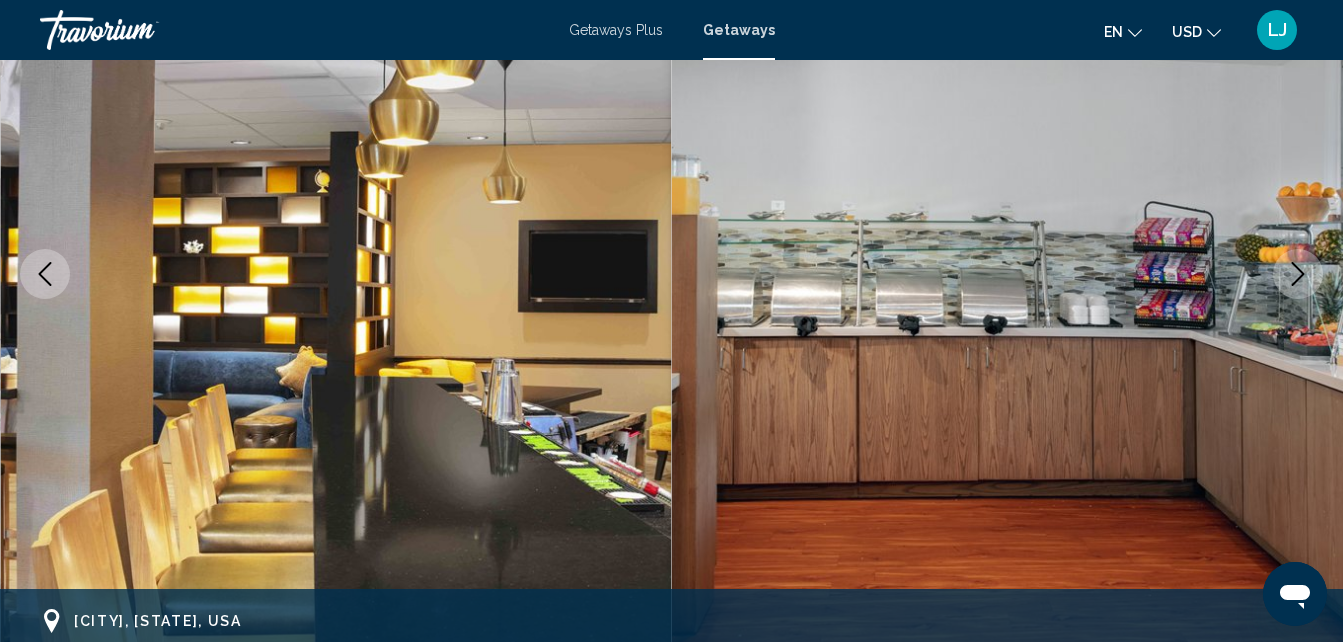 click at bounding box center [1298, 274] 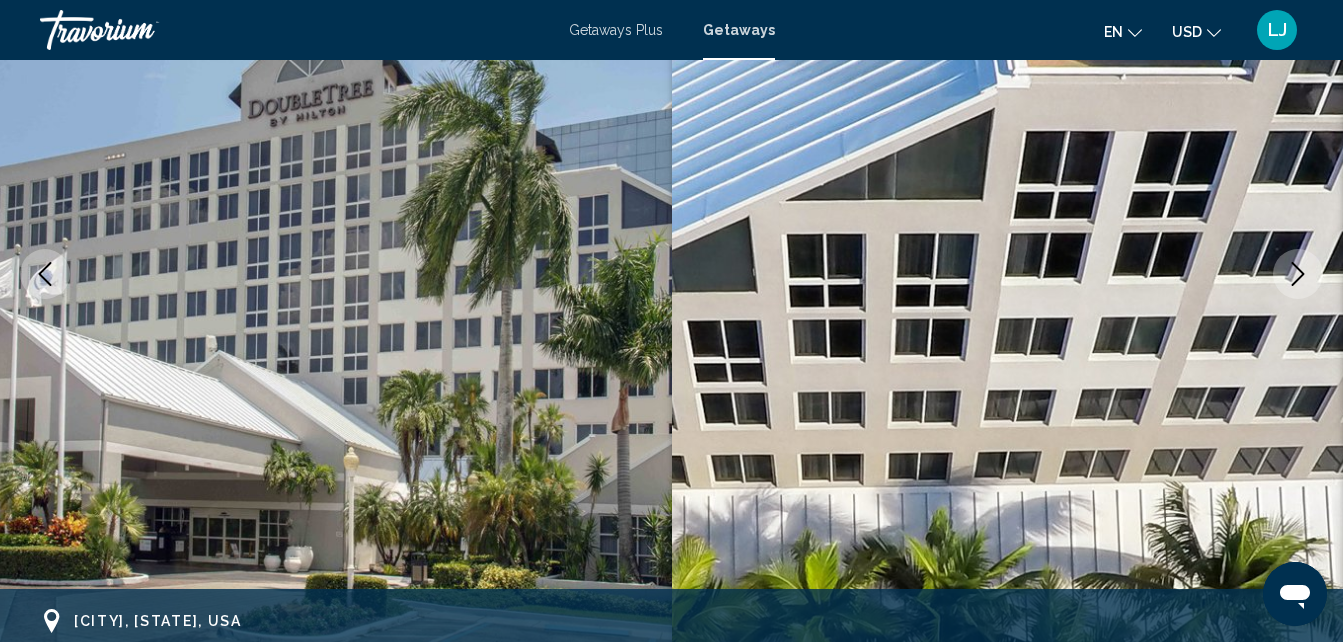 scroll, scrollTop: 0, scrollLeft: 0, axis: both 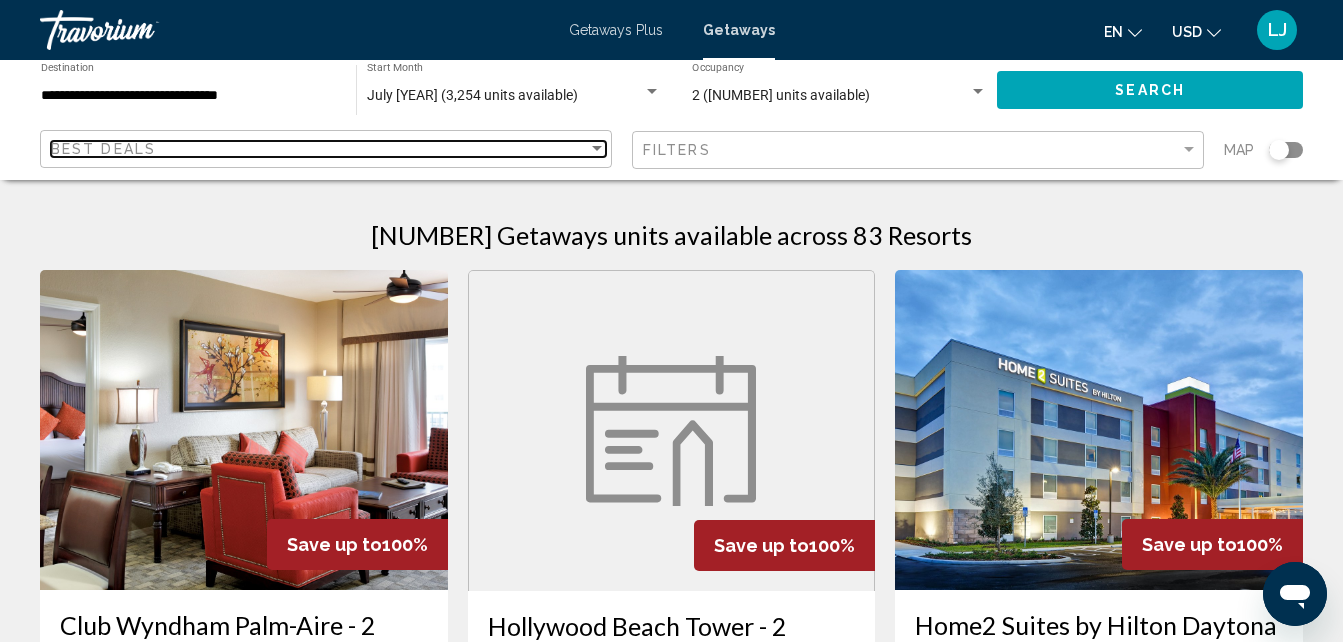 click on "Best Deals" at bounding box center (319, 149) 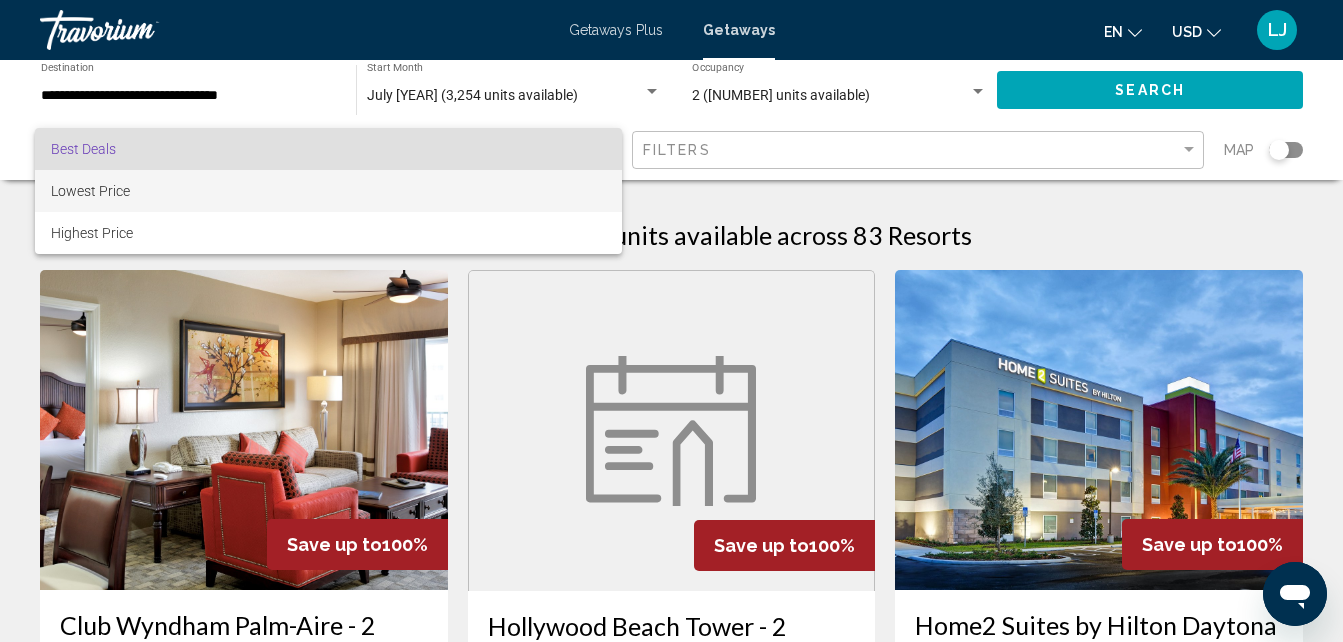 click on "Lowest Price" at bounding box center (328, 191) 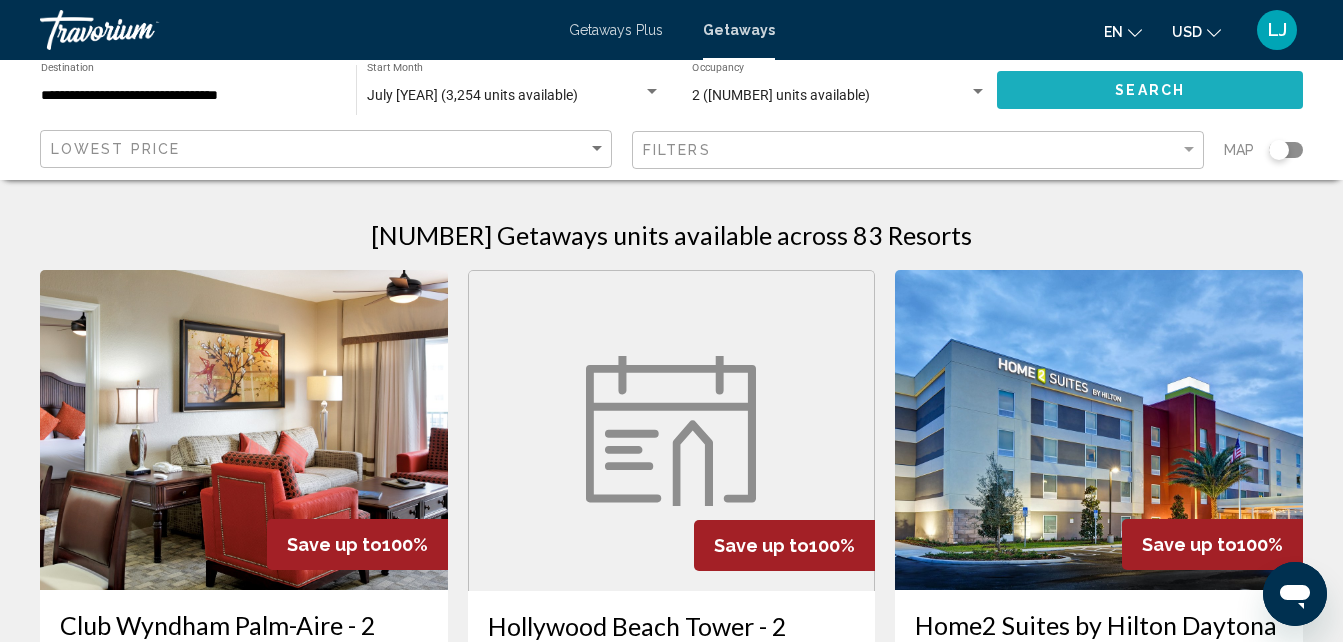 click on "Search" 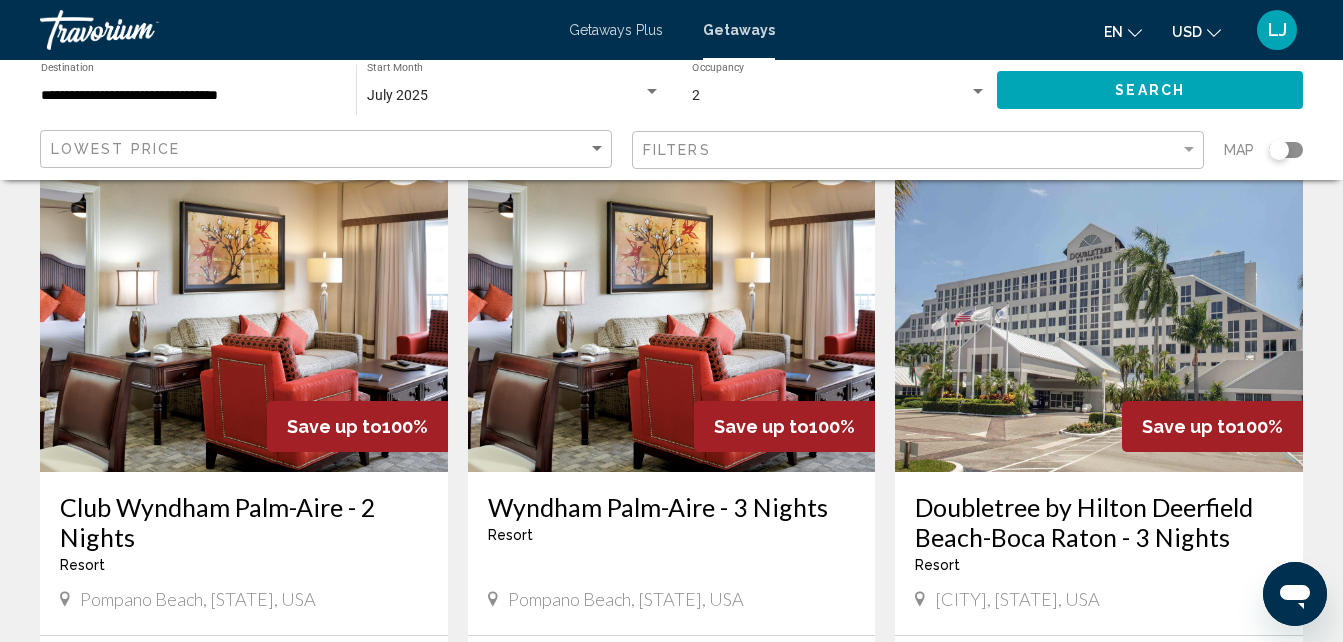 scroll, scrollTop: 242, scrollLeft: 0, axis: vertical 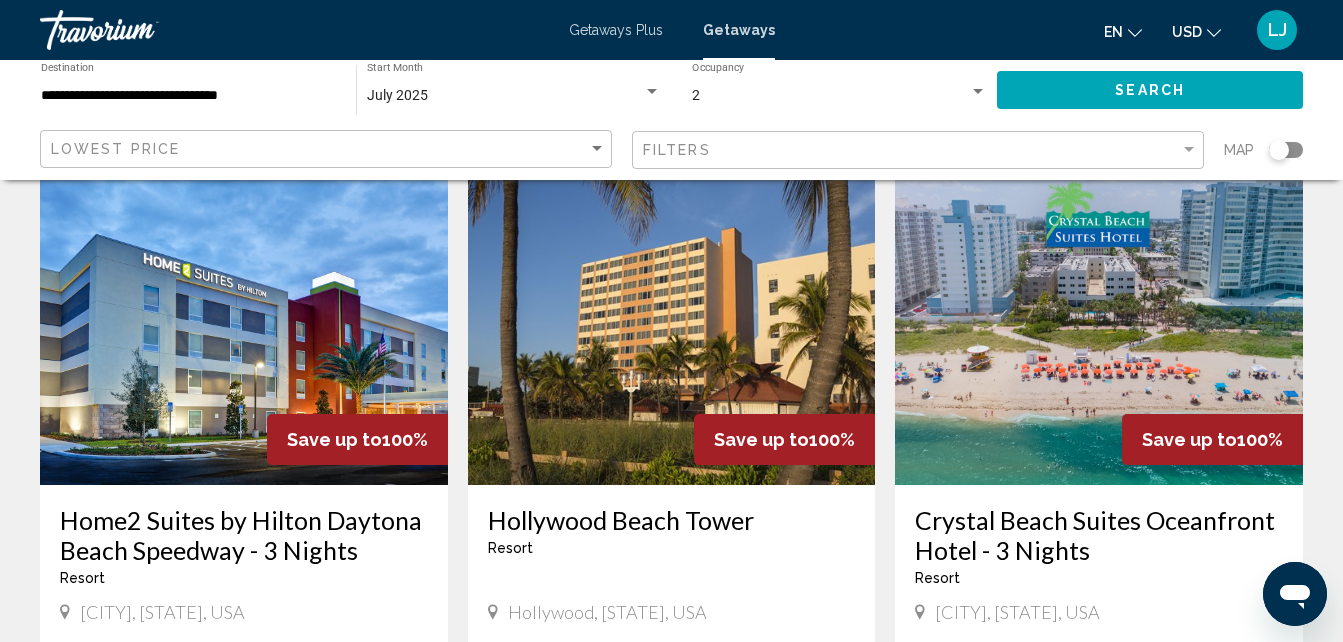 click at bounding box center (1099, 325) 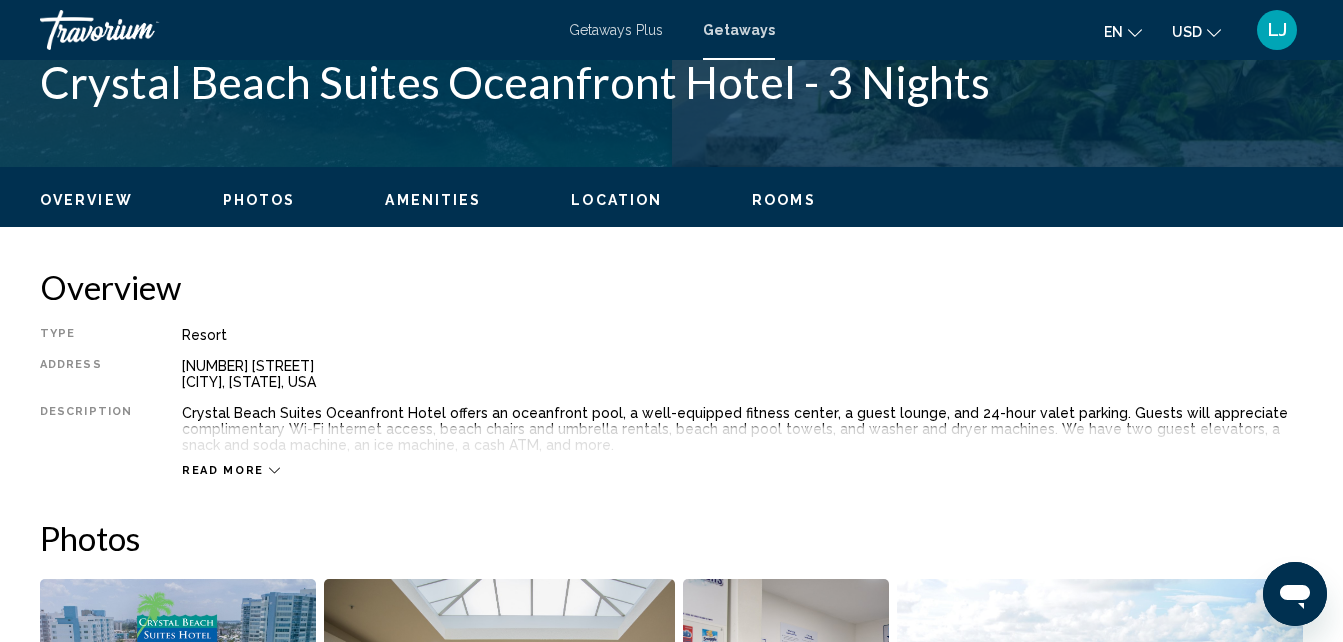 scroll, scrollTop: 214, scrollLeft: 0, axis: vertical 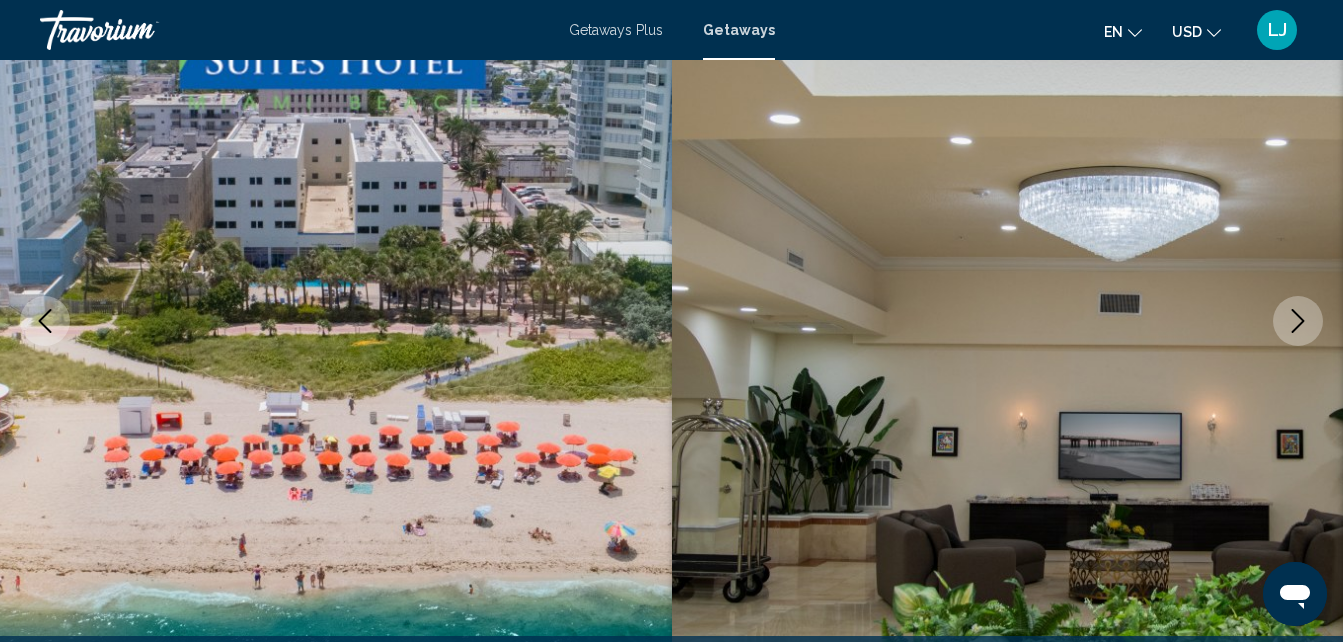 click 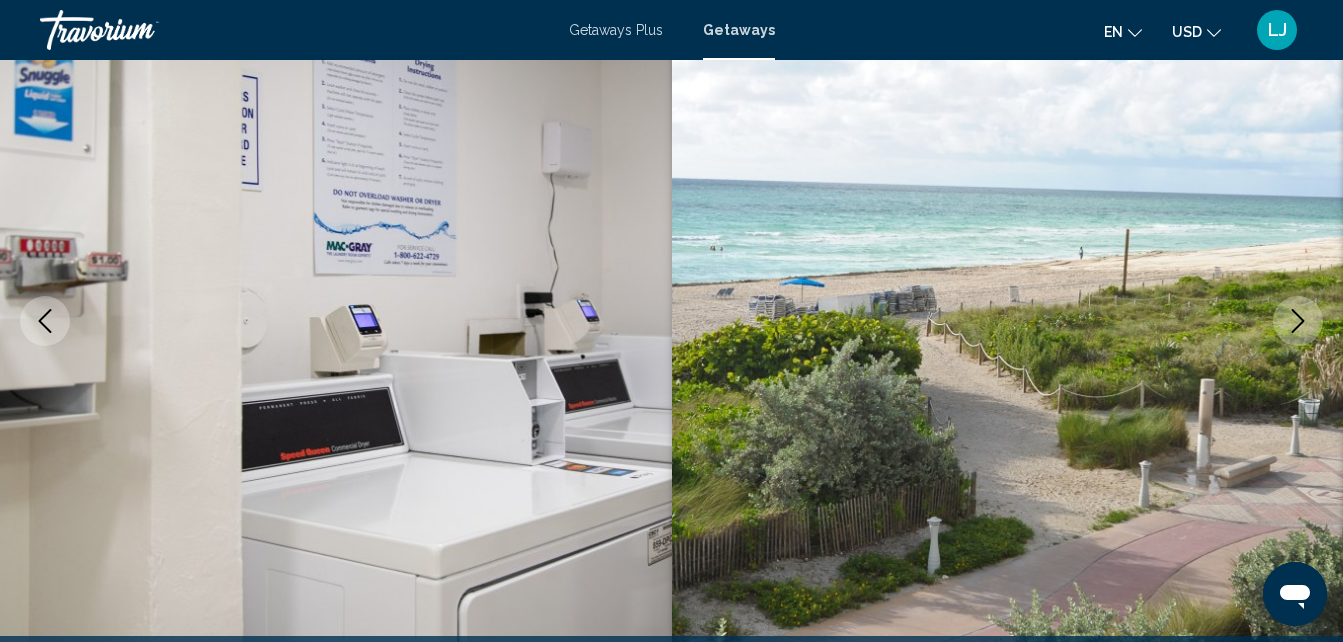 click at bounding box center [1298, 321] 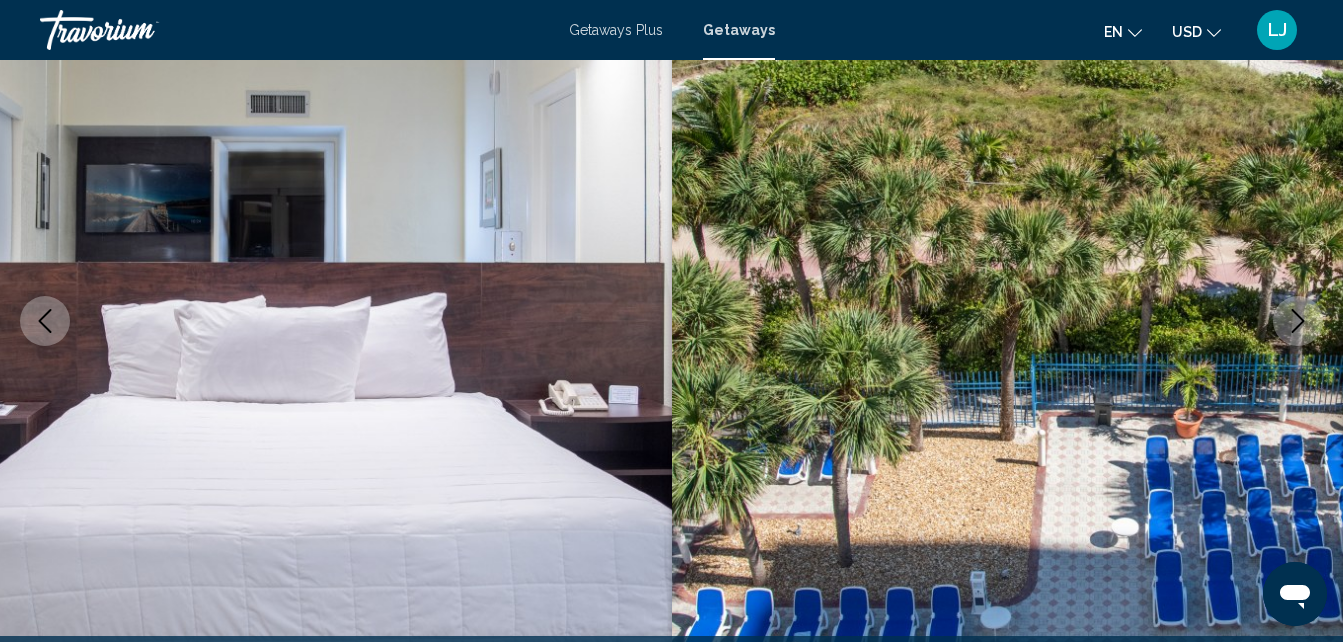 click at bounding box center (1298, 321) 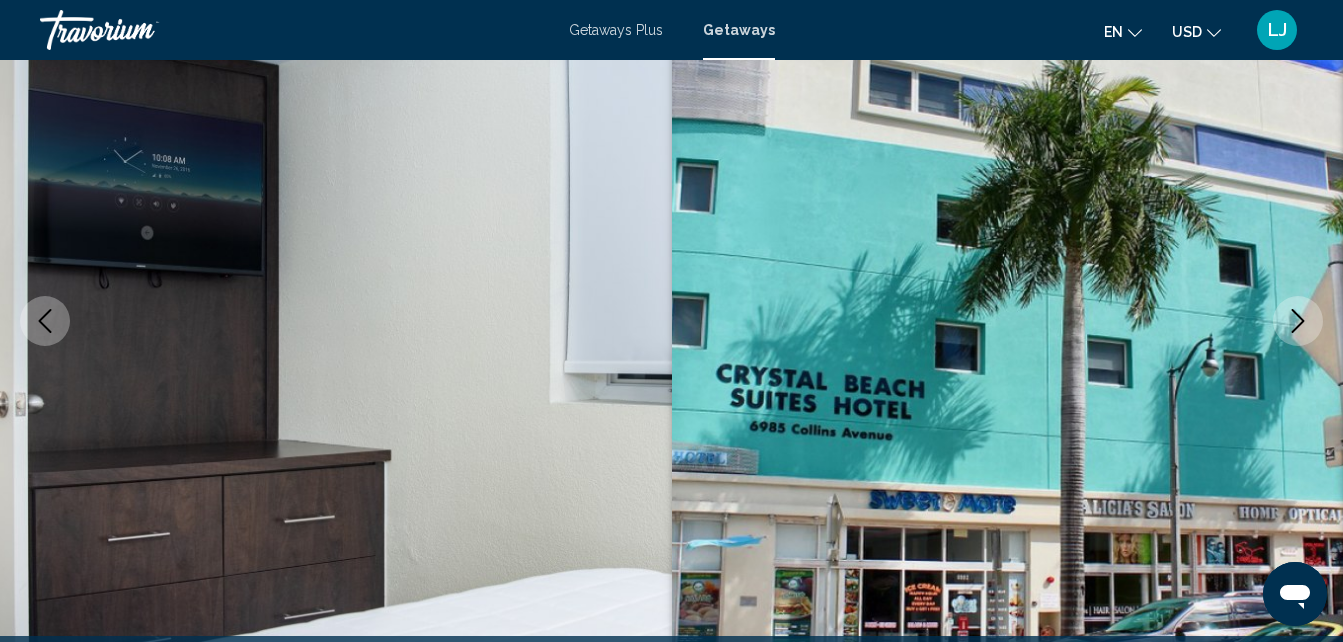 click at bounding box center (1298, 321) 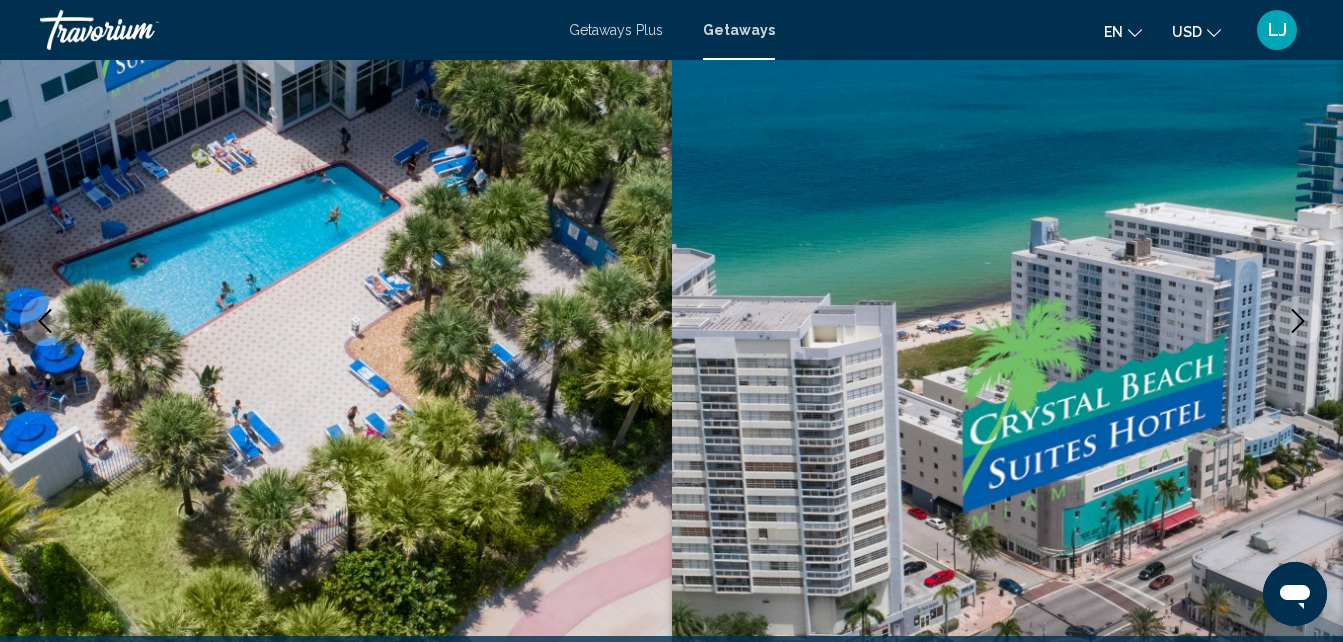 click 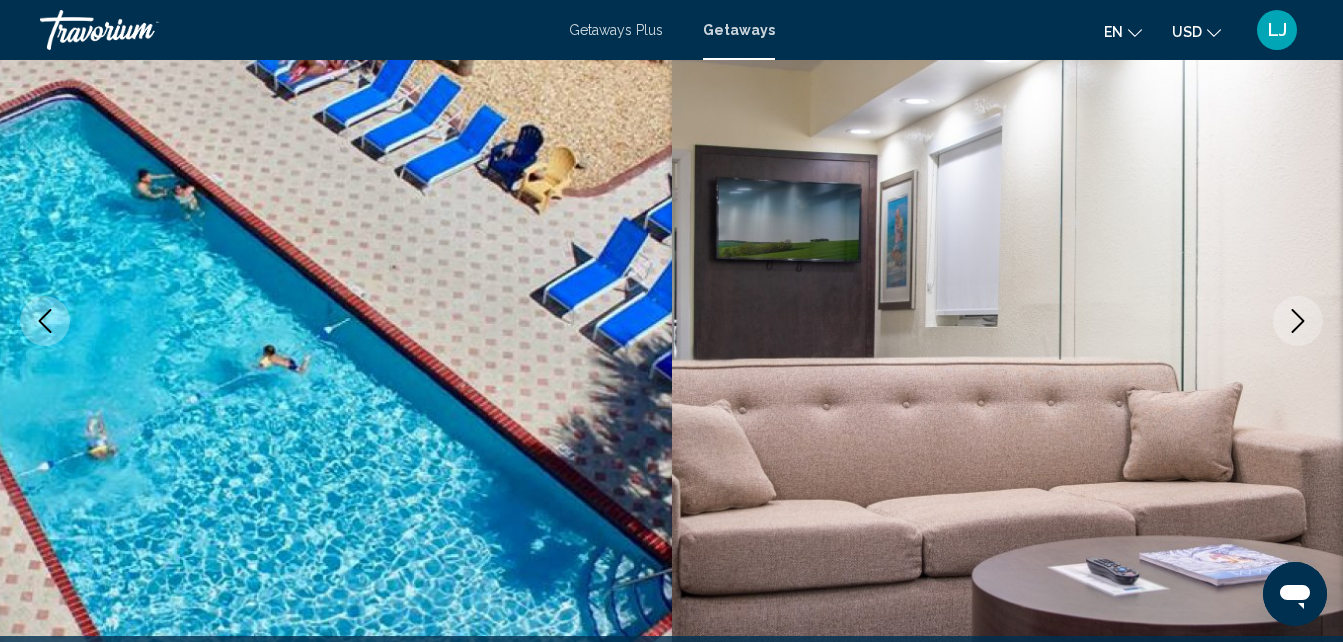 click 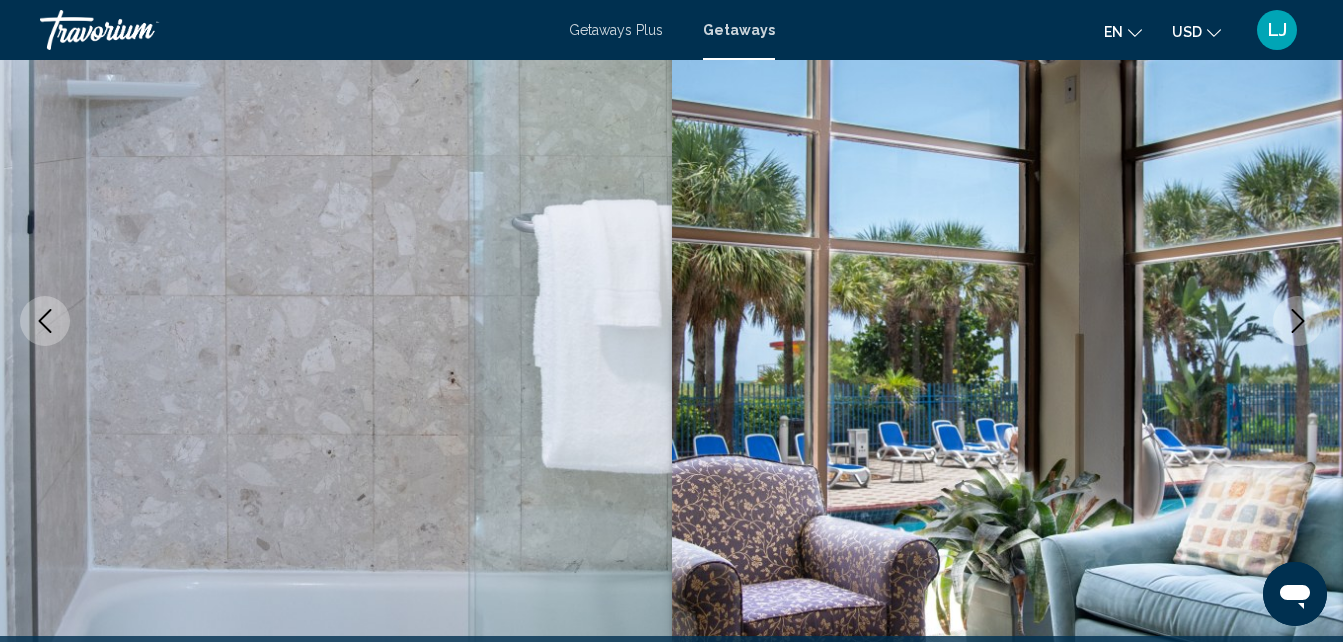 click 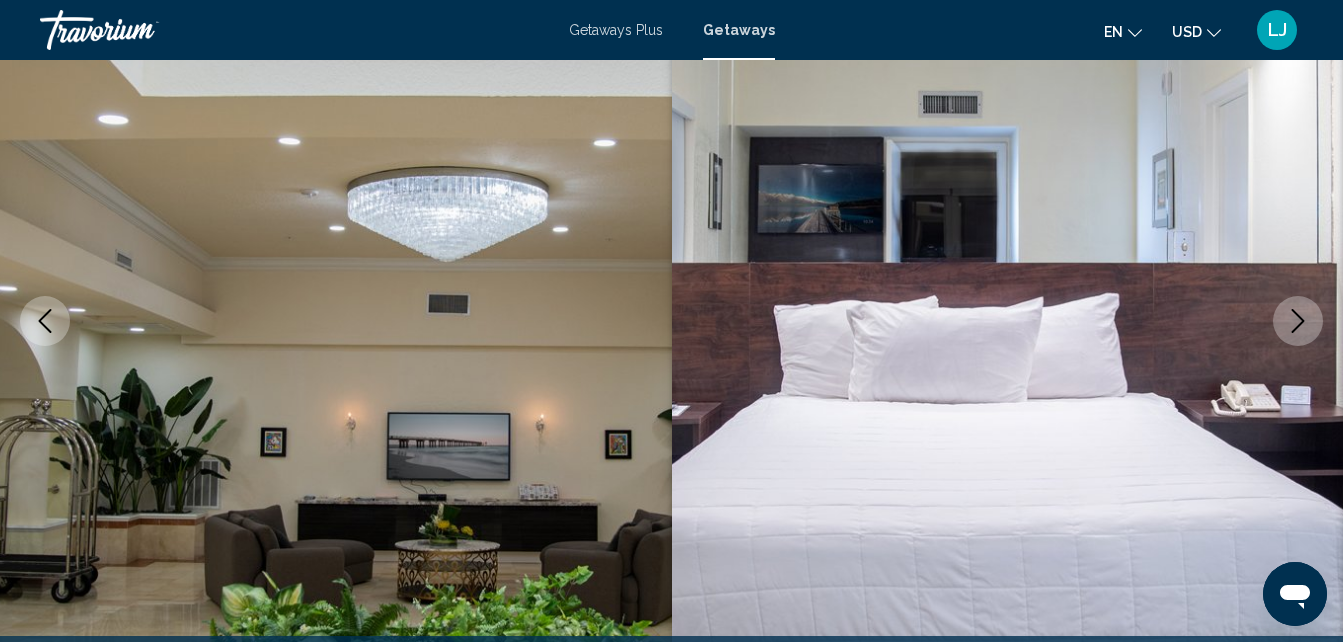 click 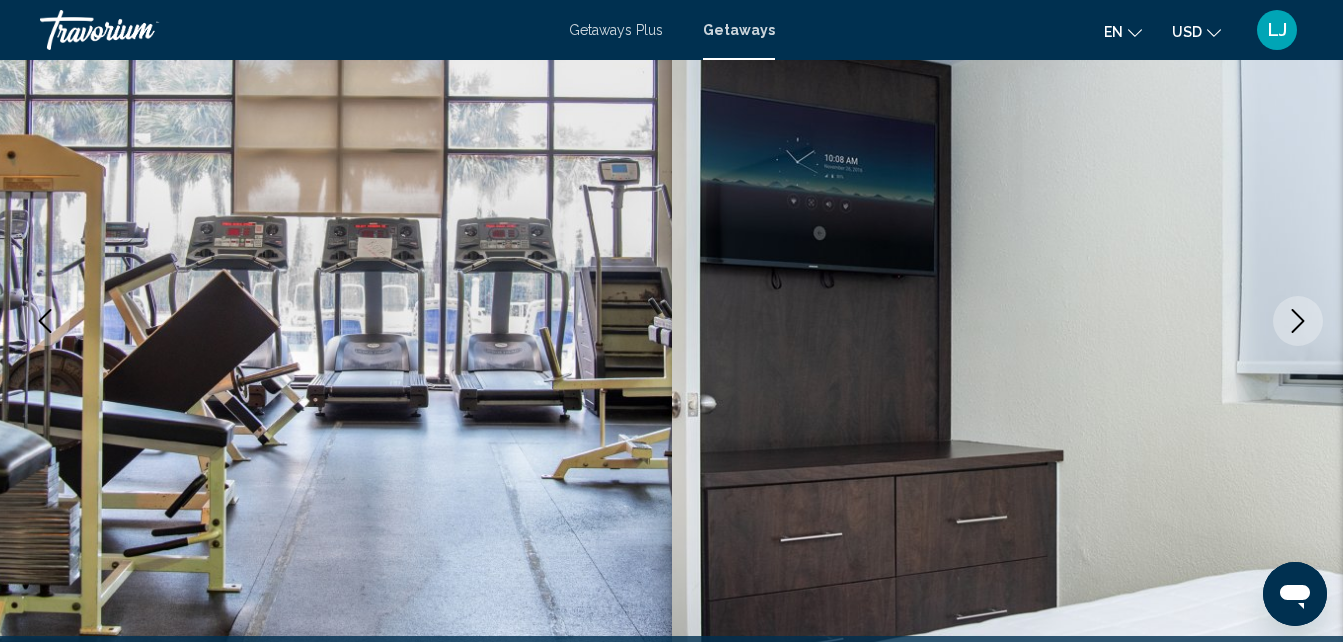 click at bounding box center (1298, 321) 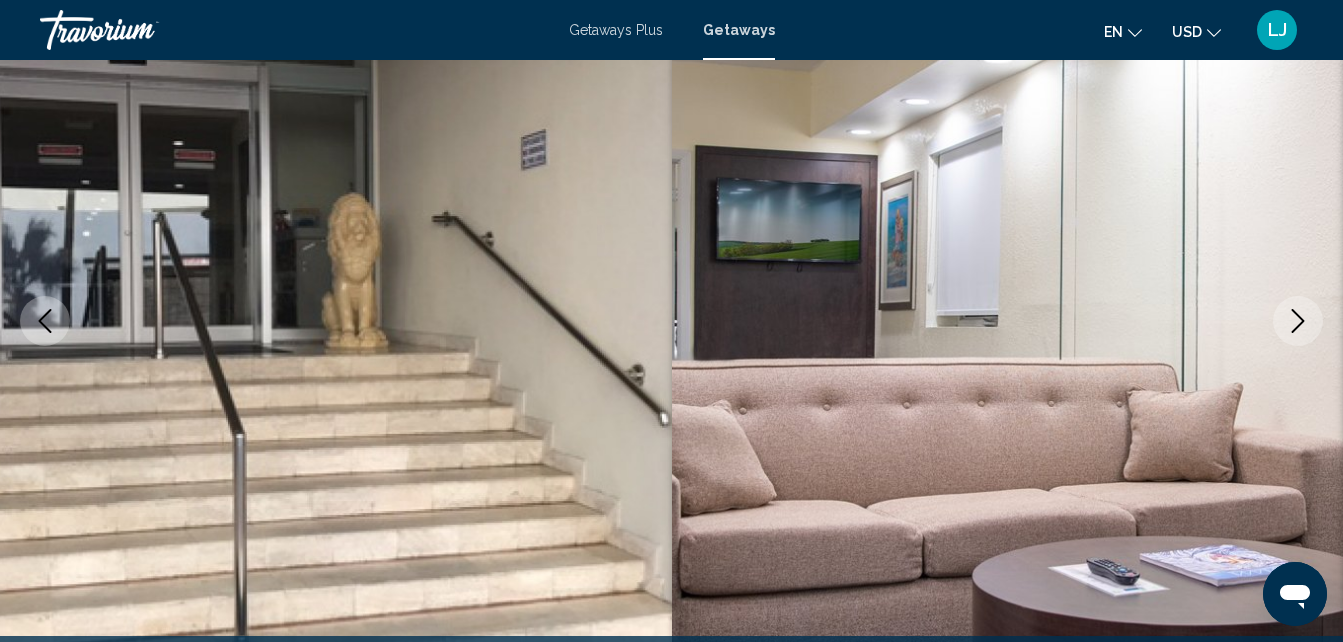 click 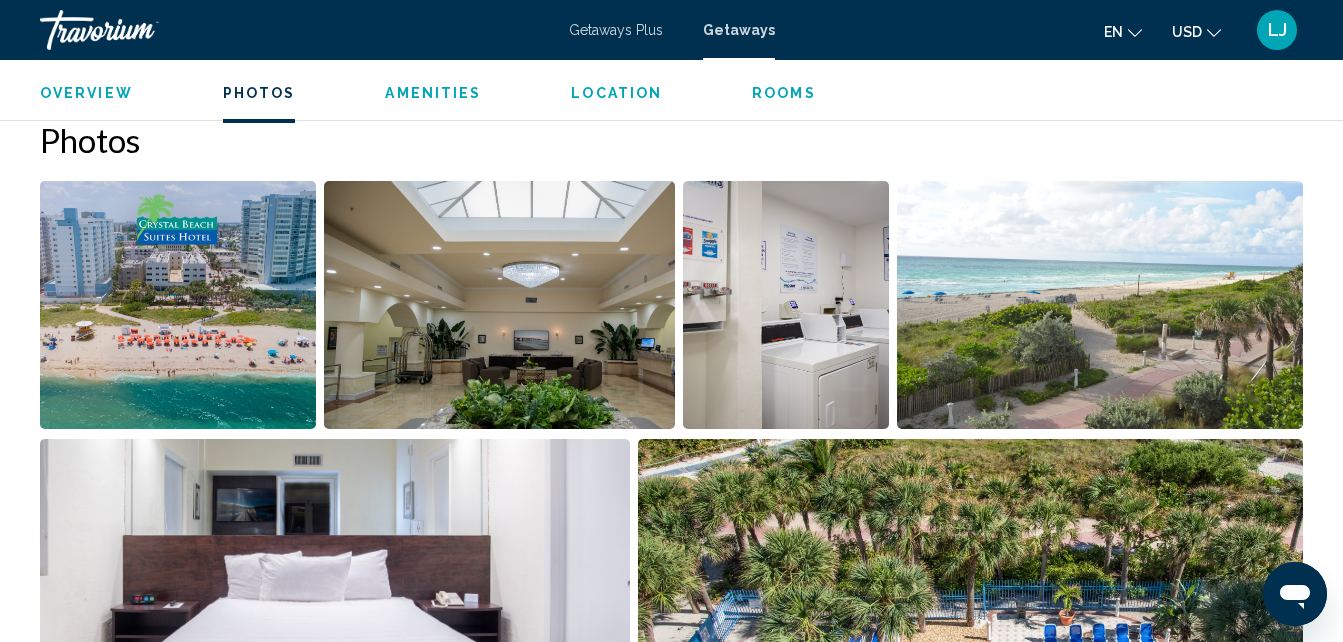 scroll, scrollTop: 1252, scrollLeft: 0, axis: vertical 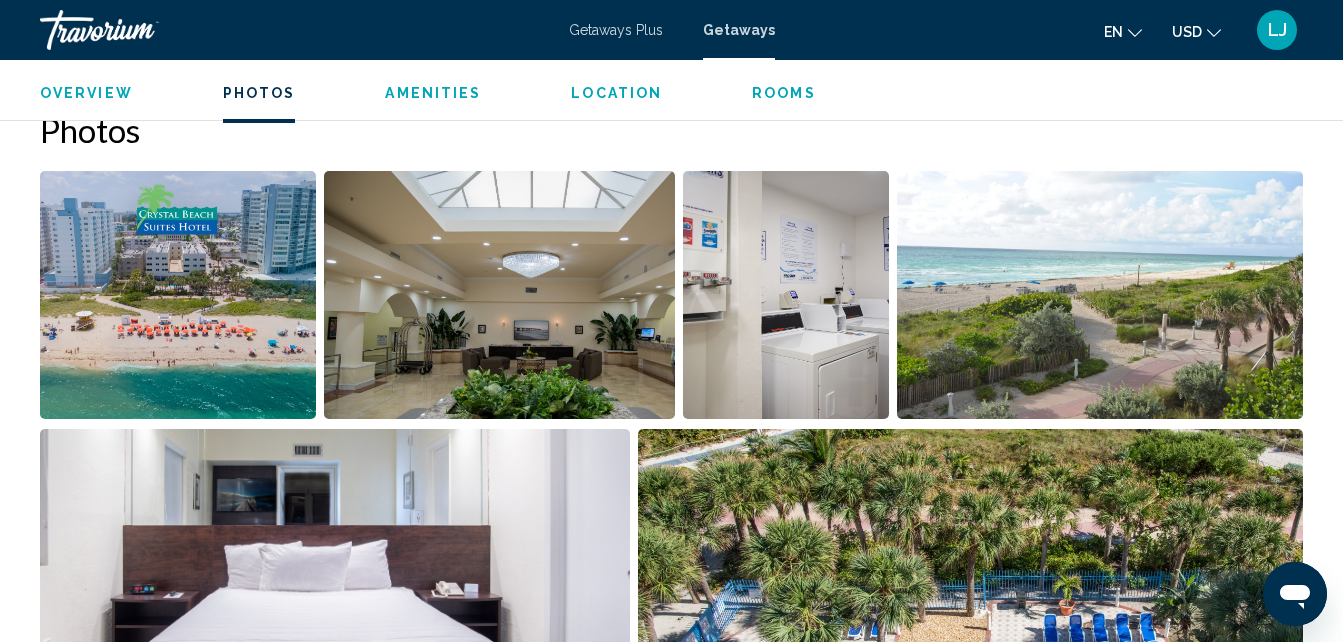 click at bounding box center (1100, 295) 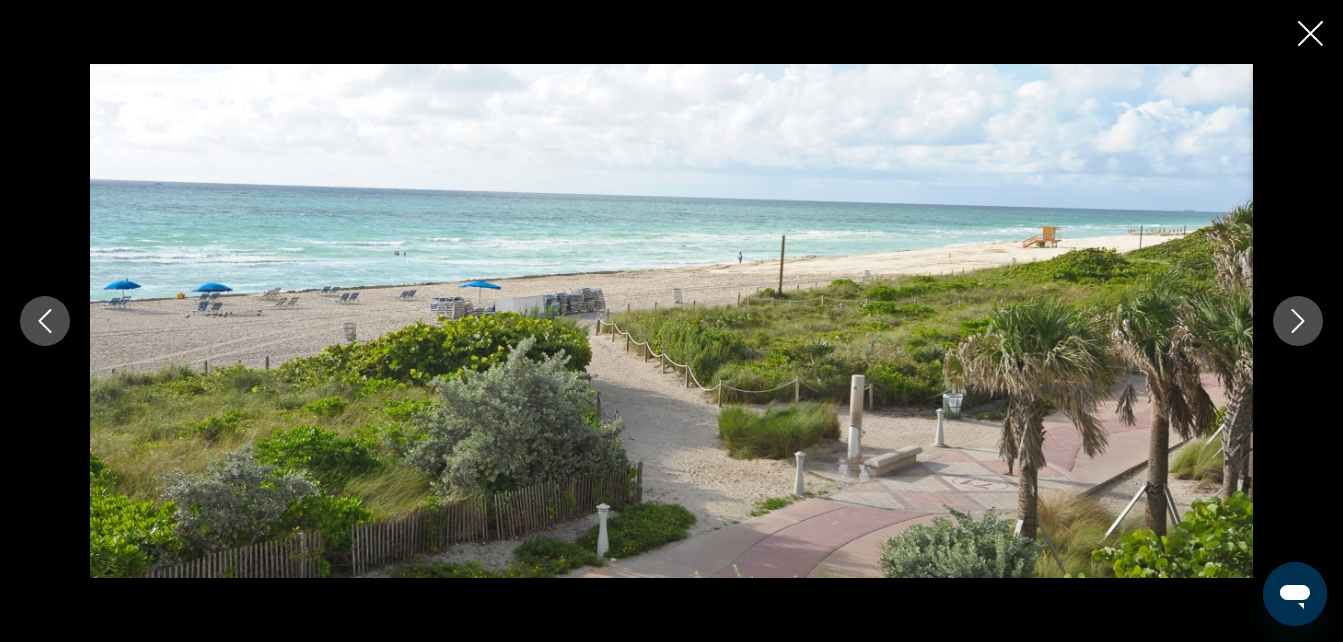 click 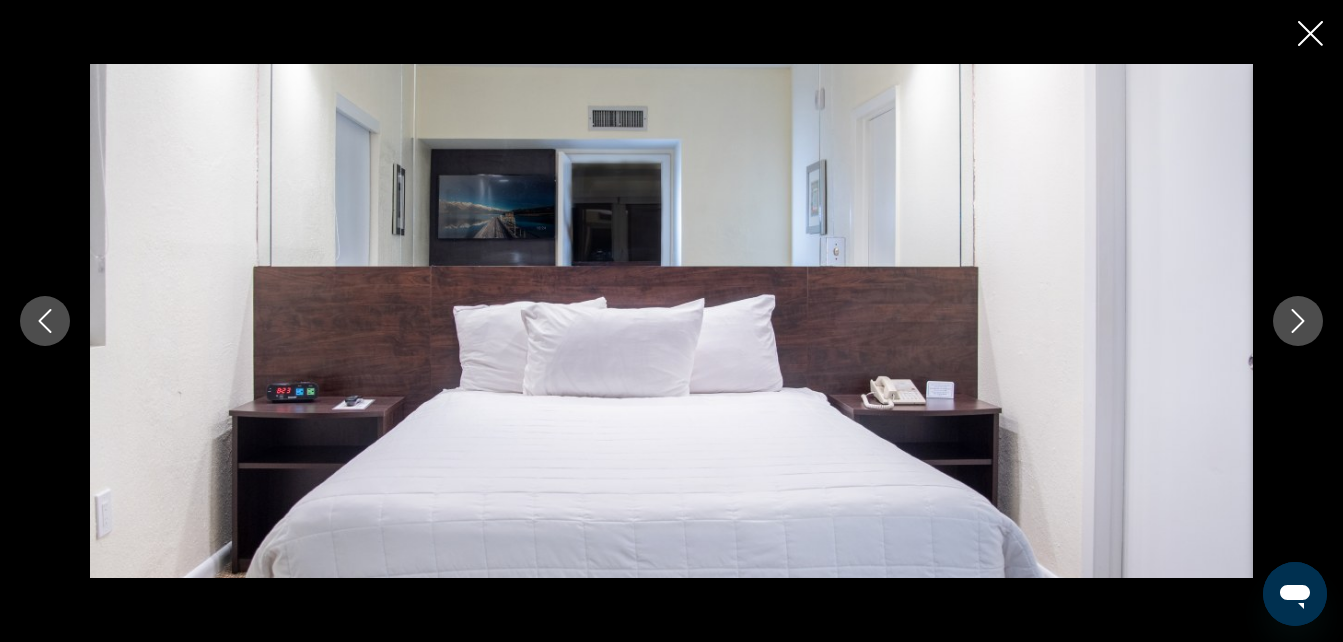 click at bounding box center [671, 321] 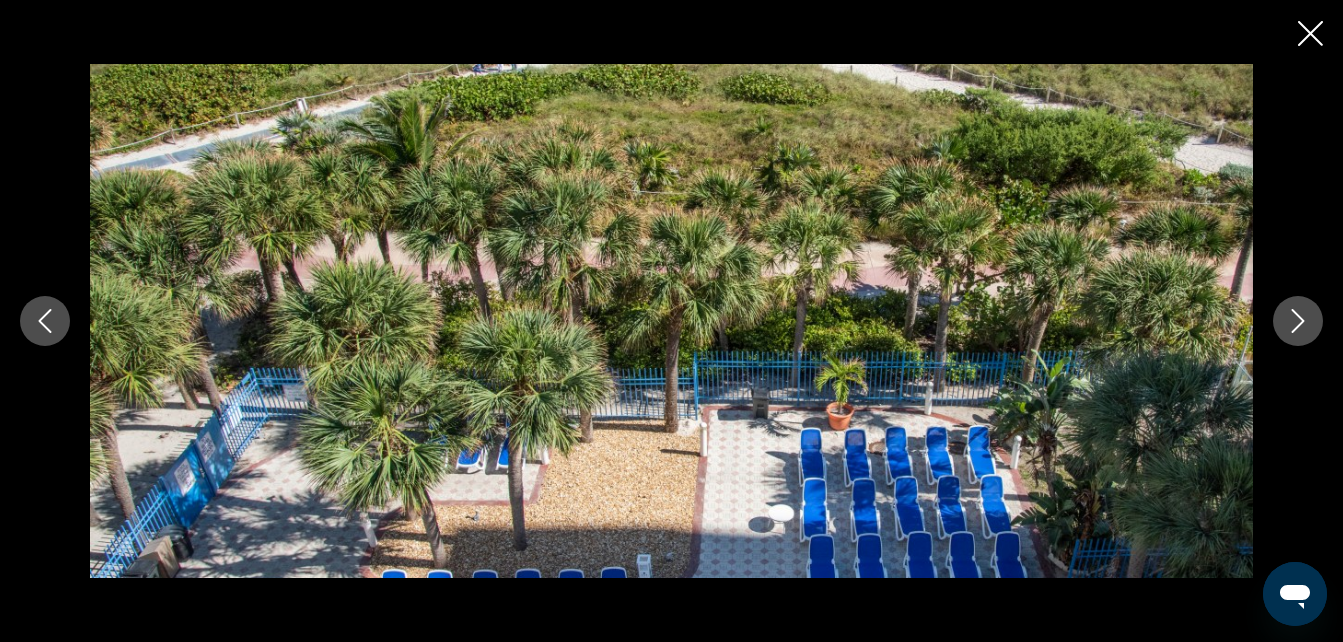 click 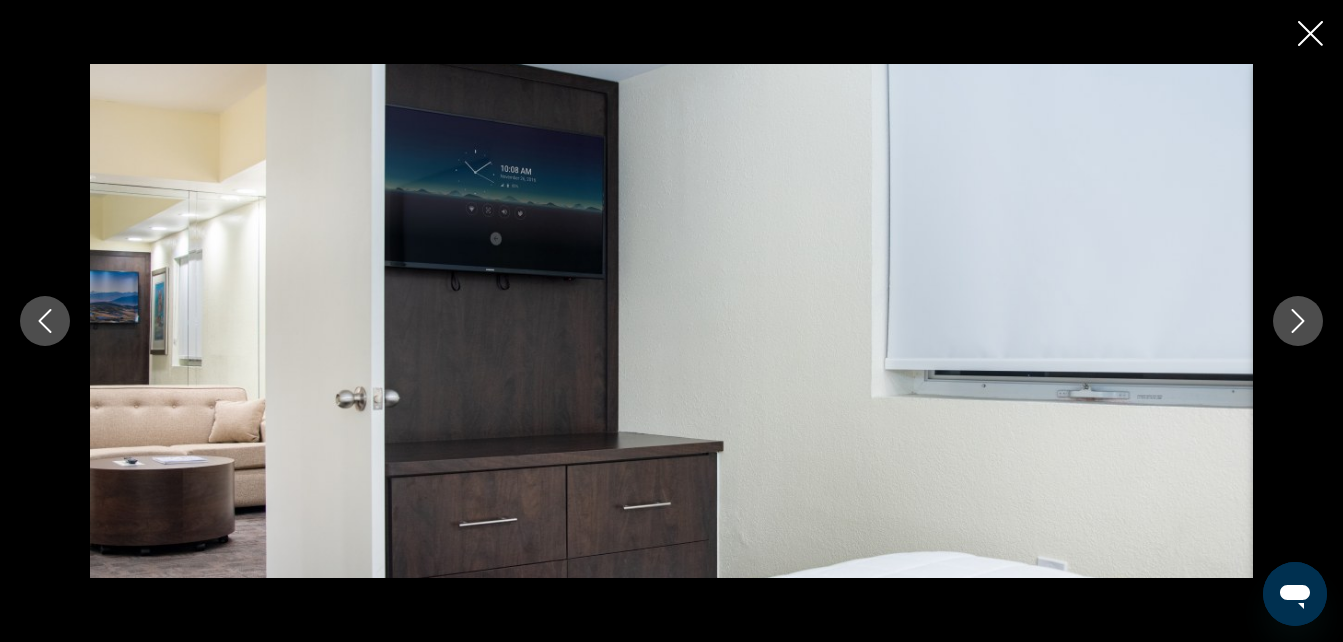 click 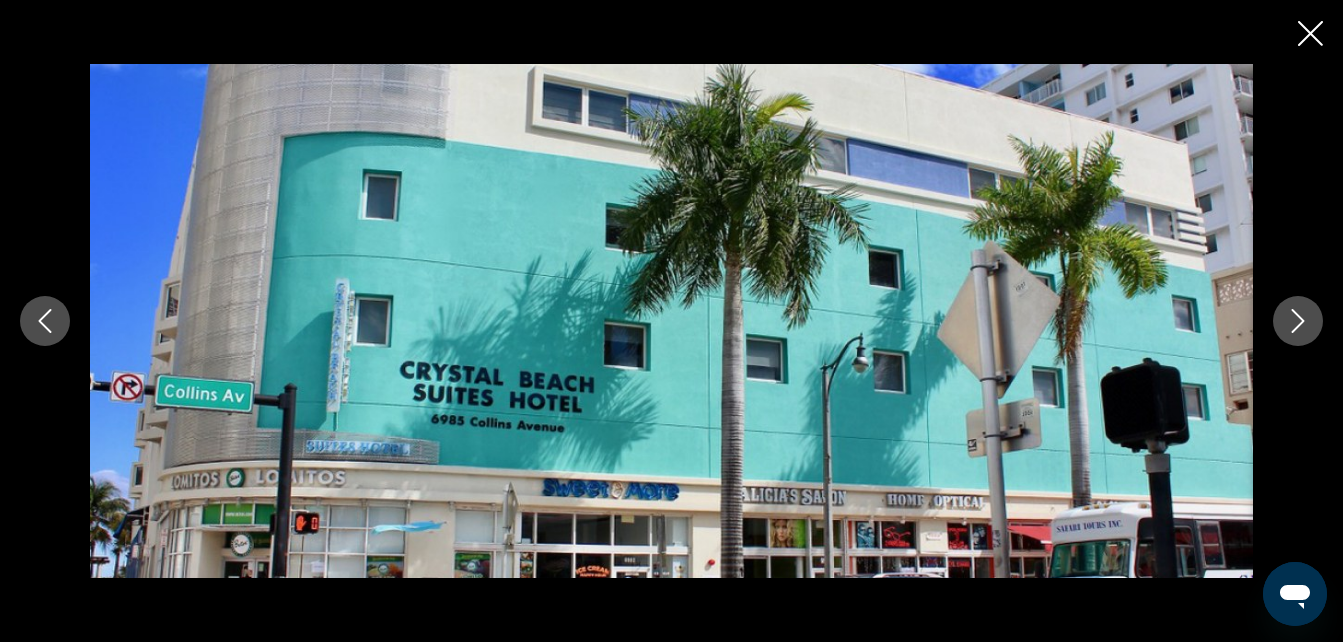 click 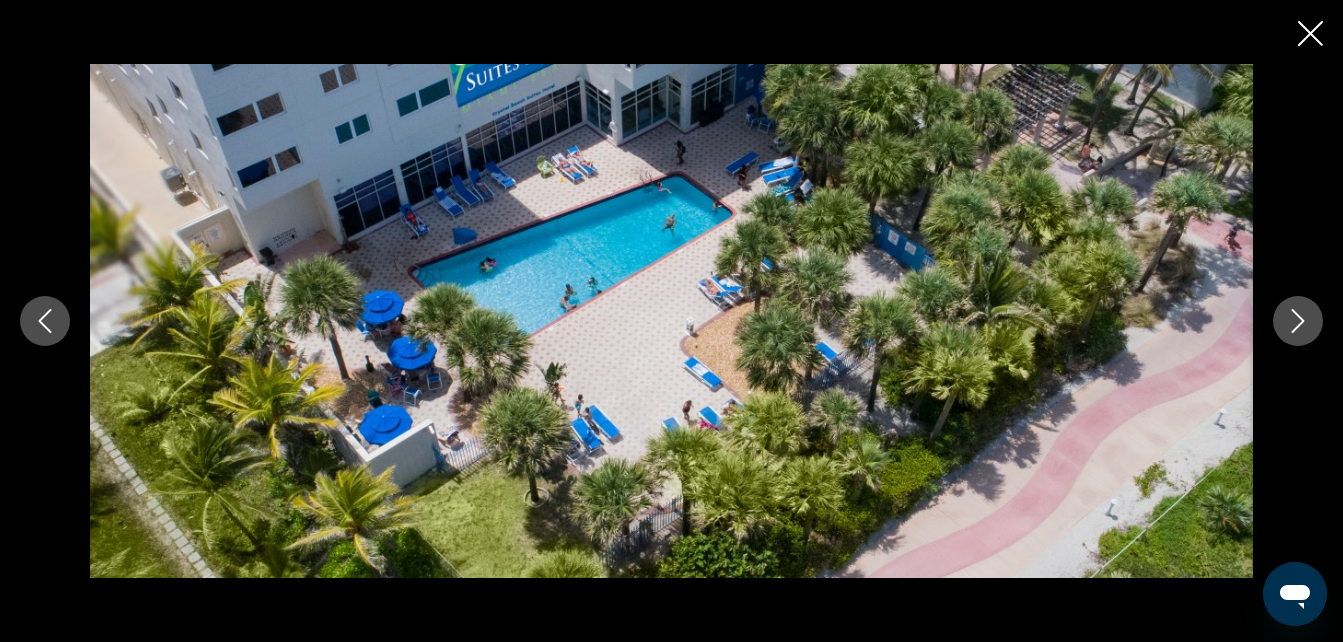 click 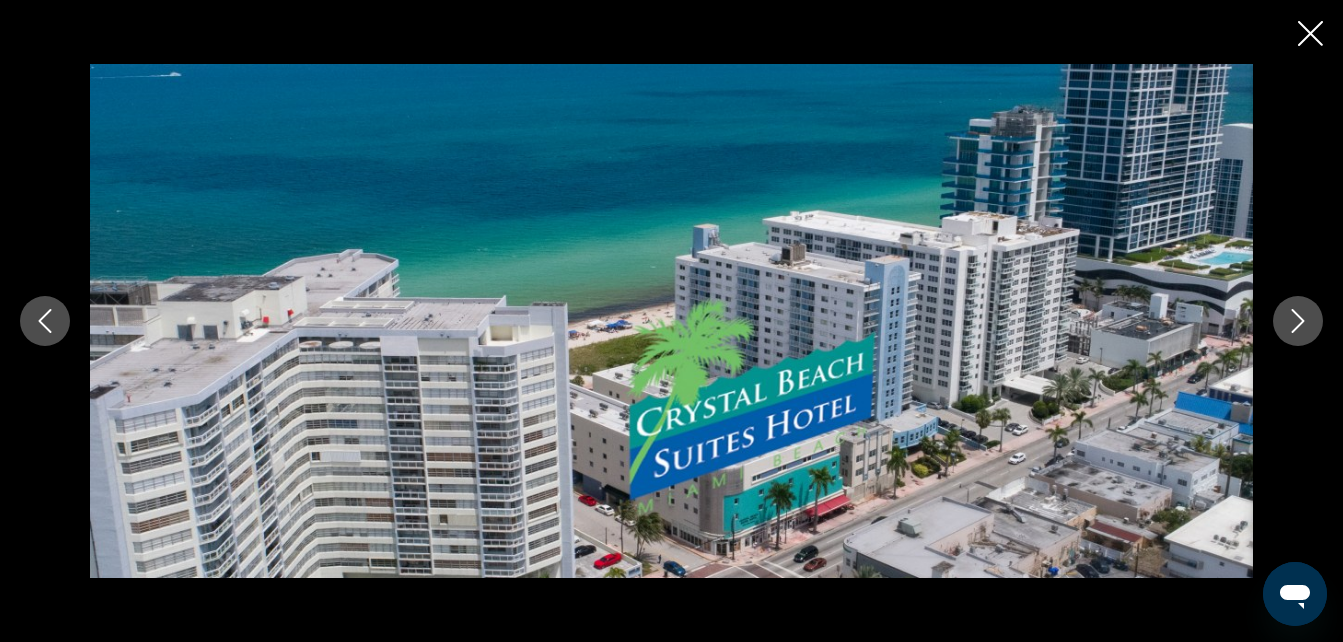 click 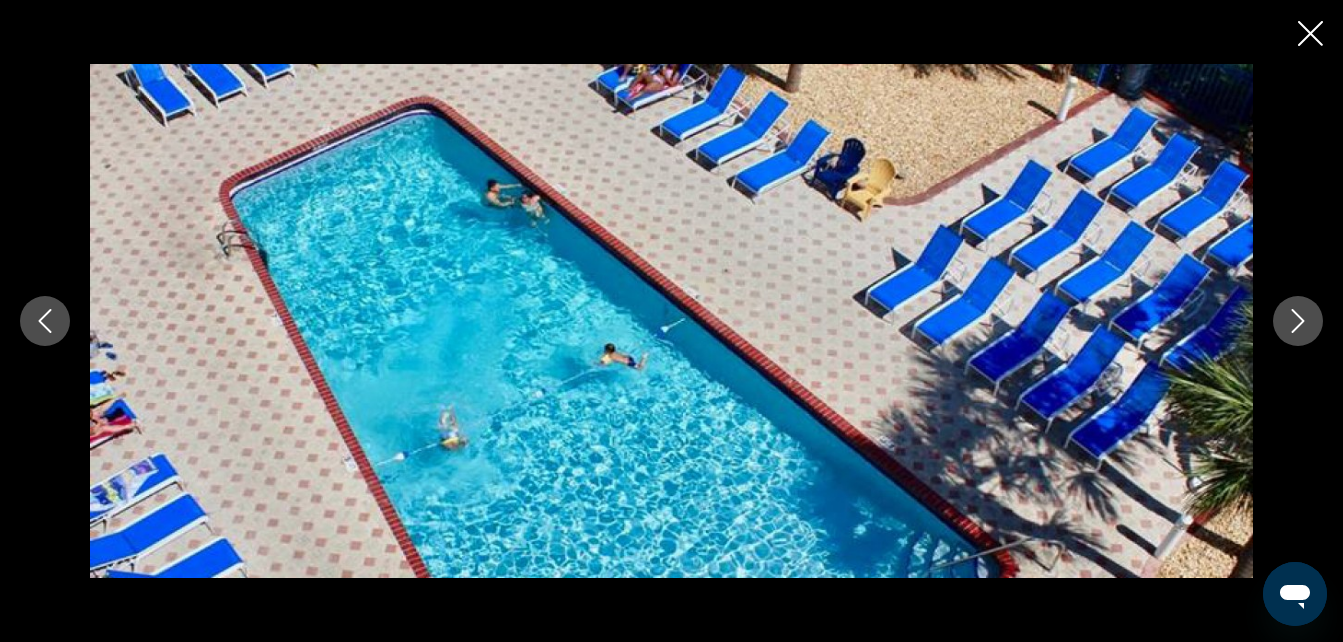 scroll, scrollTop: 3854, scrollLeft: 0, axis: vertical 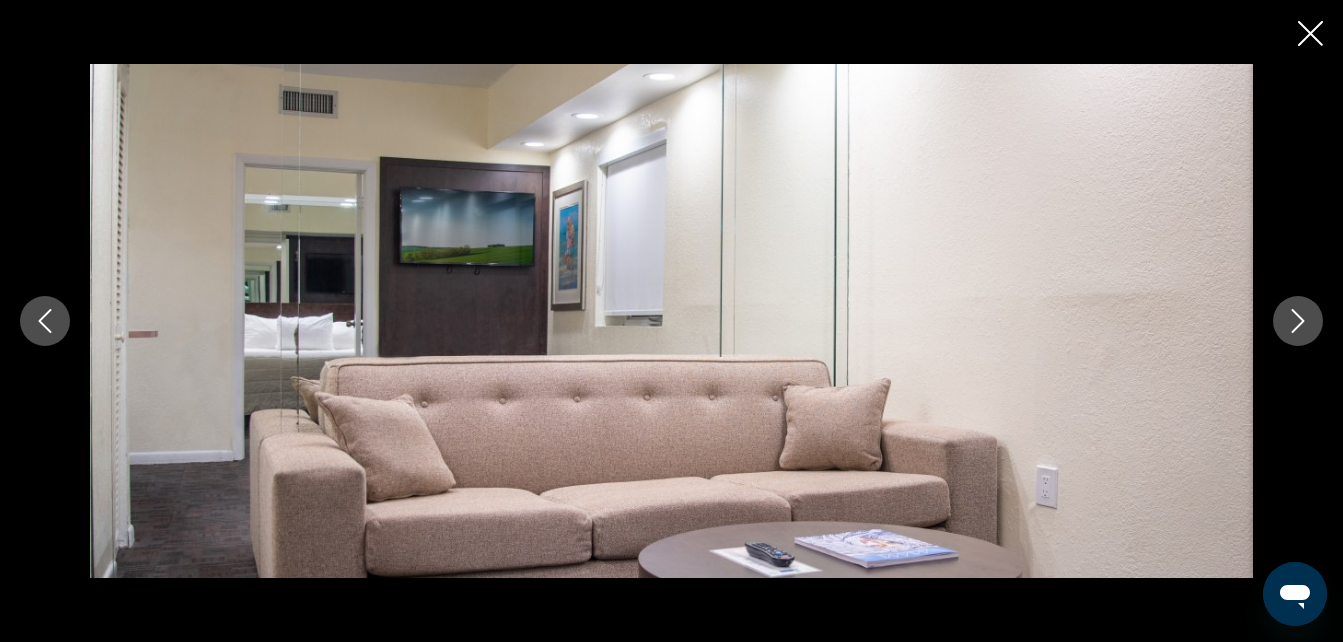 click 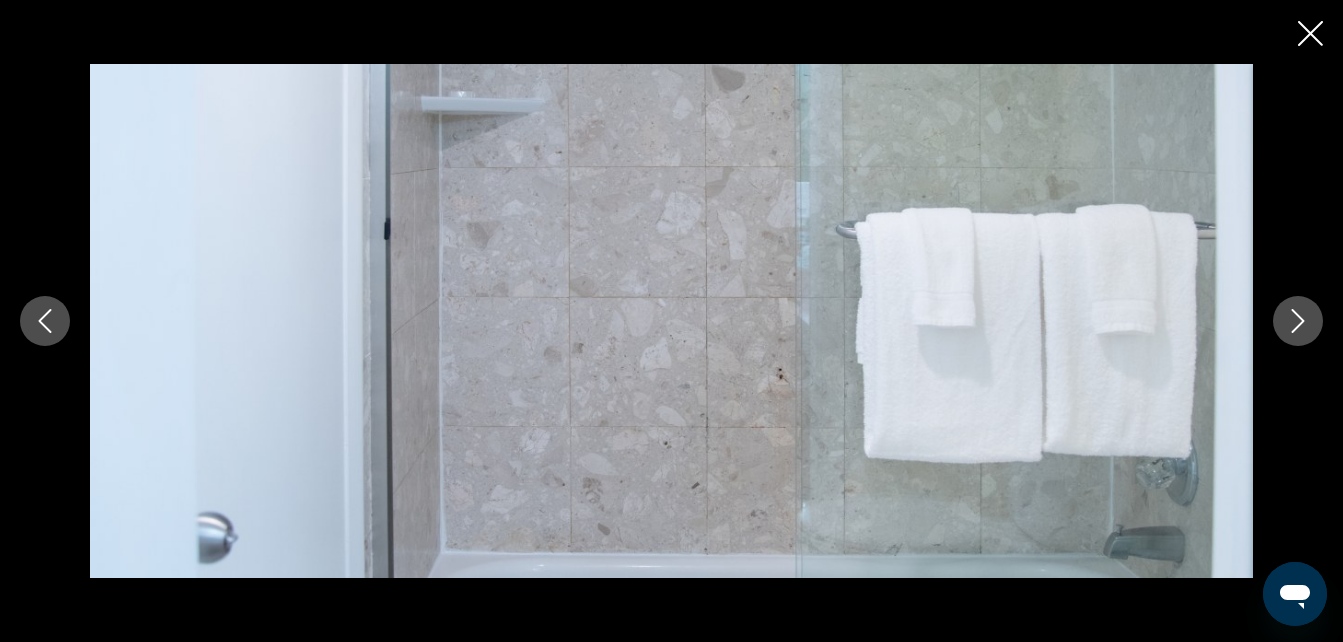 click 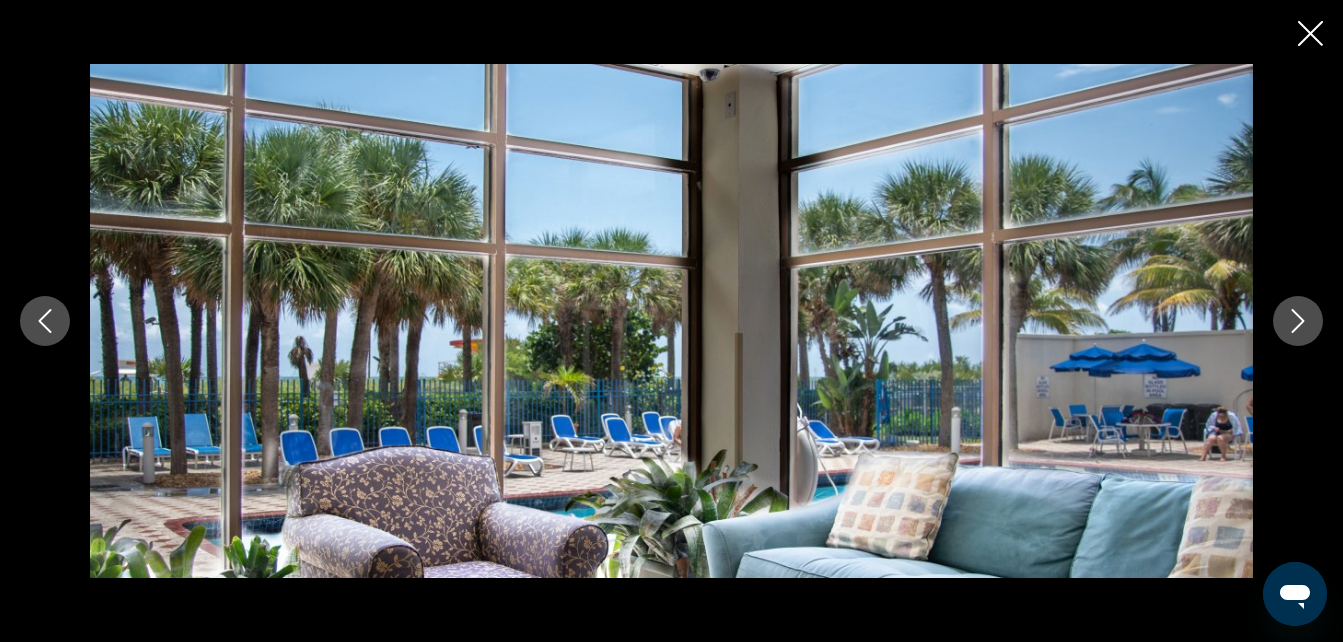 click 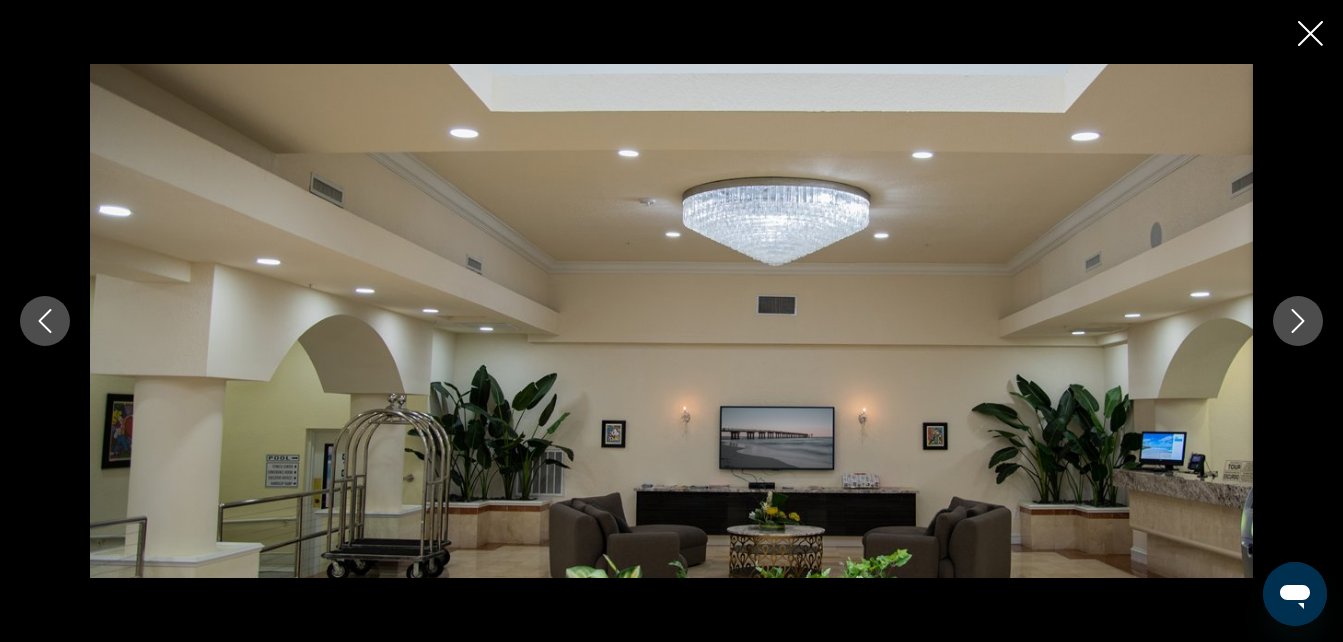 scroll, scrollTop: 5175, scrollLeft: 0, axis: vertical 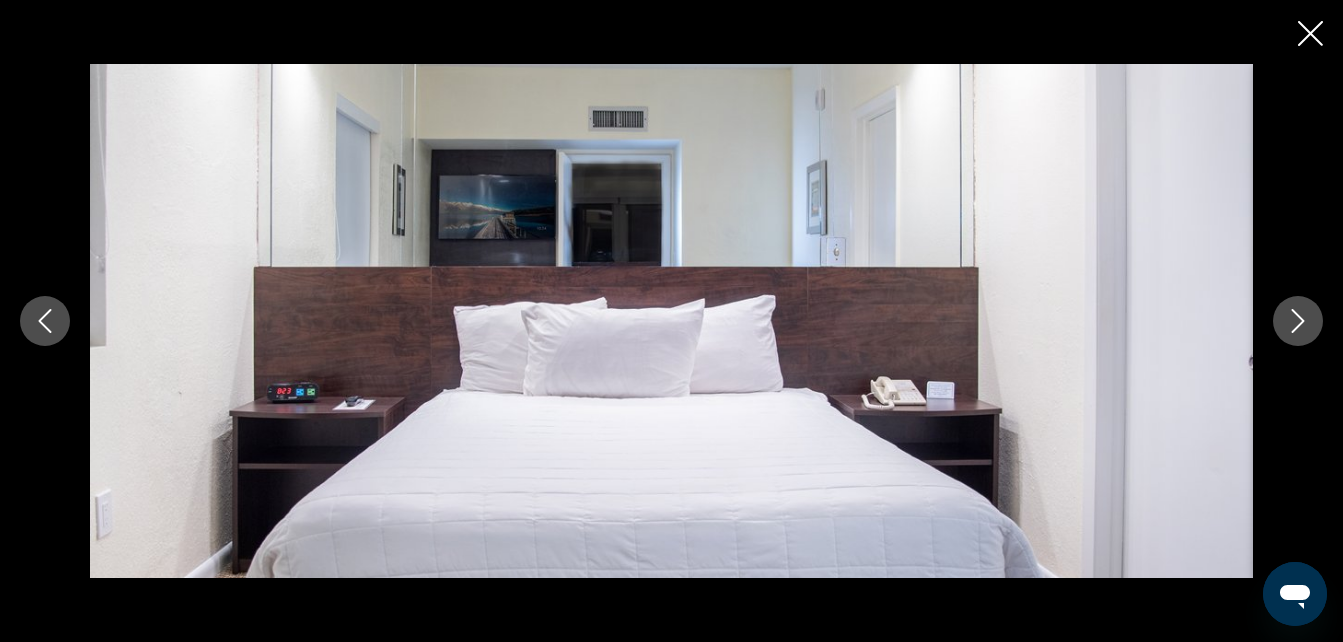 click 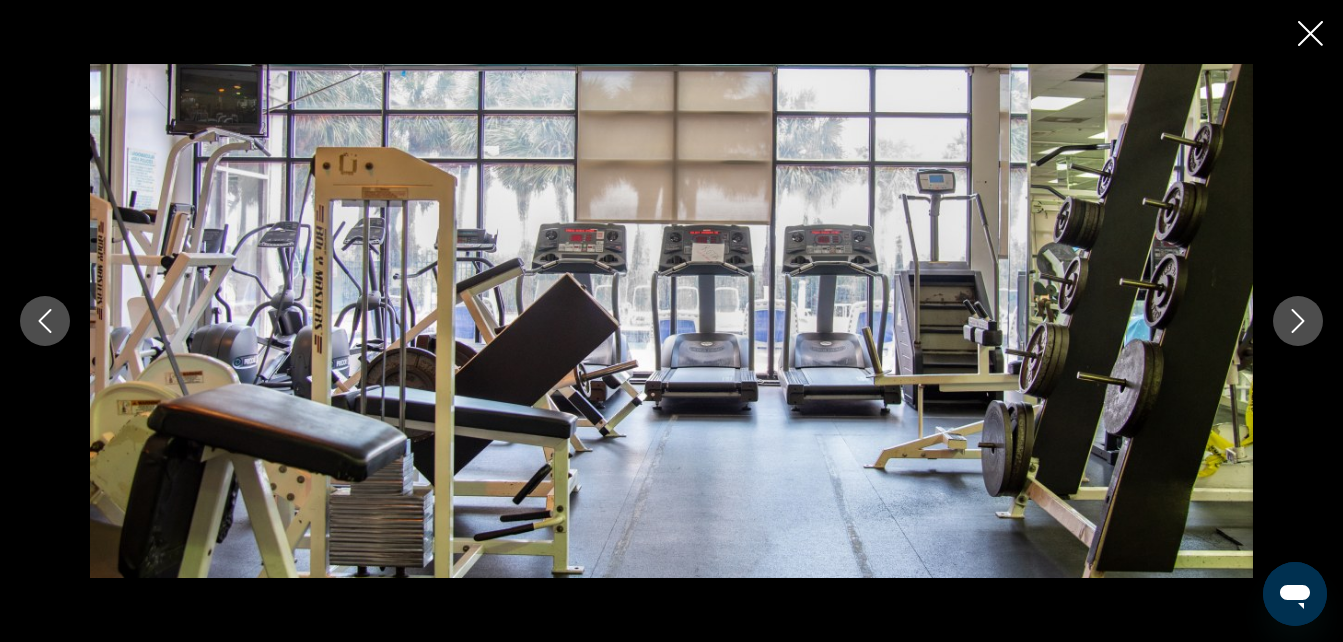 click 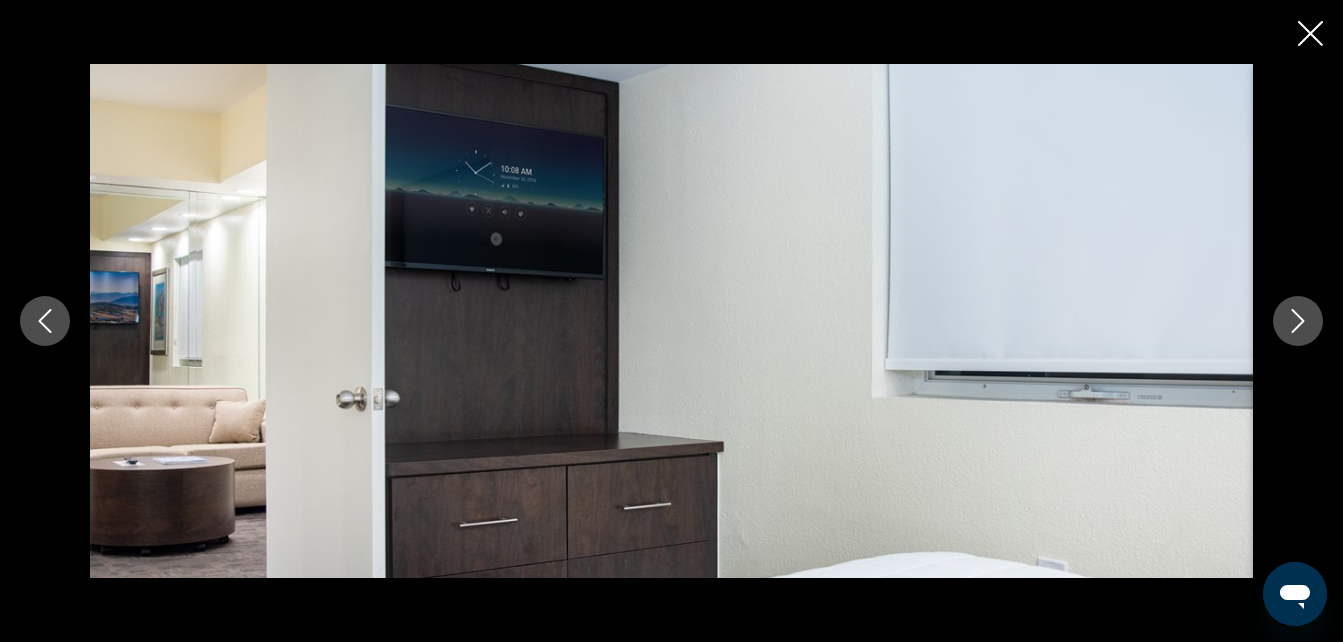 click at bounding box center [1298, 321] 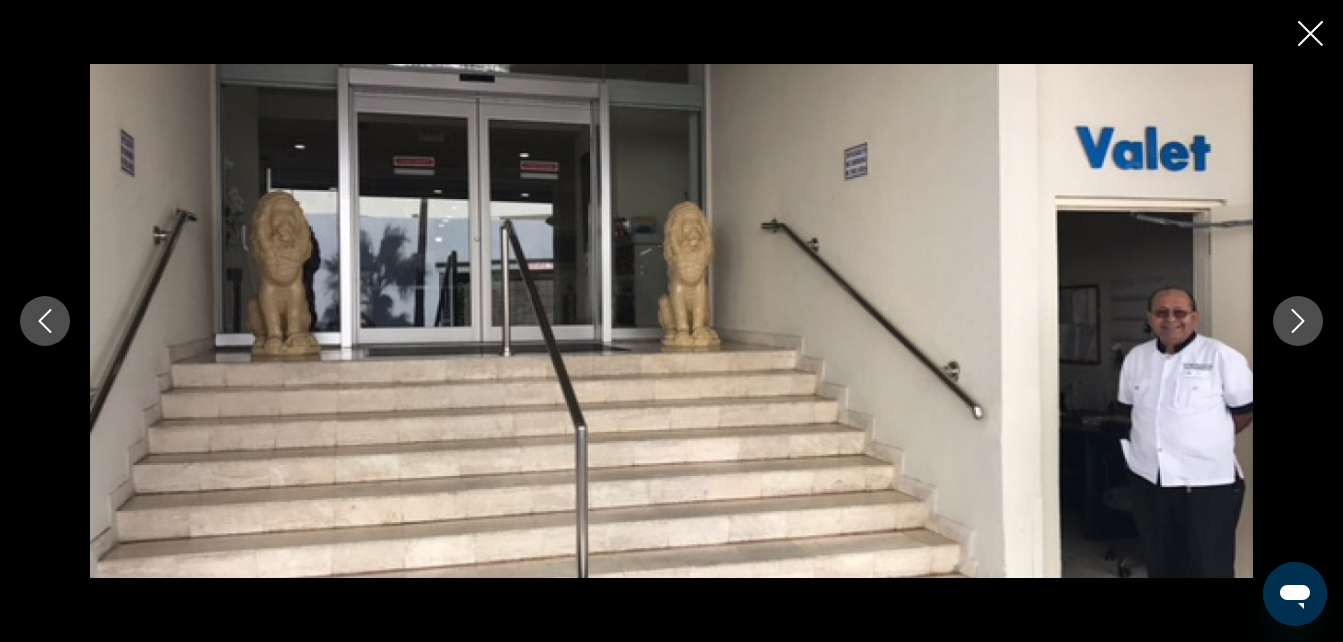 click at bounding box center [1298, 321] 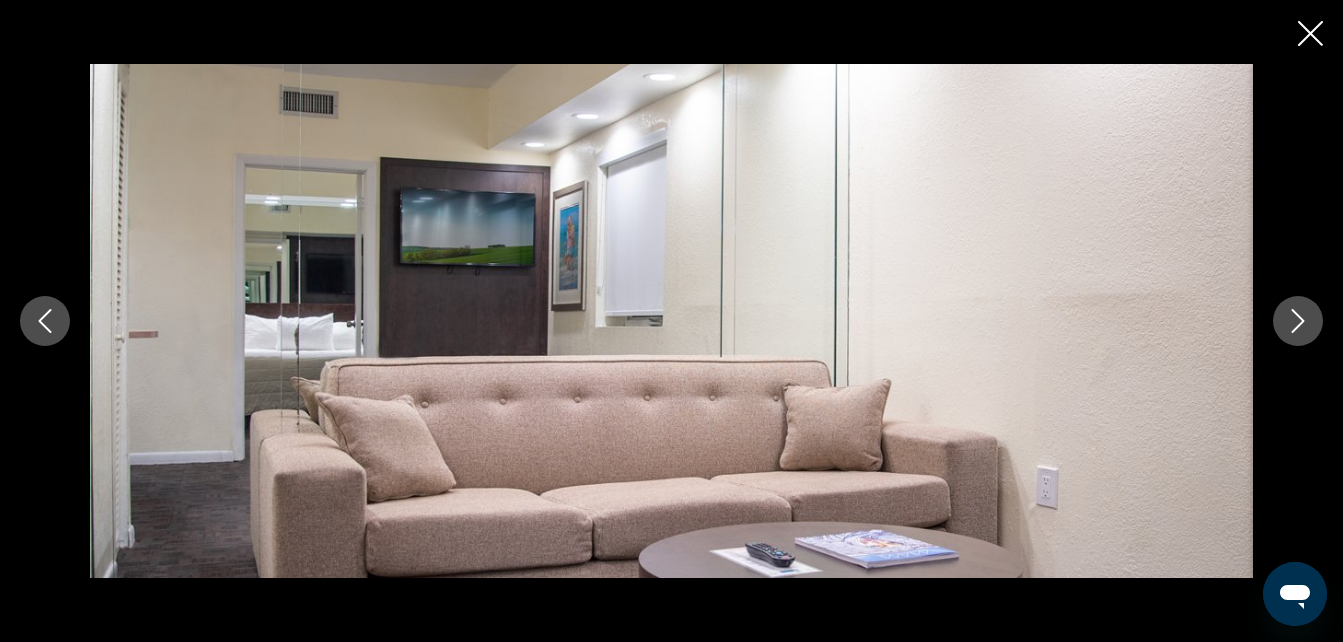 click at bounding box center (1298, 321) 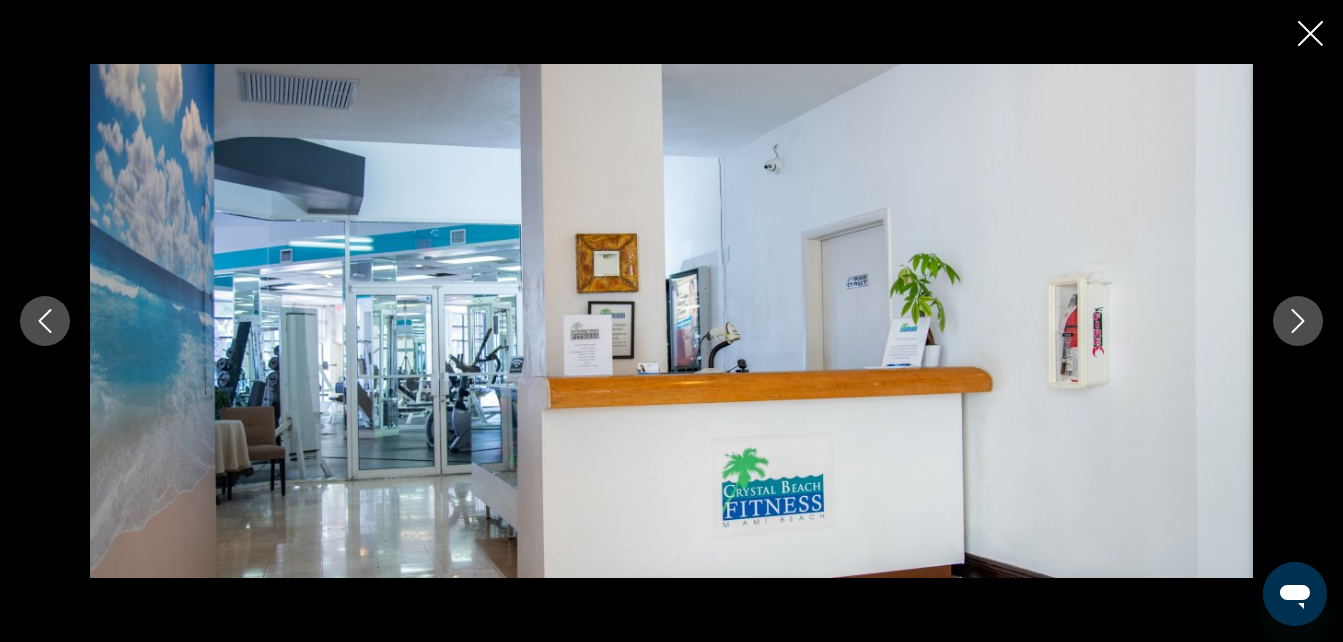 click at bounding box center (1298, 321) 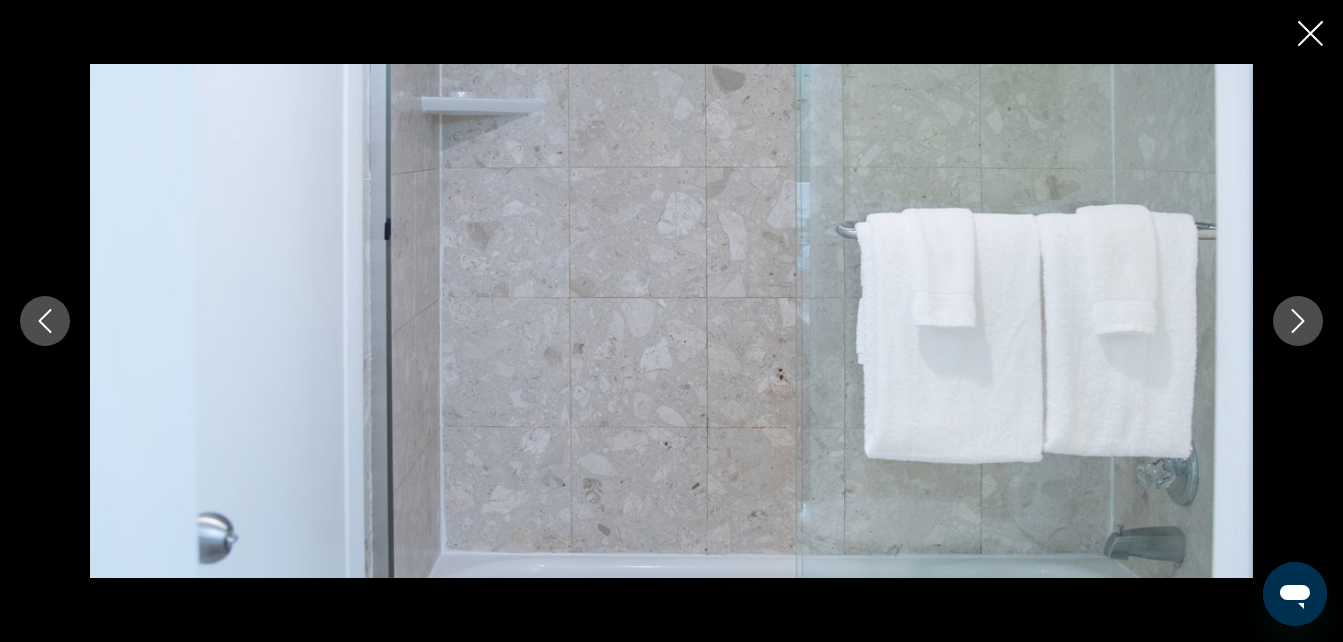 click at bounding box center [671, 321] 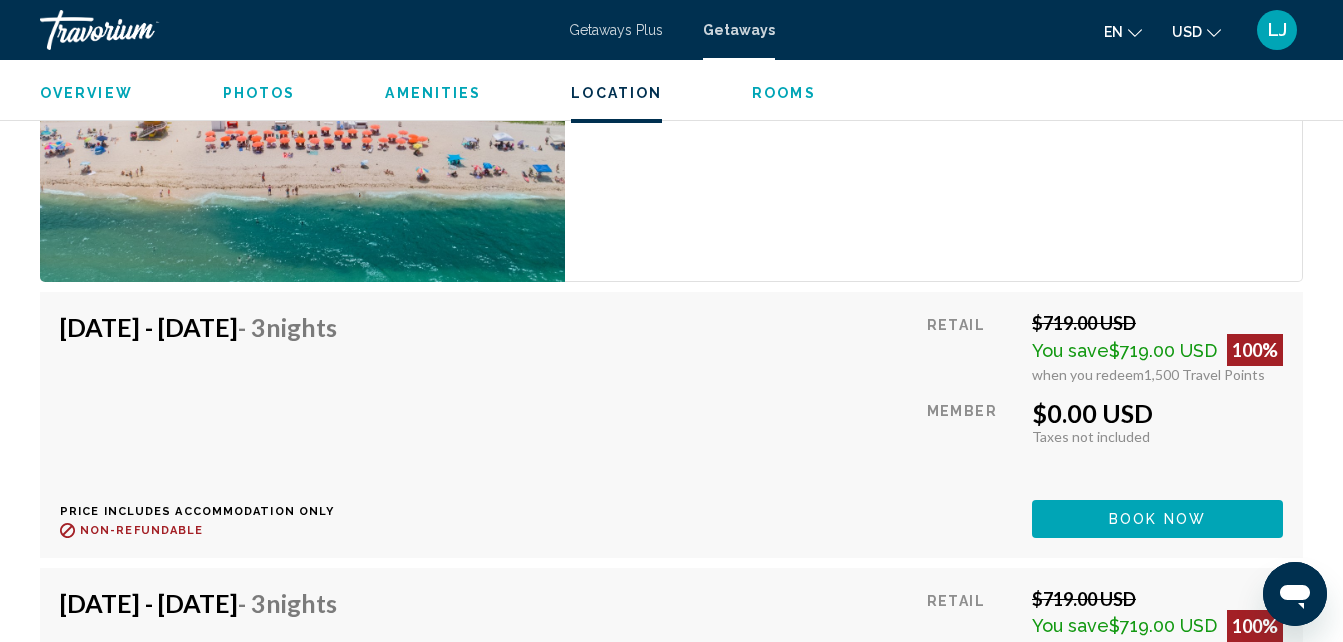 scroll, scrollTop: 3208, scrollLeft: 0, axis: vertical 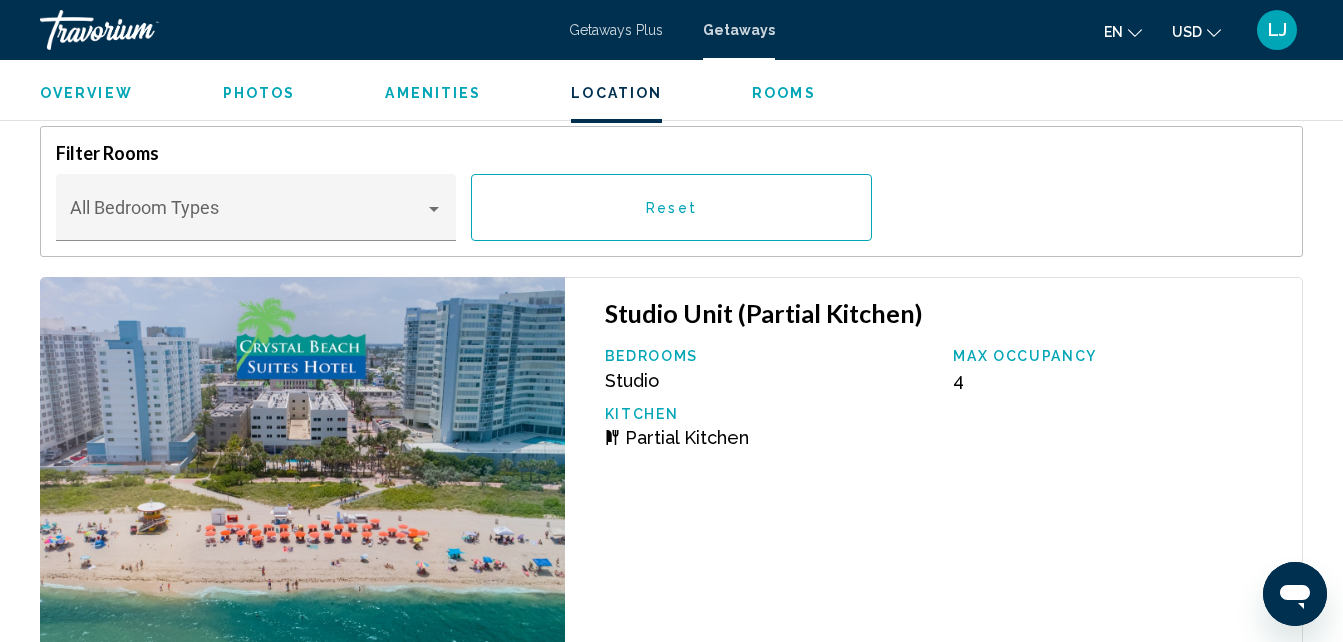 click on "Amenities" at bounding box center [433, 93] 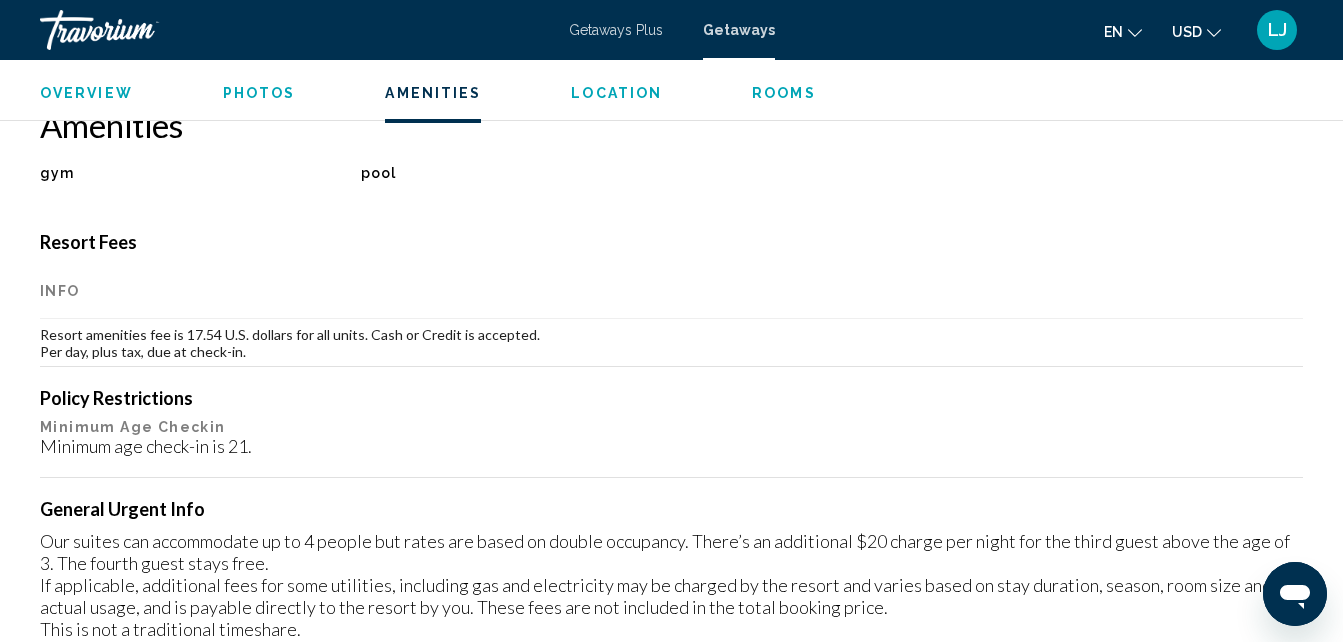 scroll, scrollTop: 1858, scrollLeft: 0, axis: vertical 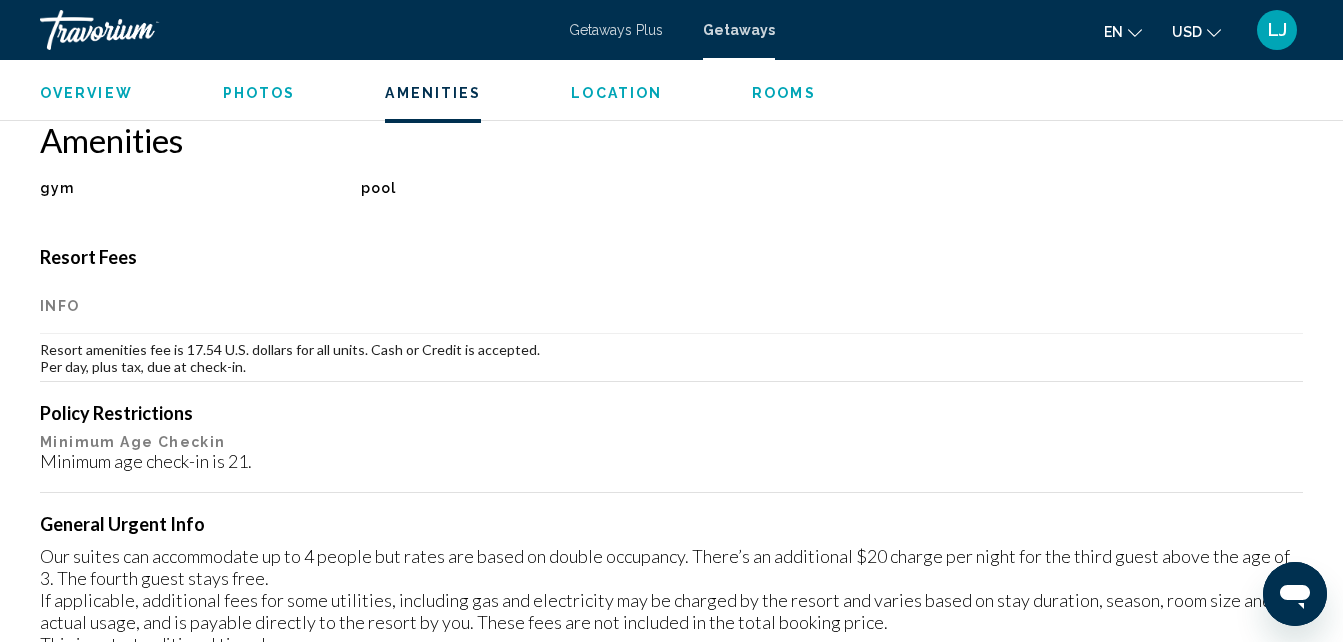 click on "Amenities" at bounding box center [433, 93] 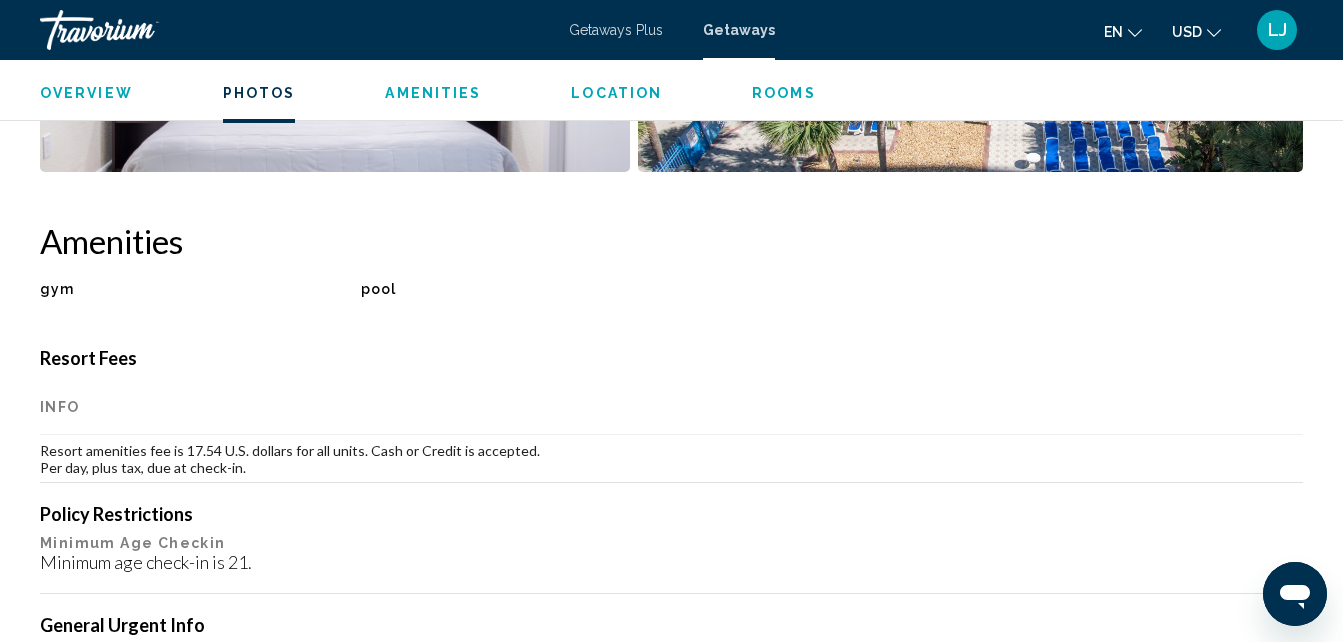 scroll, scrollTop: 991, scrollLeft: 0, axis: vertical 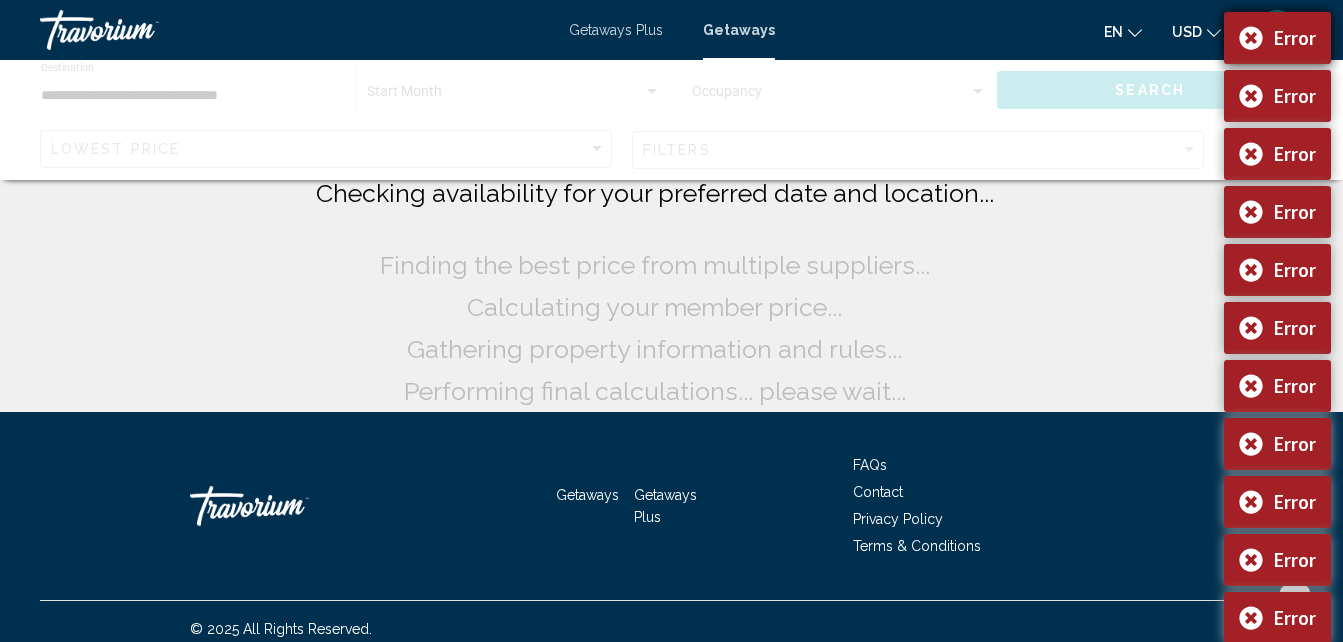 click on "Error" at bounding box center (1277, 38) 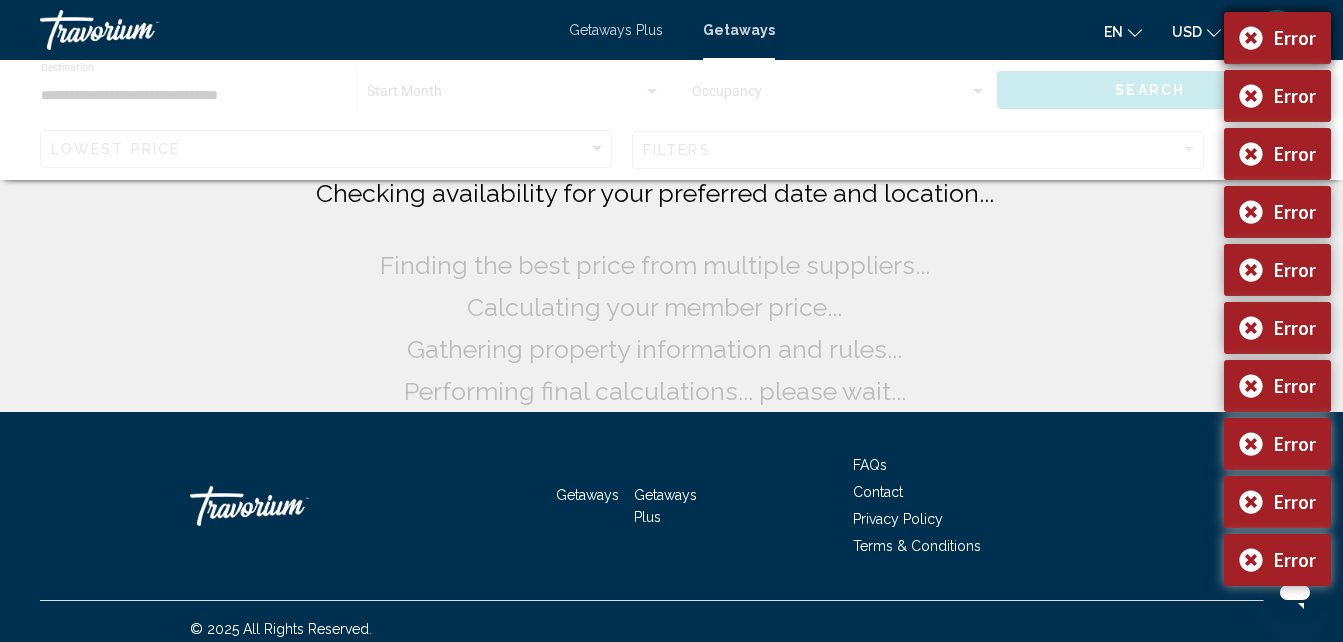 click on "Error" at bounding box center (1277, 38) 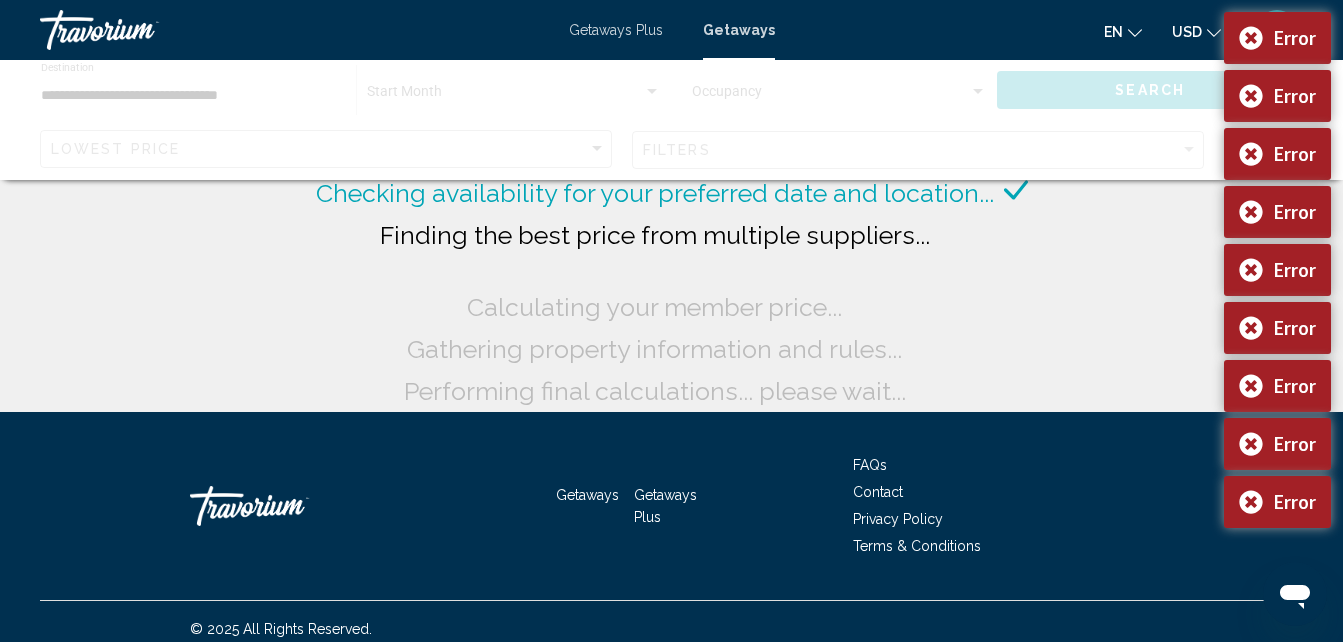 click on "Error" at bounding box center [1277, 38] 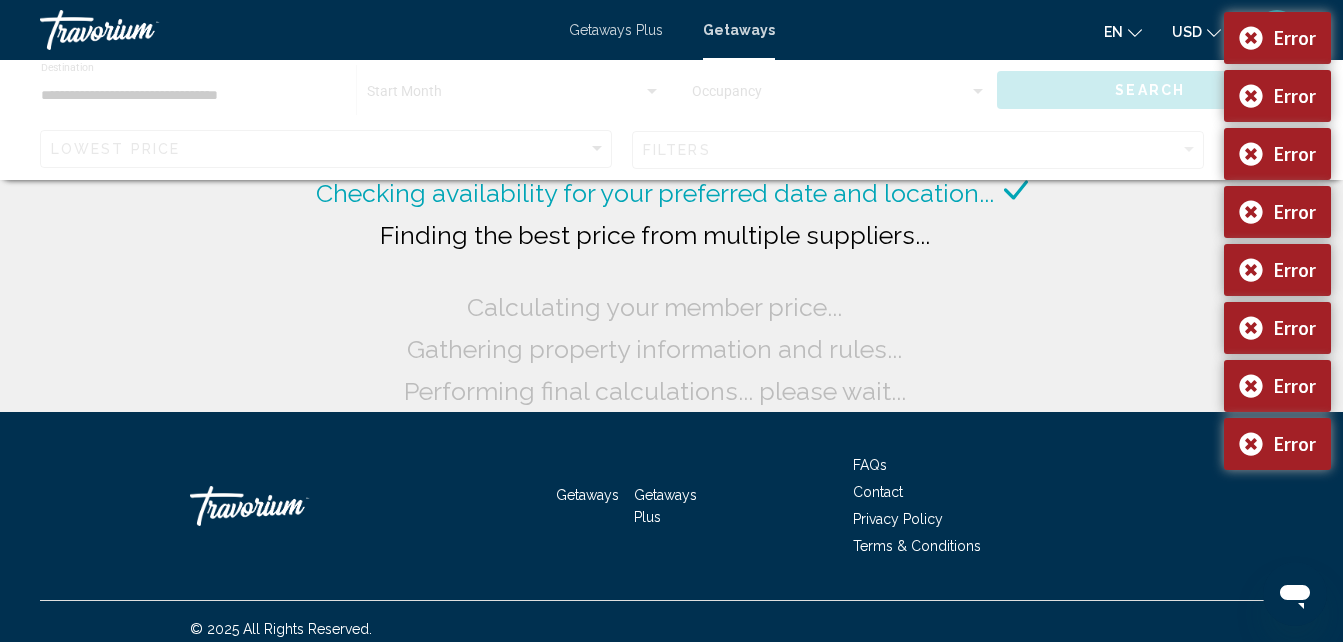 click on "Error" at bounding box center [1277, 38] 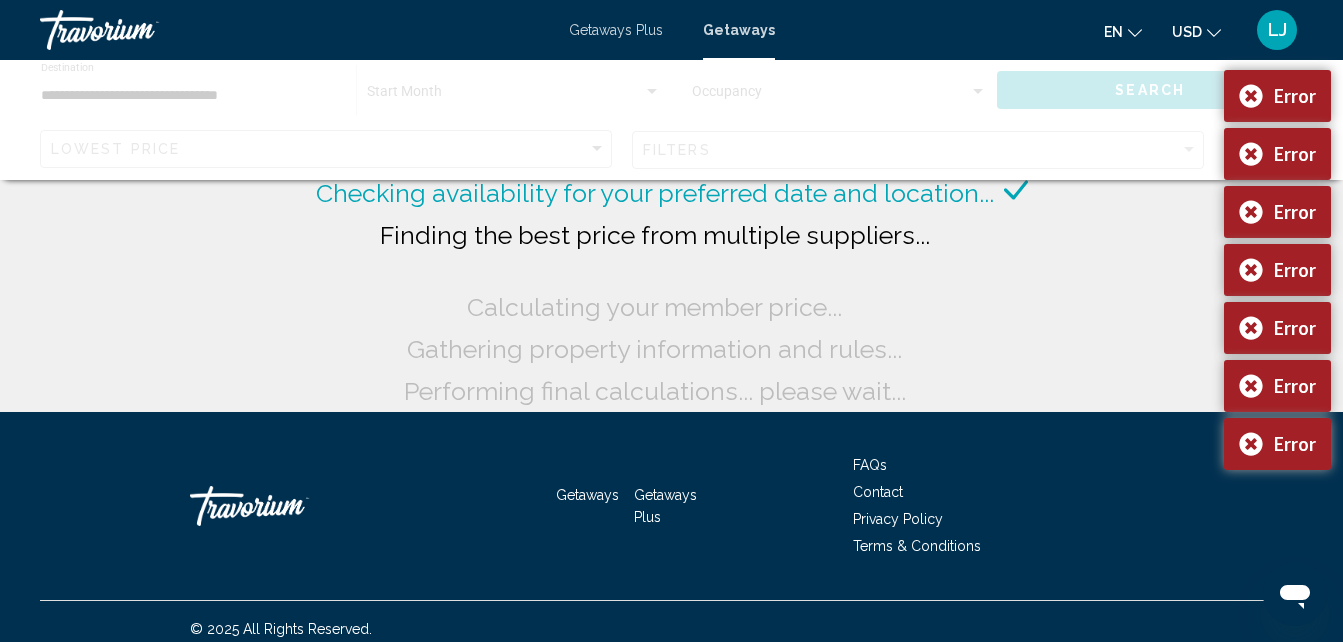 click on "Error" at bounding box center [1277, 38] 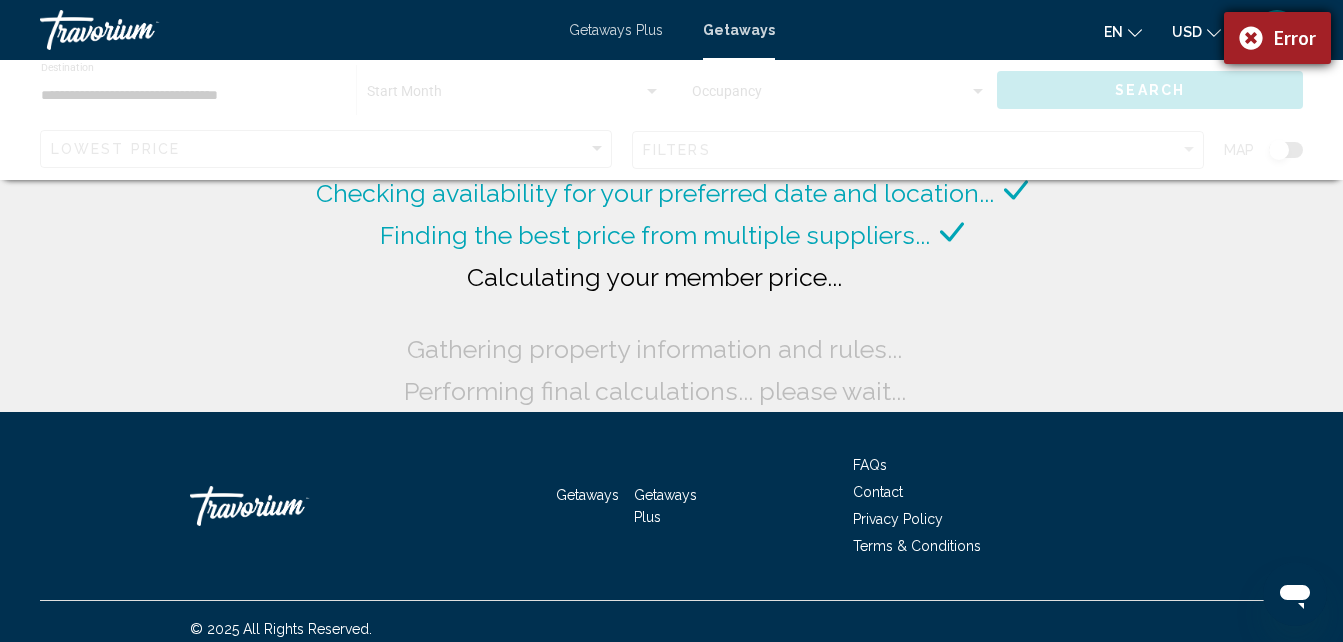 drag, startPoint x: 1247, startPoint y: 45, endPoint x: 1247, endPoint y: 28, distance: 17 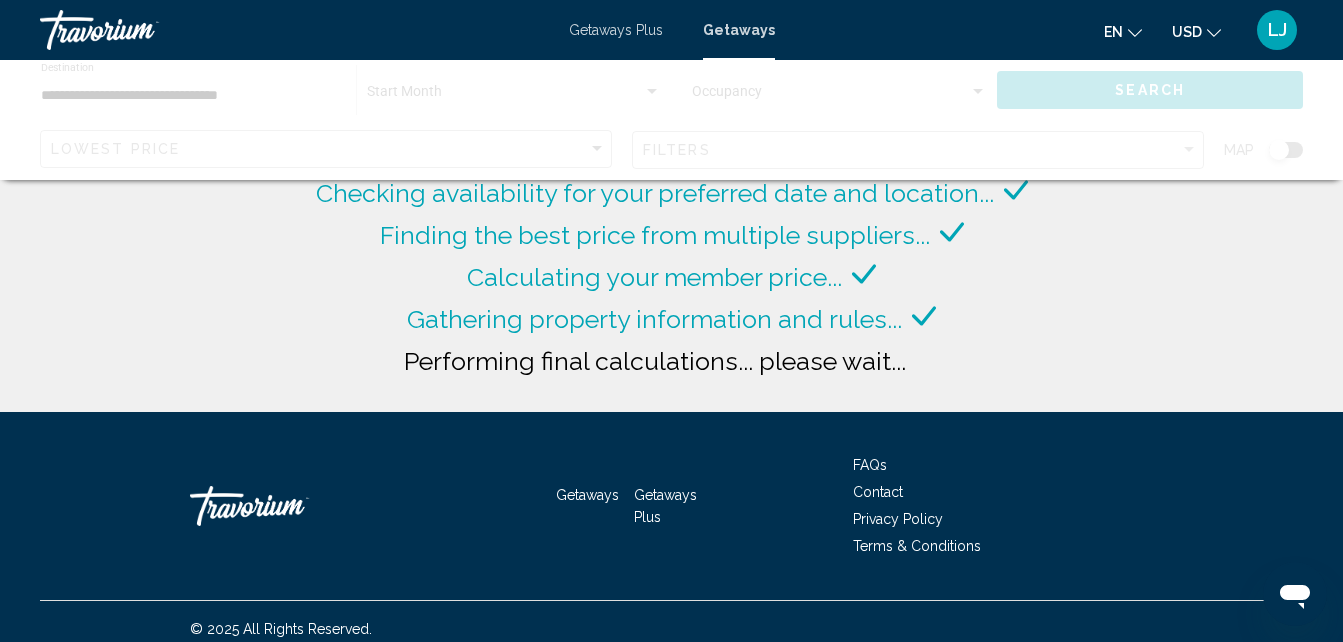 click on "Performing final calculations... please wait..." 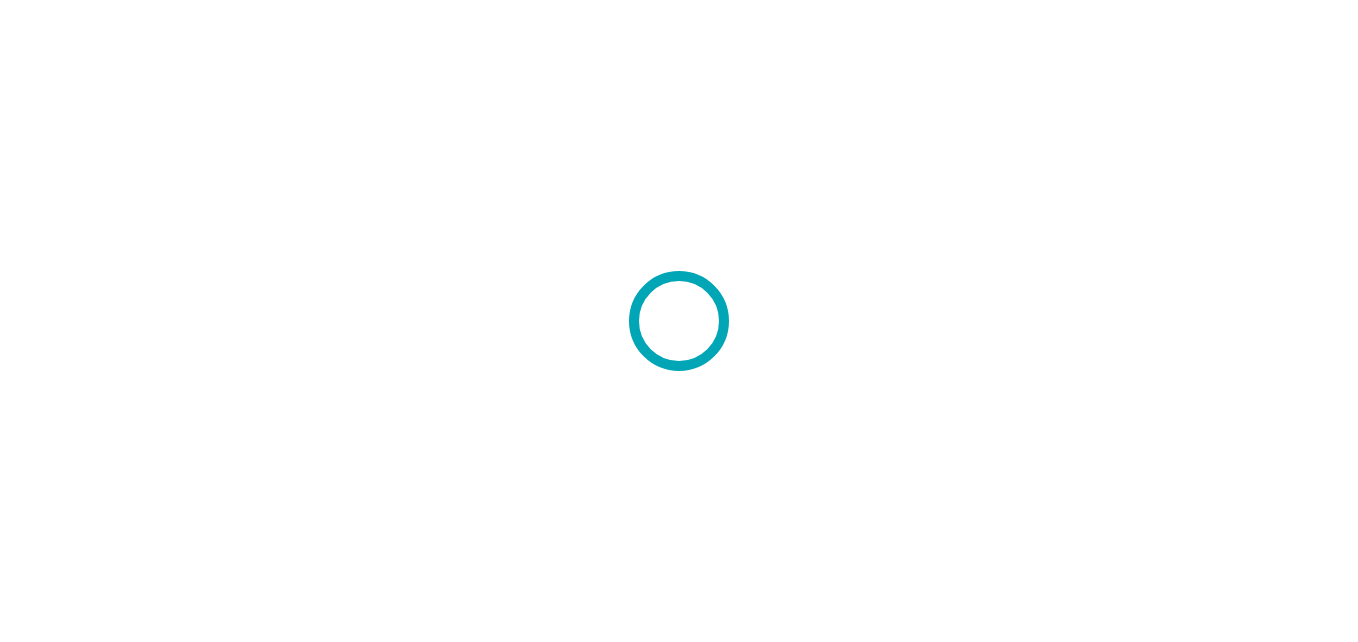 scroll, scrollTop: 0, scrollLeft: 0, axis: both 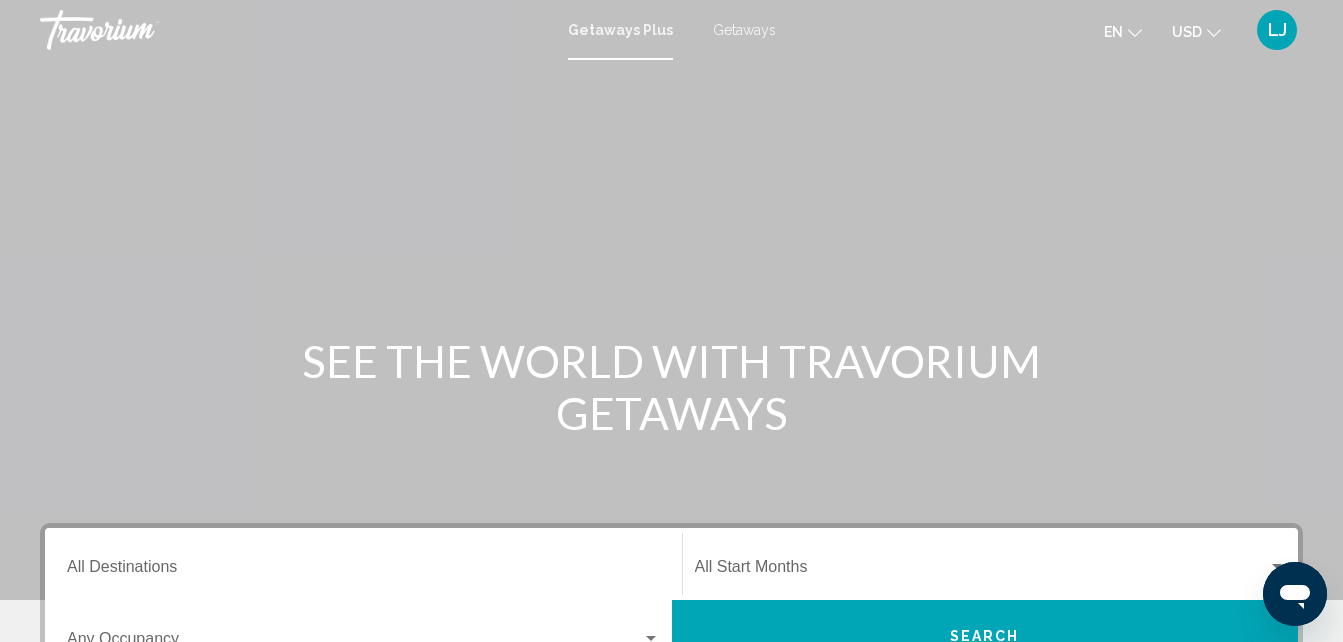 click on "Getaways" at bounding box center (744, 30) 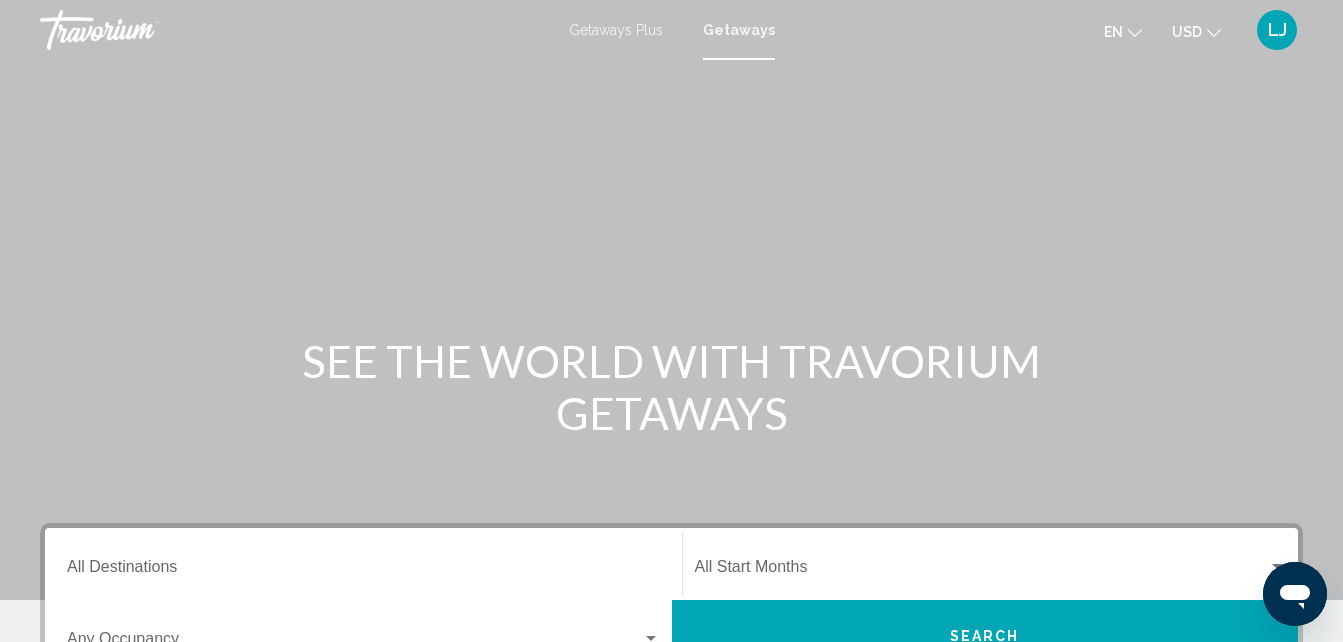 click on "Destination All Destinations" at bounding box center (363, 571) 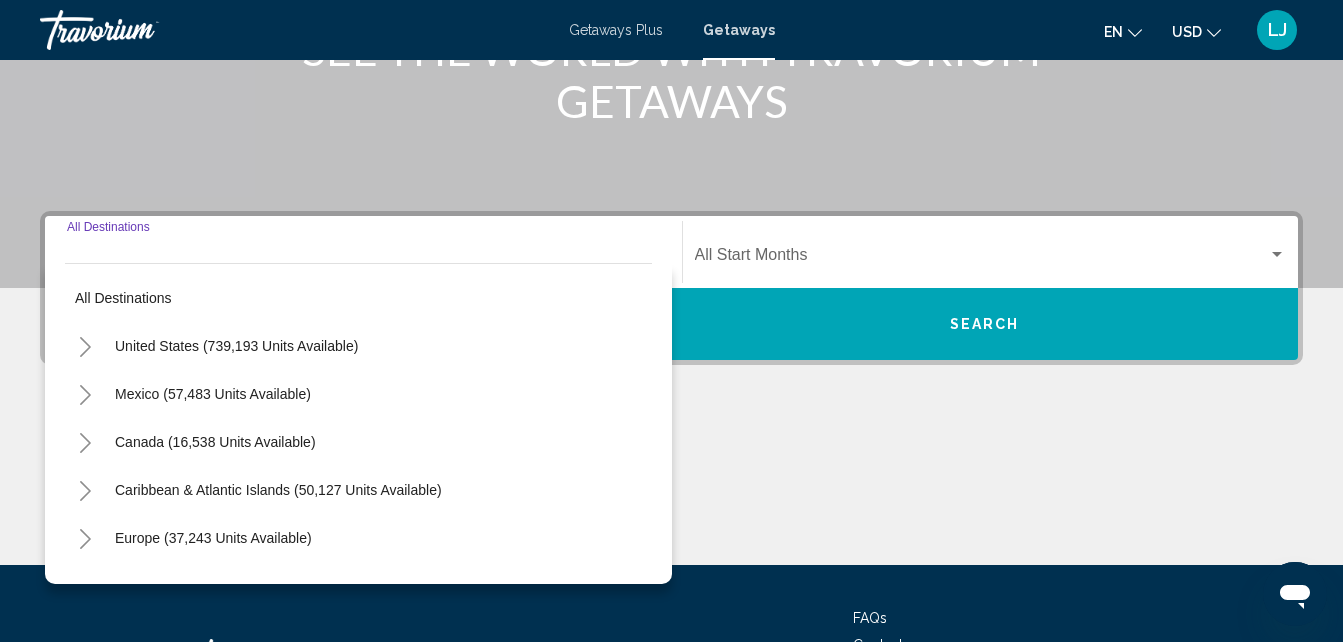 scroll, scrollTop: 458, scrollLeft: 0, axis: vertical 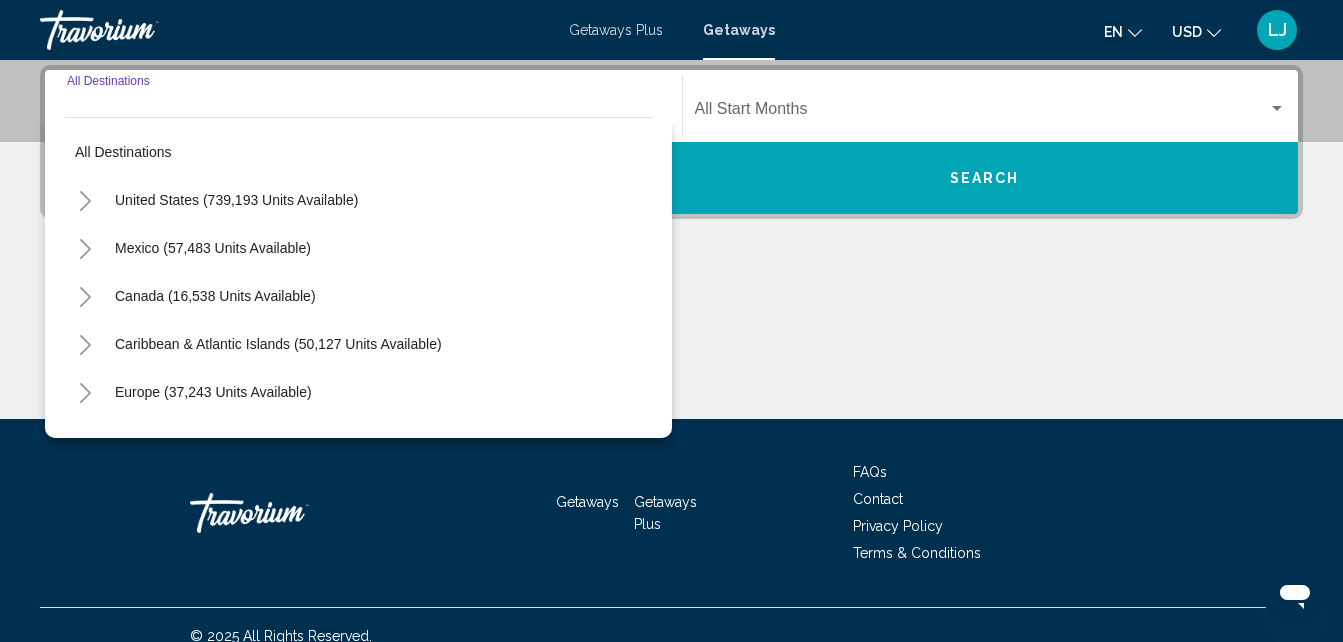 click 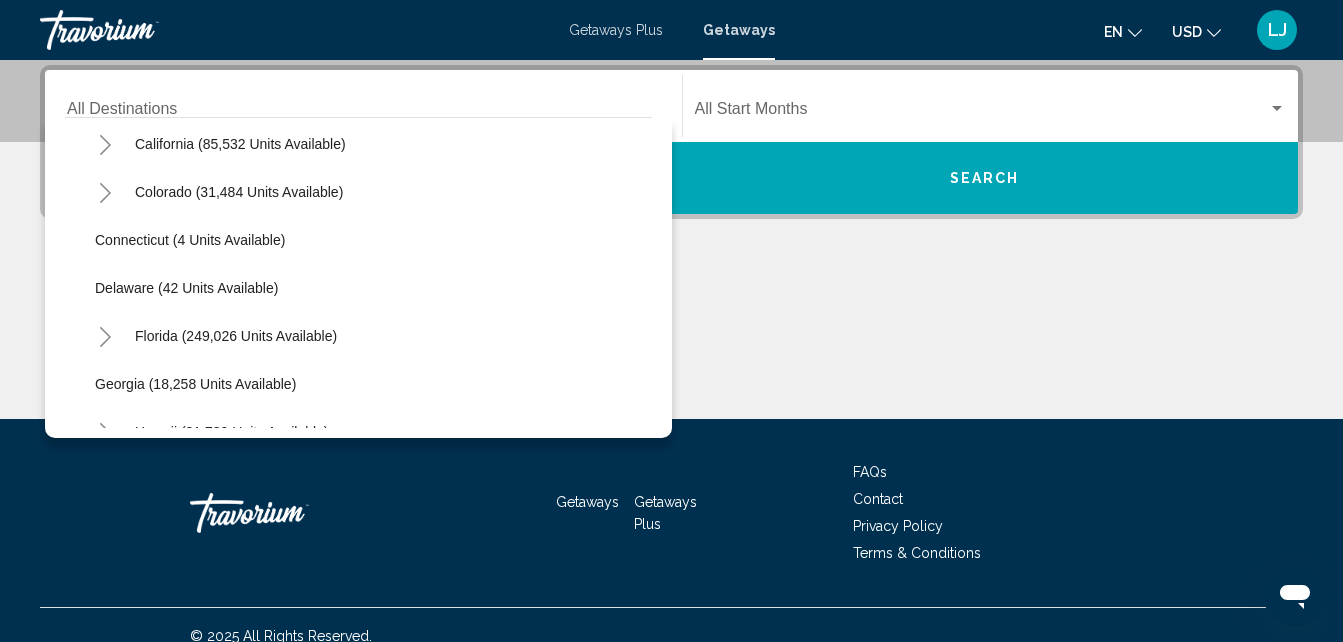 scroll, scrollTop: 227, scrollLeft: 0, axis: vertical 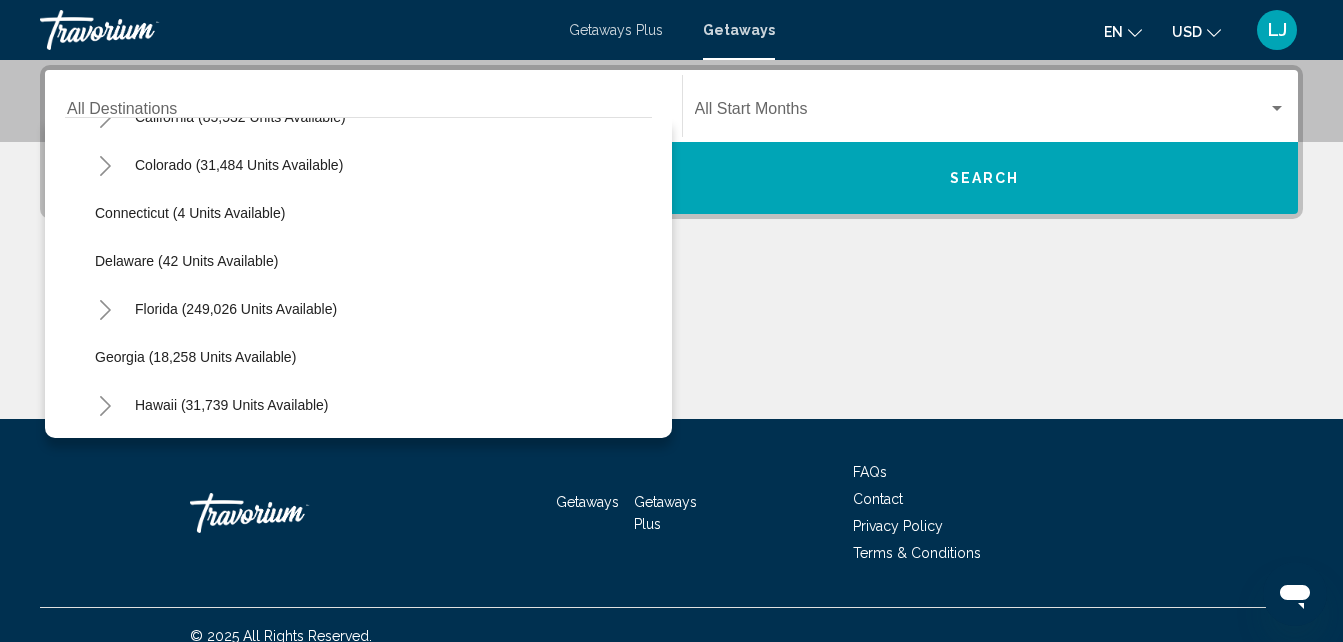 click 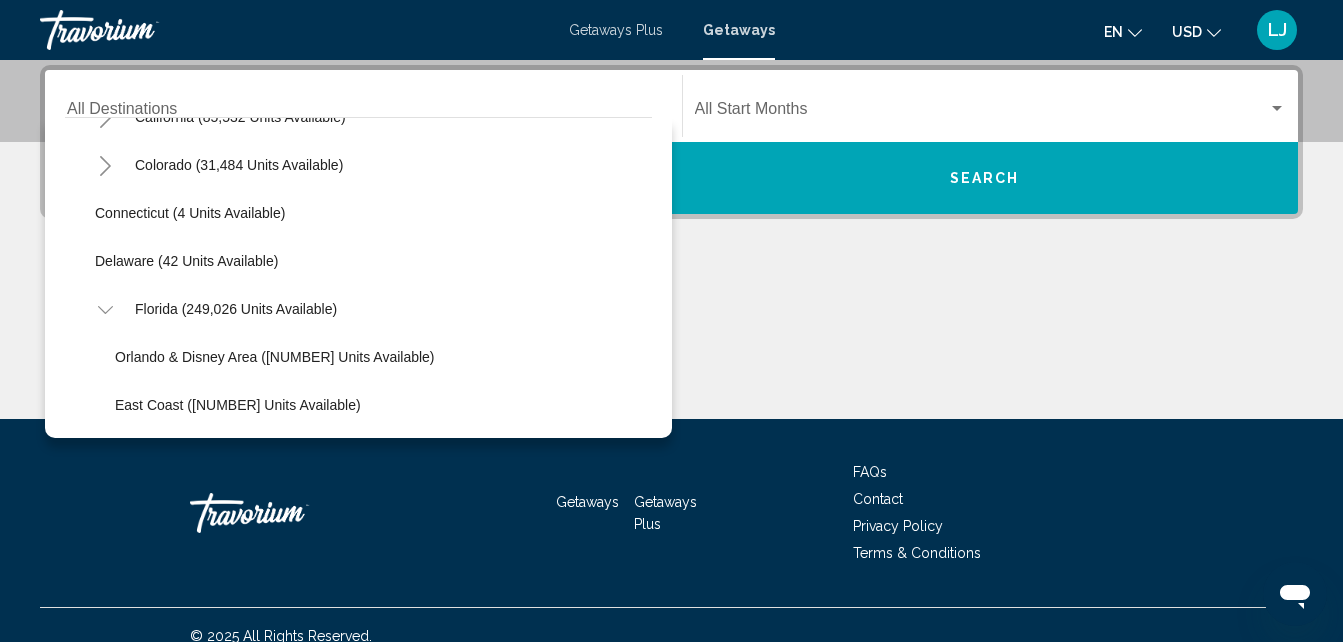 scroll, scrollTop: 267, scrollLeft: 0, axis: vertical 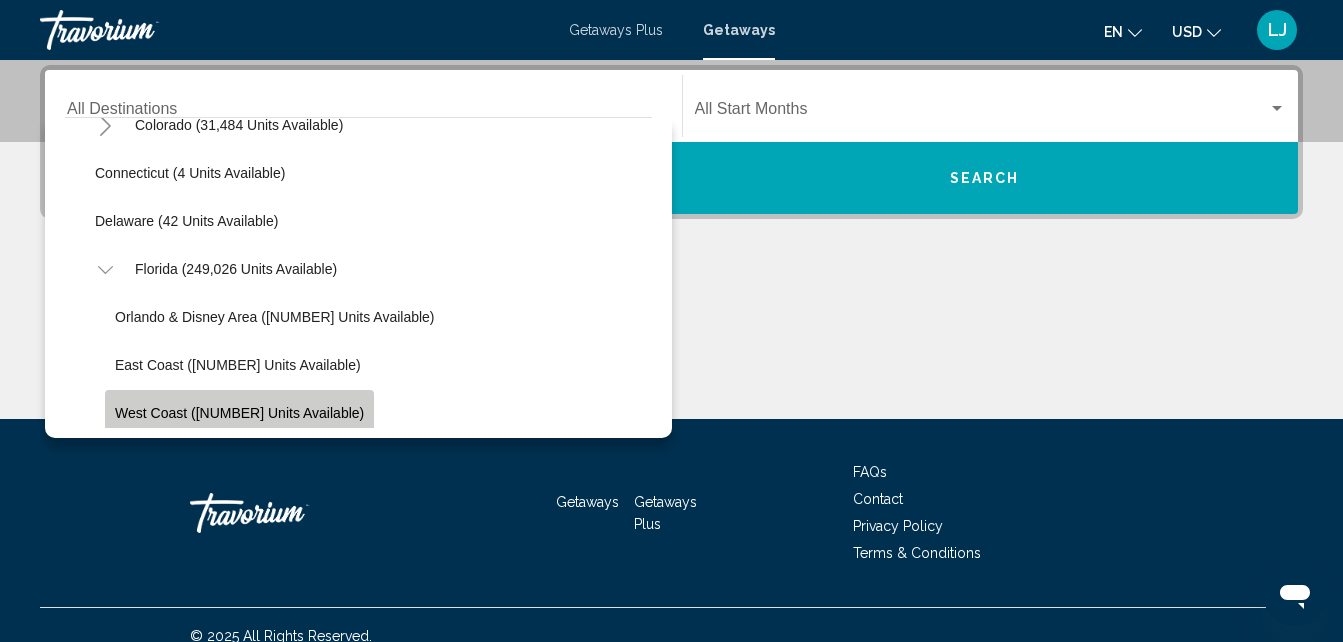 click on "West Coast ([NUMBER] units available)" 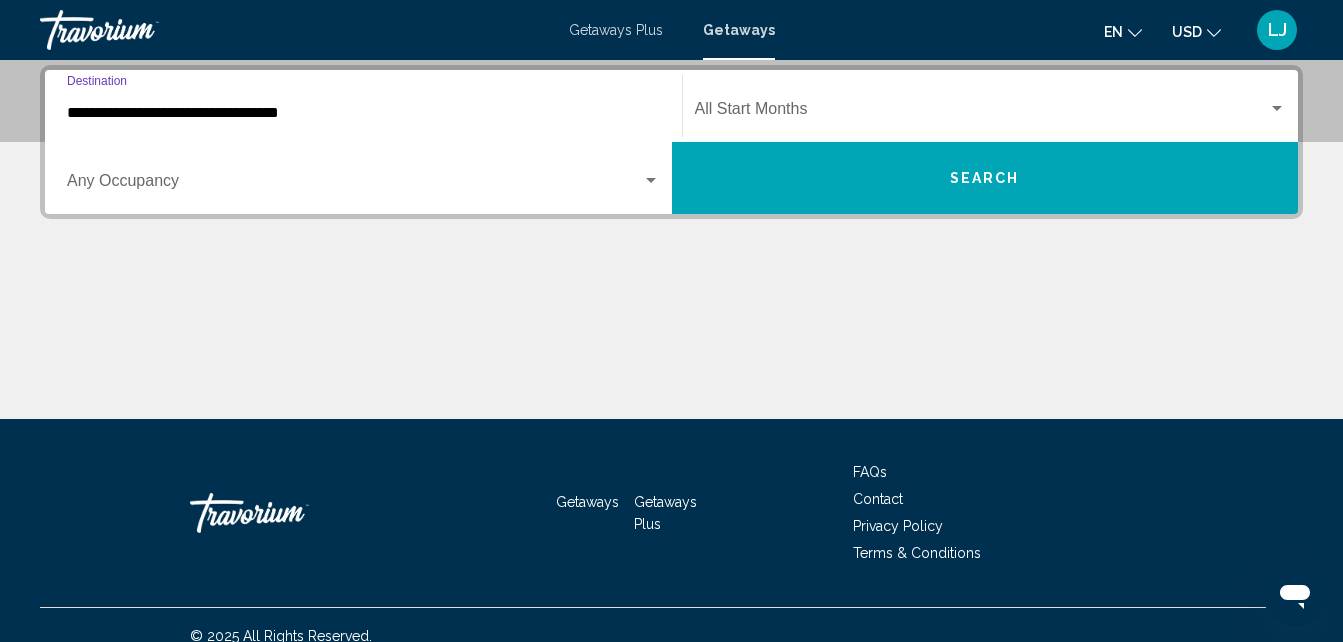 click at bounding box center (354, 185) 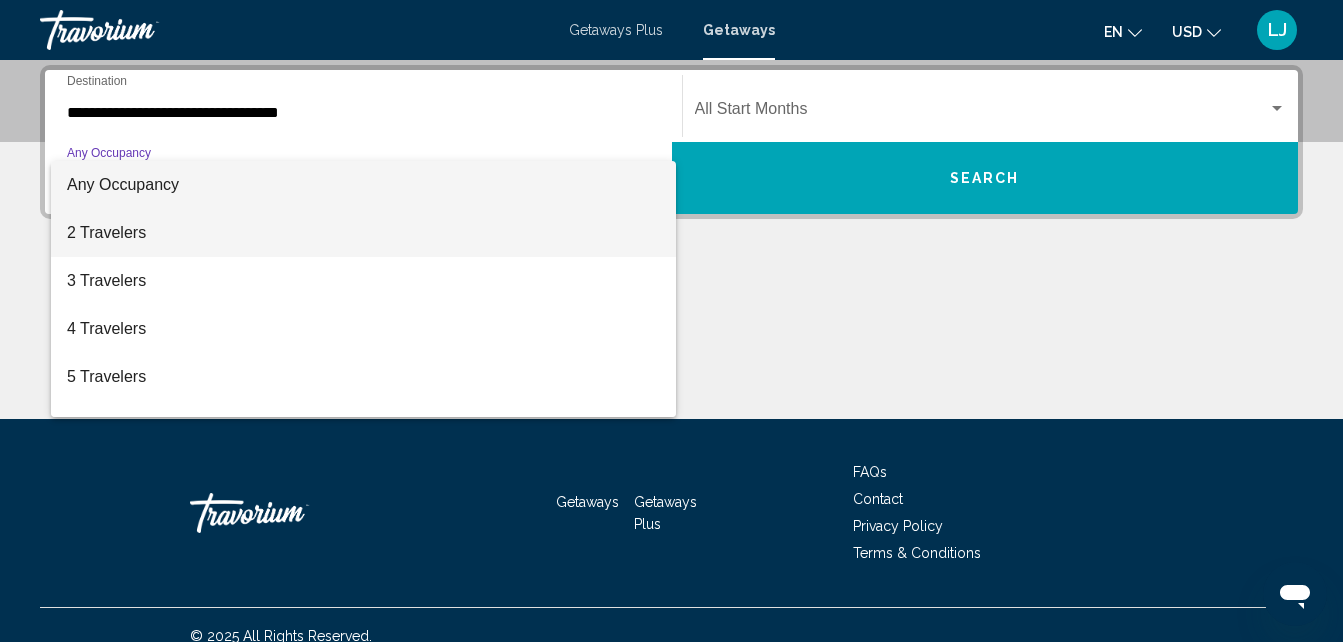 click on "2 Travelers" at bounding box center (363, 233) 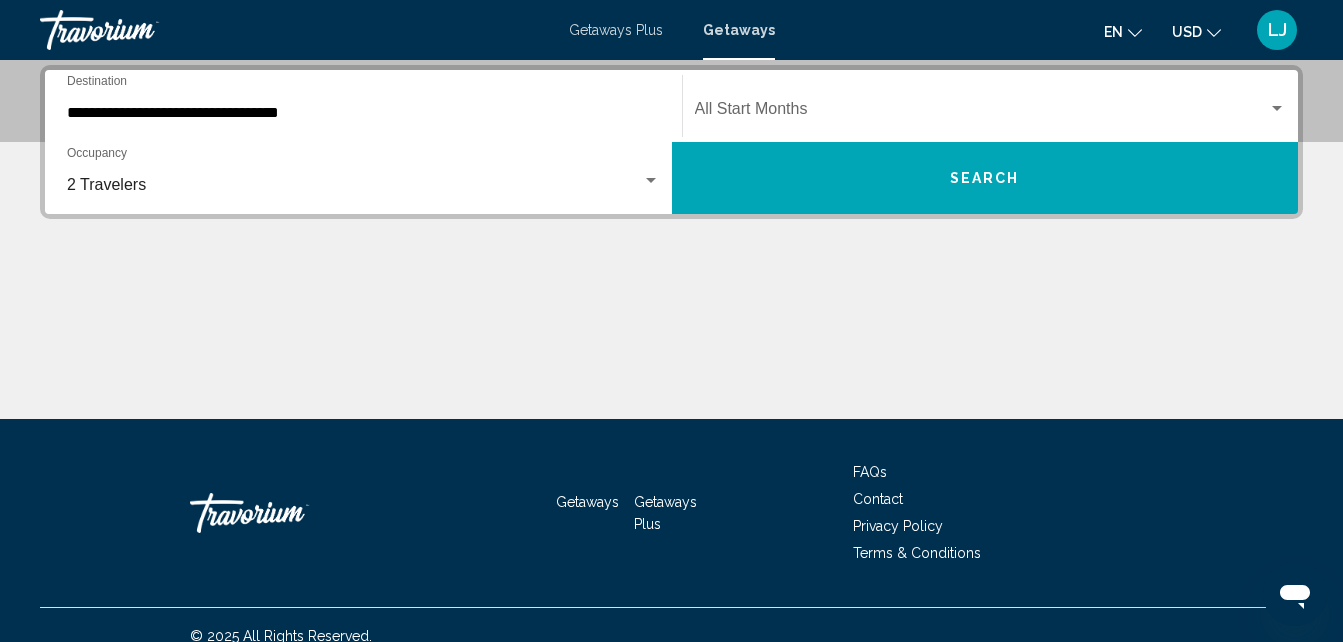 click on "Start Month All Start Months" 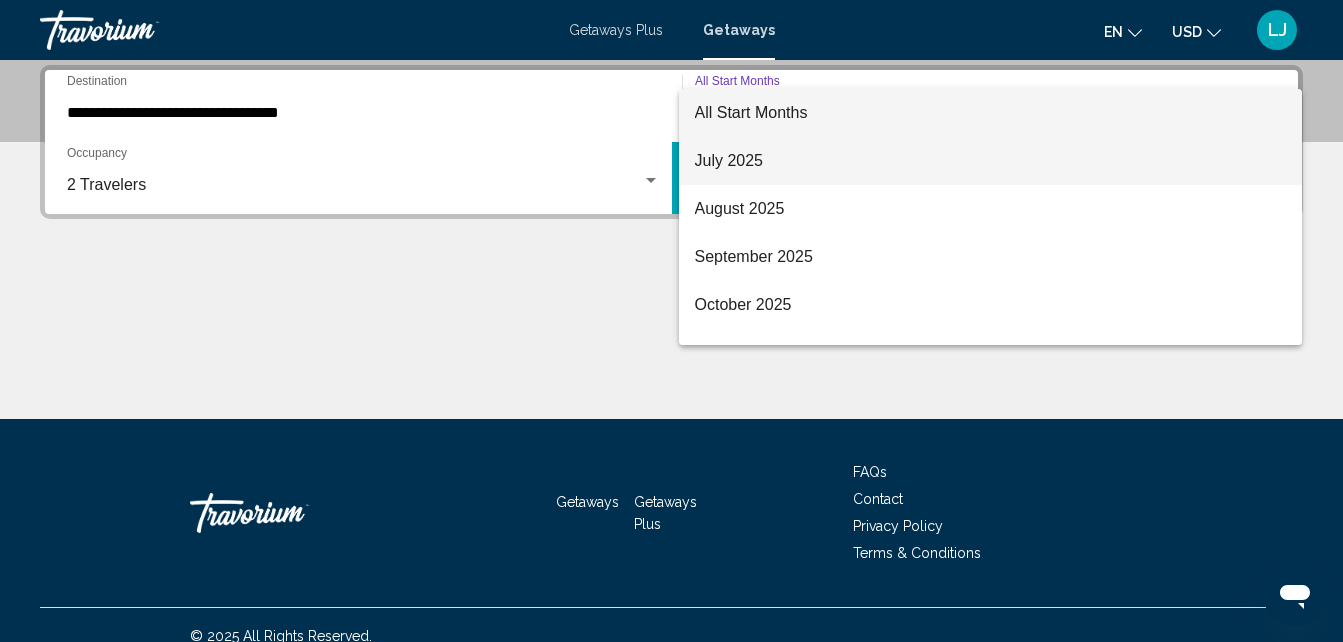 click on "July 2025" at bounding box center (991, 161) 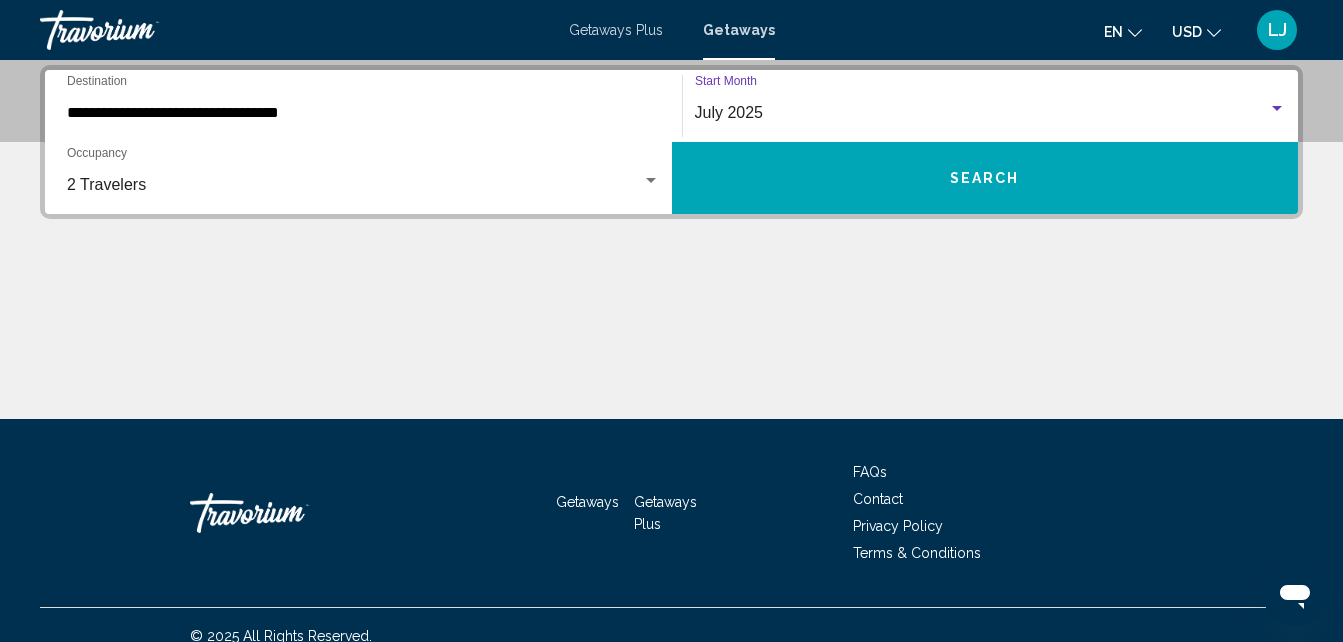 click on "Search" at bounding box center (985, 178) 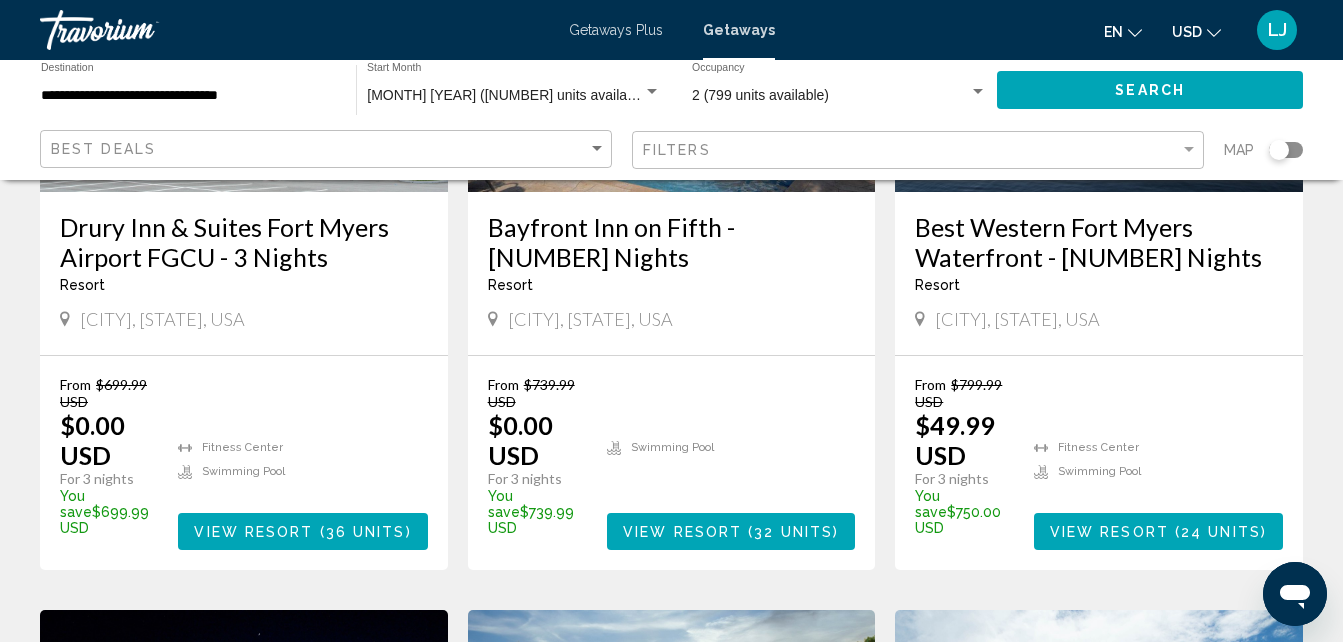 scroll, scrollTop: 456, scrollLeft: 0, axis: vertical 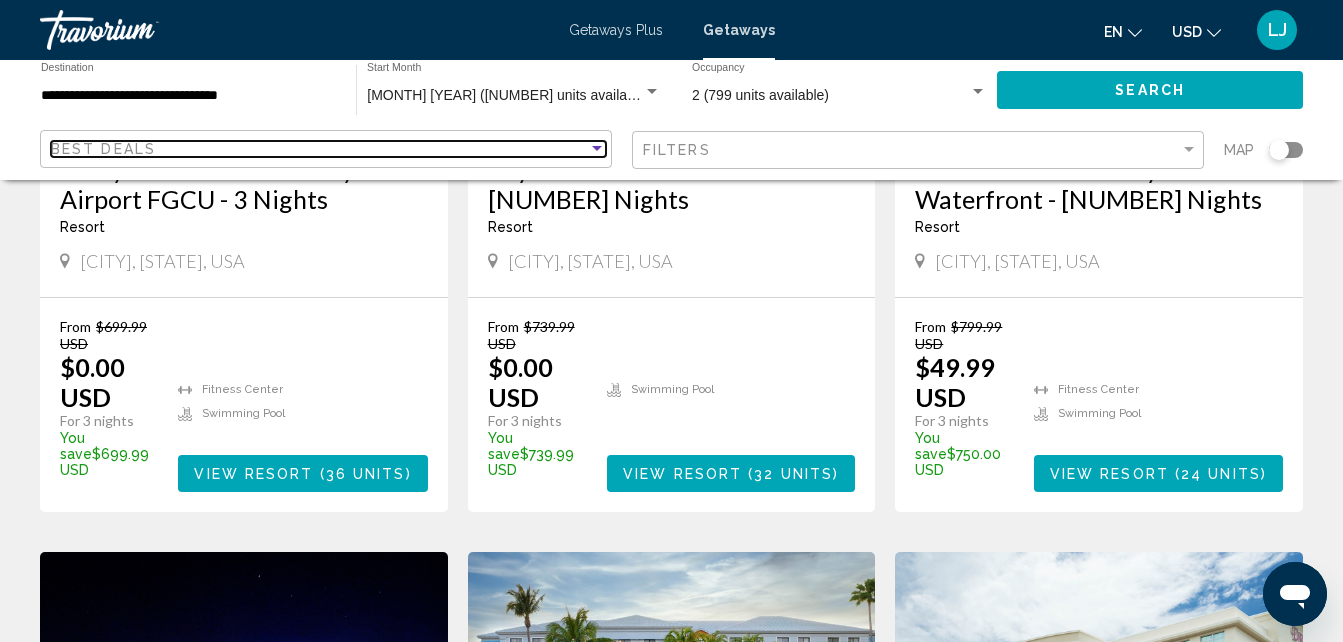 click at bounding box center (597, 149) 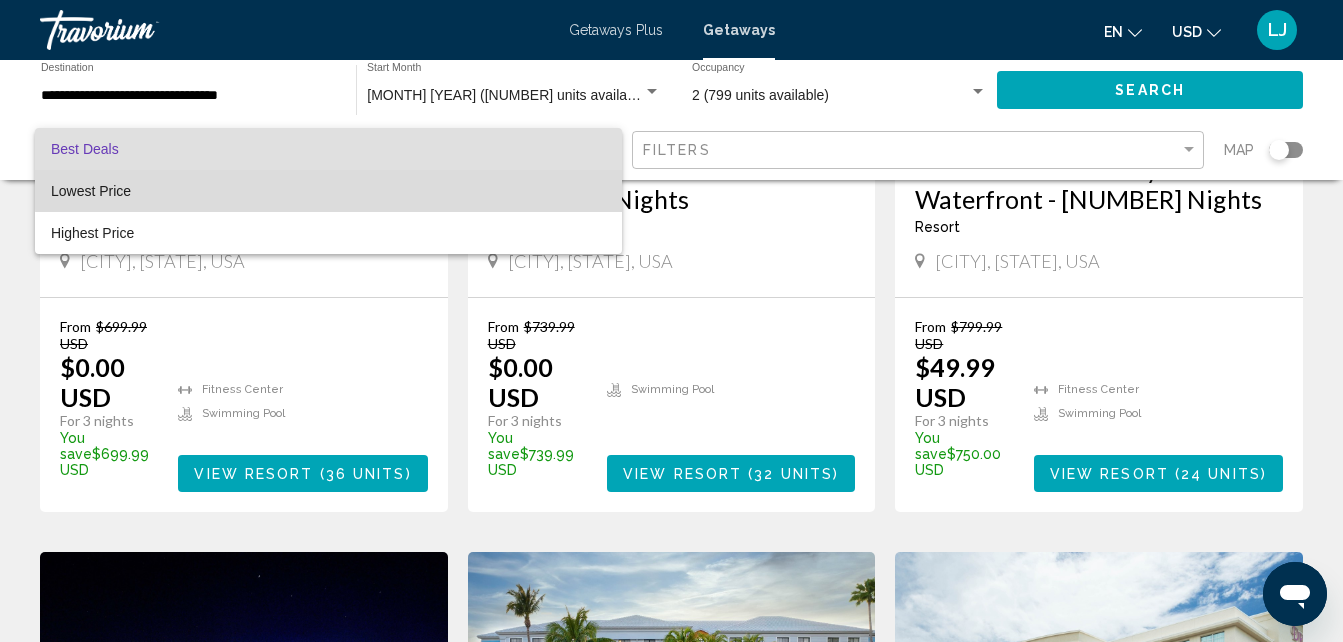 click on "Lowest Price" at bounding box center [328, 191] 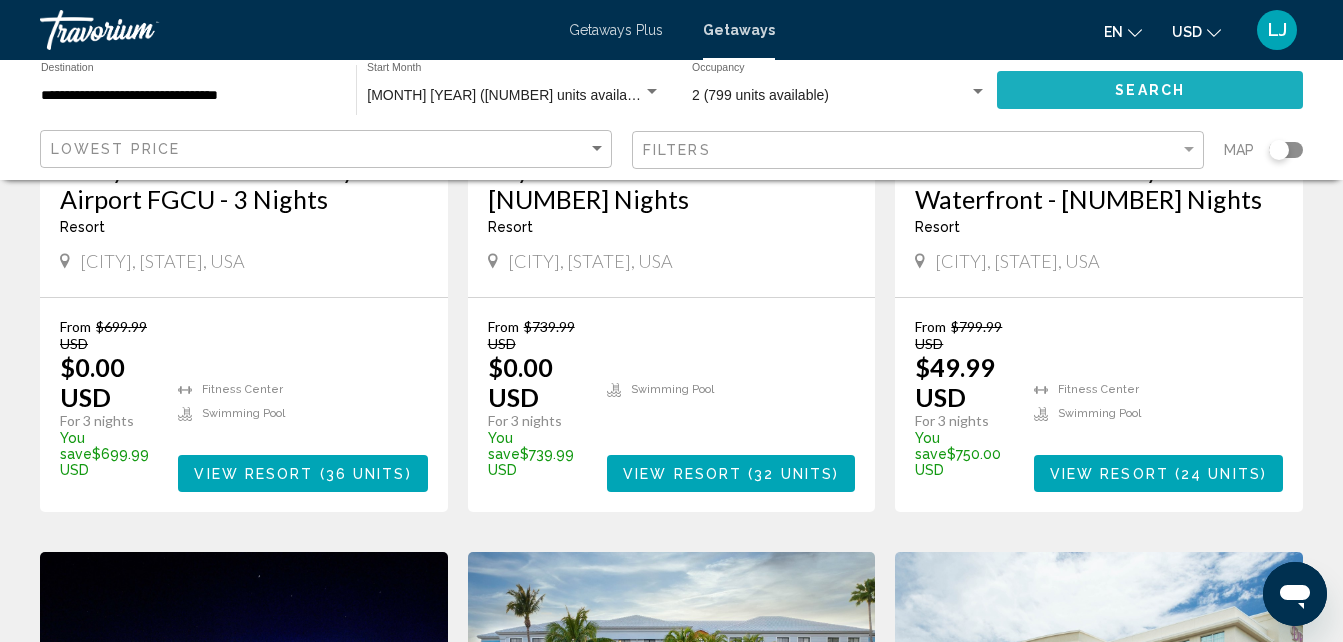 click on "Search" 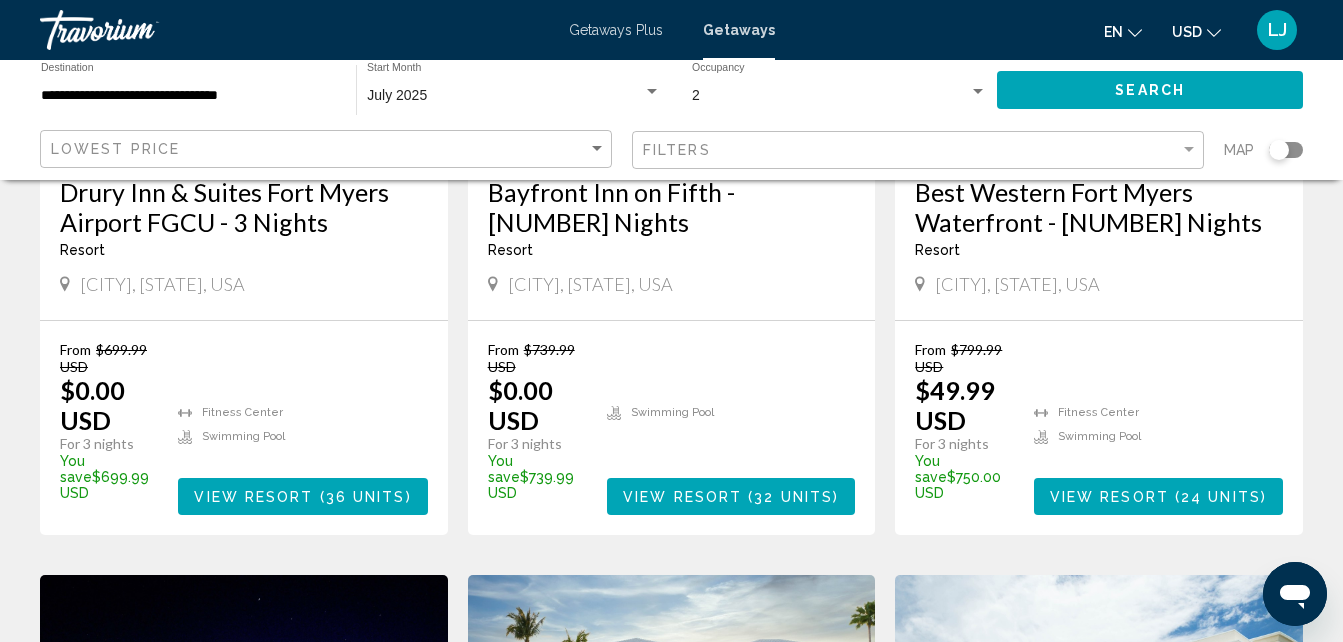 scroll, scrollTop: 2841, scrollLeft: 0, axis: vertical 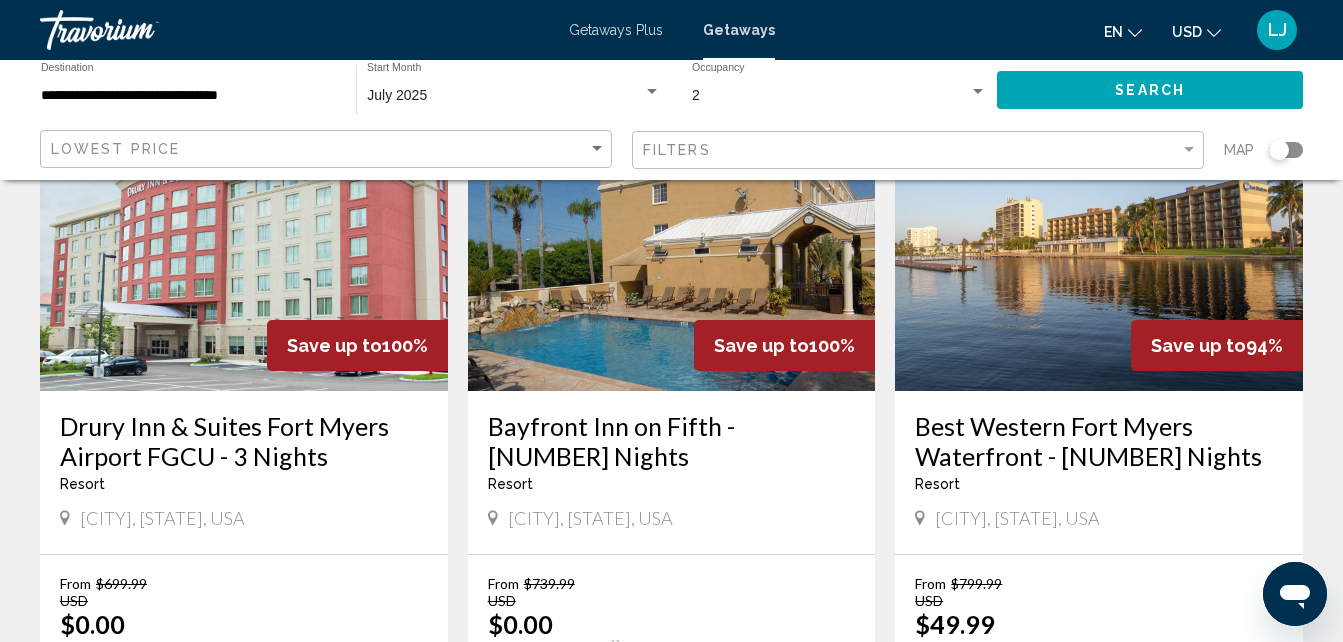 click at bounding box center (672, 231) 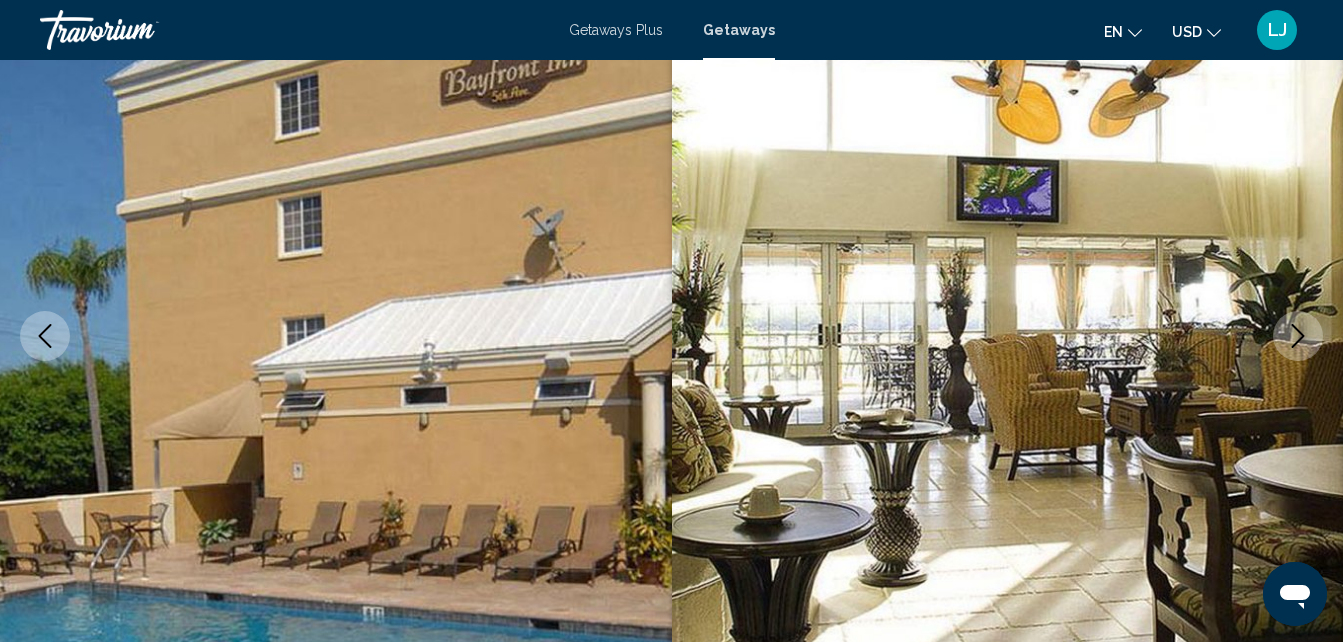 scroll, scrollTop: 214, scrollLeft: 0, axis: vertical 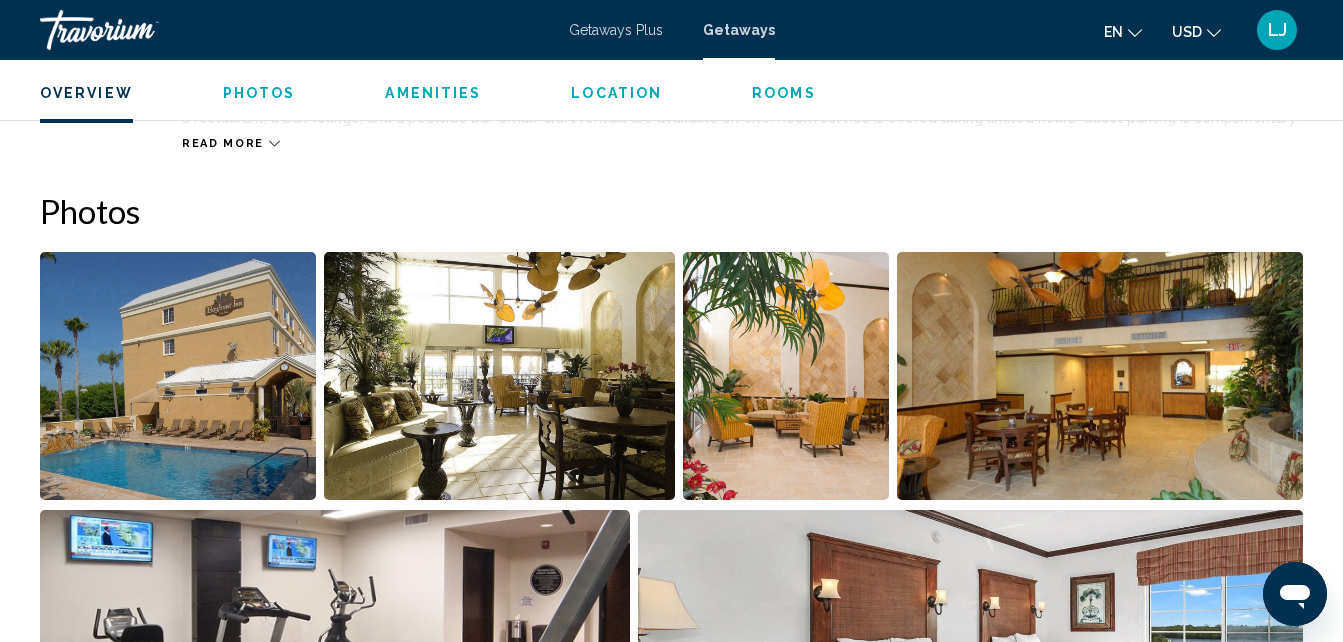 click at bounding box center (499, 376) 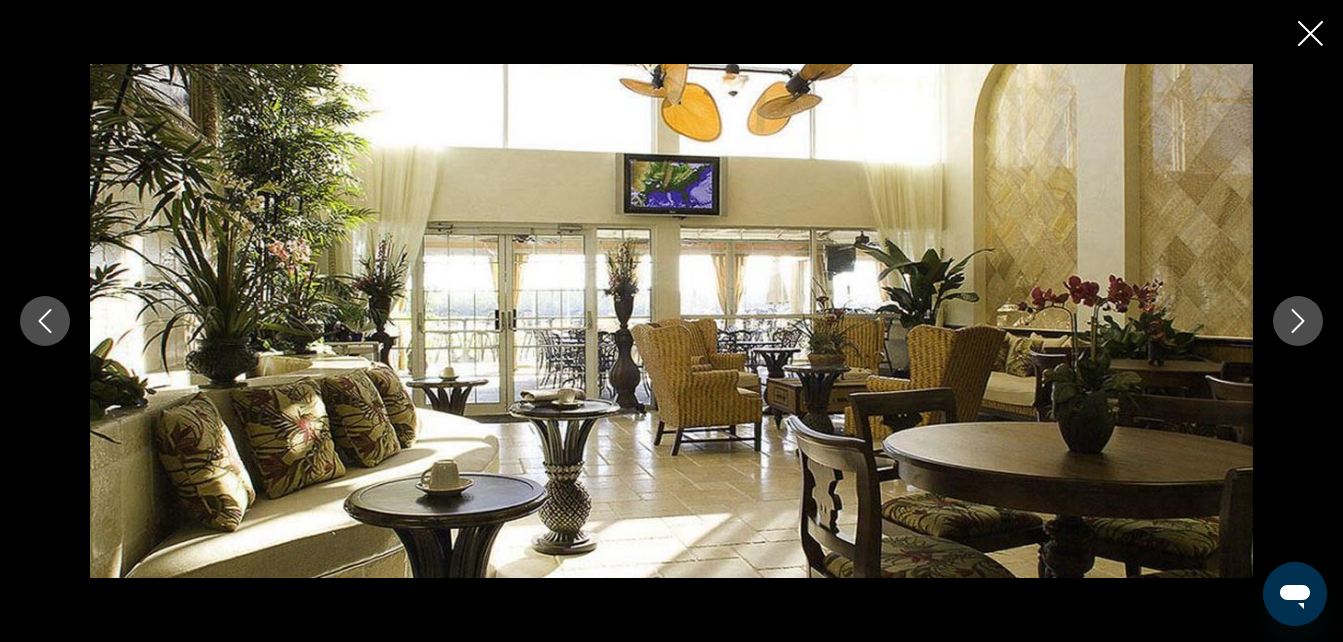 click at bounding box center (1298, 321) 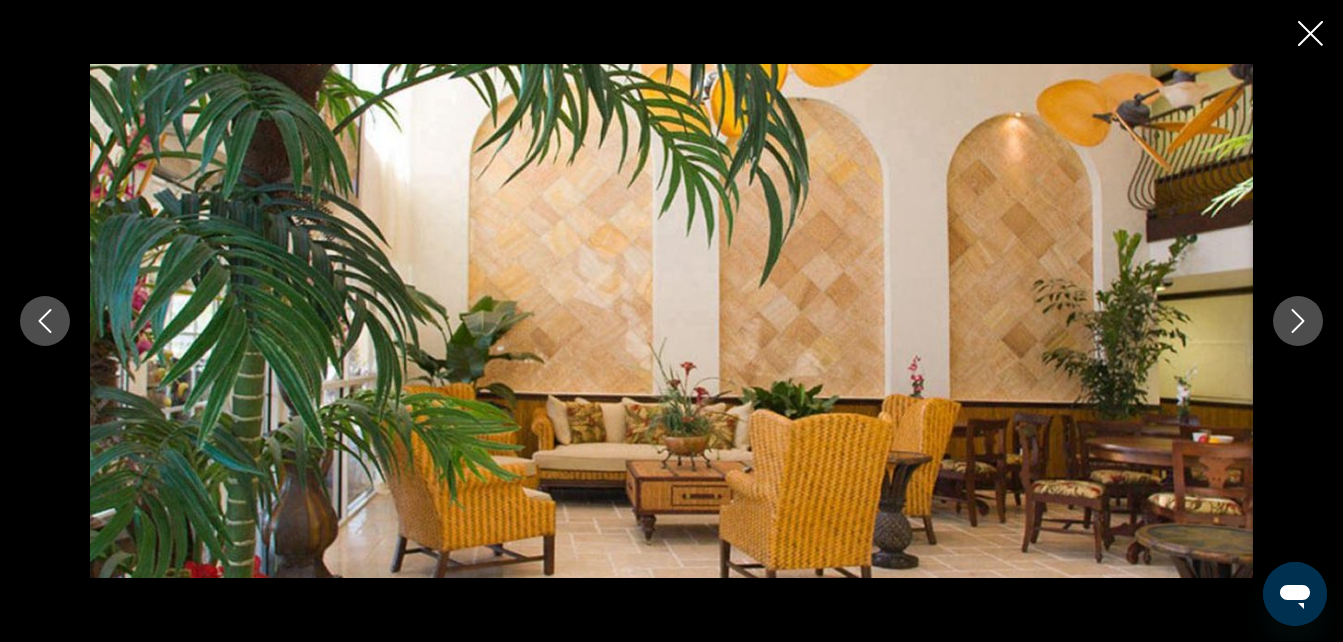 click 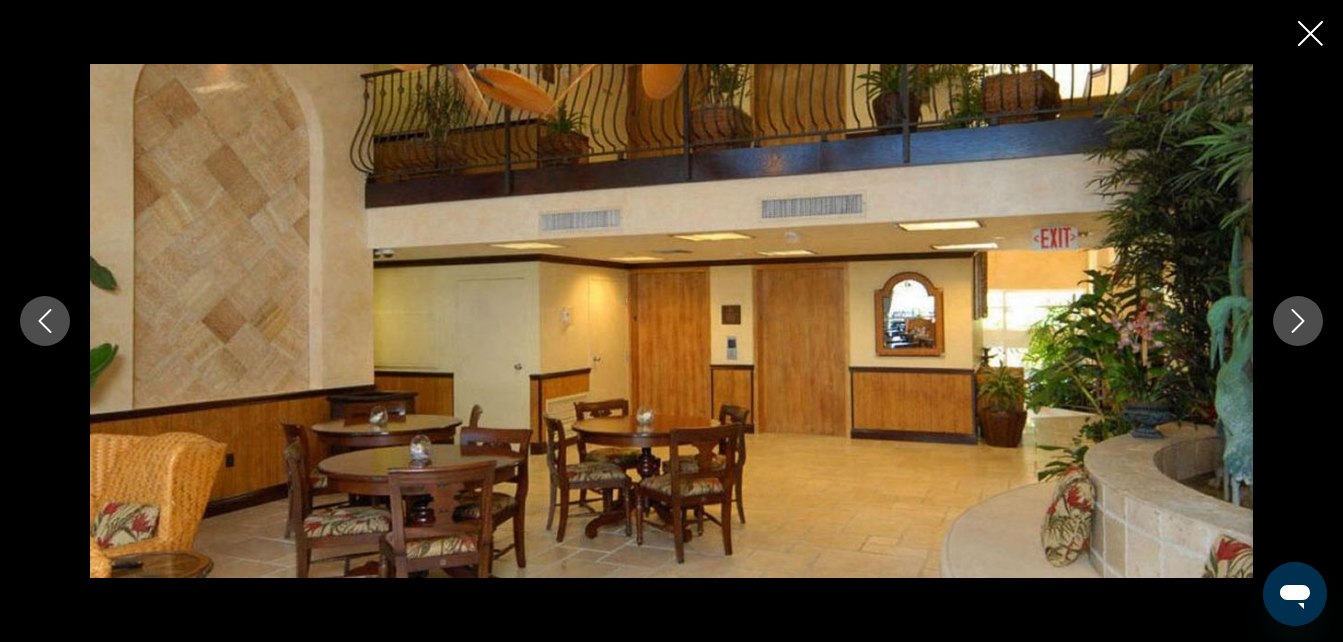 click 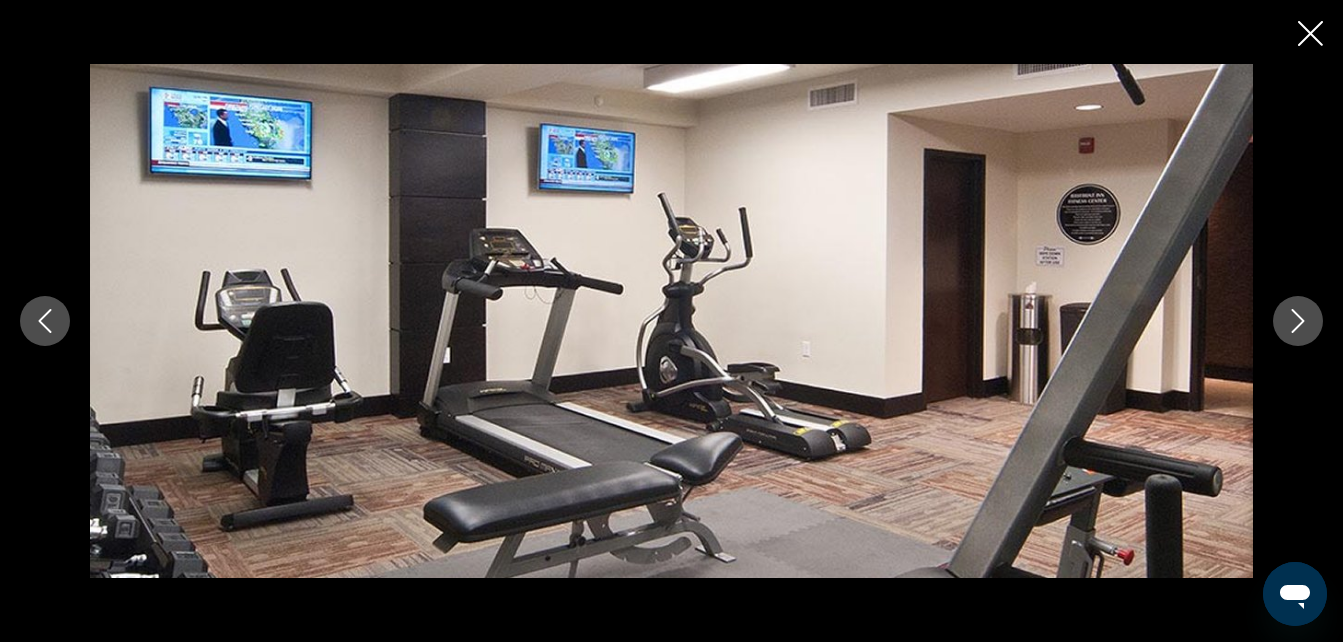 click 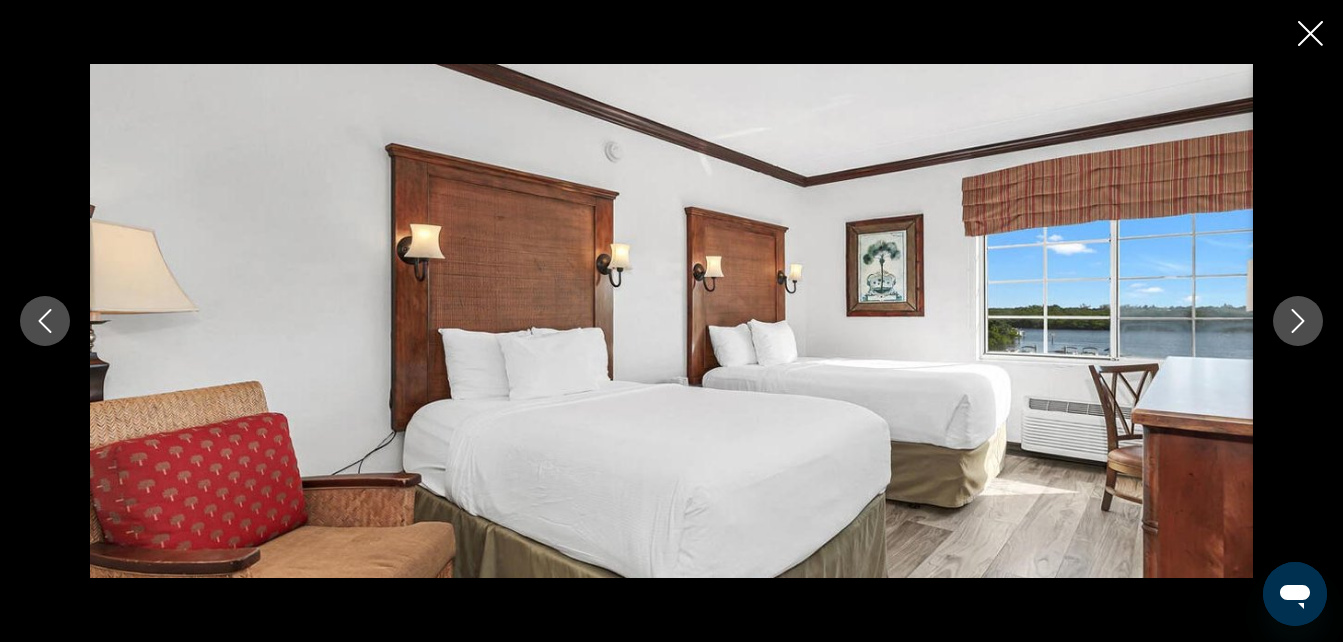 click 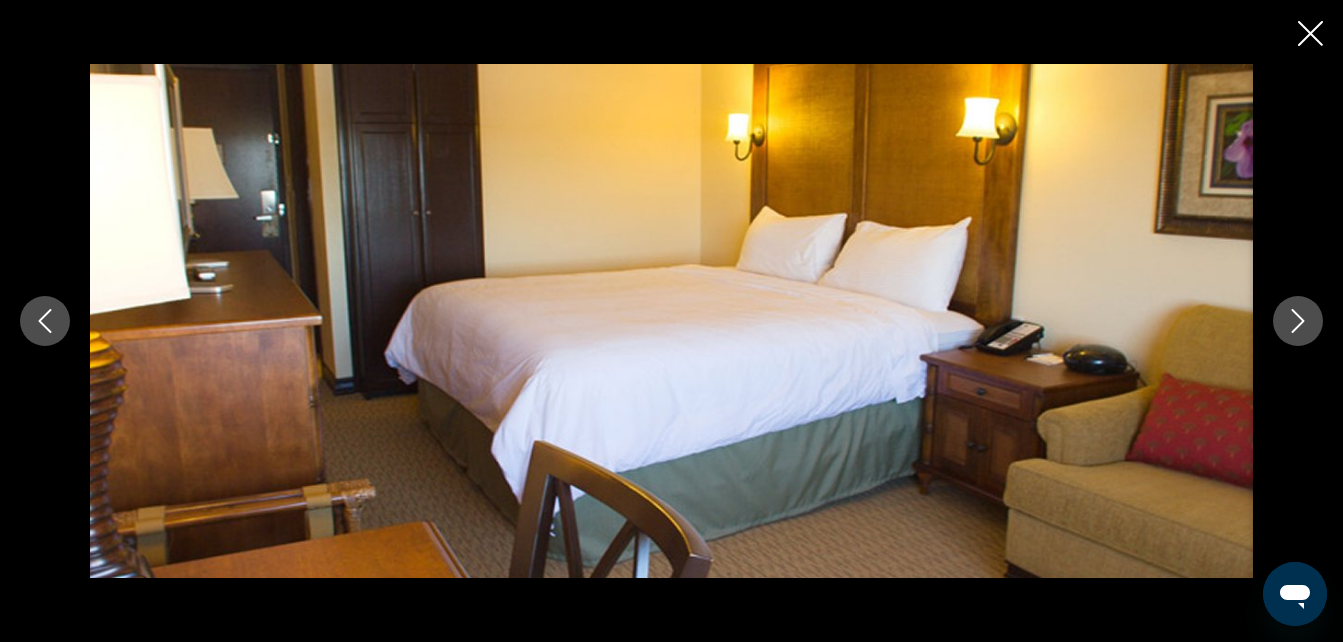 click 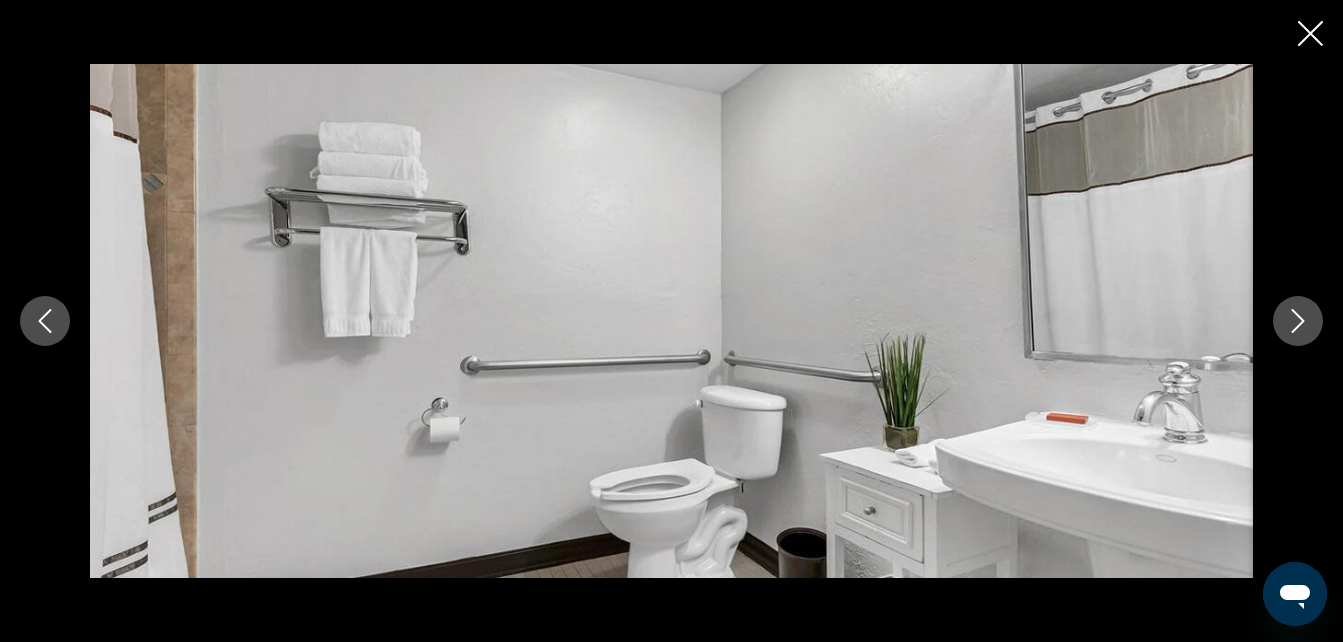 click 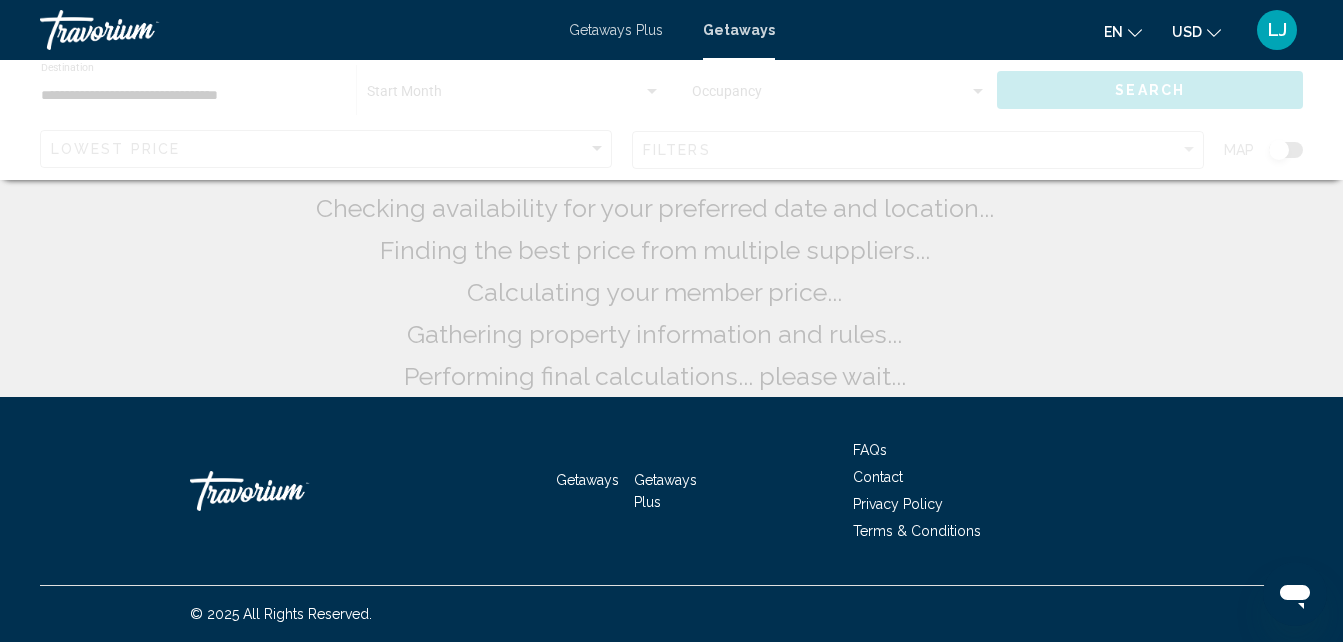 scroll, scrollTop: 0, scrollLeft: 0, axis: both 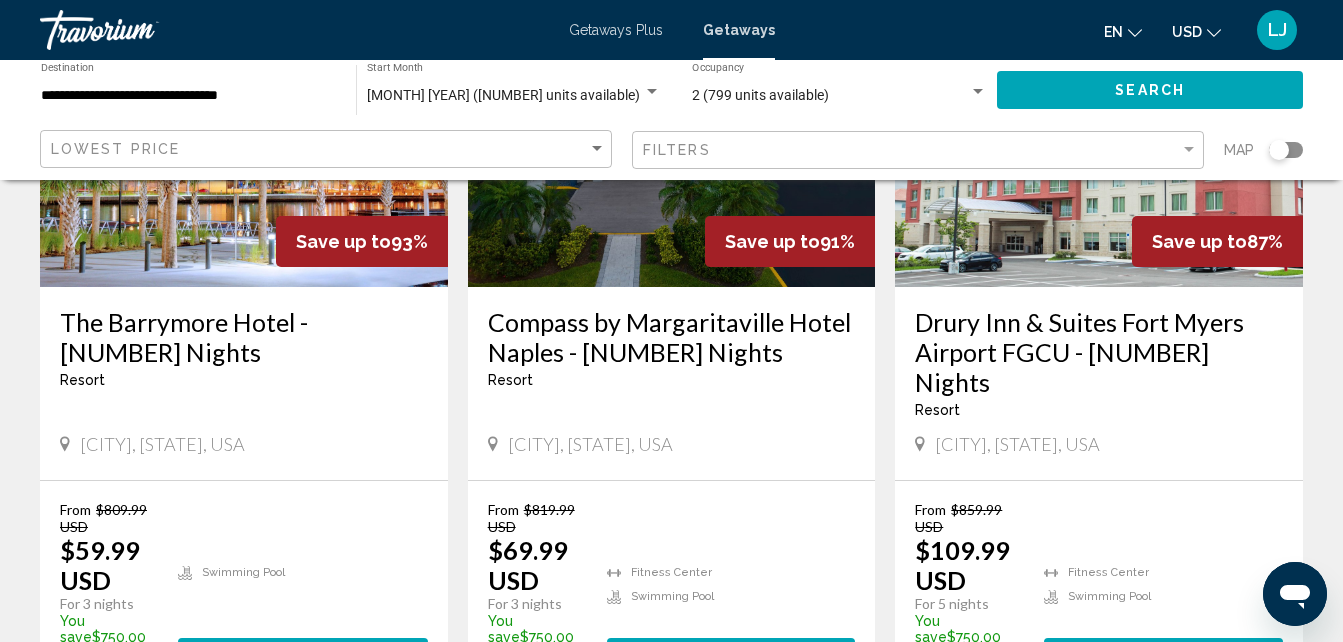 click on "30 units" at bounding box center (366, 657) 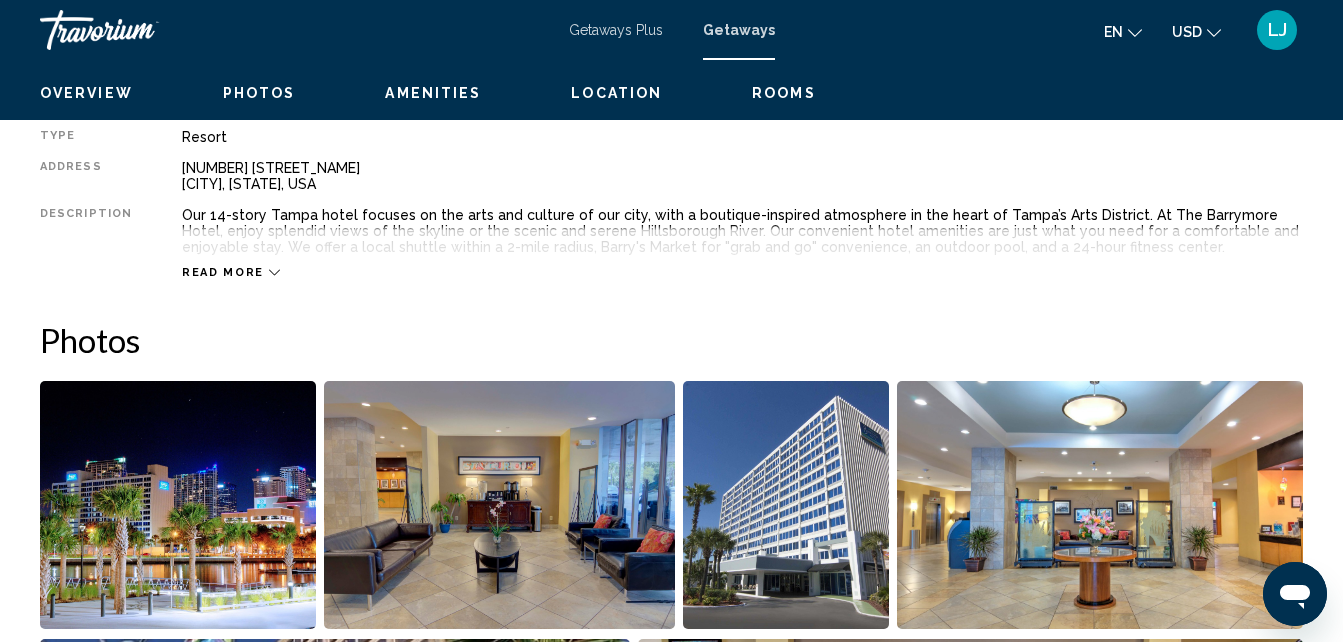 scroll, scrollTop: 214, scrollLeft: 0, axis: vertical 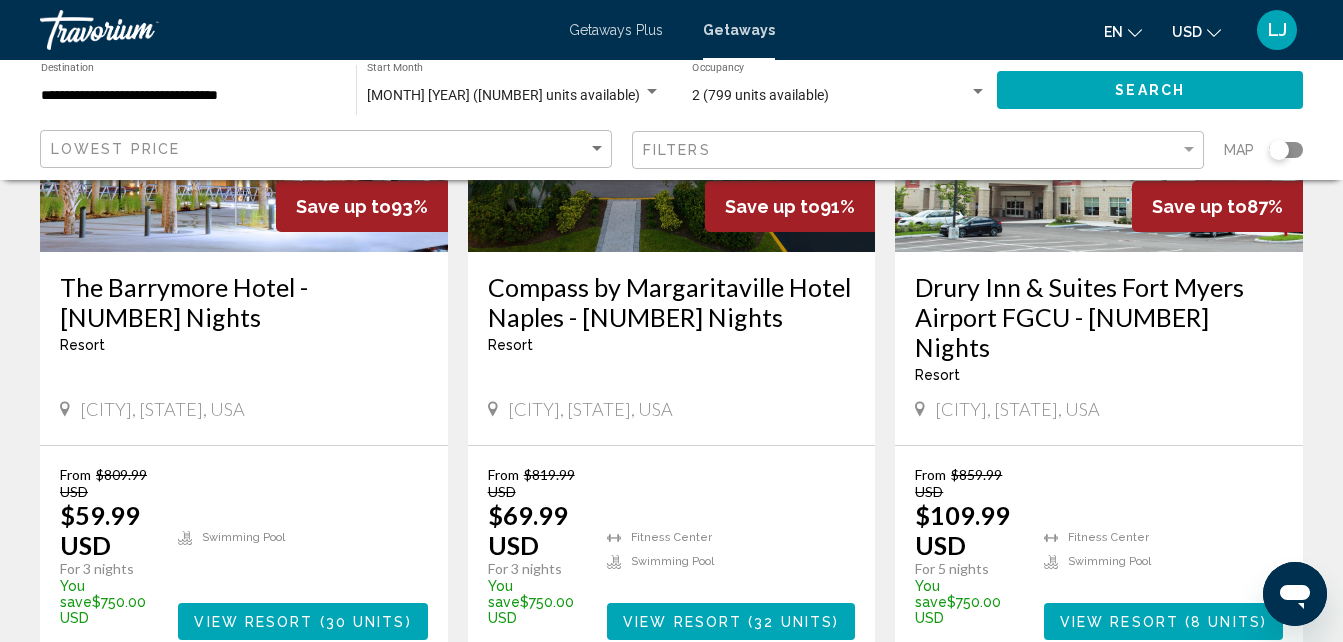 click 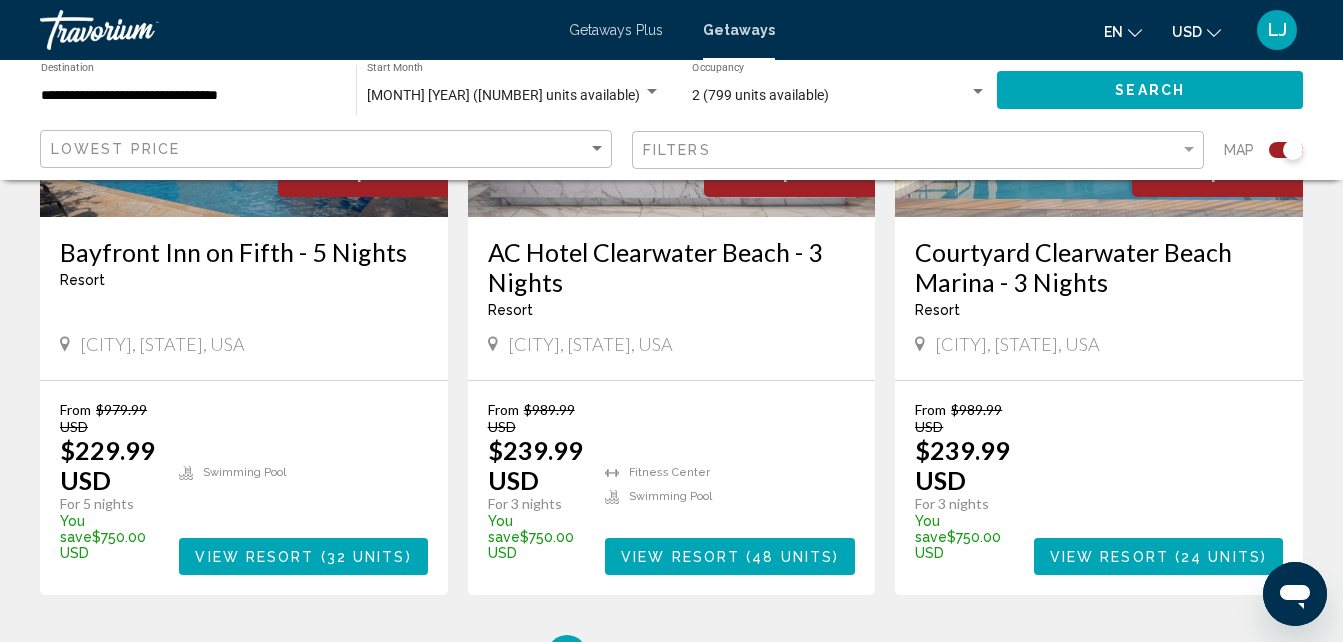 scroll, scrollTop: 3244, scrollLeft: 0, axis: vertical 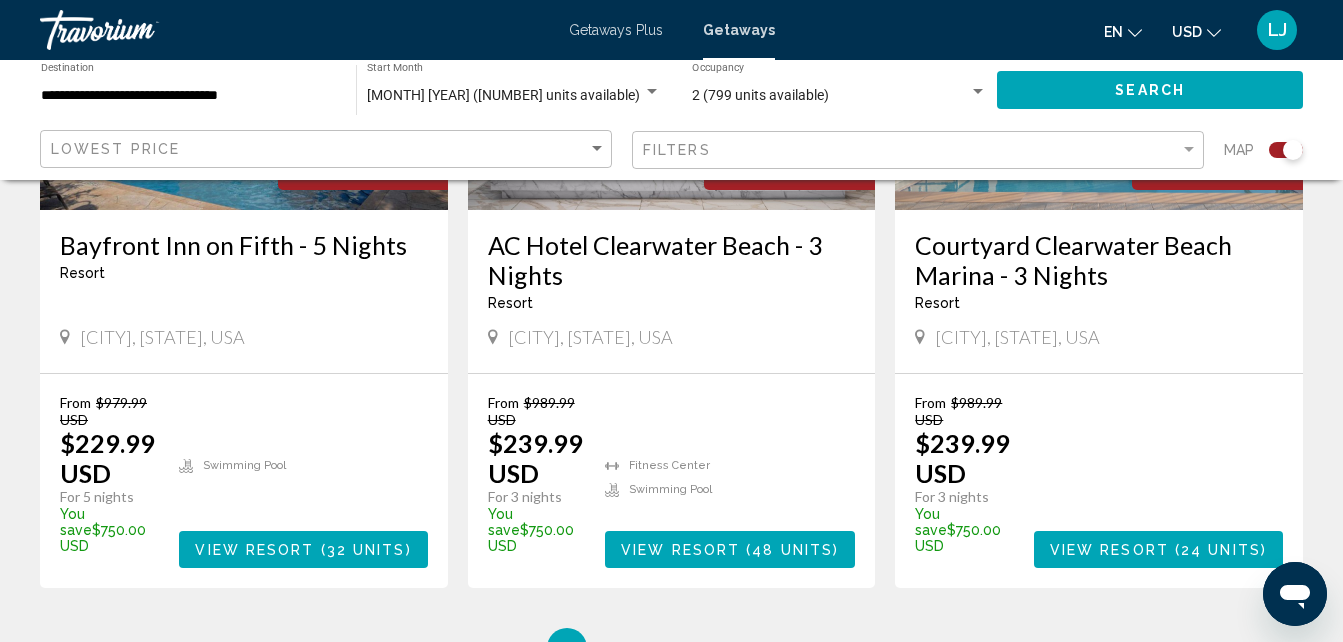 drag, startPoint x: 1357, startPoint y: 296, endPoint x: 869, endPoint y: 109, distance: 522.6022 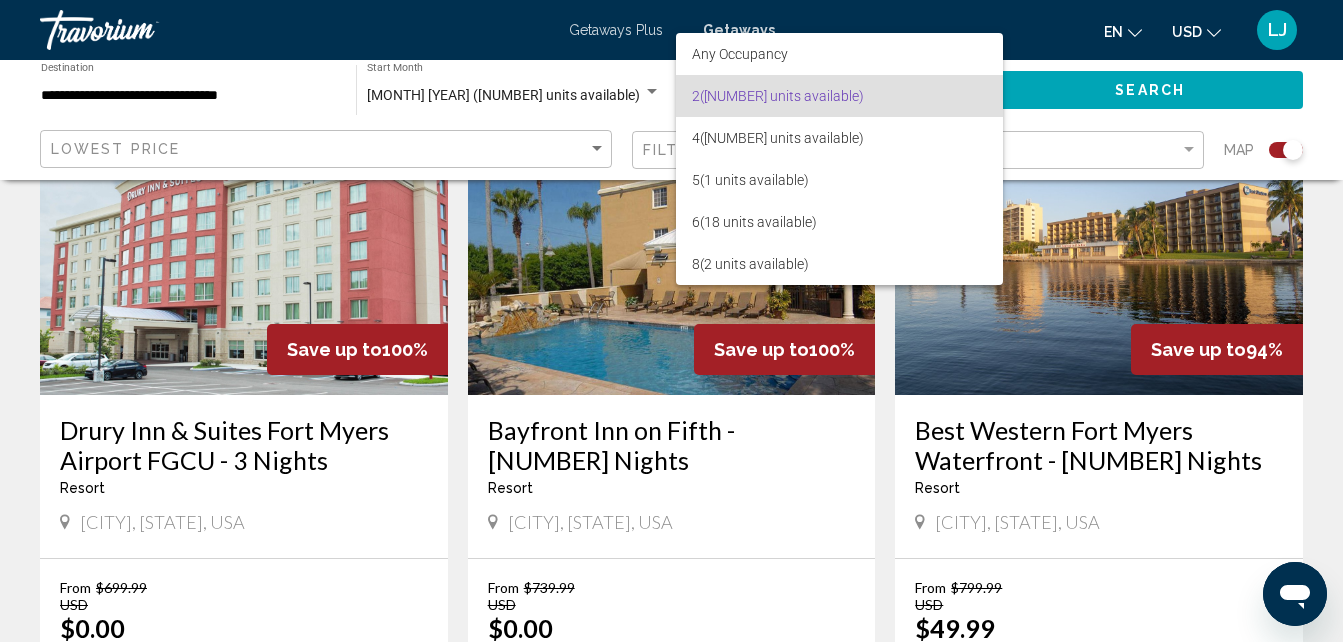 scroll, scrollTop: 66, scrollLeft: 0, axis: vertical 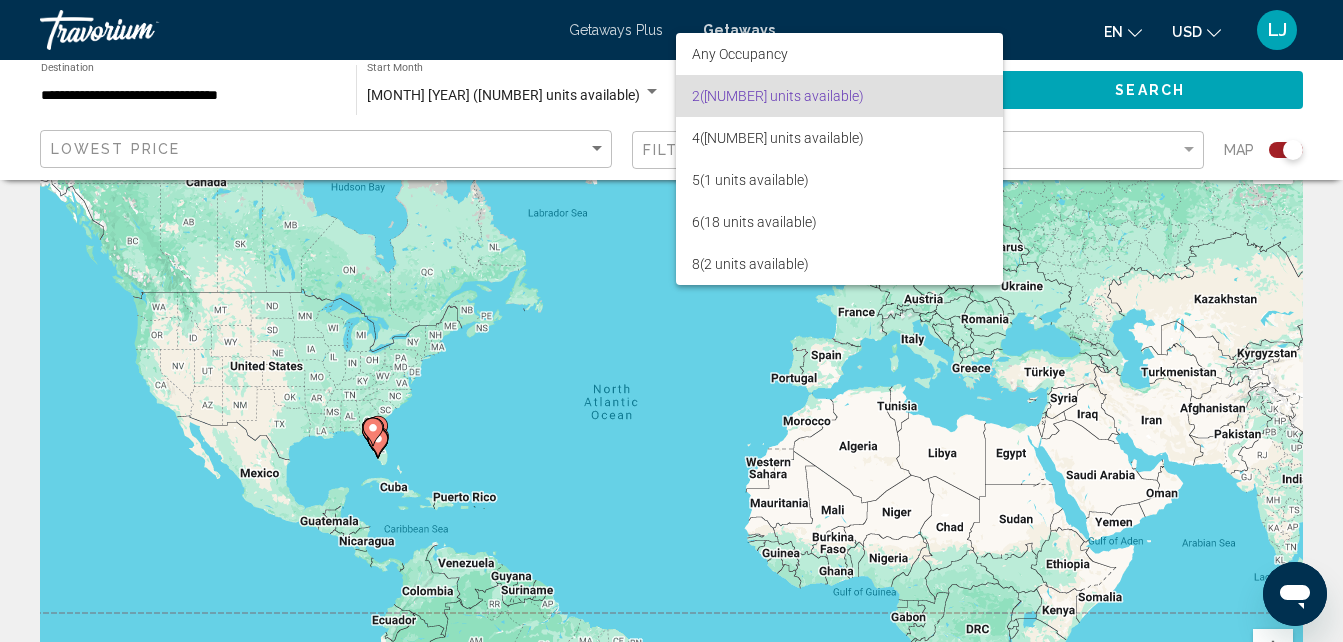 click at bounding box center [671, 321] 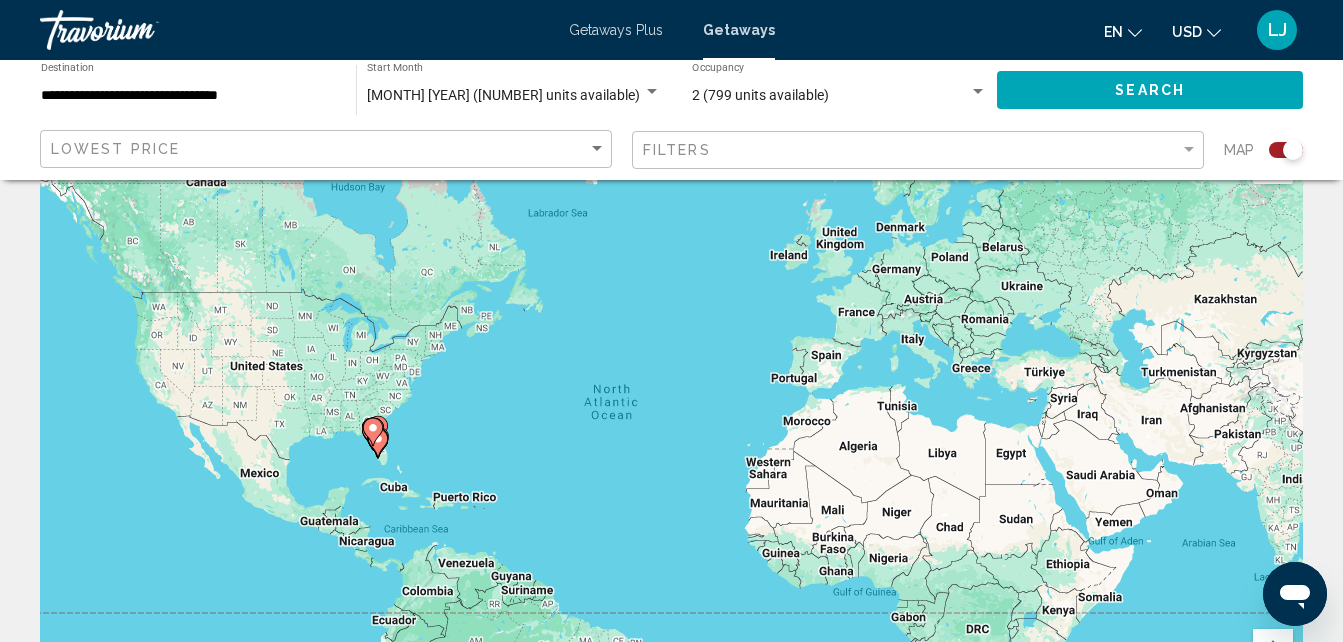 click on "Getaways Plus" at bounding box center (616, 30) 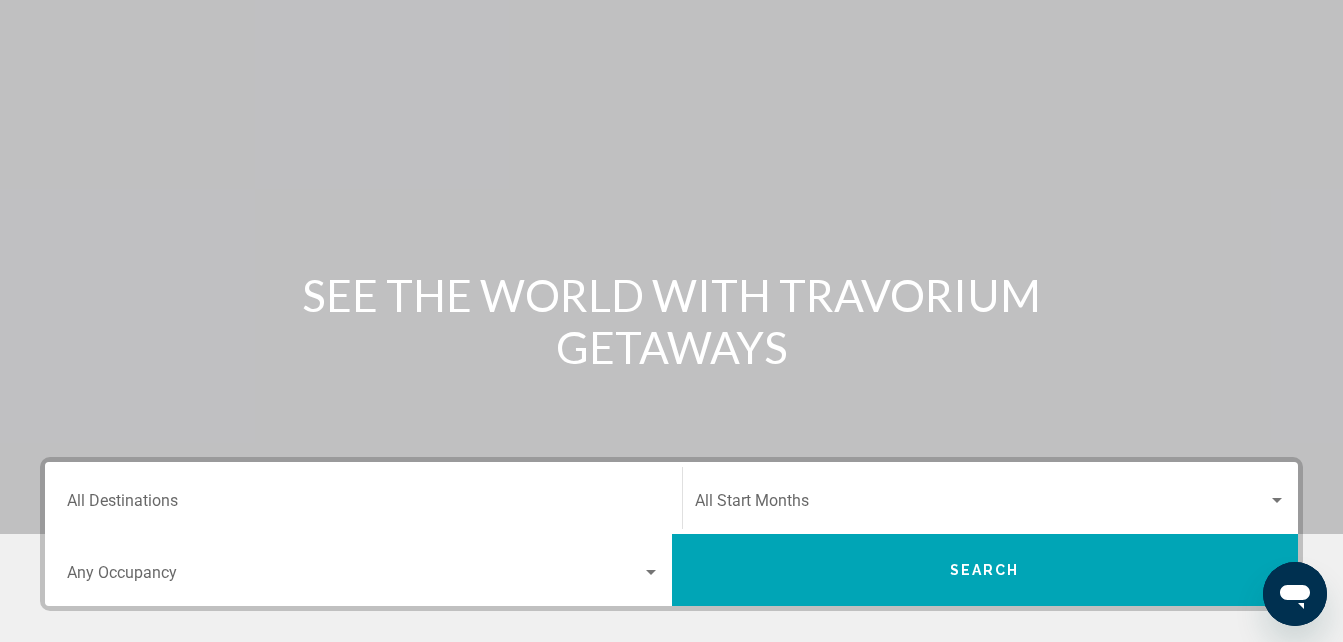 scroll, scrollTop: 0, scrollLeft: 0, axis: both 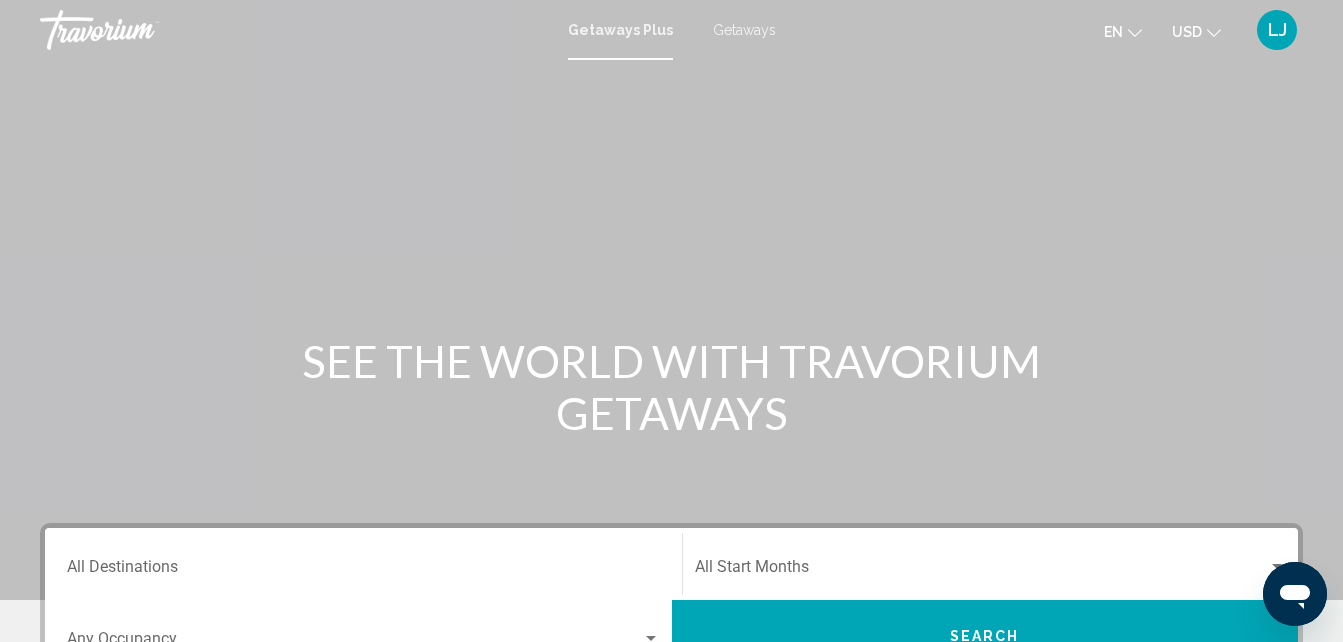 click on "Destination All Destinations" at bounding box center (363, 564) 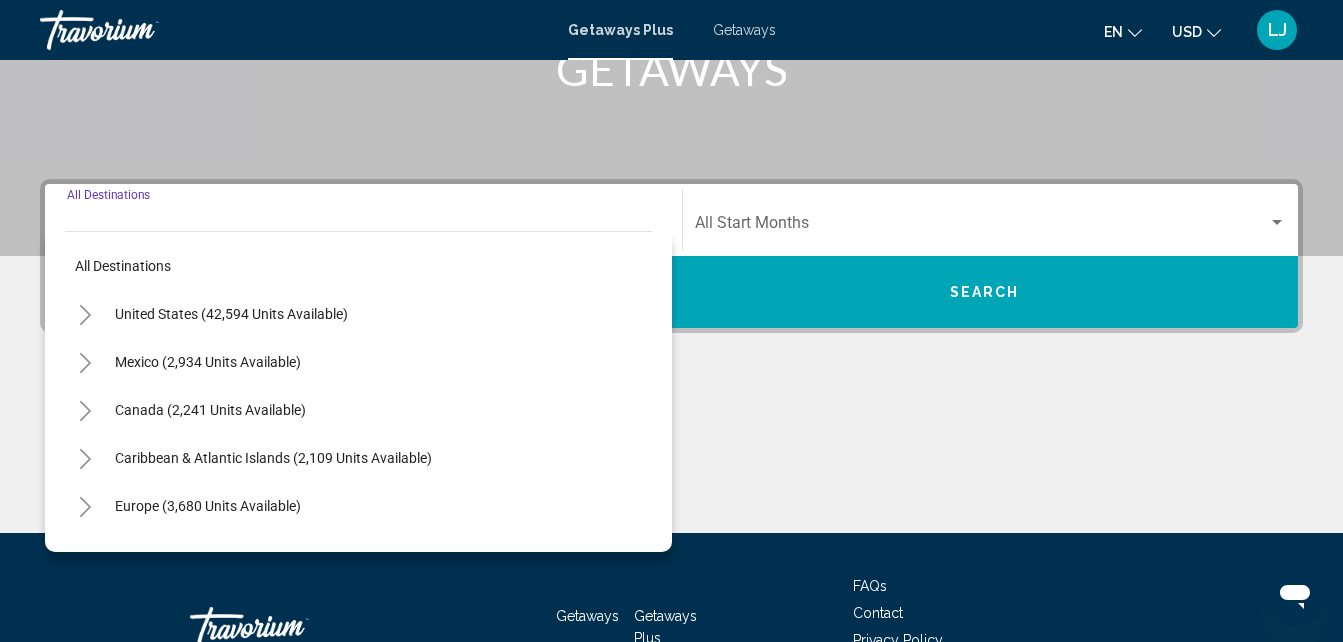 scroll, scrollTop: 458, scrollLeft: 0, axis: vertical 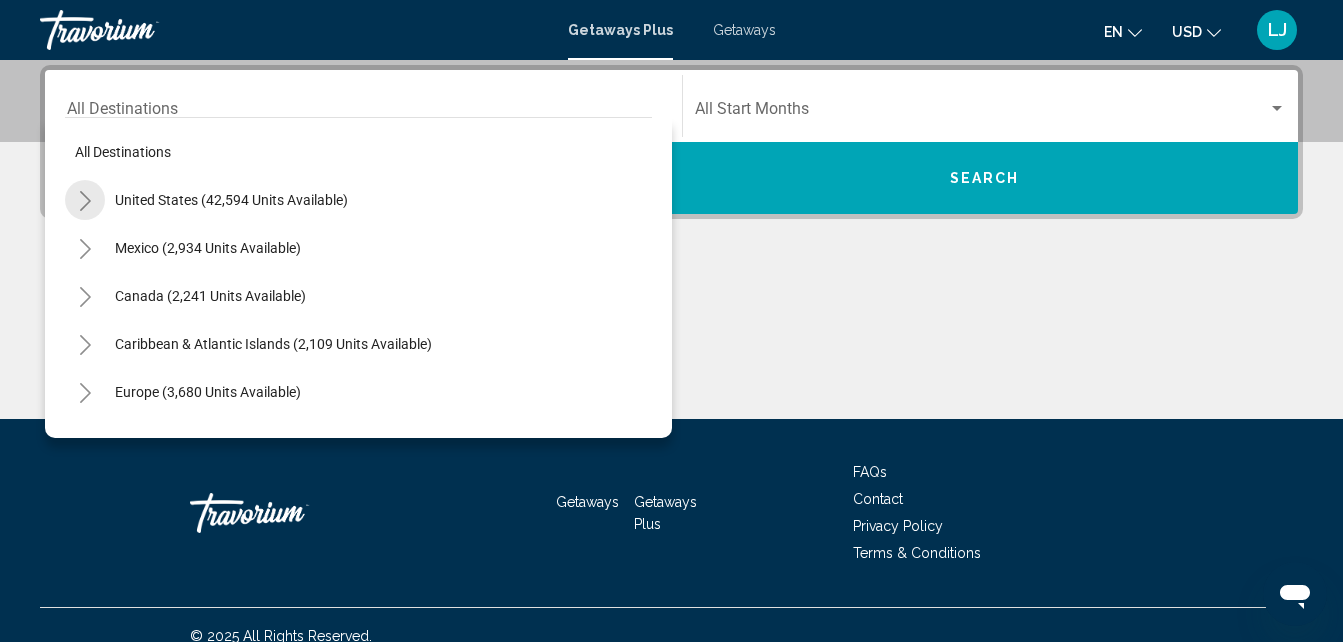 click 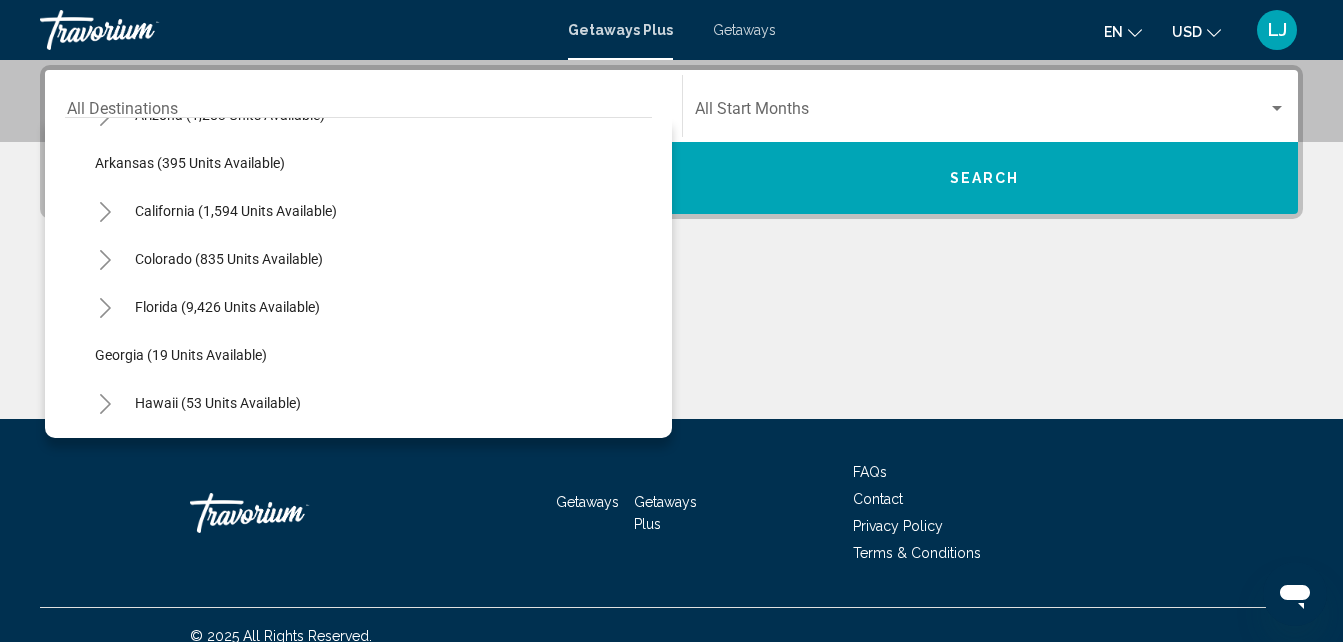 scroll, scrollTop: 160, scrollLeft: 0, axis: vertical 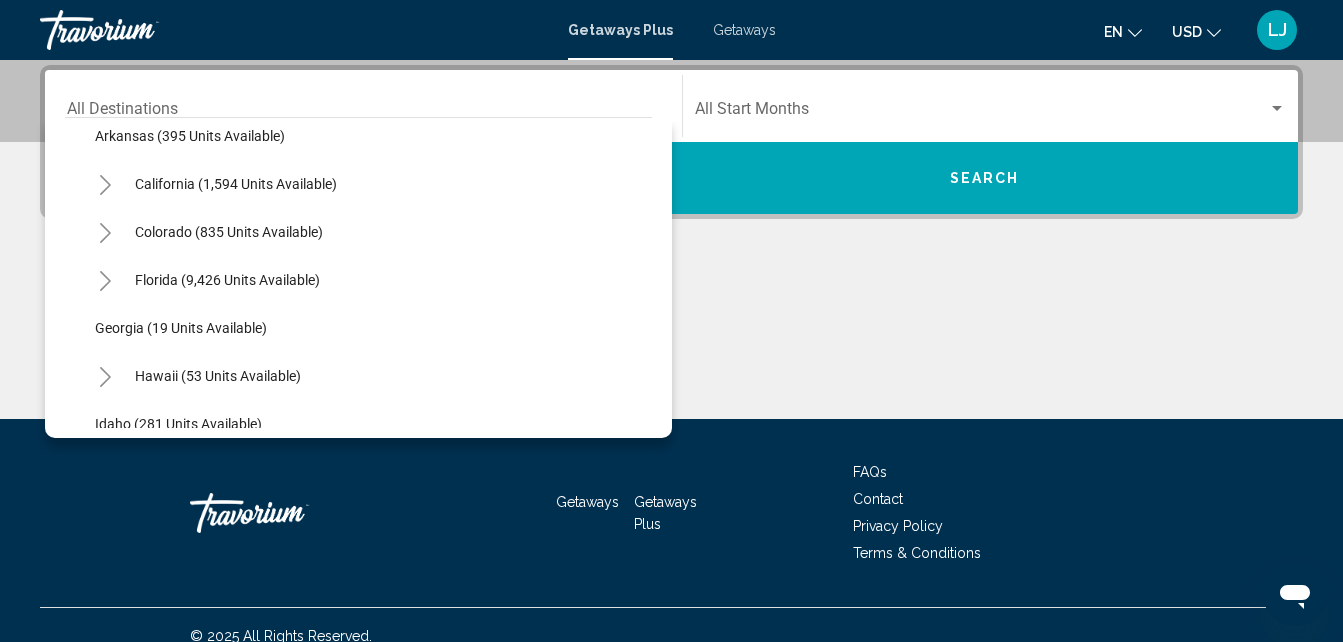 click on "All destinations
United States (42,594 units available)
Arizona (1,283 units available)   Arkansas (395 units available)
California (1,594 units available)
Colorado (835 units available)
Florida (9,426 units available)   Georgia (19 units available)
Hawaii (53 units available)   Idaho (281 units available)   Indiana (123 units available)   Iowa (147 units available)   Kentucky (10 units available)   Louisiana (149 units available)
Maine (489 units available)   Maryland (208 units available)
Massachusetts (857 units available)   Michigan (97 units available)   Minnesota (387 units available)   Mississippi (1 units available)
Missouri (2,521 units available)   Montana (180 units available)
Nevada (3,417 units available)
New Hampshire (730 units available)" at bounding box center [358, 277] 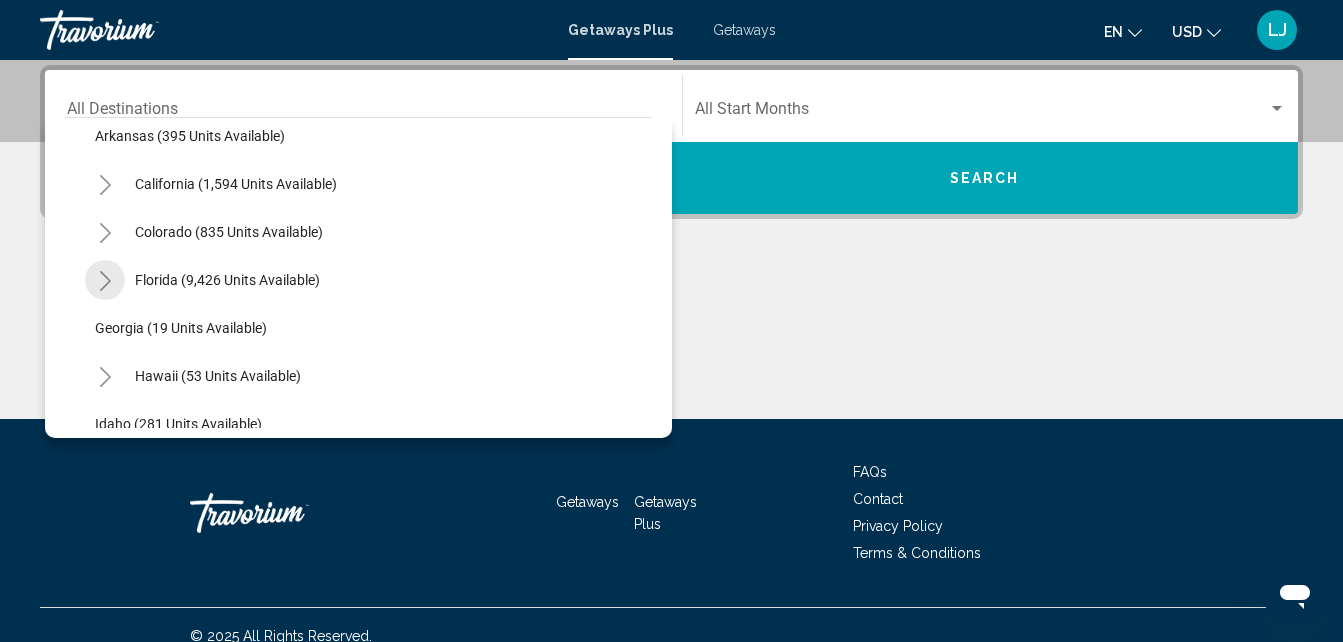 click 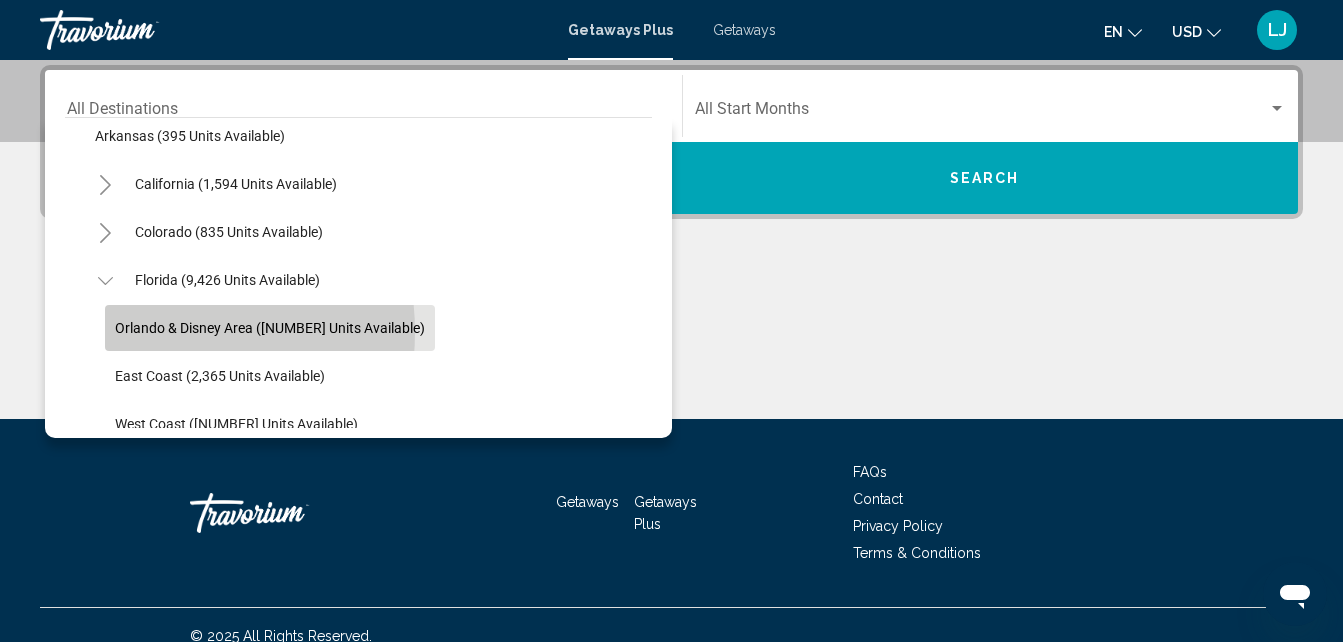 click on "[CITY] & Disney Area ([NUMBER] units available)" 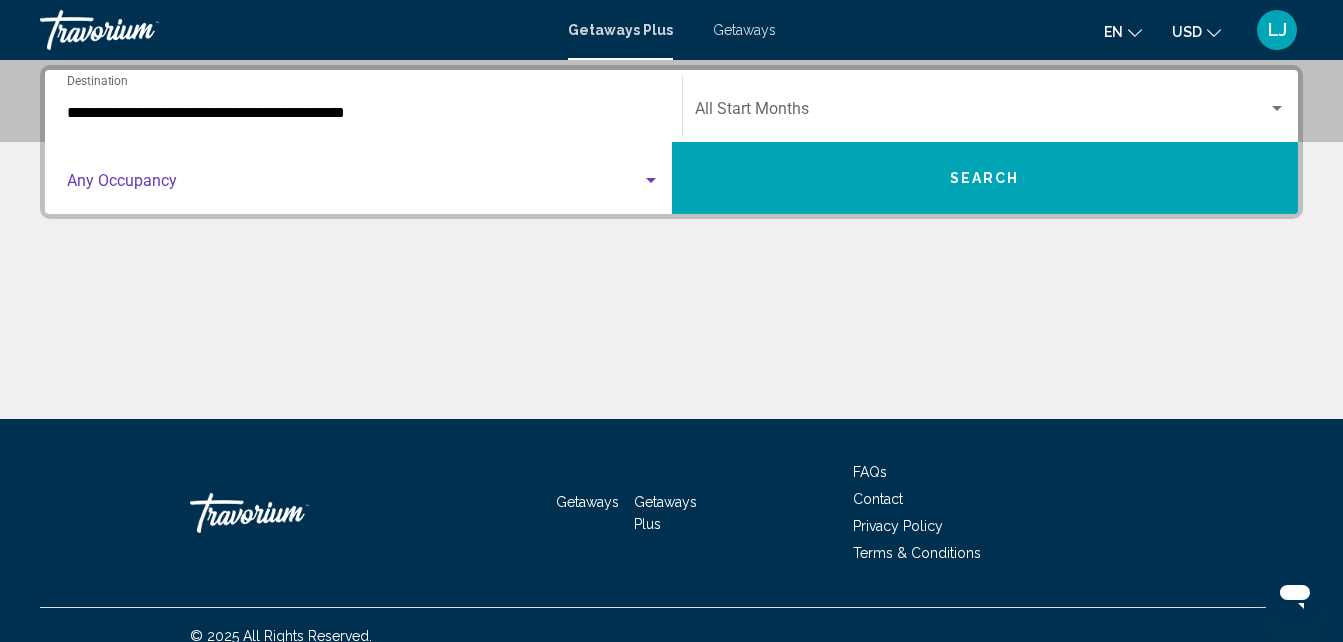 click at bounding box center [354, 185] 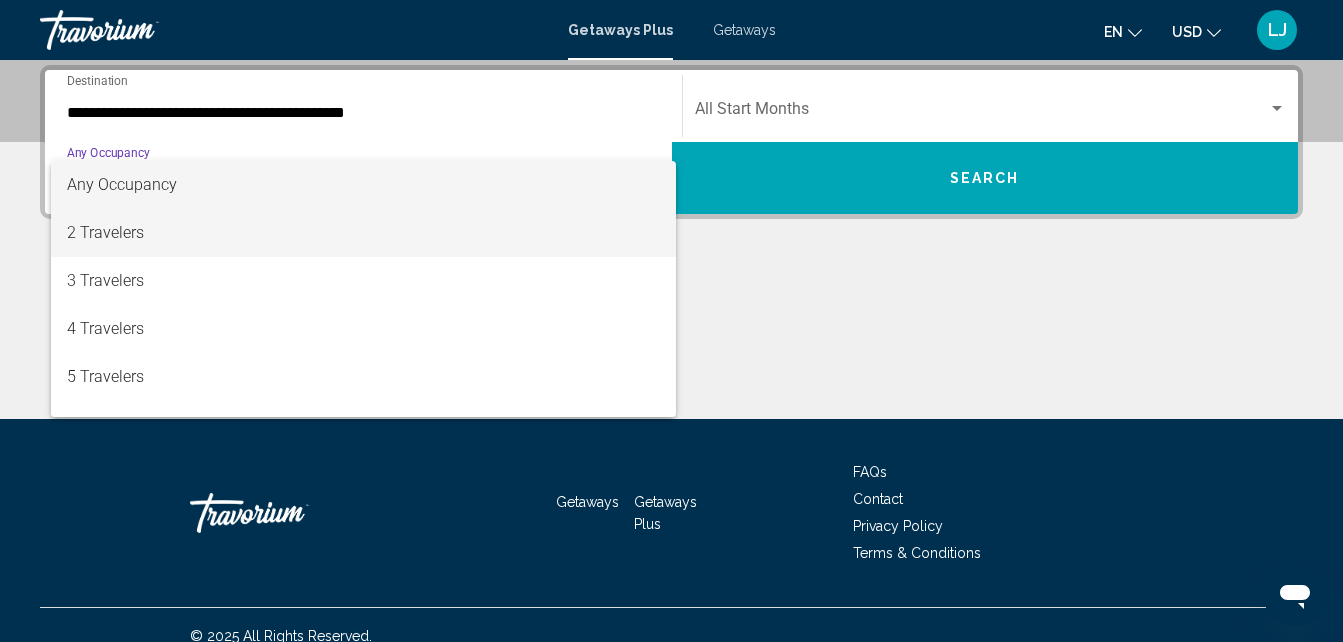 click on "2 Travelers" at bounding box center [363, 233] 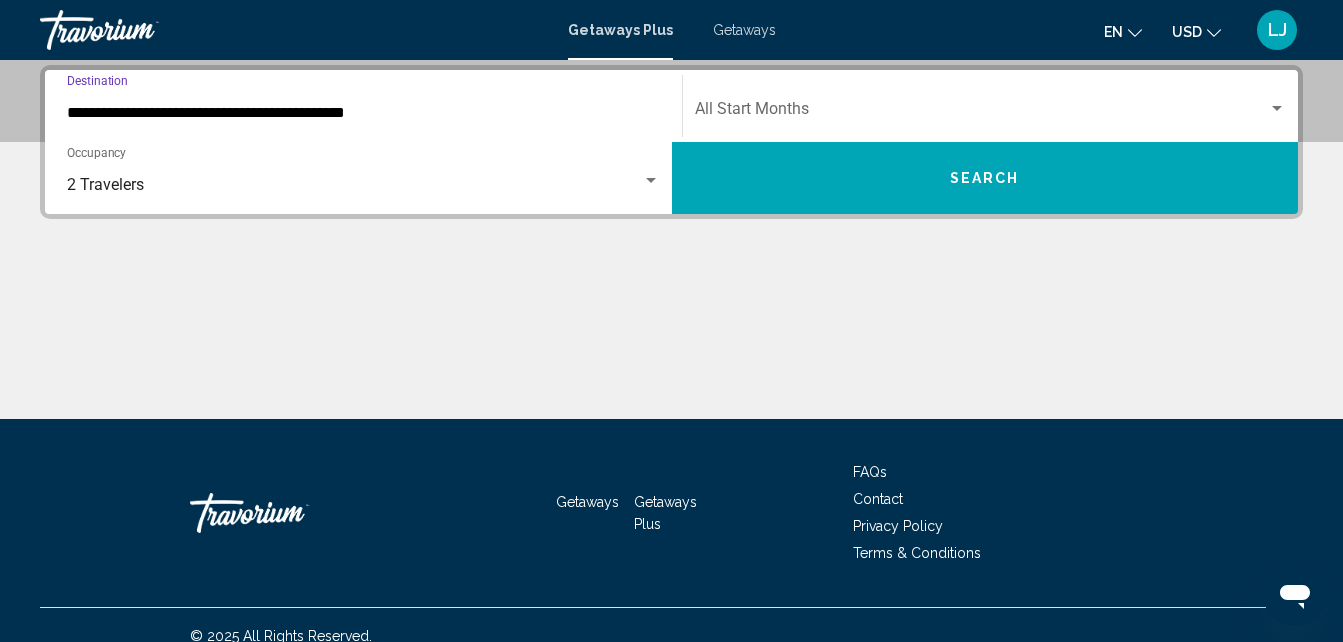 click on "**********" at bounding box center [363, 113] 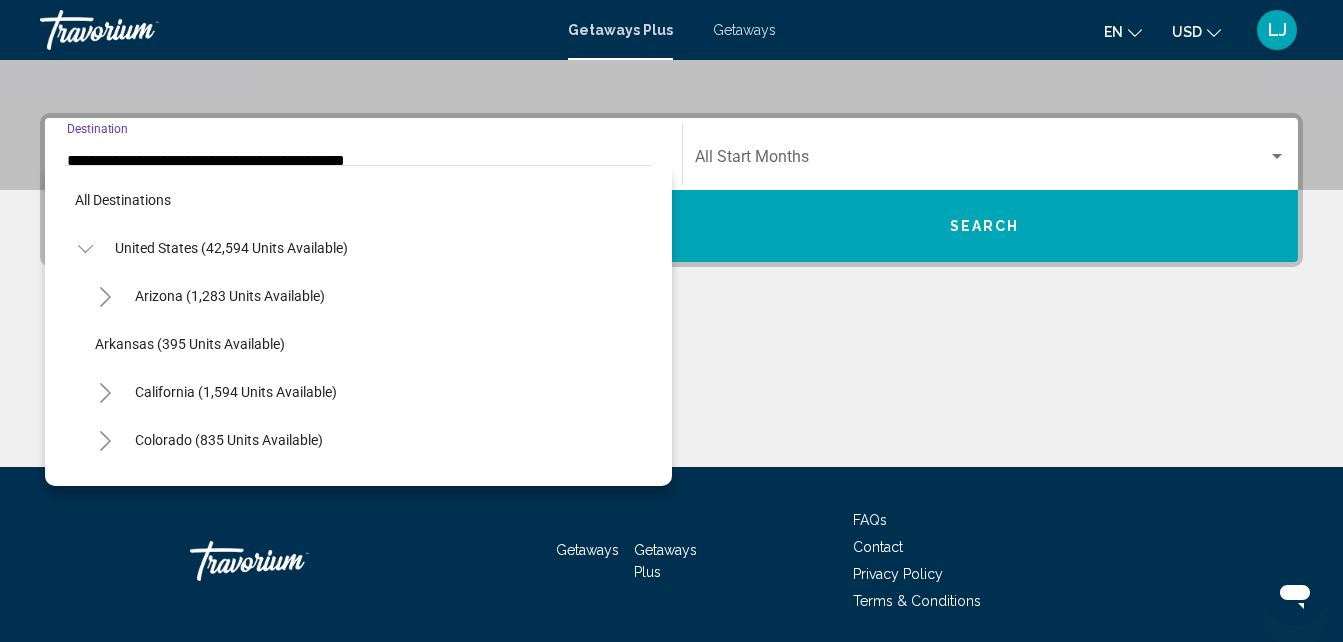 scroll, scrollTop: 215, scrollLeft: 0, axis: vertical 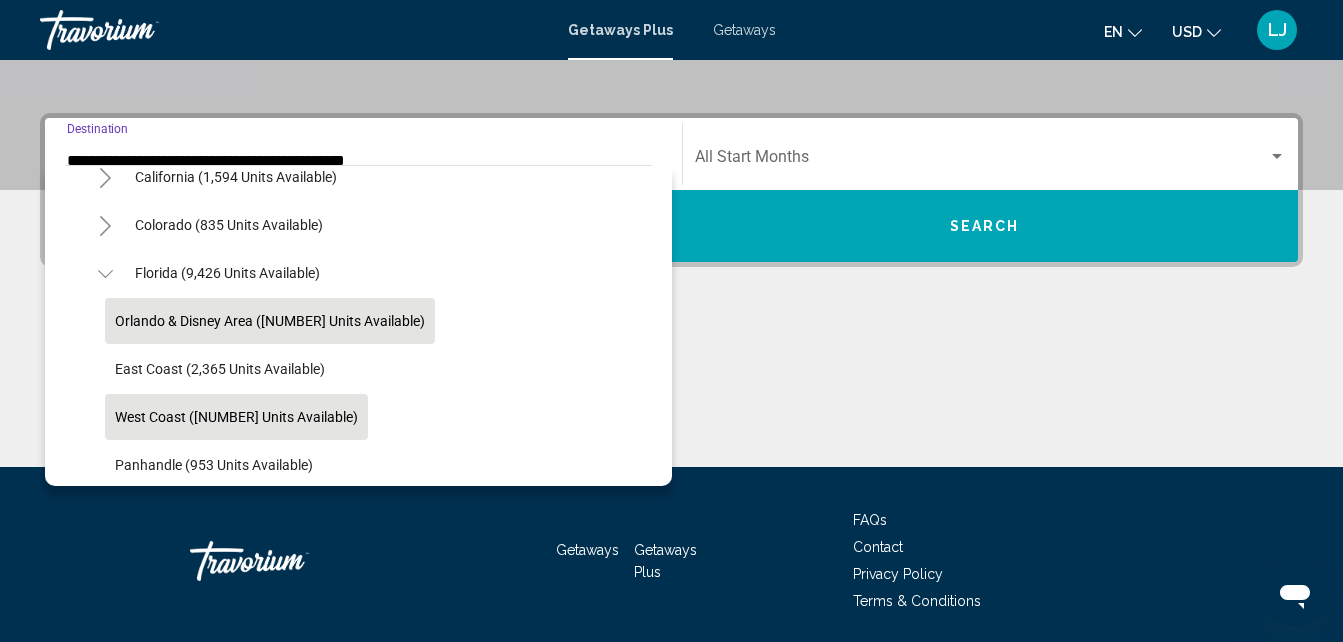 click on "West Coast ([NUMBER] units available)" 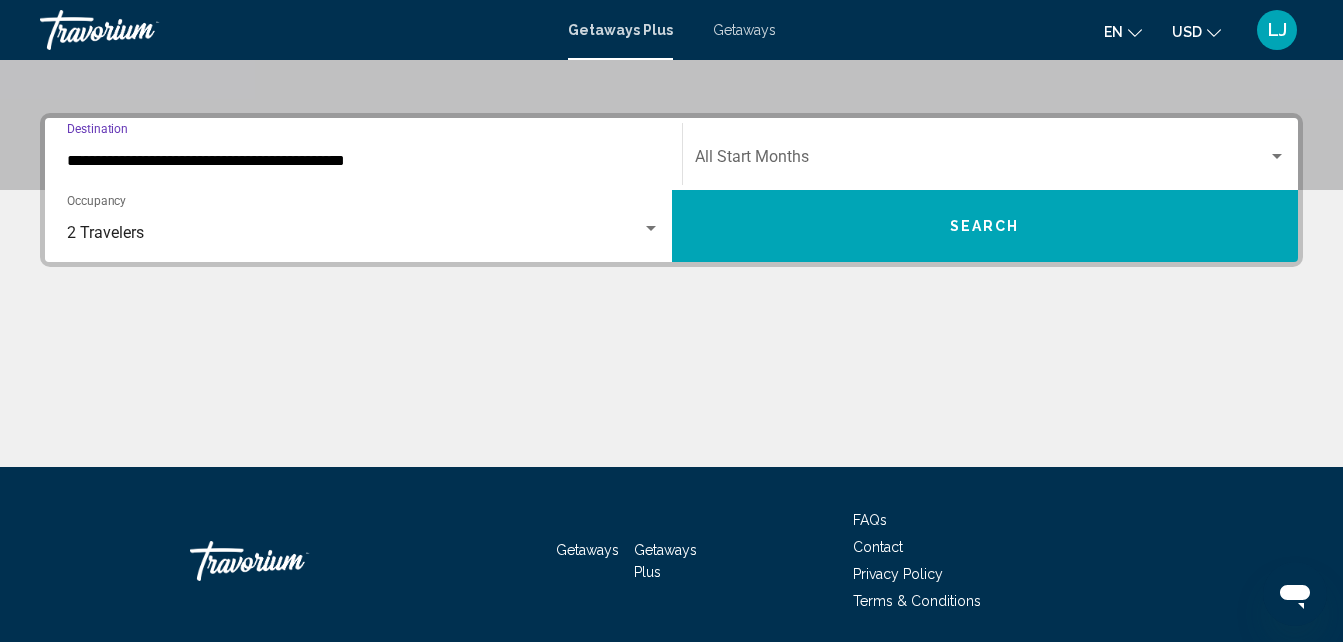 type on "**********" 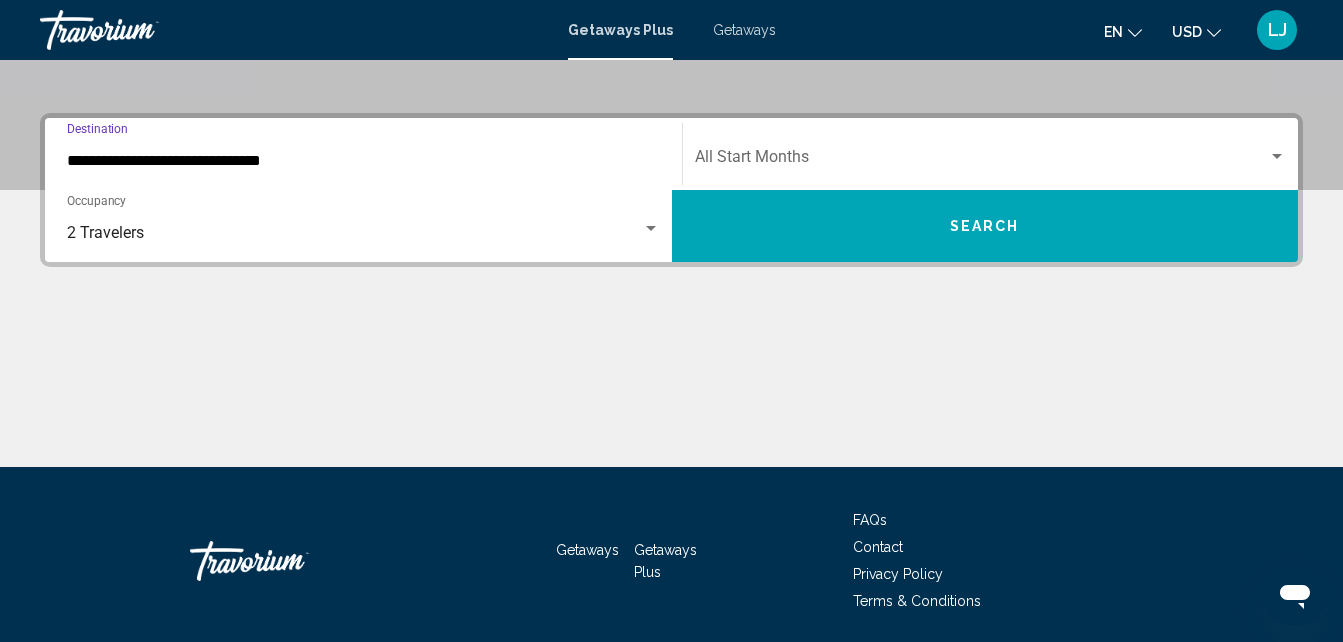 scroll, scrollTop: 458, scrollLeft: 0, axis: vertical 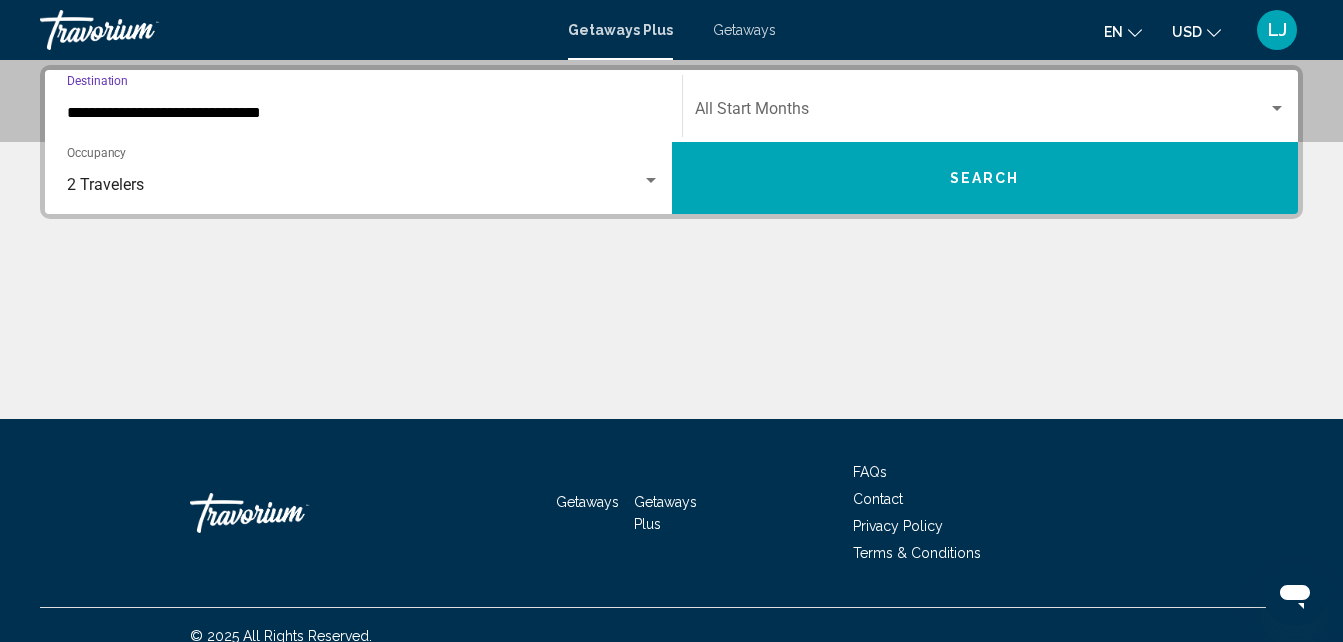 click at bounding box center [982, 113] 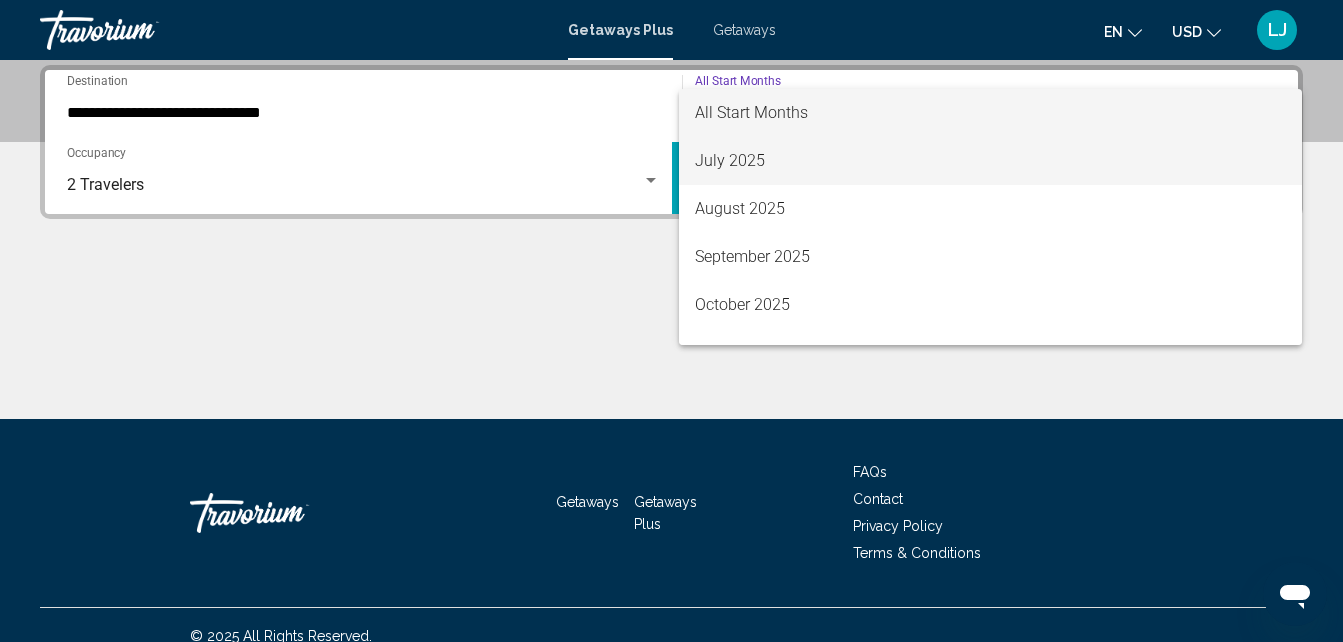 click on "July 2025" at bounding box center (991, 161) 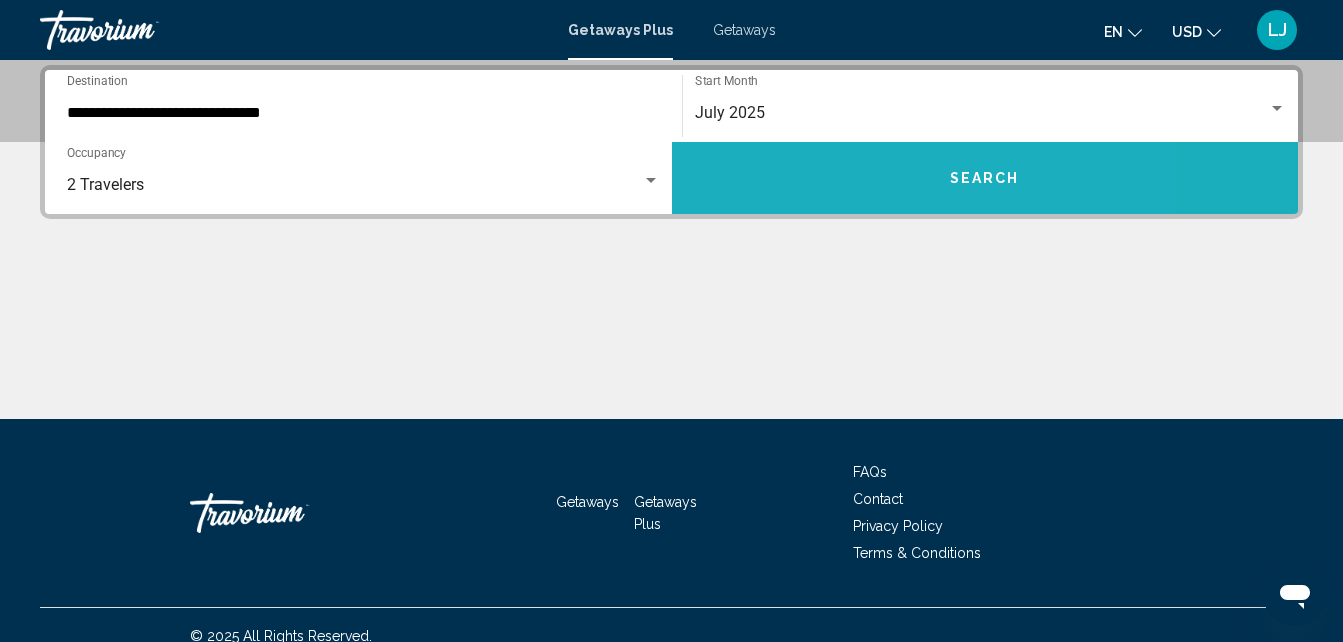 click on "Search" at bounding box center [985, 178] 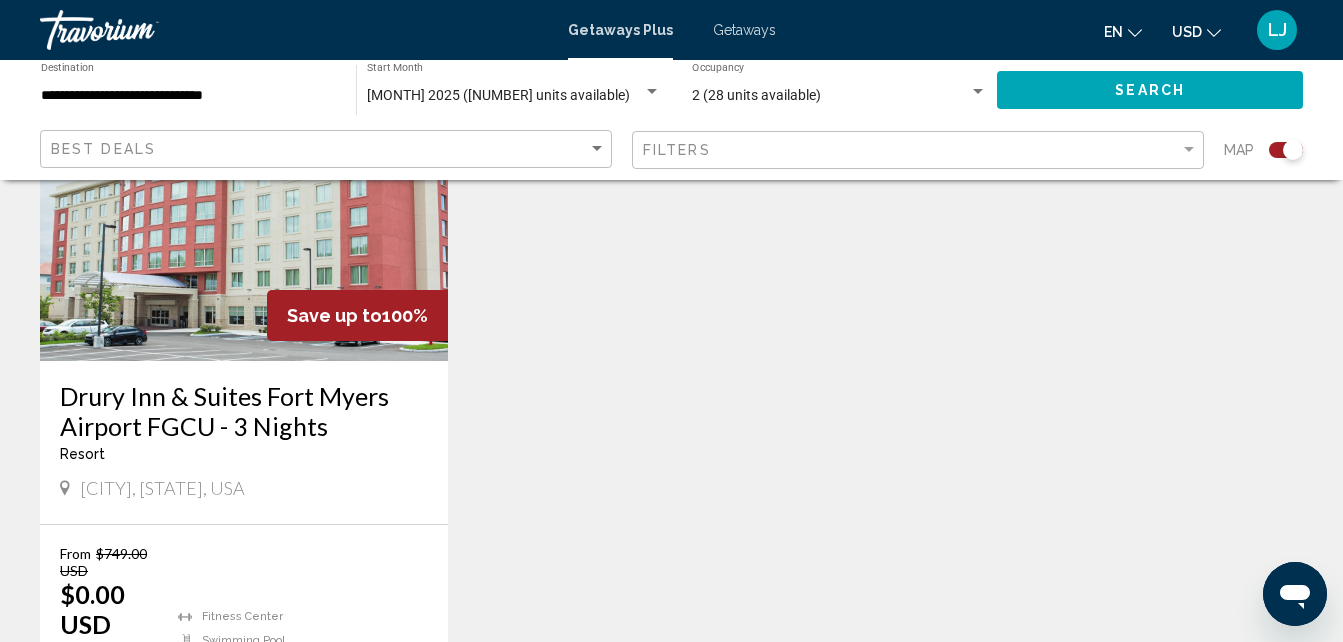 scroll, scrollTop: 804, scrollLeft: 0, axis: vertical 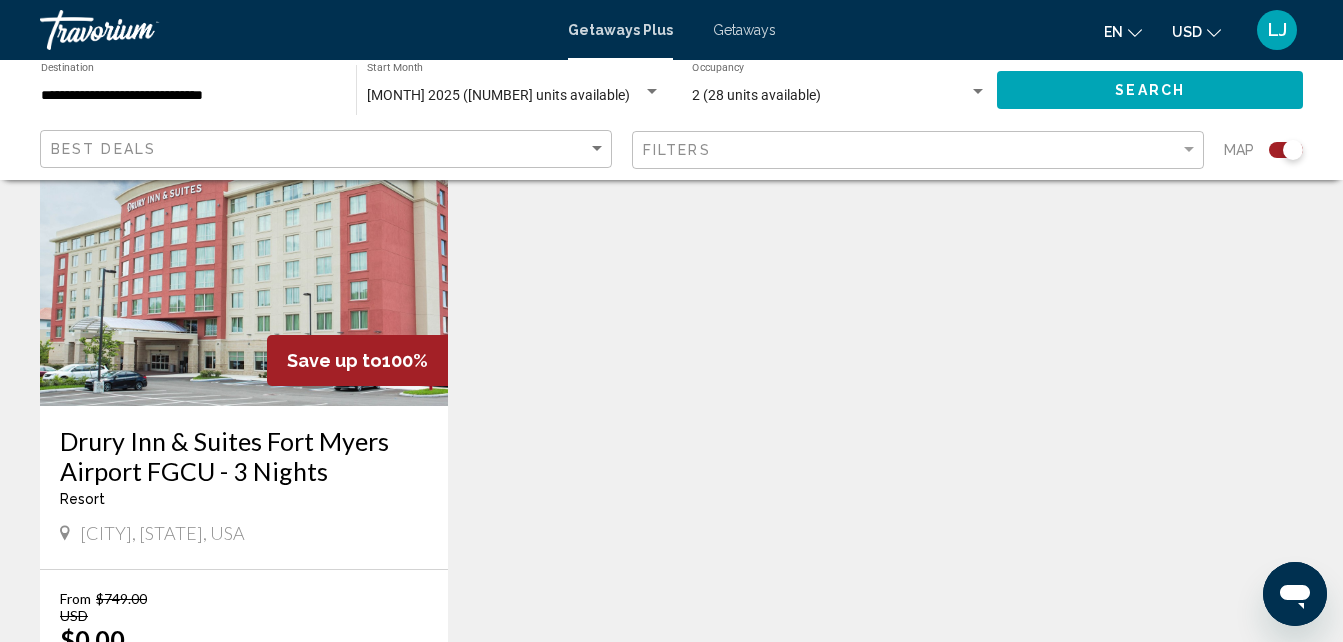 click at bounding box center [244, 246] 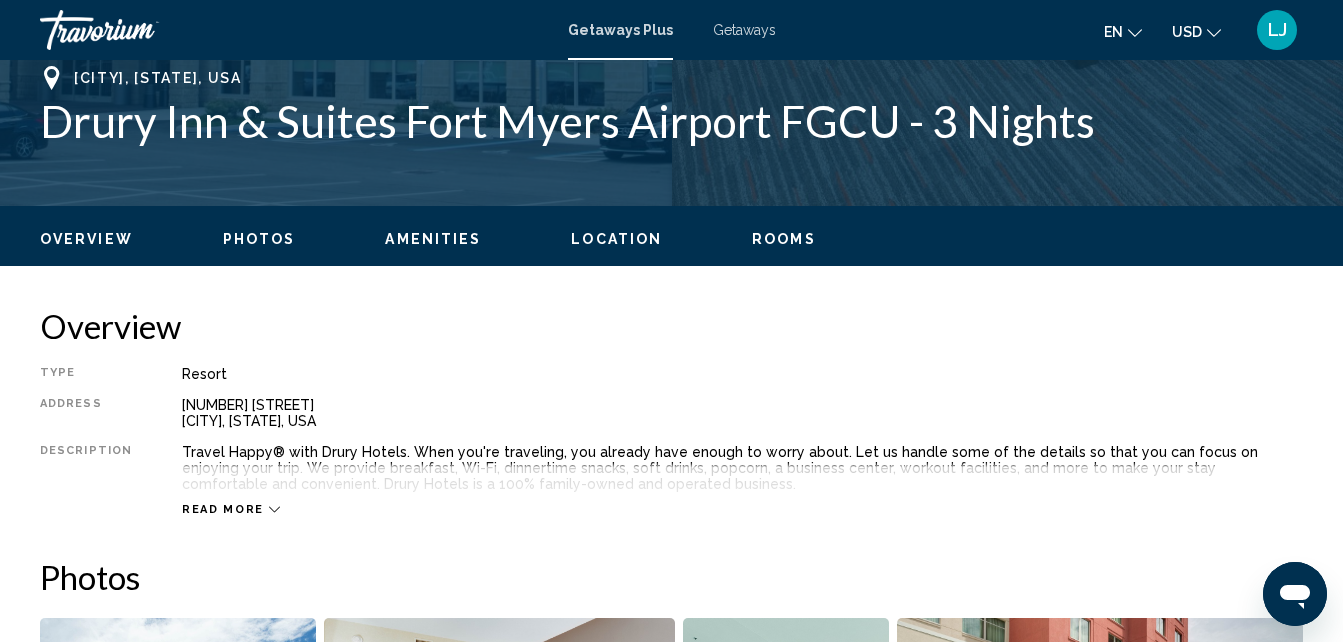 scroll, scrollTop: 214, scrollLeft: 0, axis: vertical 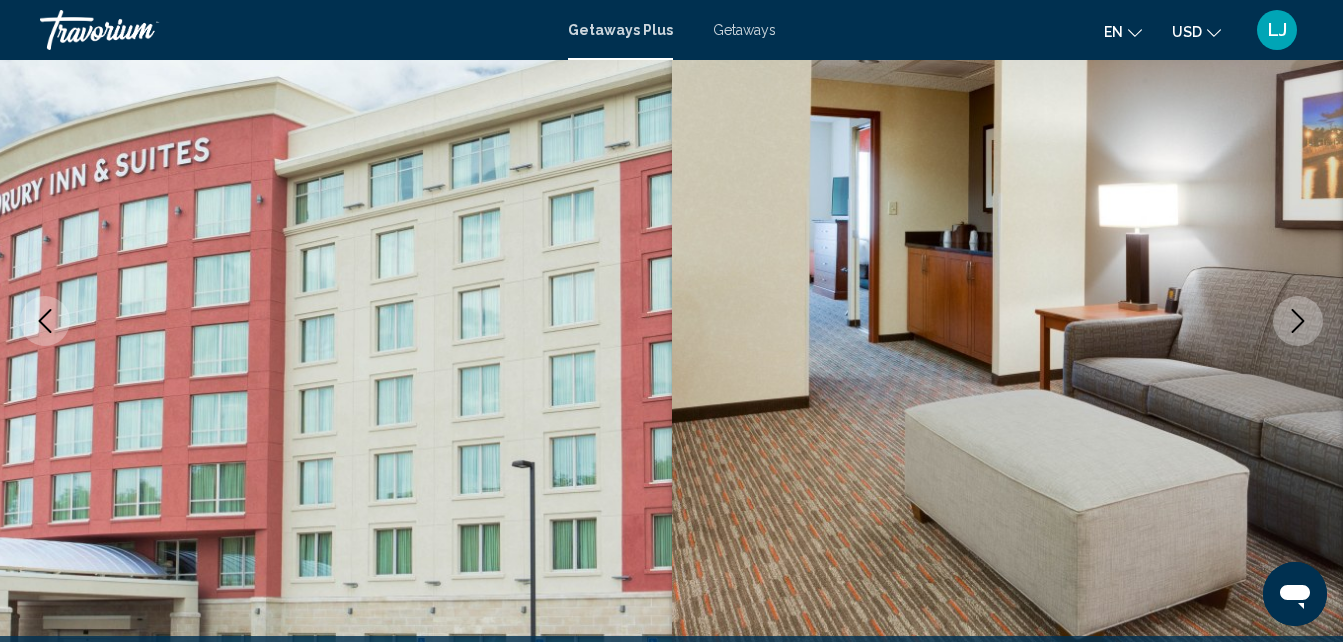 click 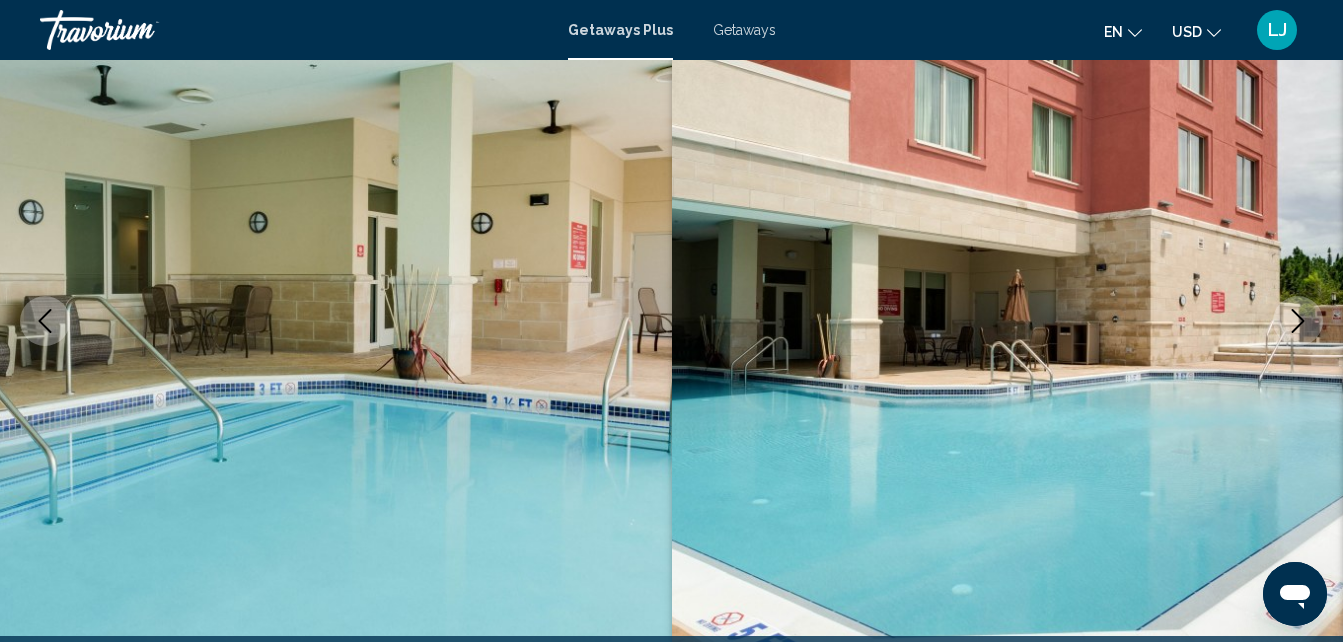 click 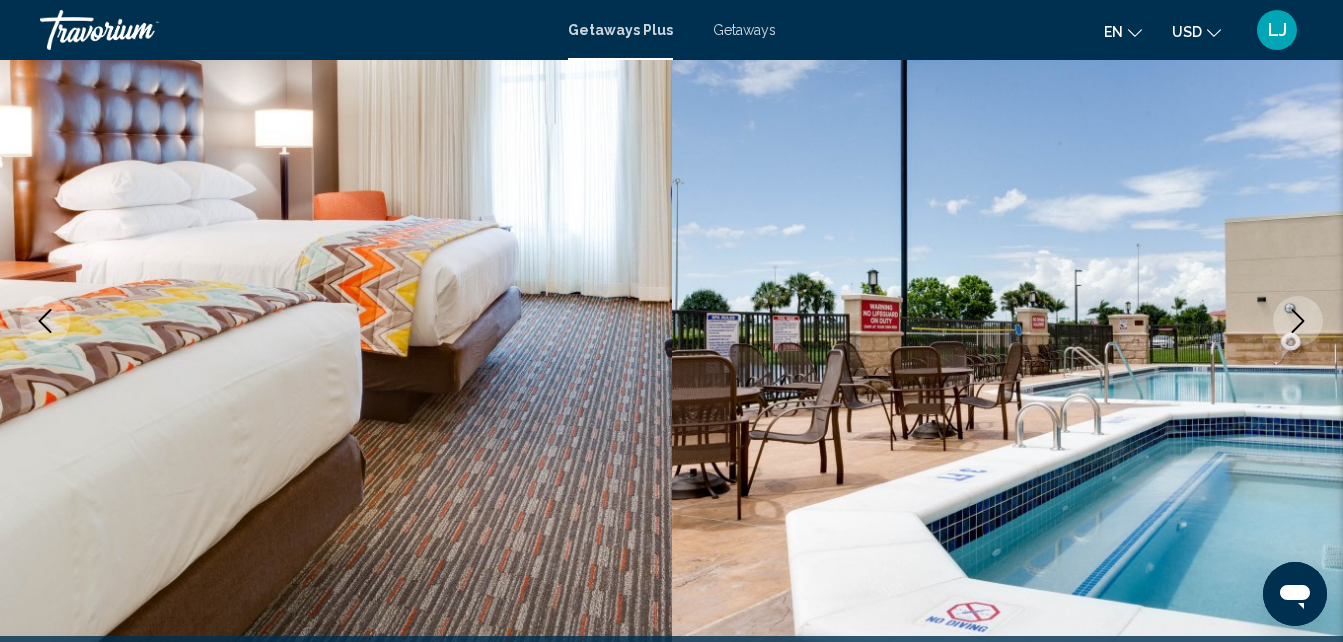 click 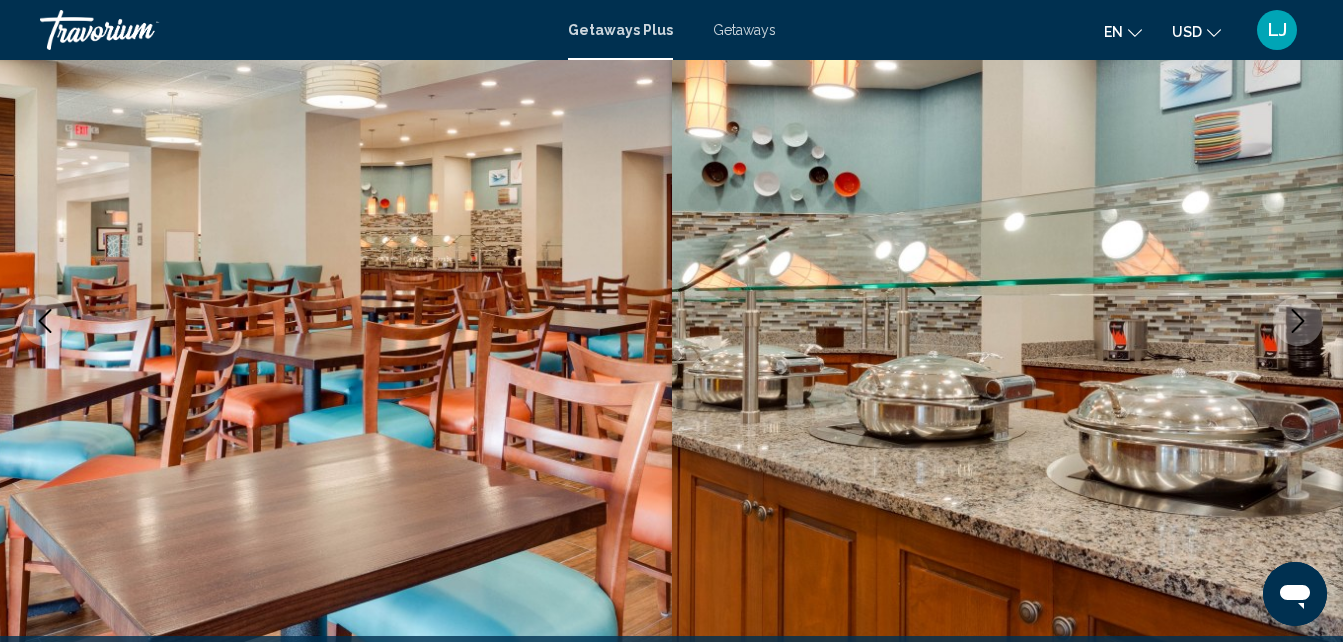 click 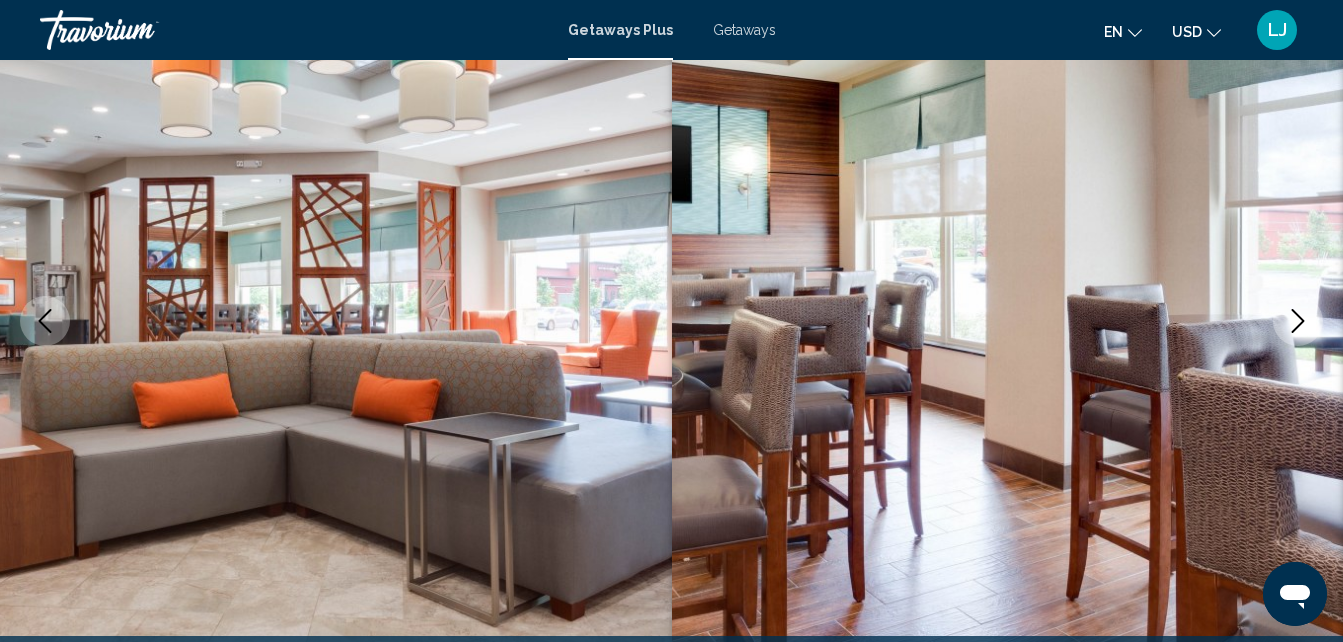 click 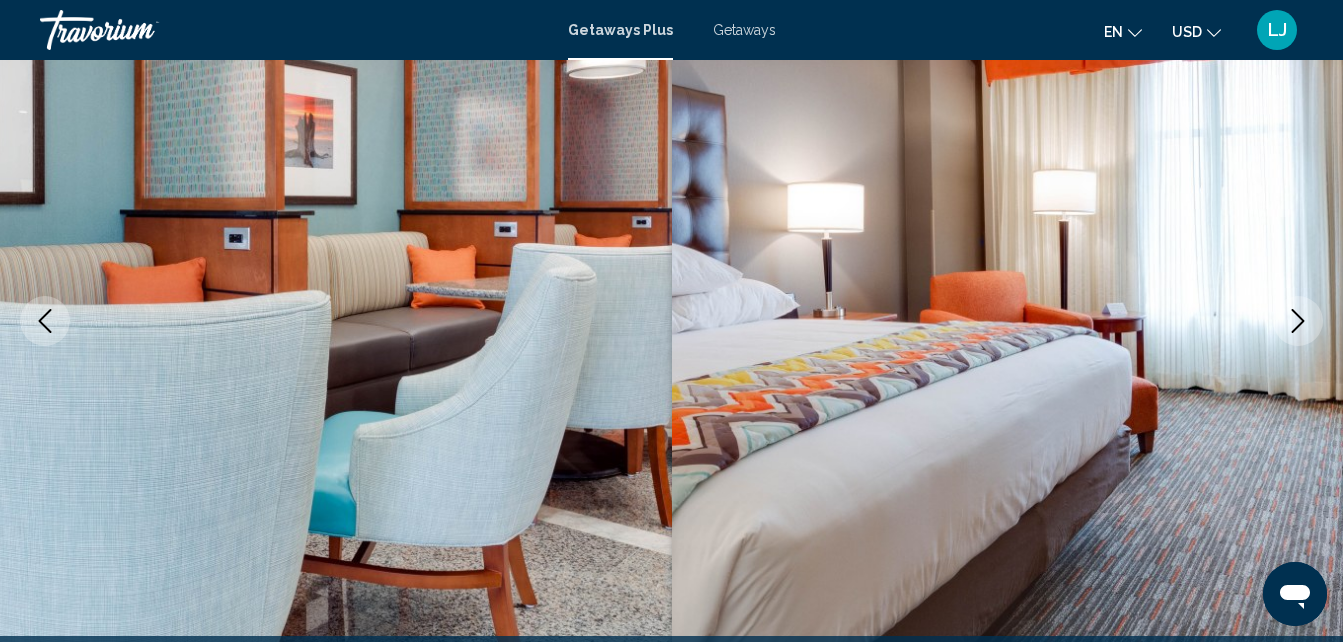 click 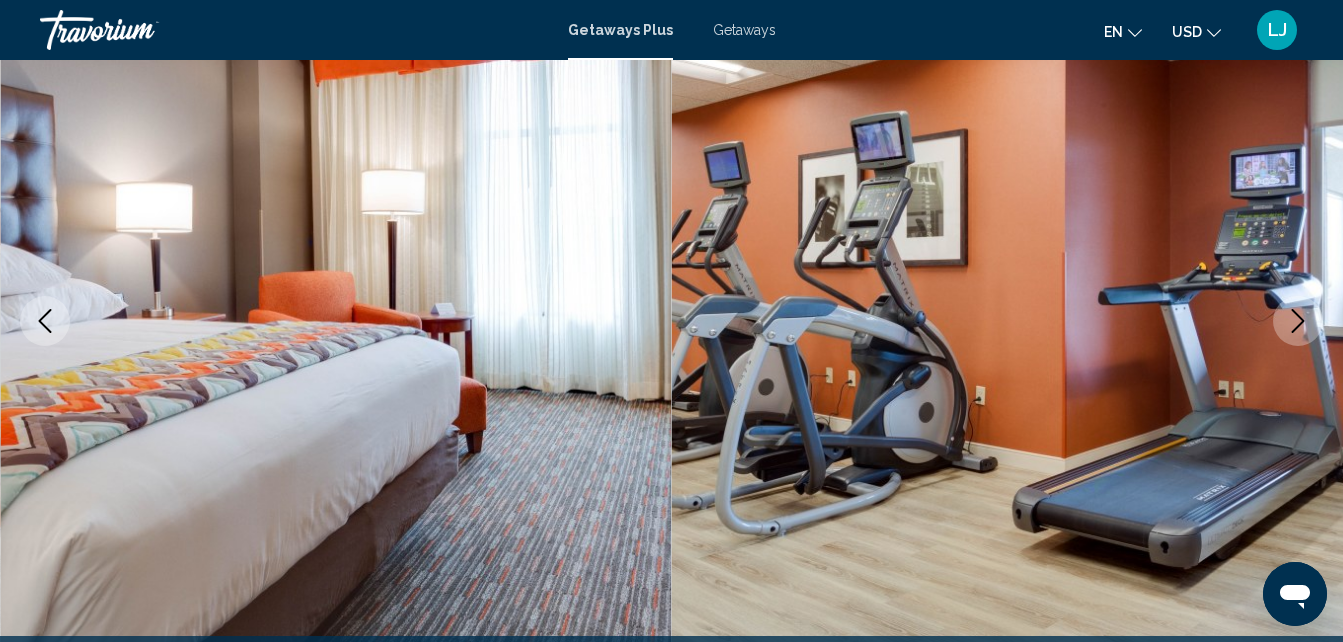 click 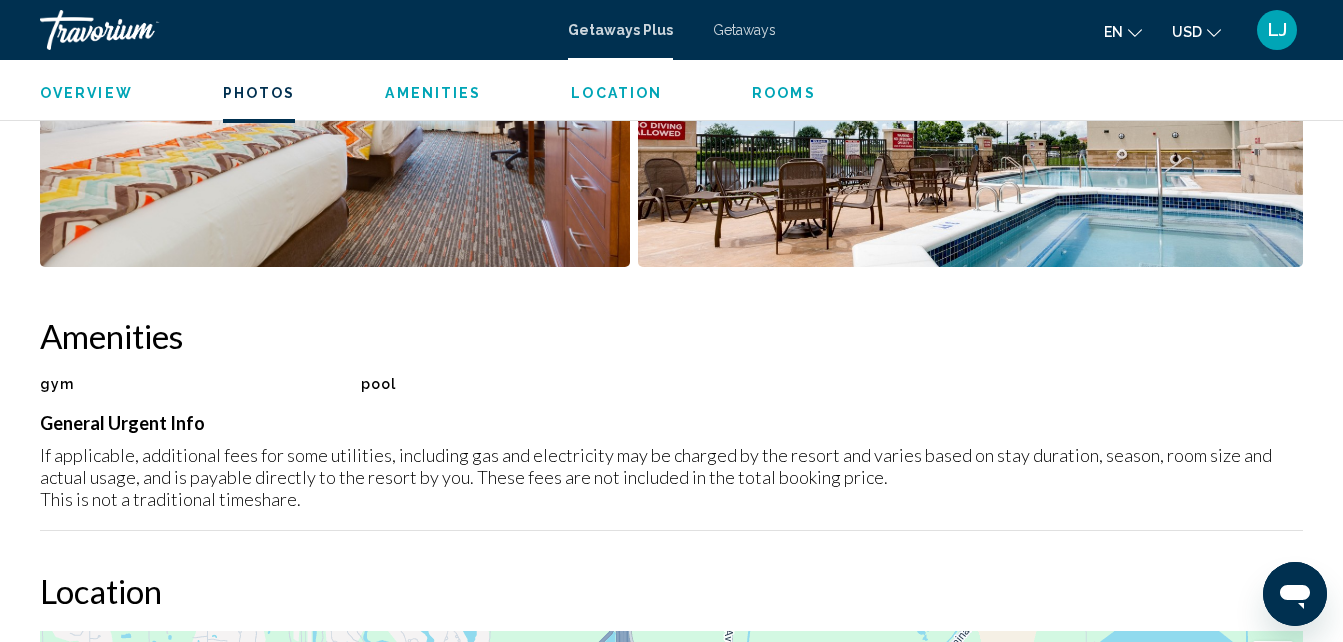 scroll, scrollTop: 1607, scrollLeft: 0, axis: vertical 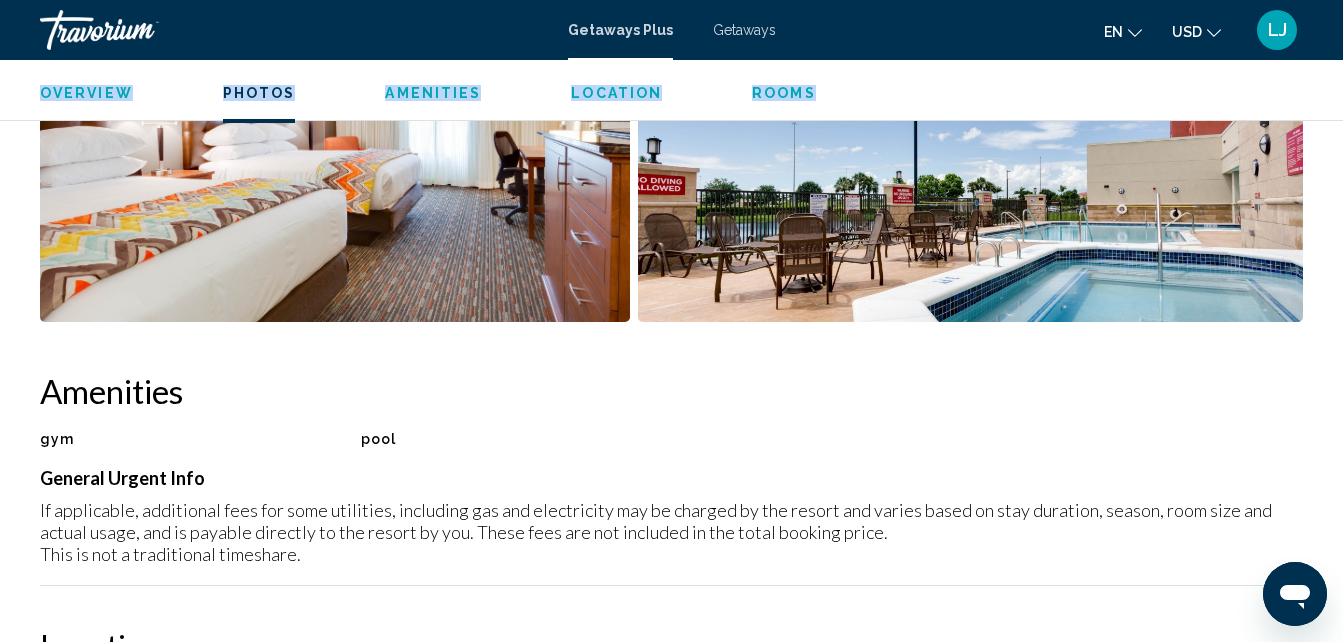 drag, startPoint x: 56, startPoint y: 61, endPoint x: 7, endPoint y: -12, distance: 87.92042 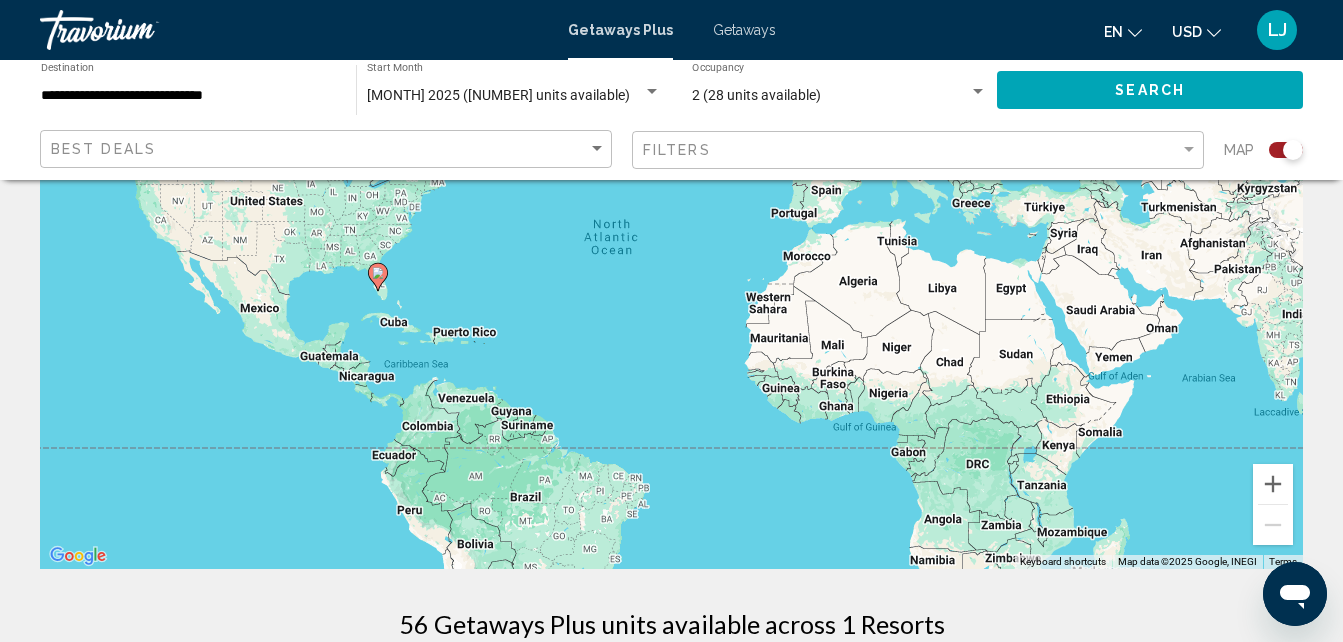 scroll, scrollTop: 0, scrollLeft: 0, axis: both 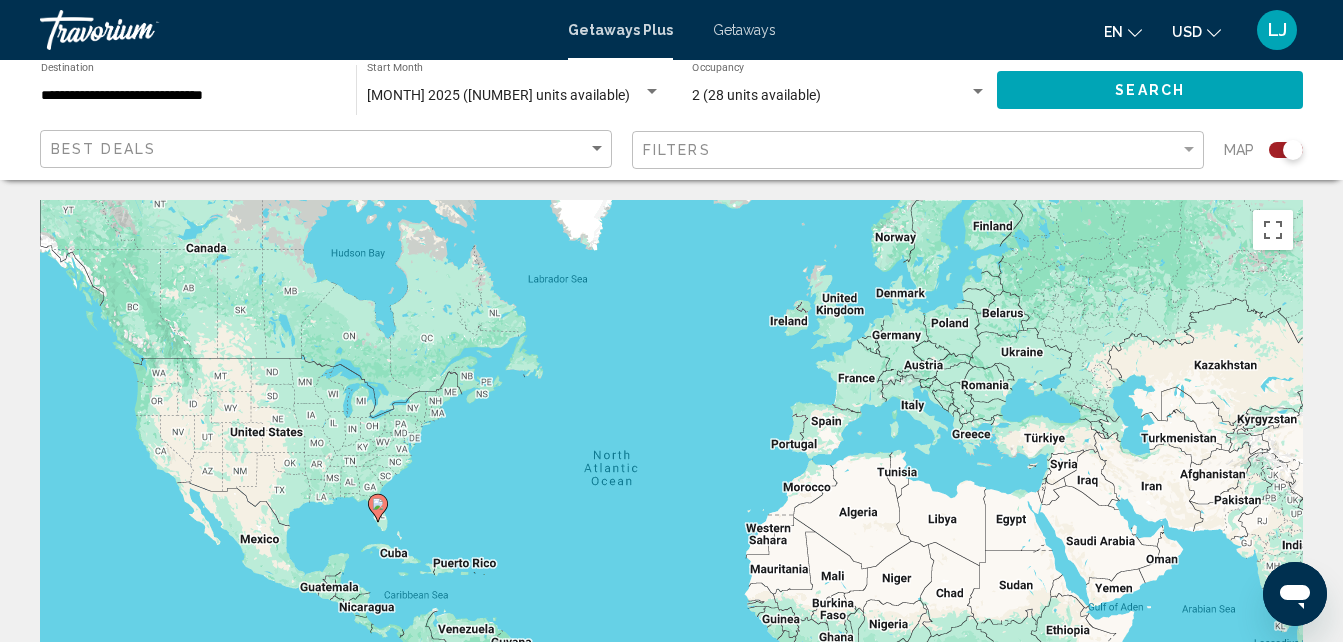 click on "Filters" 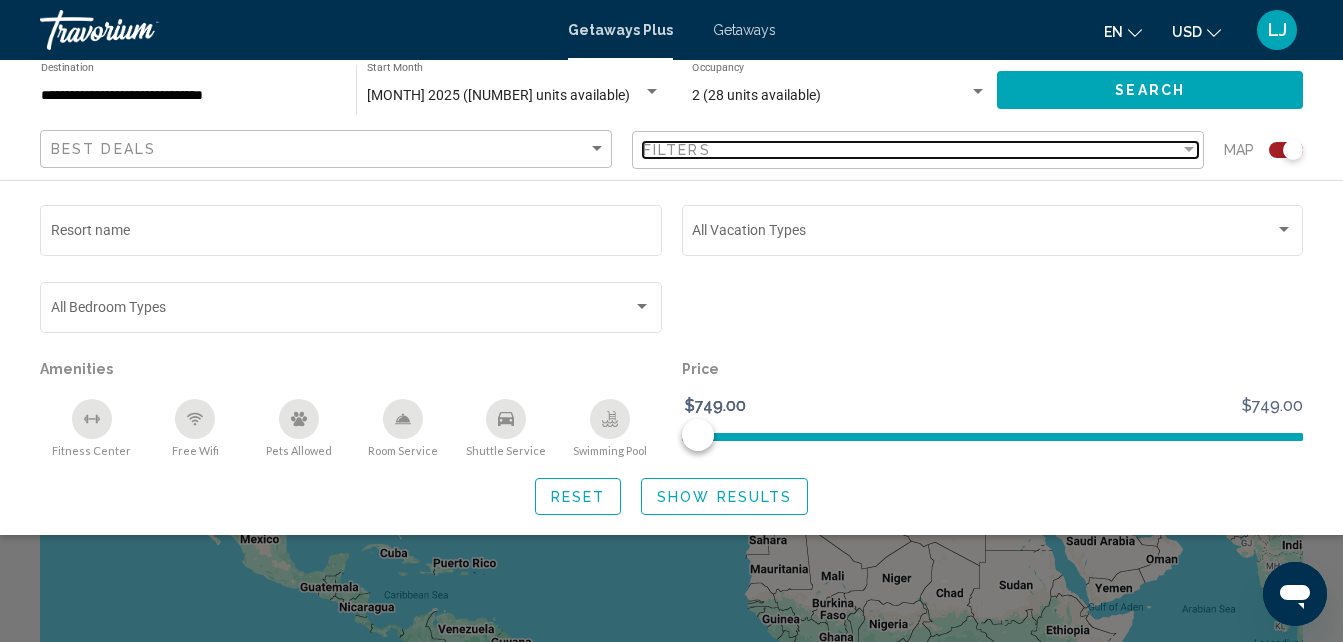 click on "Filters" at bounding box center (911, 150) 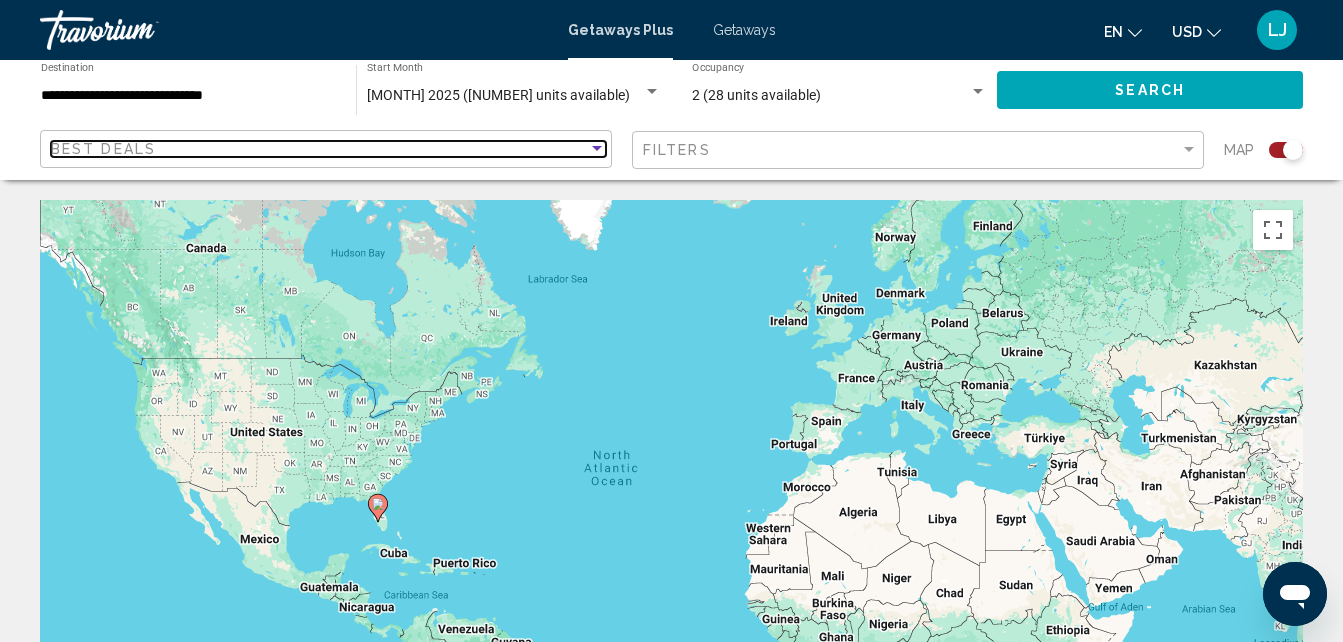 click on "Best Deals" at bounding box center (328, 149) 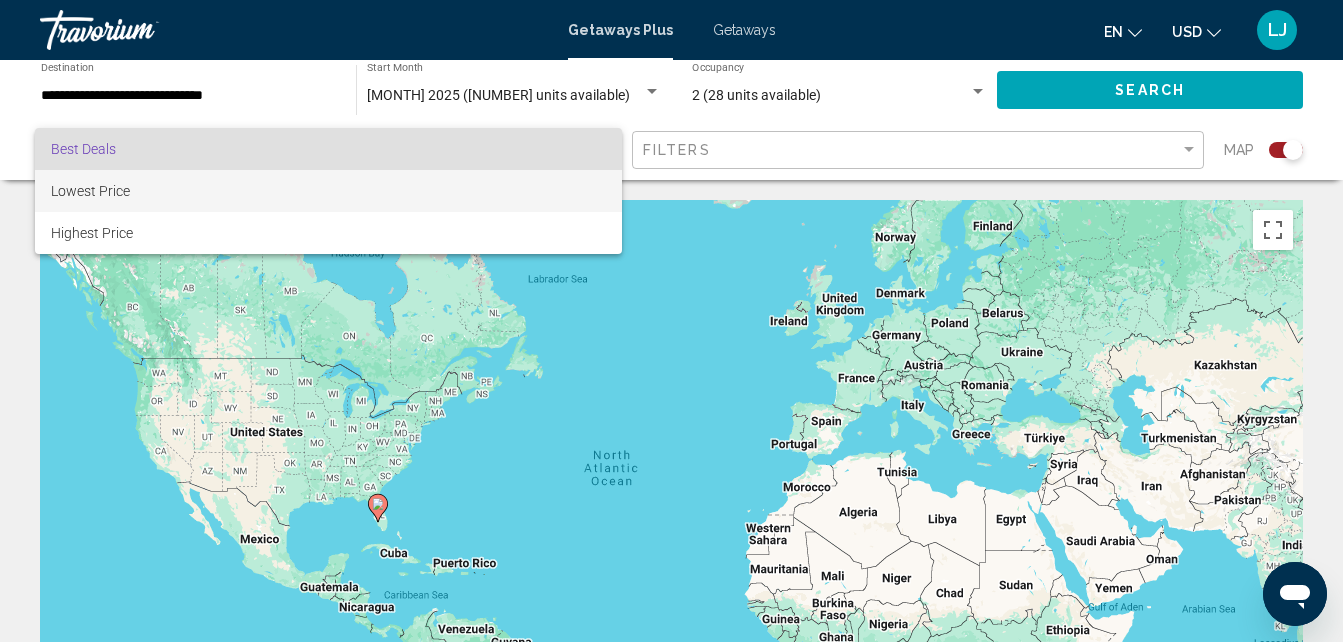 click on "Lowest Price" at bounding box center [328, 191] 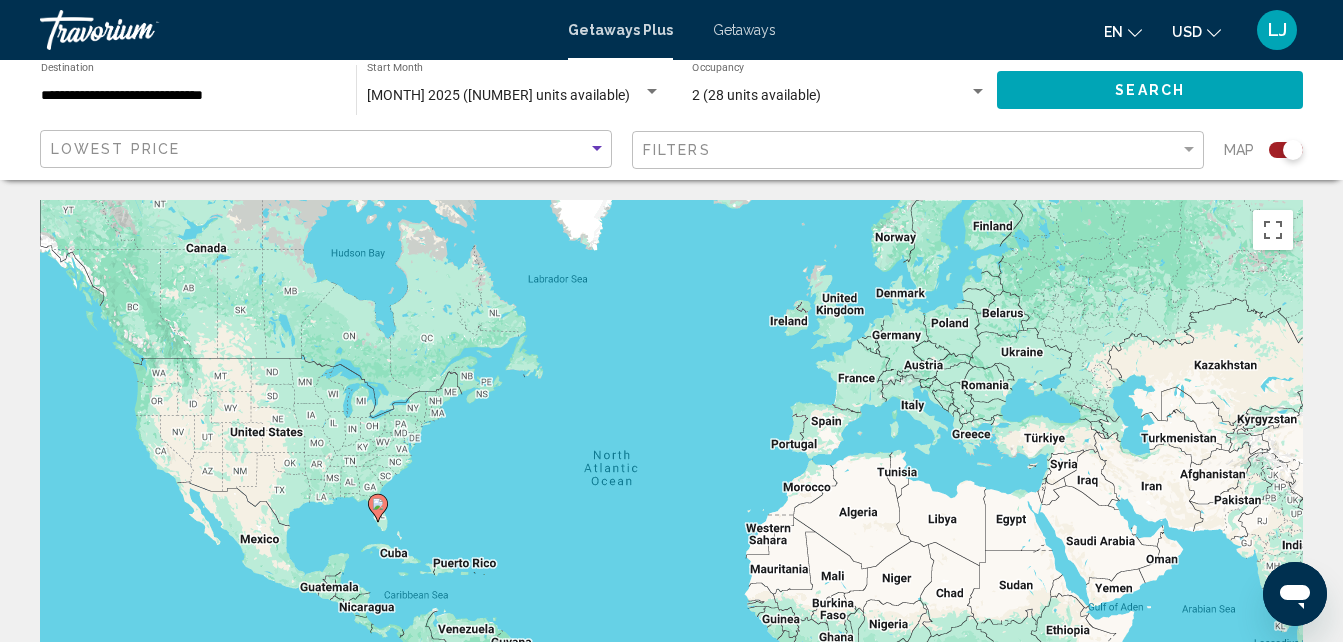 click on "Search" 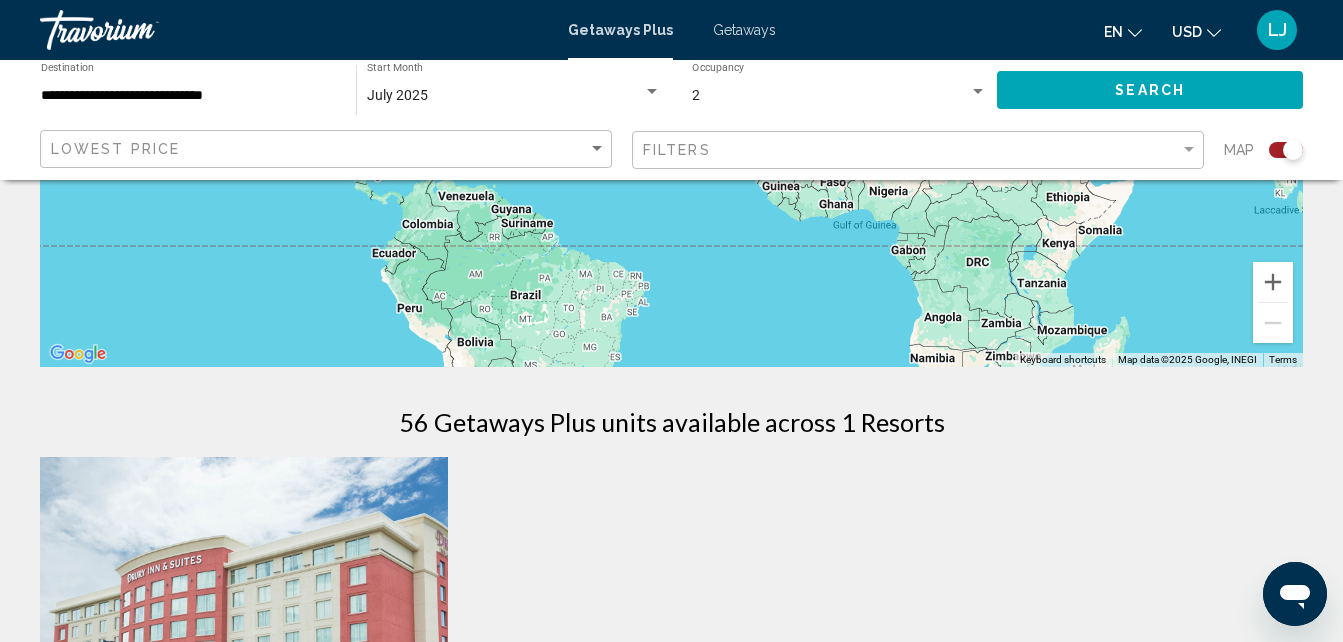 scroll, scrollTop: 0, scrollLeft: 0, axis: both 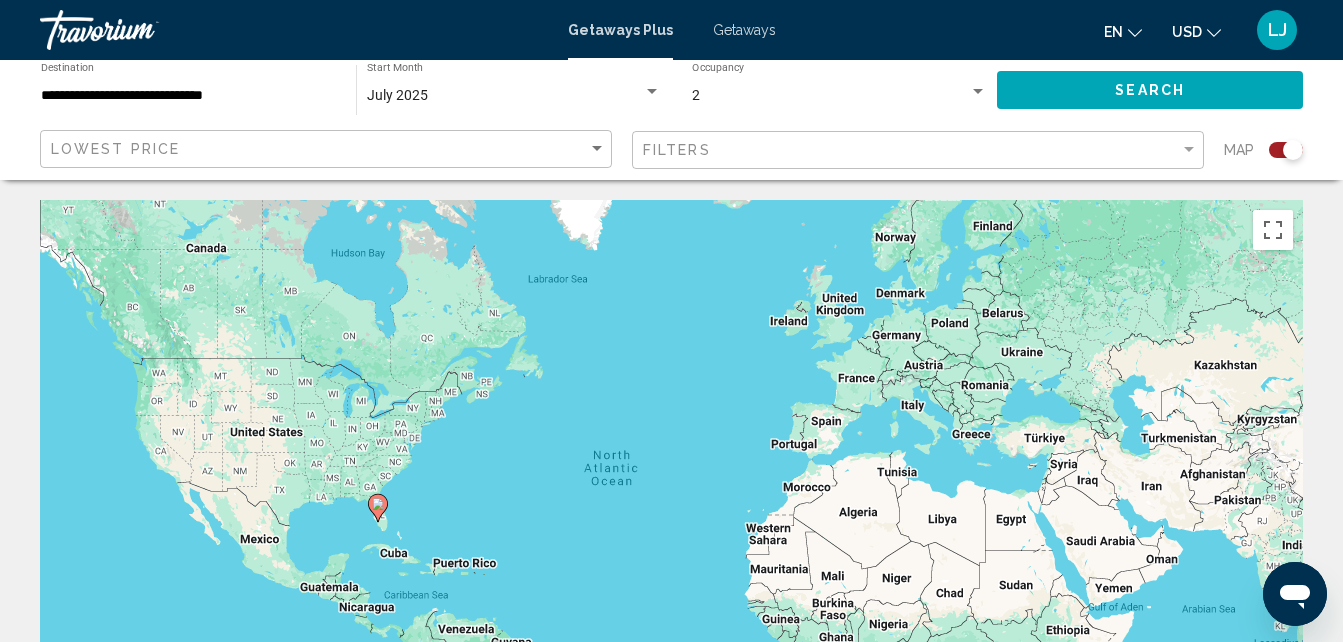 click on "**********" 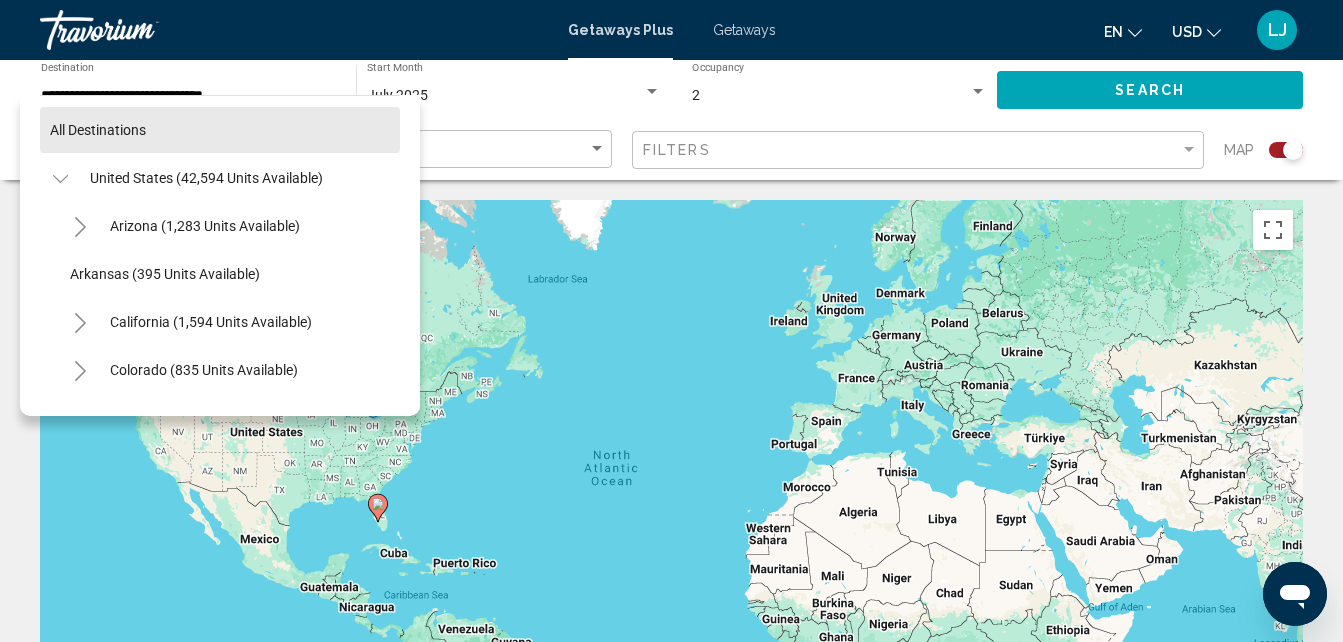 scroll, scrollTop: 319, scrollLeft: 0, axis: vertical 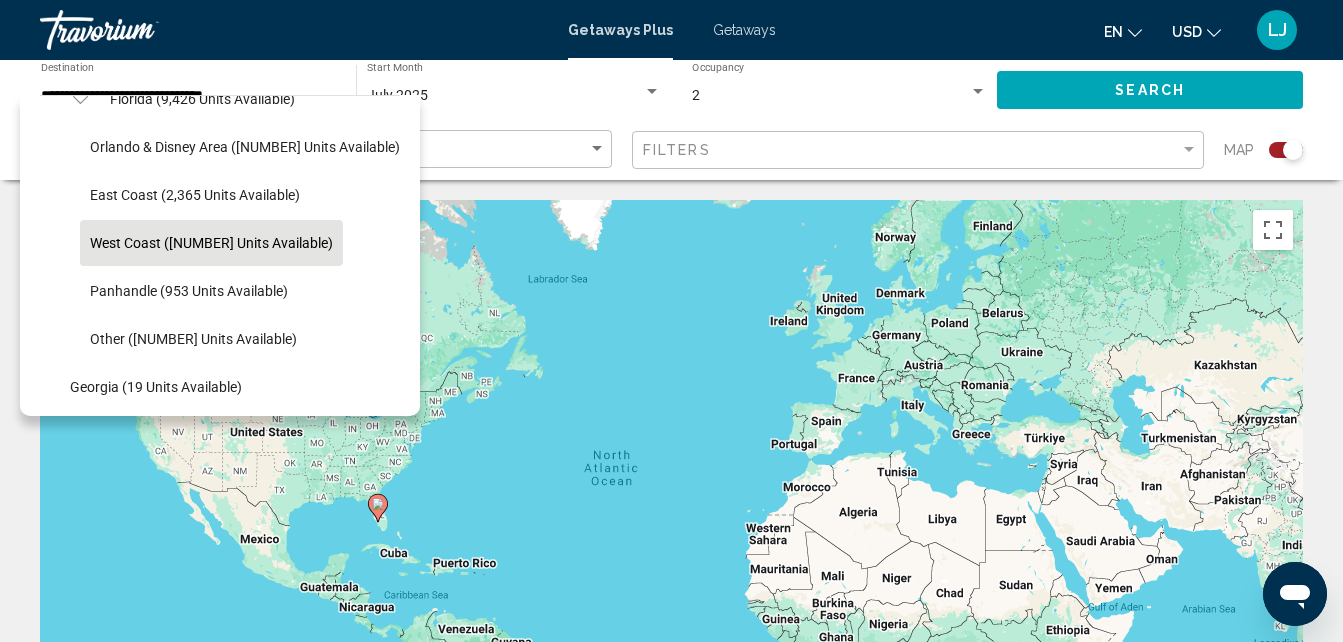 click on "All destinations
United States (42,594 units available)
Arizona (1,283 units available)   Arkansas (395 units available)
California (1,594 units available)
Colorado (835 units available)
Florida (9,426 units available)   Orlando & Disney Area (11,794 units available)   East Coast (2,365 units available)   West Coast (819 units available)   Panhandle (953 units available)   Other (20 units available)   Georgia (19 units available)
Hawaii (53 units available)   Idaho (281 units available)   Indiana (123 units available)   Iowa (147 units available)   Kentucky (10 units available)   Louisiana (149 units available)
Maine (489 units available)   Maryland (208 units available)
Massachusetts (857 units available)   Michigan (97 units available)   Minnesota (387 units available)   Mississippi (1 units available)" at bounding box center (220, 1131) 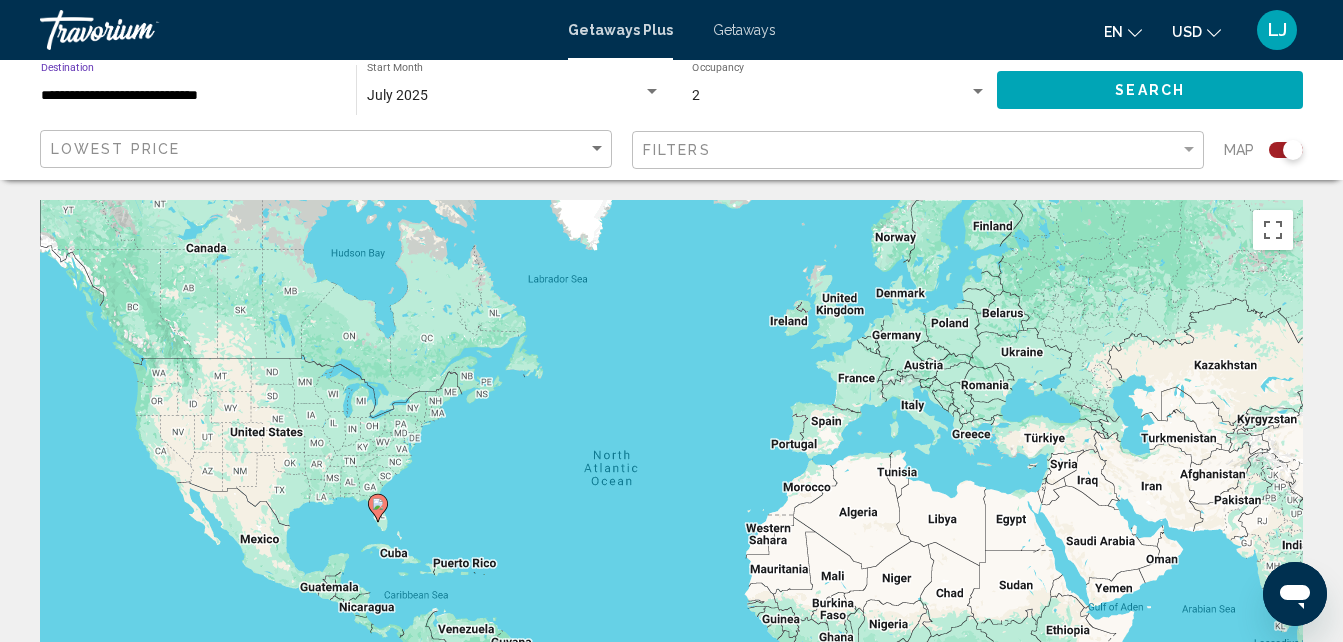 click on "**********" 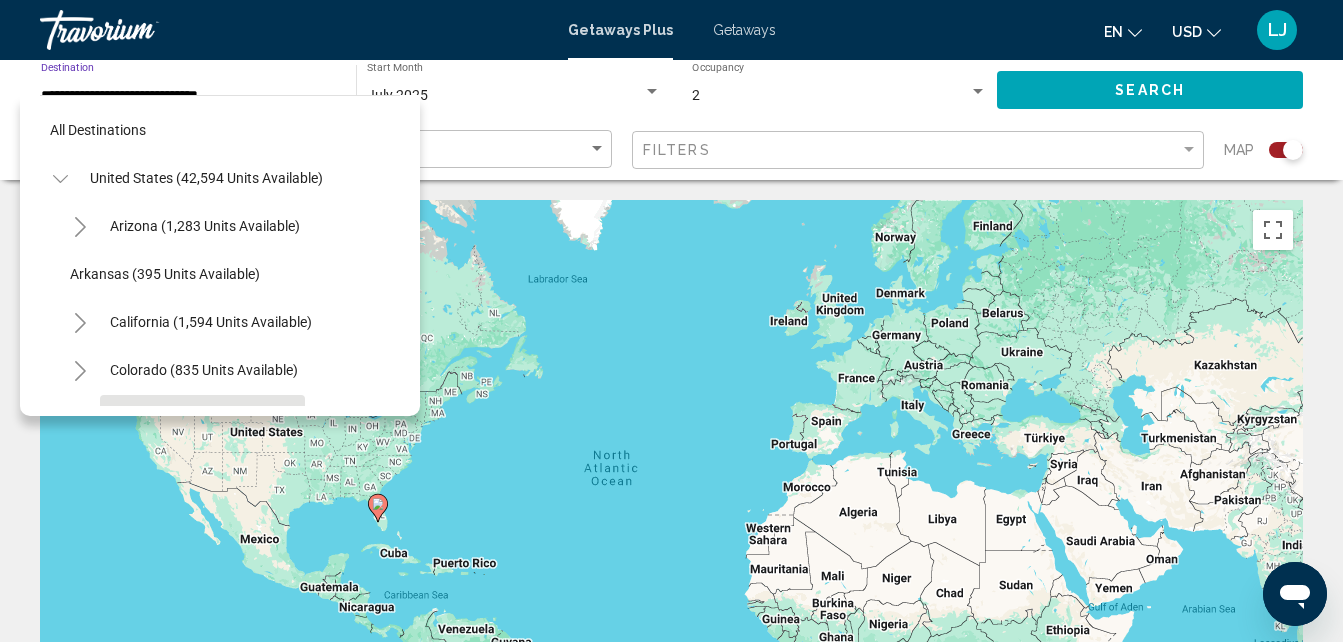 scroll, scrollTop: 175, scrollLeft: 0, axis: vertical 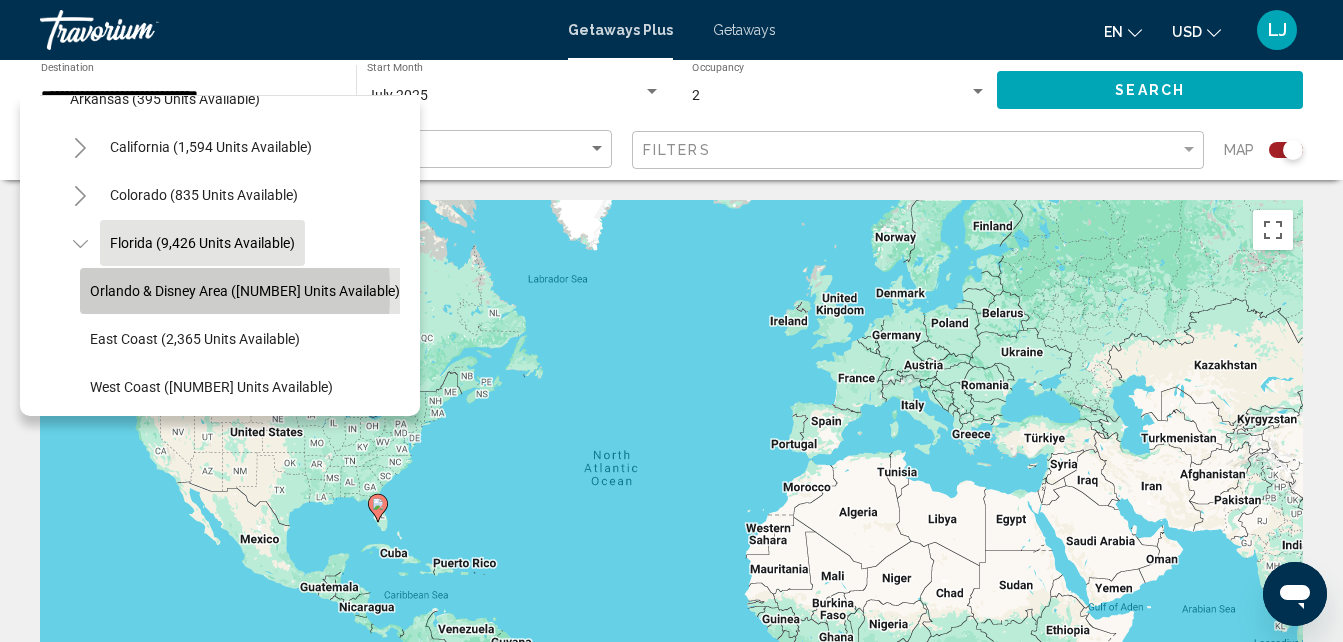 click on "[CITY] & Disney Area ([NUMBER] units available)" 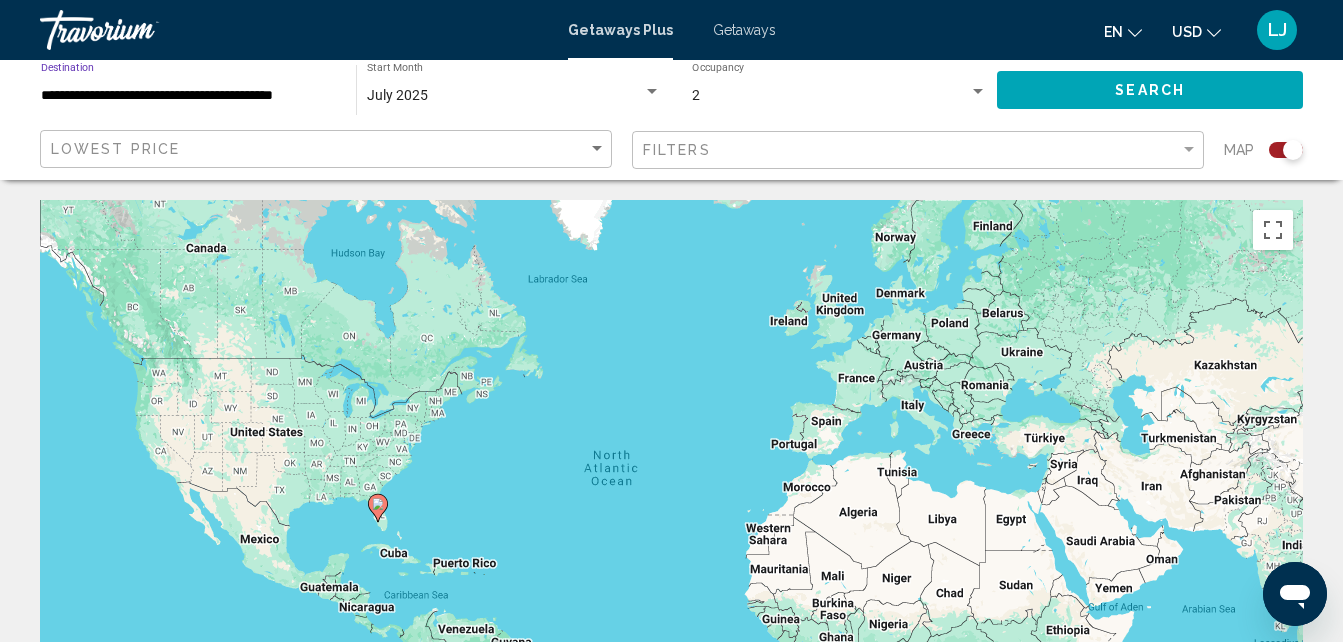 click on "Search" 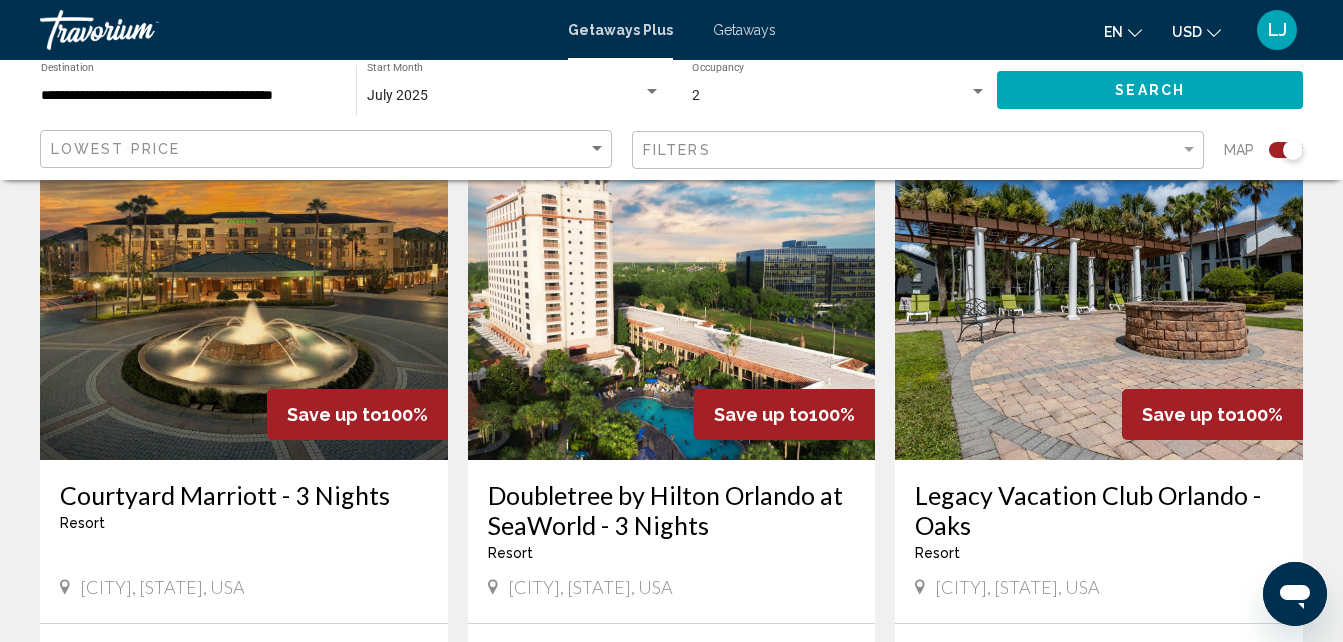 scroll, scrollTop: 743, scrollLeft: 0, axis: vertical 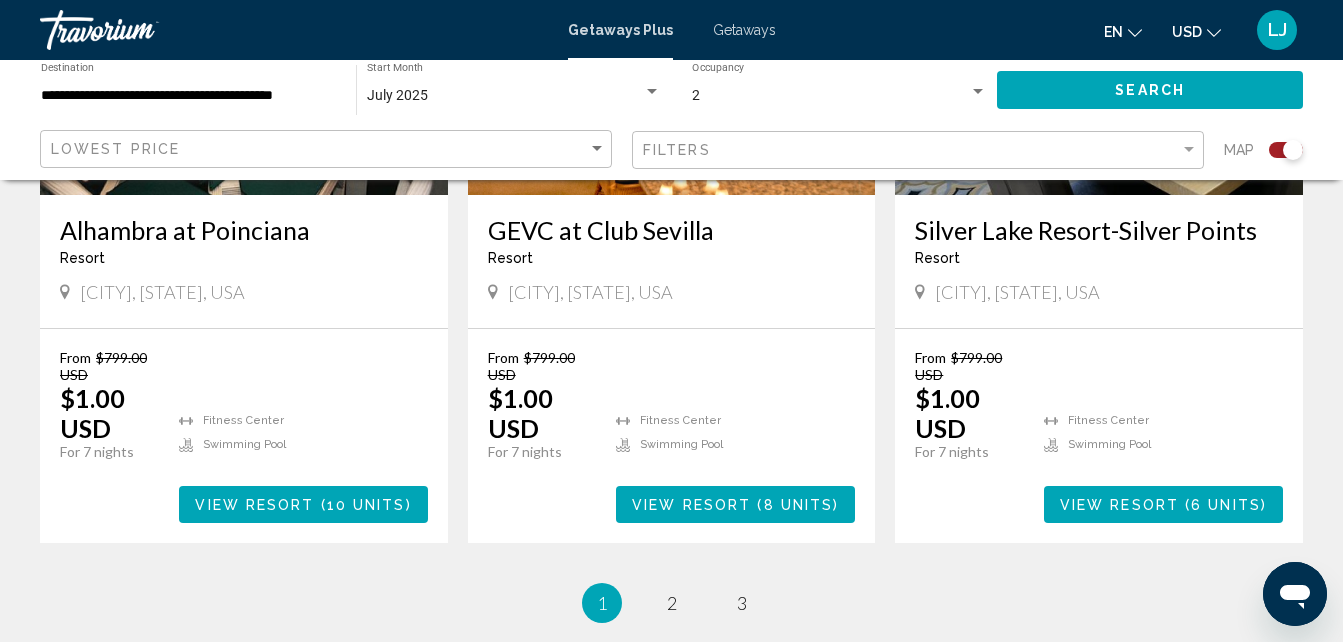 click on "1 / 3  You're on page  1 page  2 page  3" at bounding box center [671, 603] 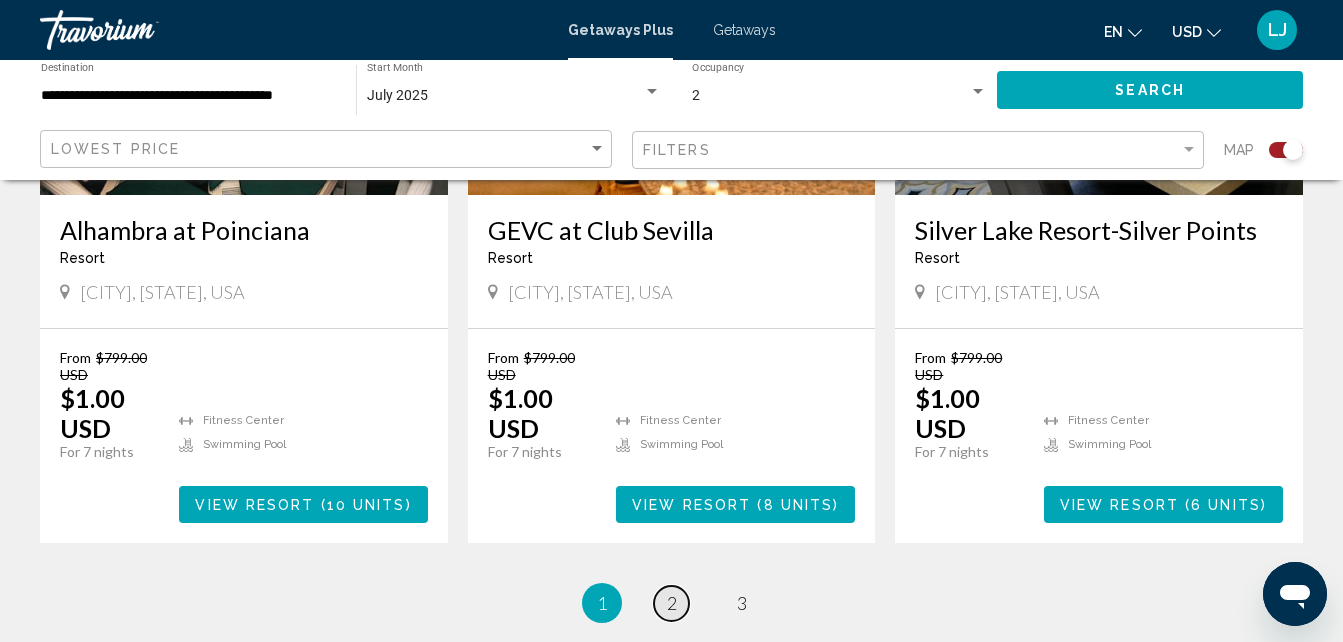 click on "page  2" at bounding box center [671, 603] 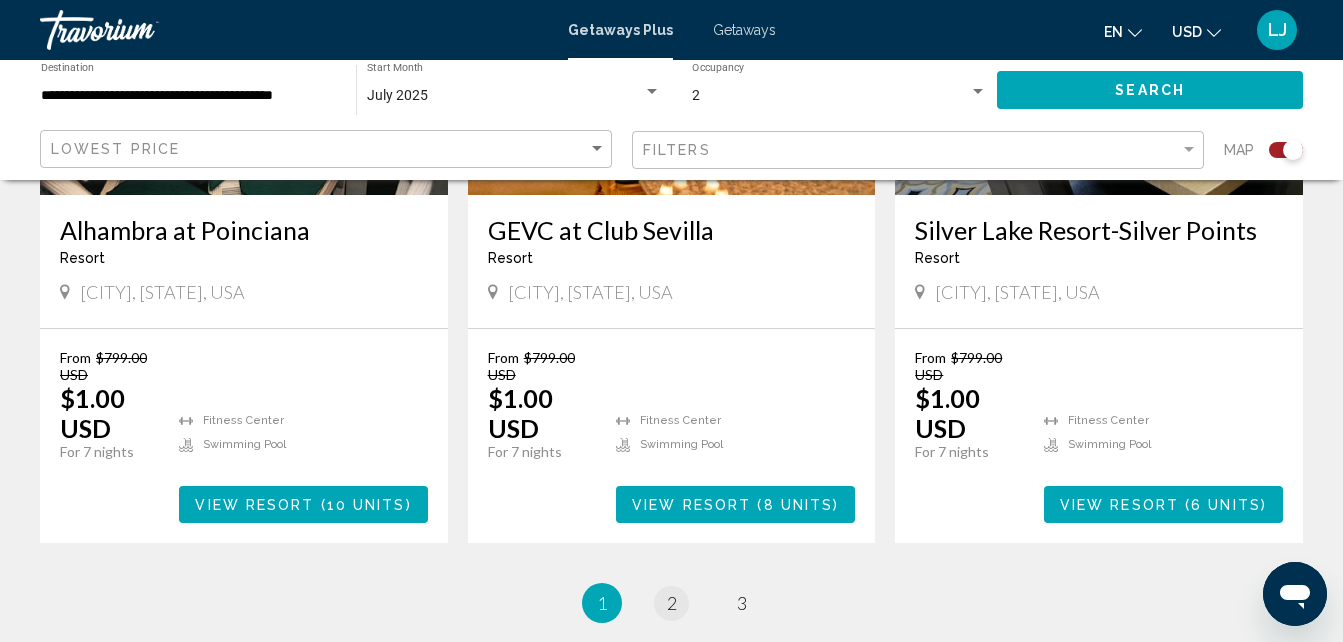 scroll, scrollTop: 0, scrollLeft: 0, axis: both 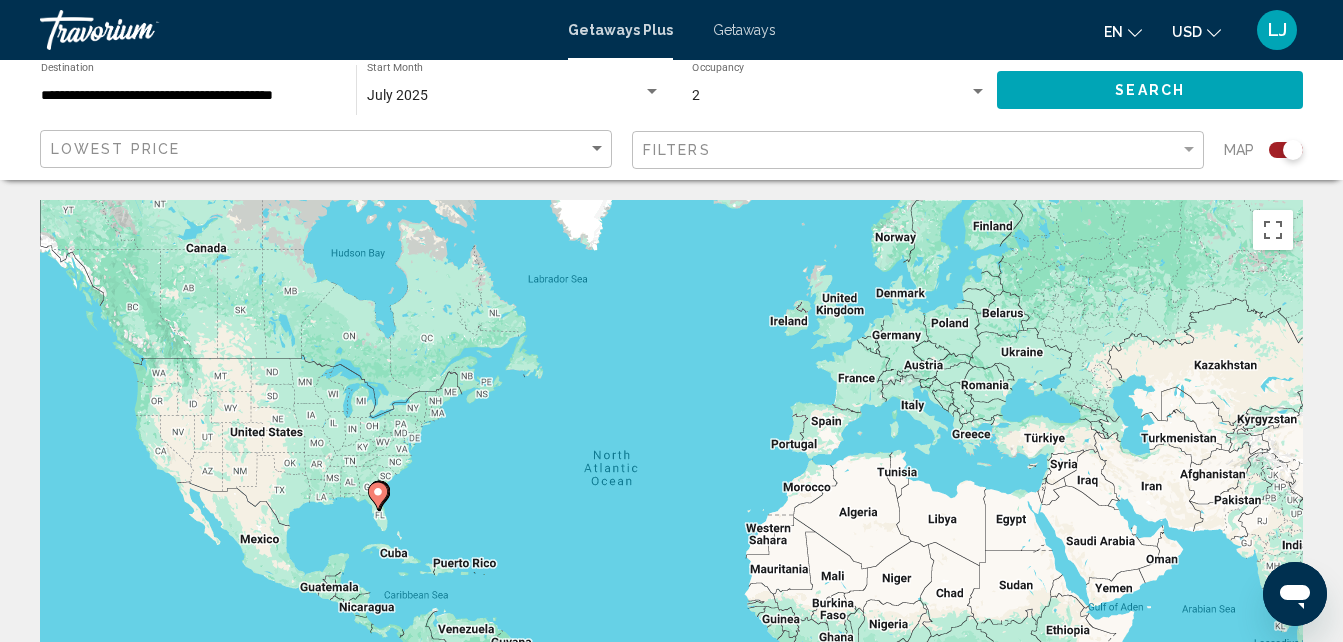 click 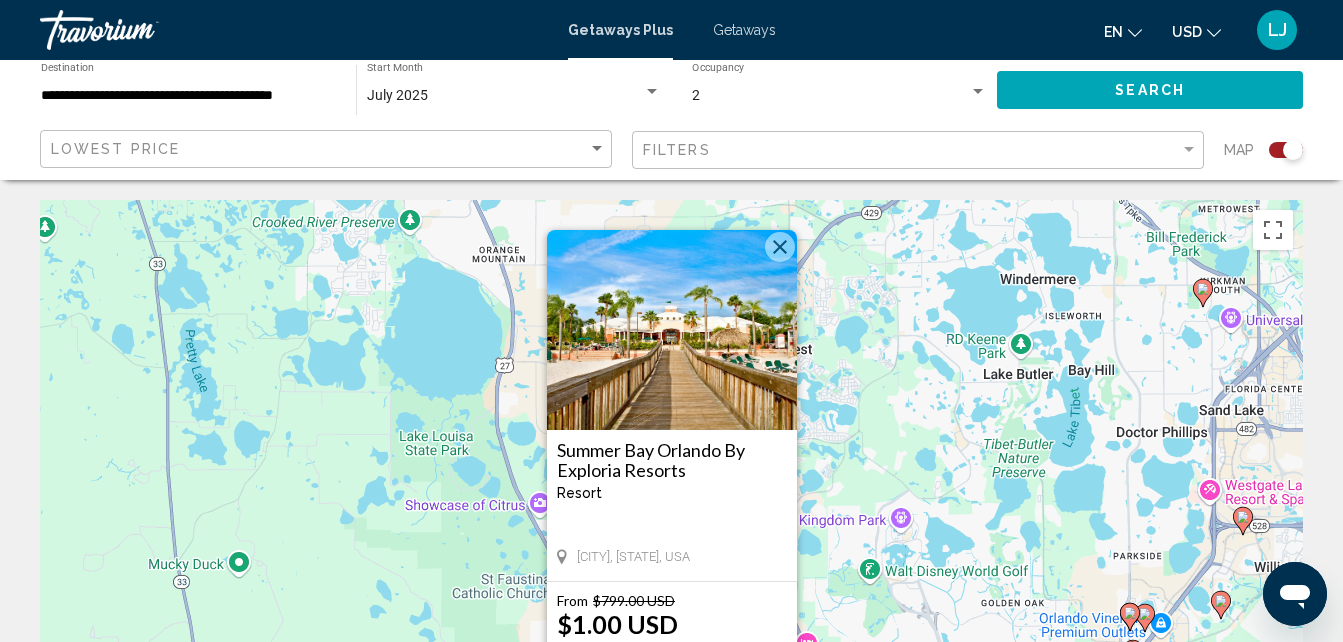 click at bounding box center (672, 330) 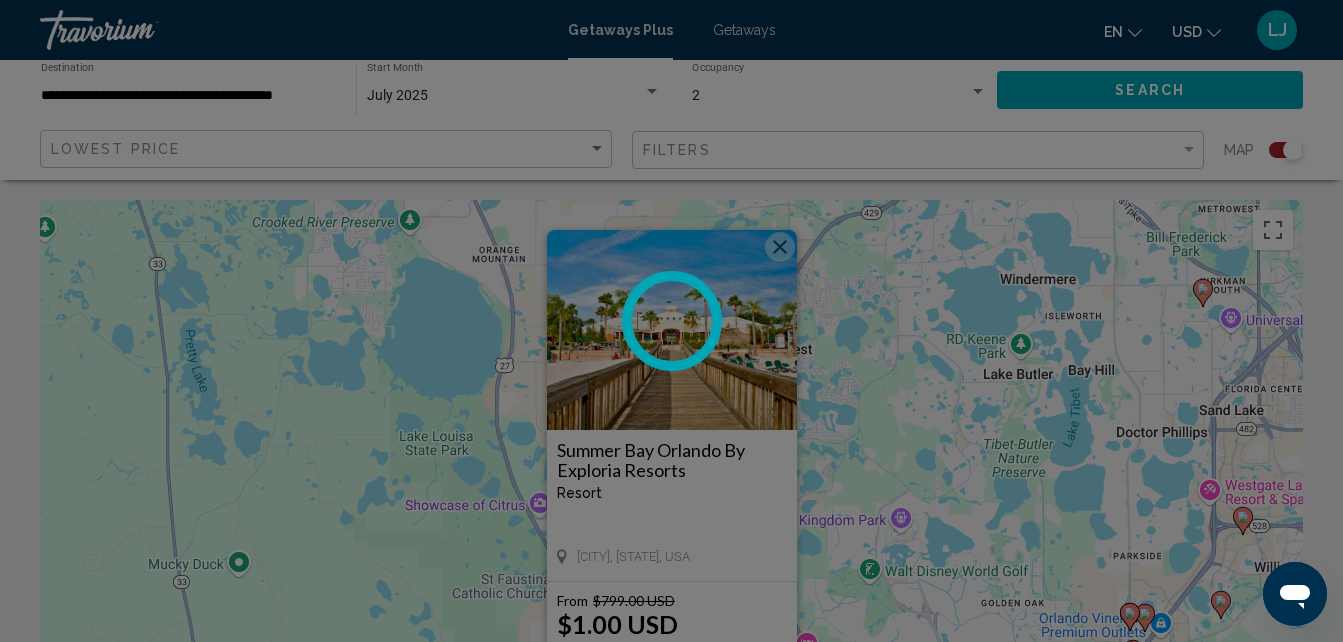 scroll, scrollTop: 214, scrollLeft: 0, axis: vertical 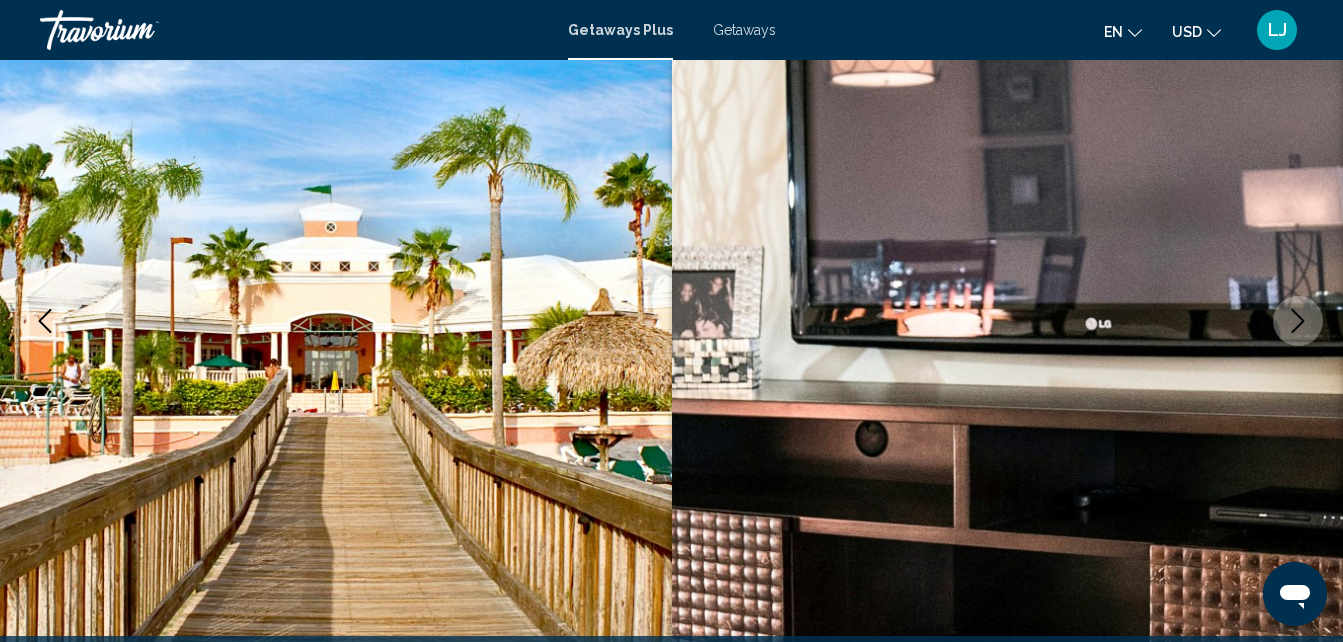 click on "Skip to main content Getaways Plus  Getaways en
English Español Français Italiano Português русский USD
USD ($) MXN (Mex$) CAD (Can$) GBP (£) EUR (€) AUD (A$) NZD (NZ$) CNY (CN¥) LJ Login
Clermont, FL, USA Summer Bay Orlando By Exploria Resorts Address 17805 U.S. Highway 192 Clermont, FL, USA Overview
Photos
Amenities
Location
Rooms
Search Search Overview Type Resort All-Inclusive No All-Inclusive Address 17805 U.S. Highway 192 Clermont, FL, USA Description Read more
Photos Amenities gym pool No Amenities available. Housekeeping Fees  Unit Type   Schedule   Info  for 1 Bedroom units per stay "Housekeeping fee for all RCI Points reservations: There may be a fee of 60.00 U.S. dollars for 1 Bedroom units, per stay. Only Credit Cards accepted." for 3 Bedroom units Pets" at bounding box center [671, 107] 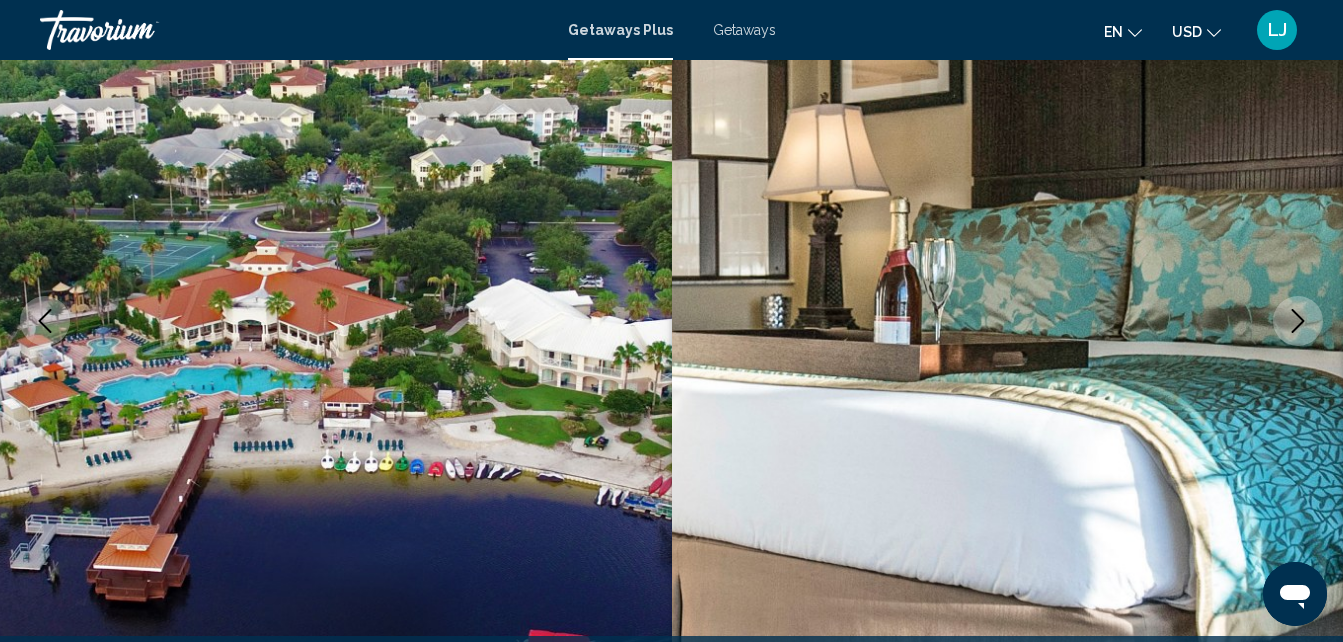 click 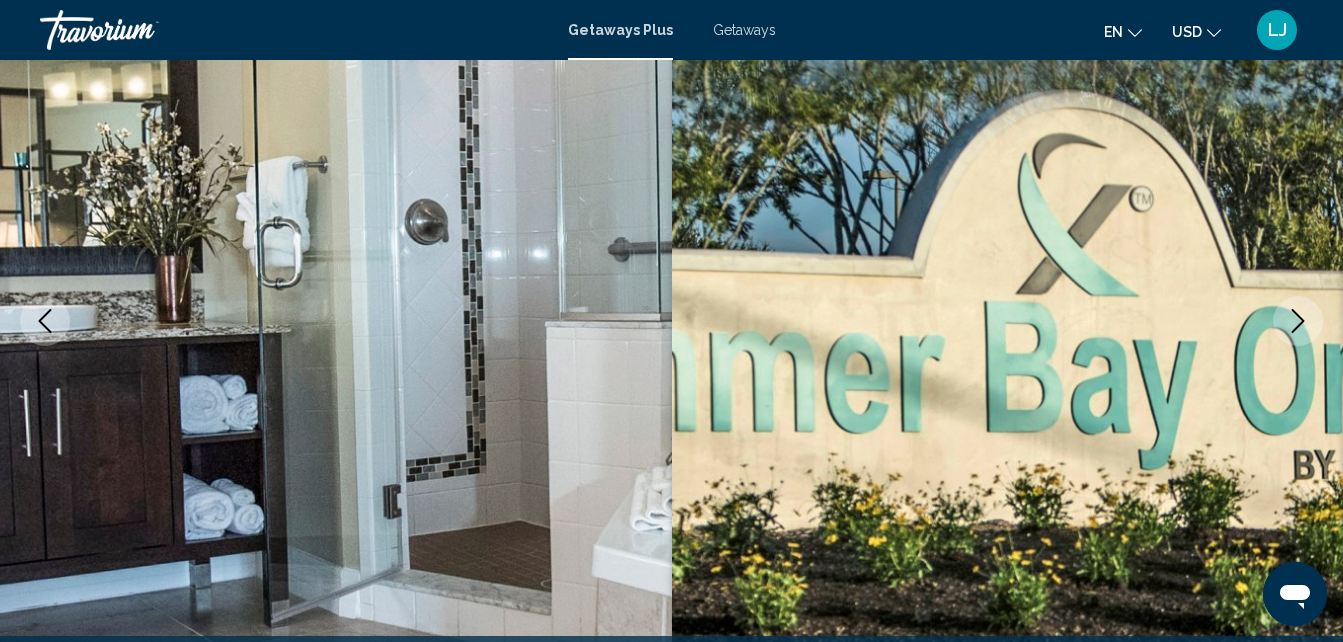 click 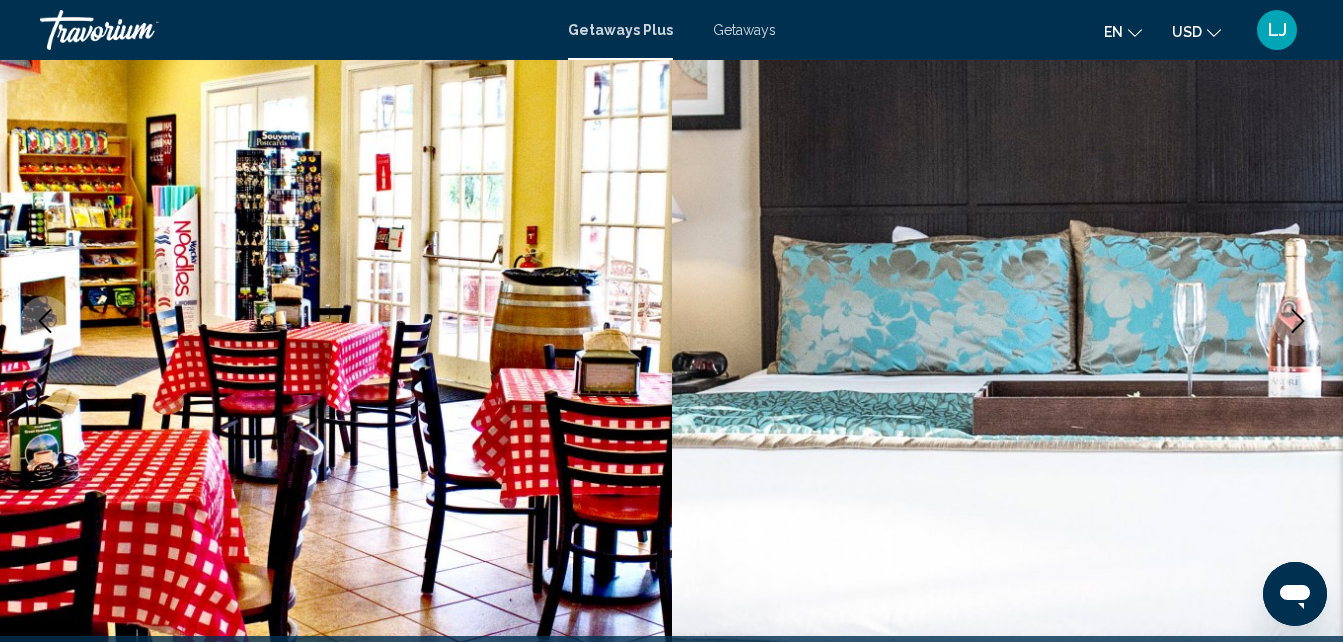 click at bounding box center (1008, 321) 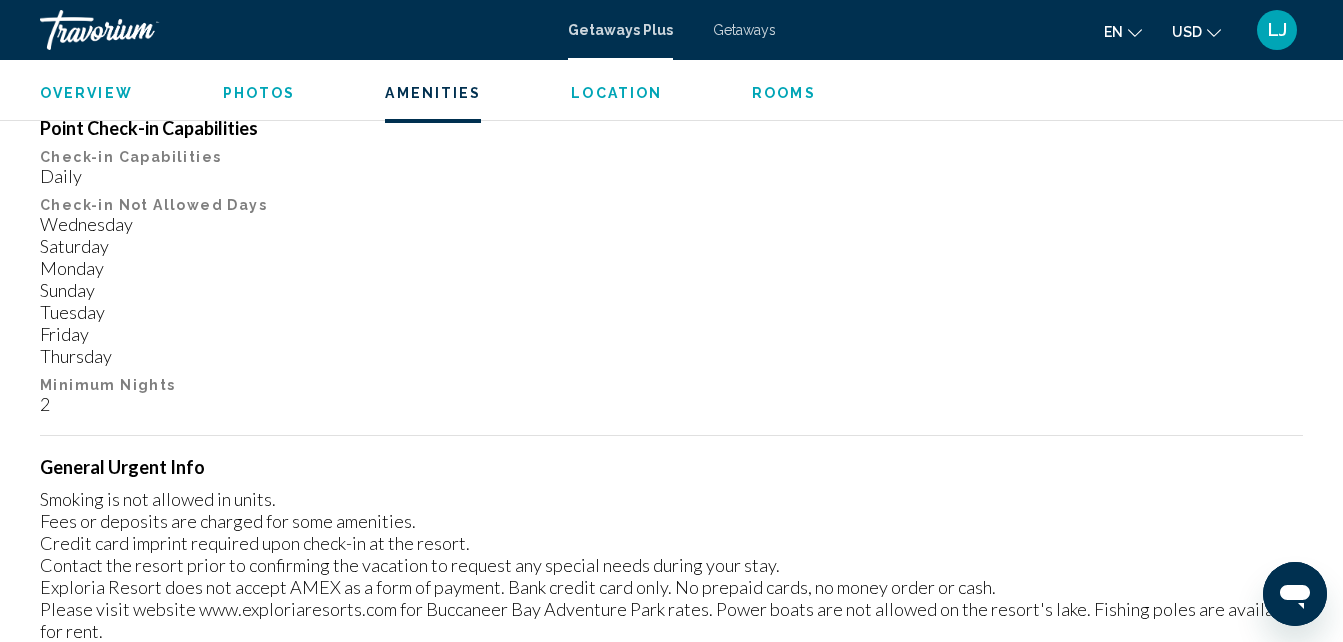 scroll, scrollTop: 2773, scrollLeft: 0, axis: vertical 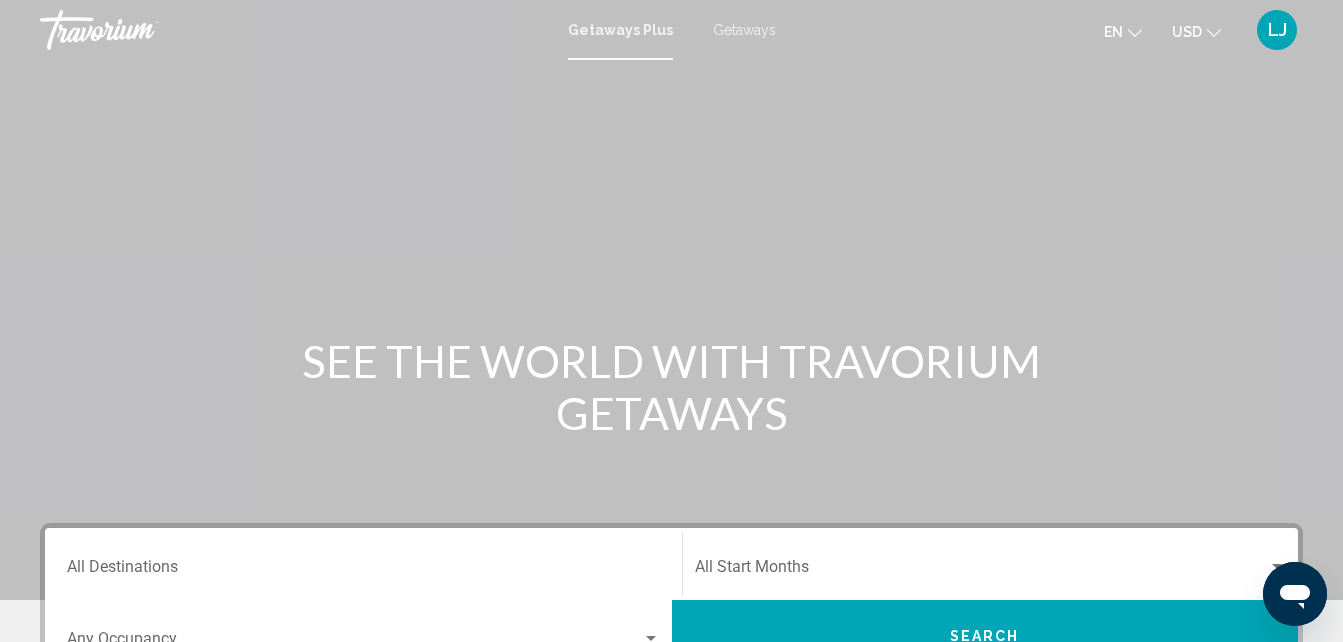 click on "Destination All Destinations" at bounding box center (363, 571) 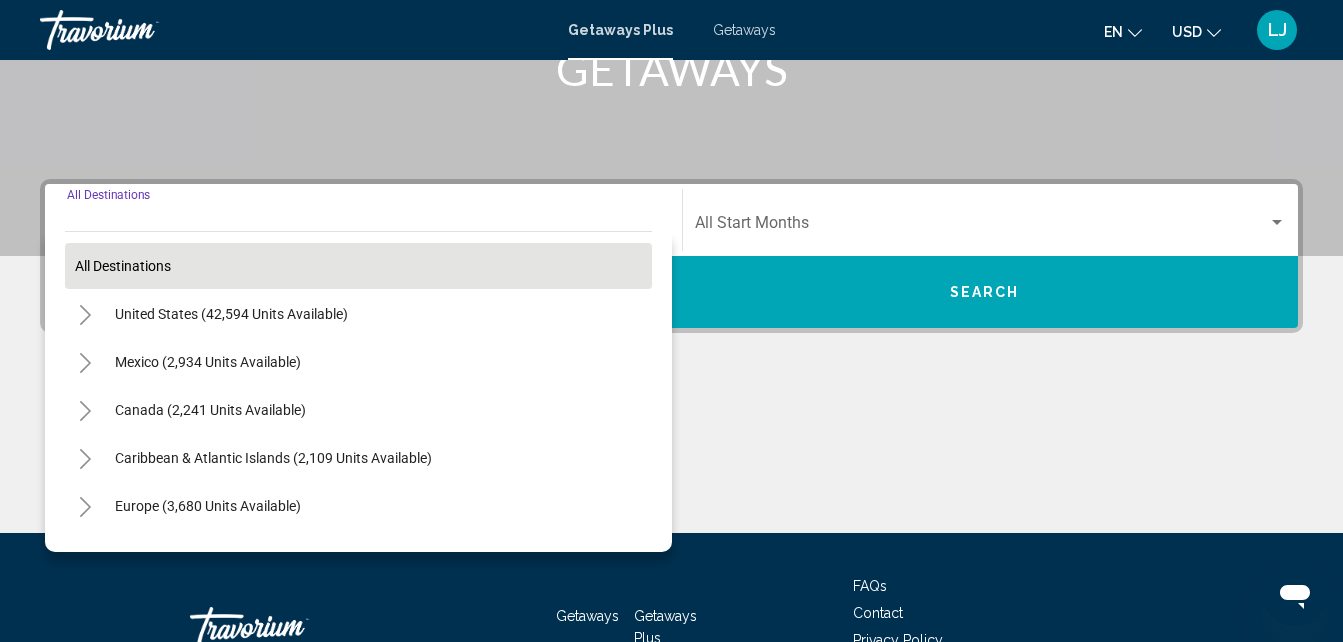 scroll, scrollTop: 458, scrollLeft: 0, axis: vertical 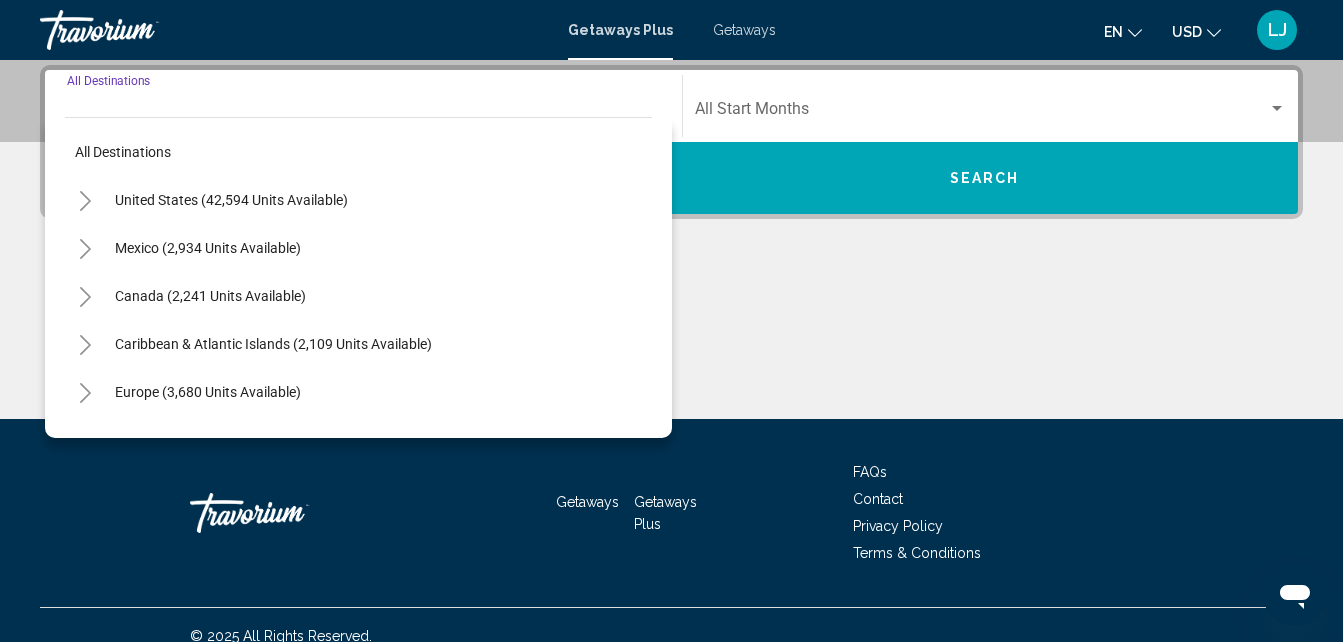 click on "Getaways" at bounding box center (744, 30) 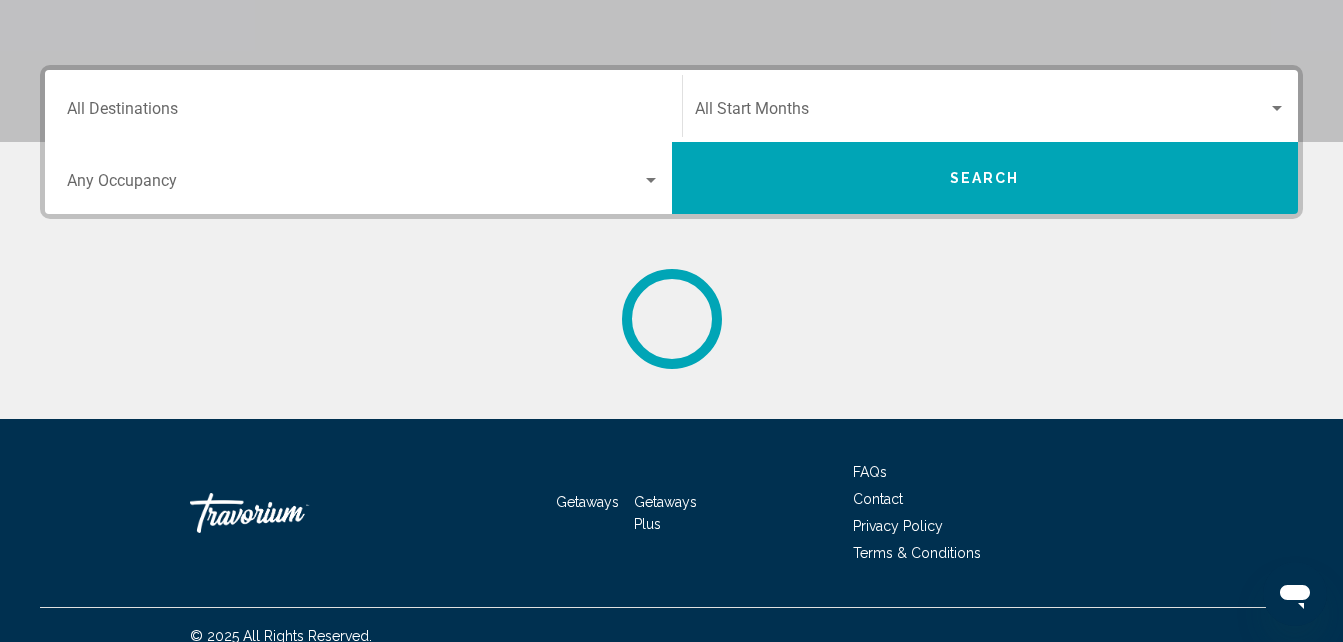 scroll, scrollTop: 0, scrollLeft: 0, axis: both 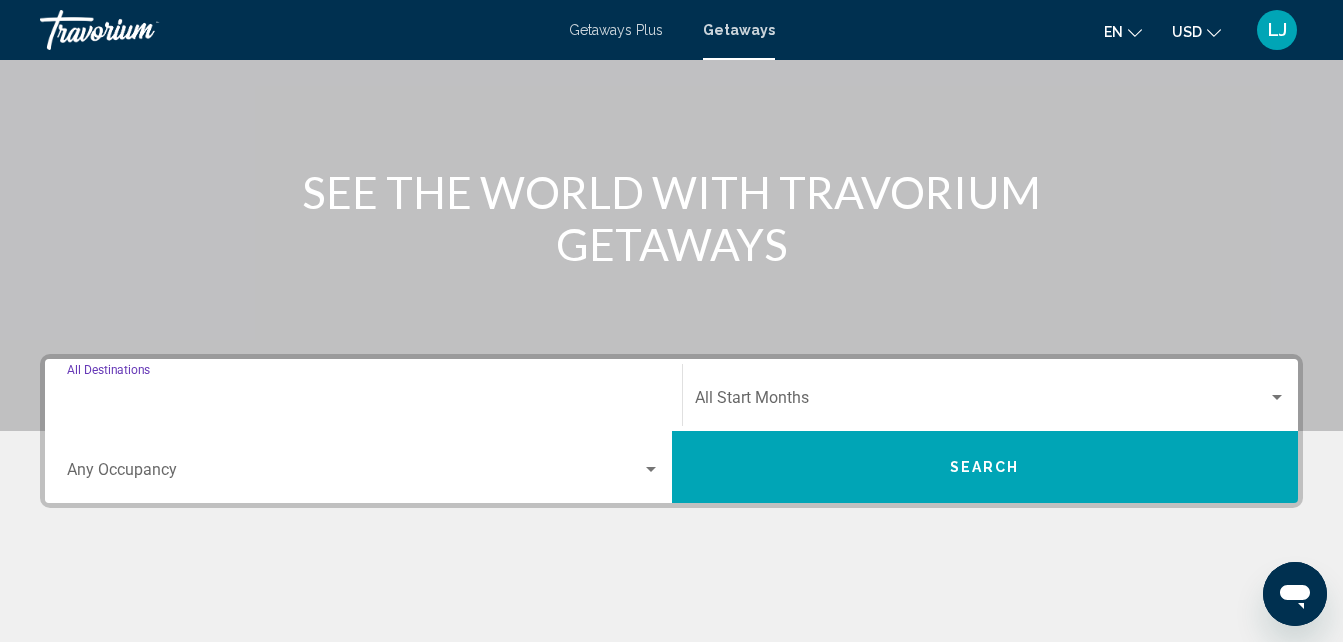click on "Destination All Destinations" at bounding box center (363, 402) 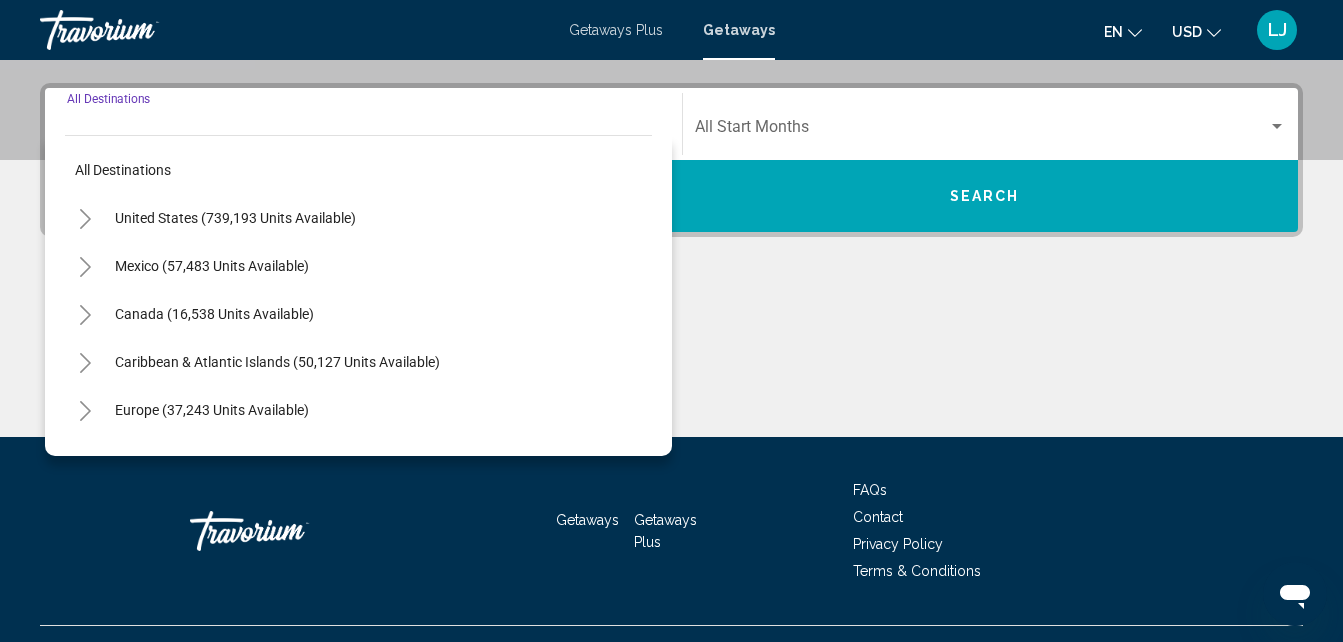 scroll, scrollTop: 458, scrollLeft: 0, axis: vertical 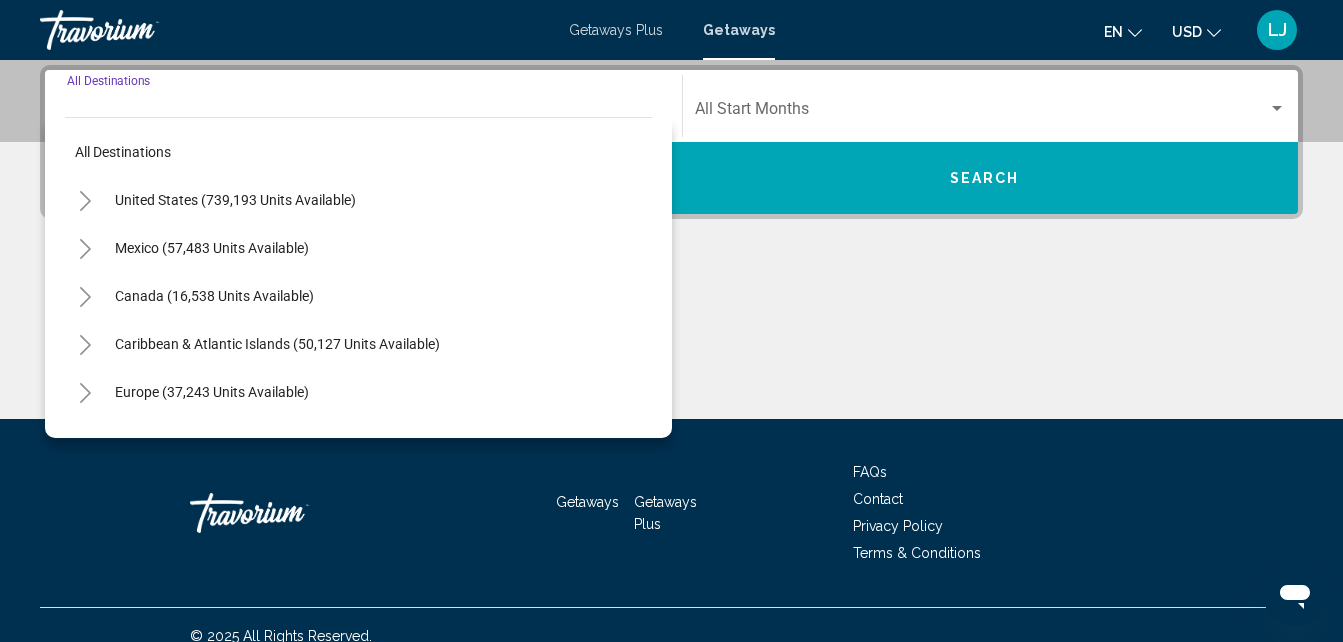click 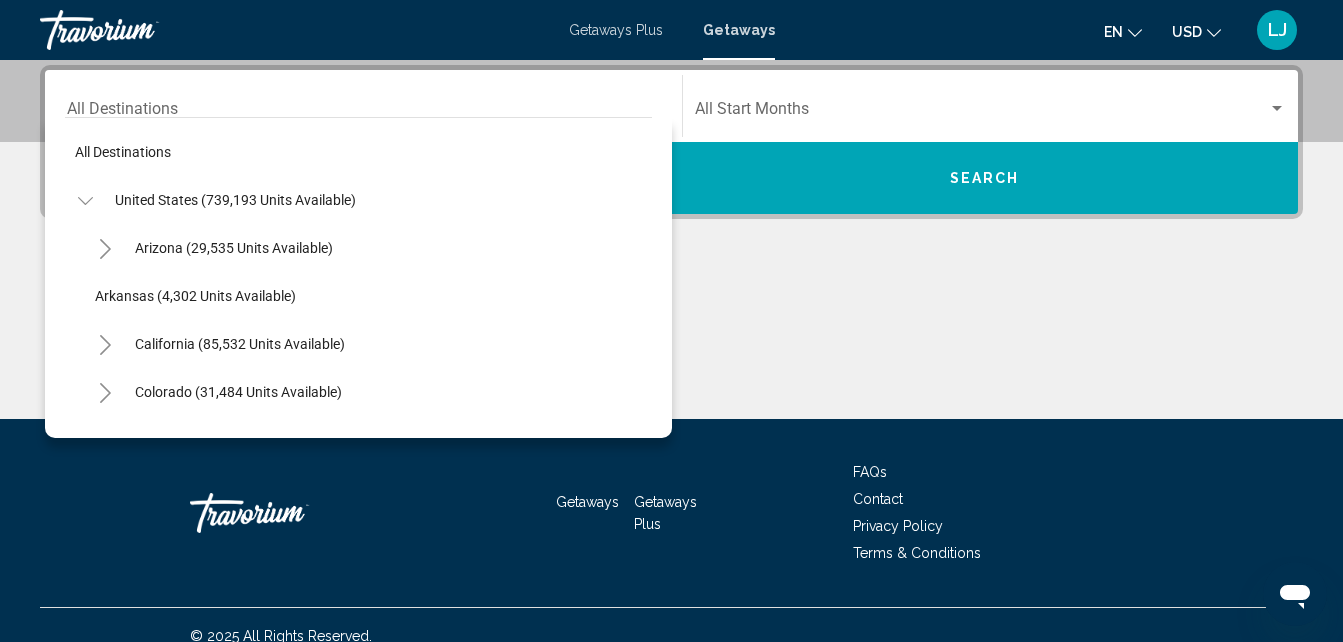 click on "Connecticut (4 units available)" 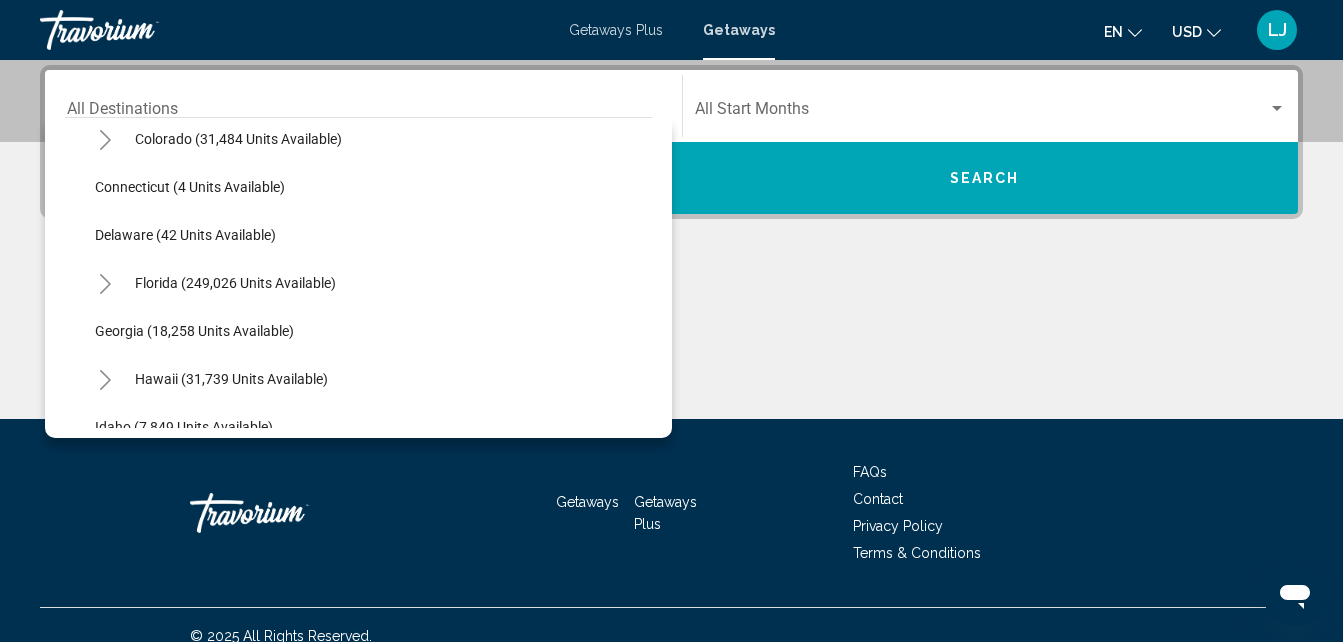 scroll, scrollTop: 267, scrollLeft: 0, axis: vertical 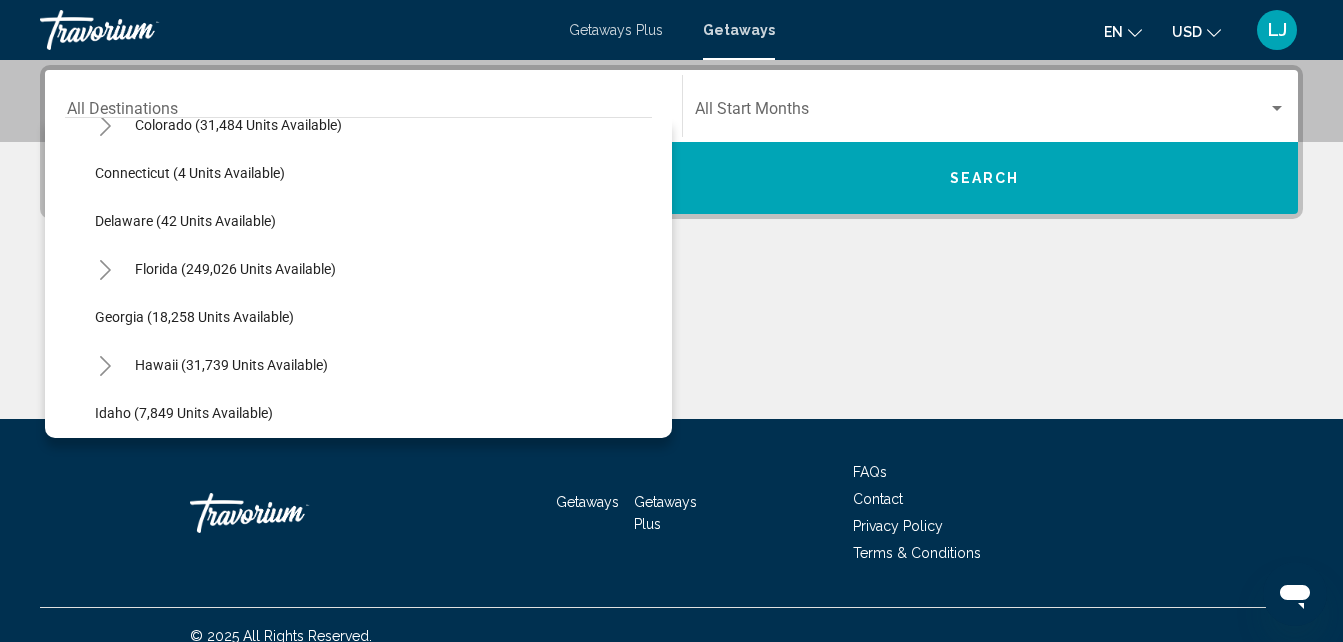 click 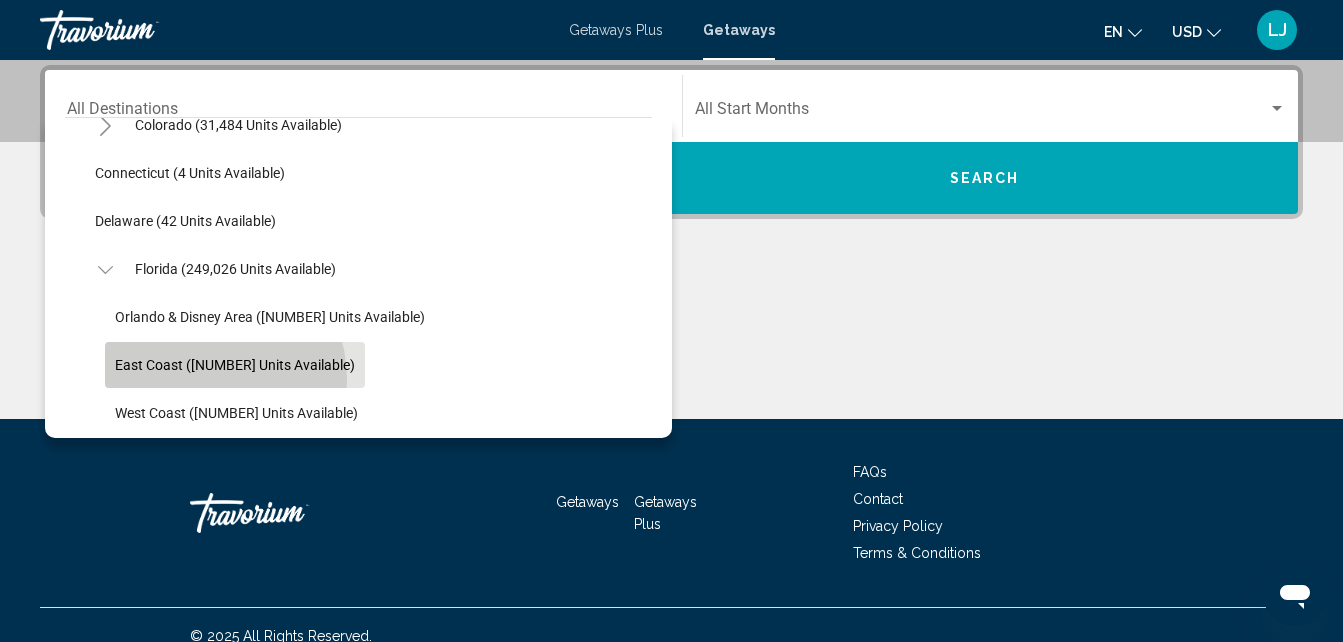 click on "East Coast ([NUMBER] units available)" 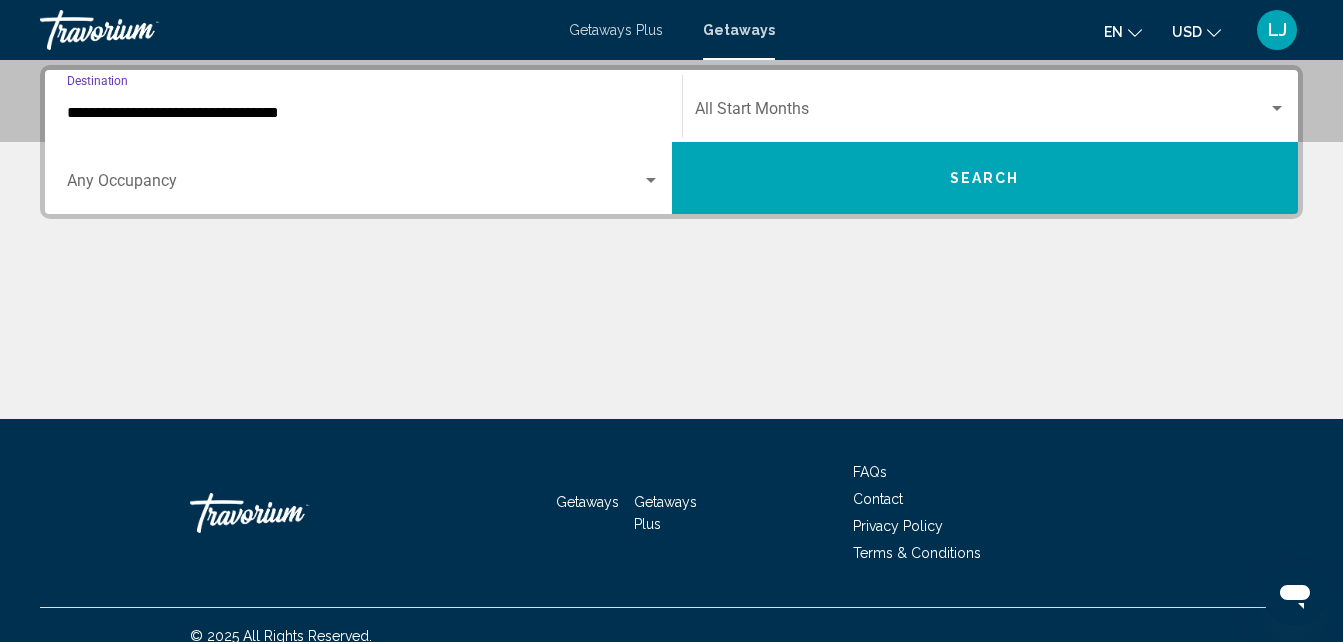 click on "**********" at bounding box center [363, 113] 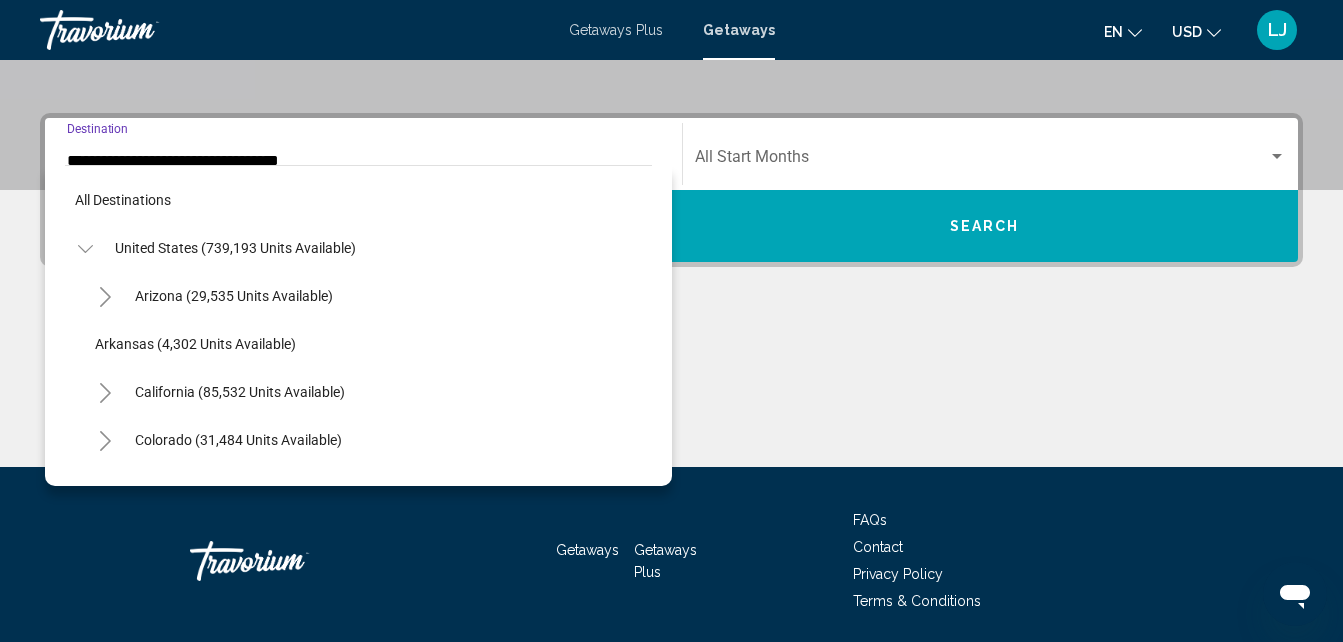 scroll, scrollTop: 359, scrollLeft: 0, axis: vertical 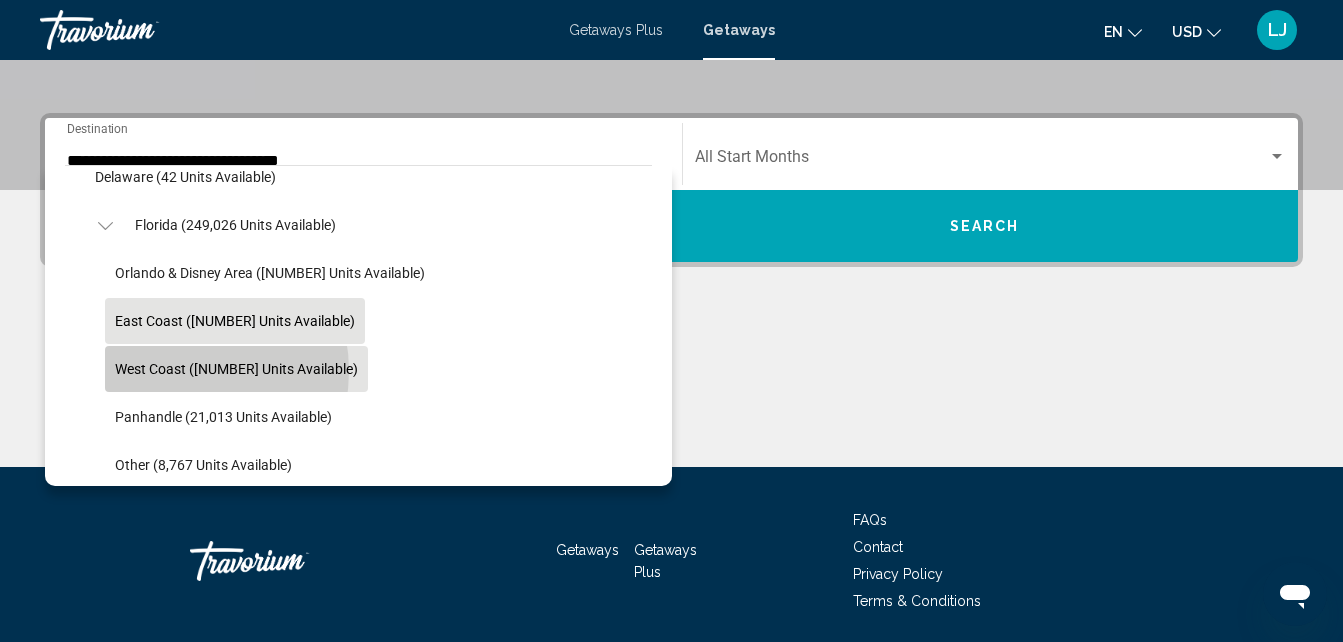 click on "West Coast ([NUMBER] units available)" 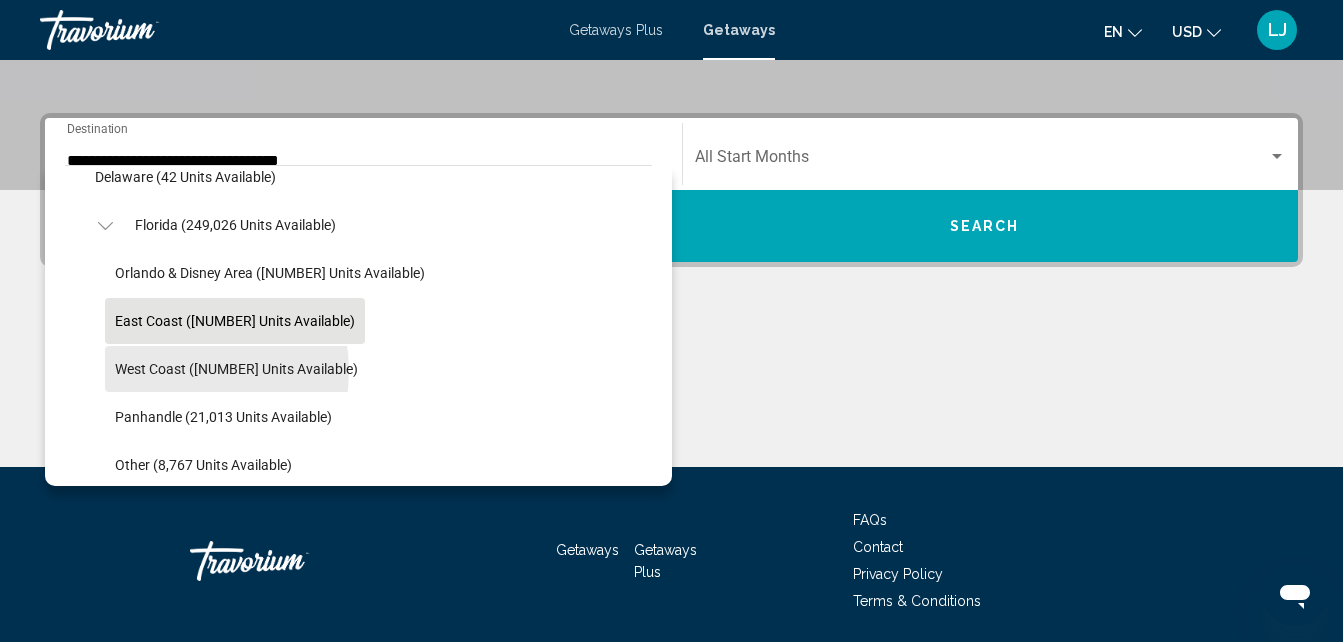 scroll, scrollTop: 458, scrollLeft: 0, axis: vertical 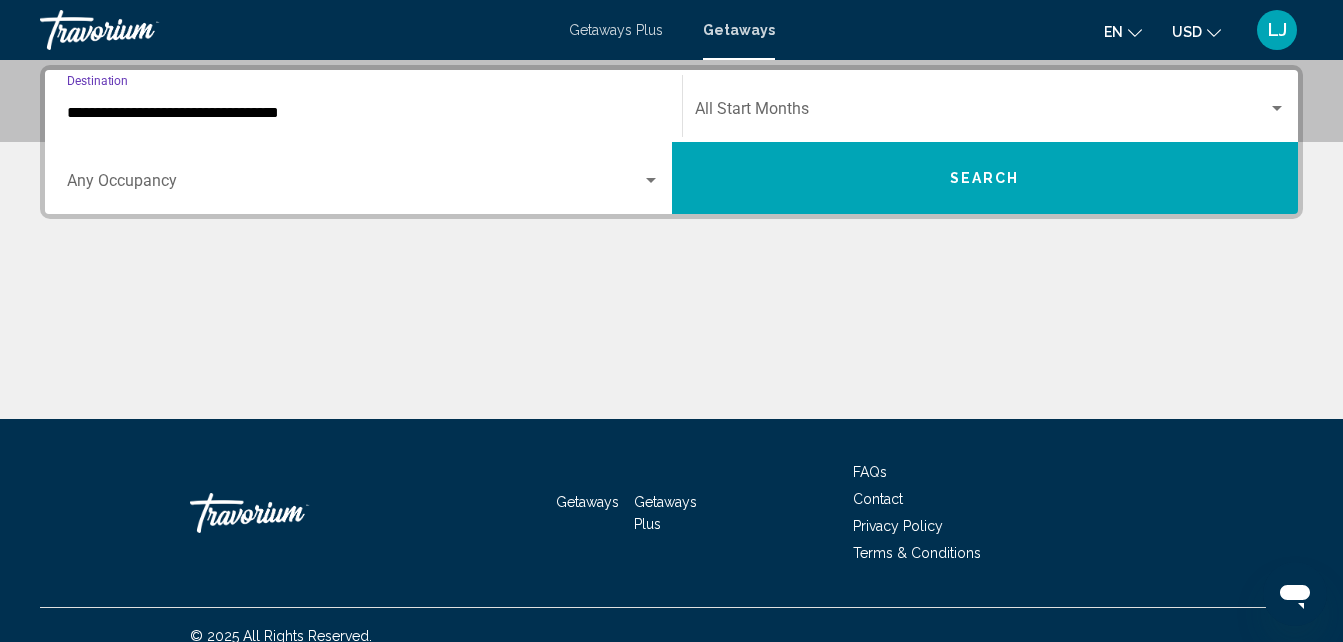 click on "**********" at bounding box center (363, 113) 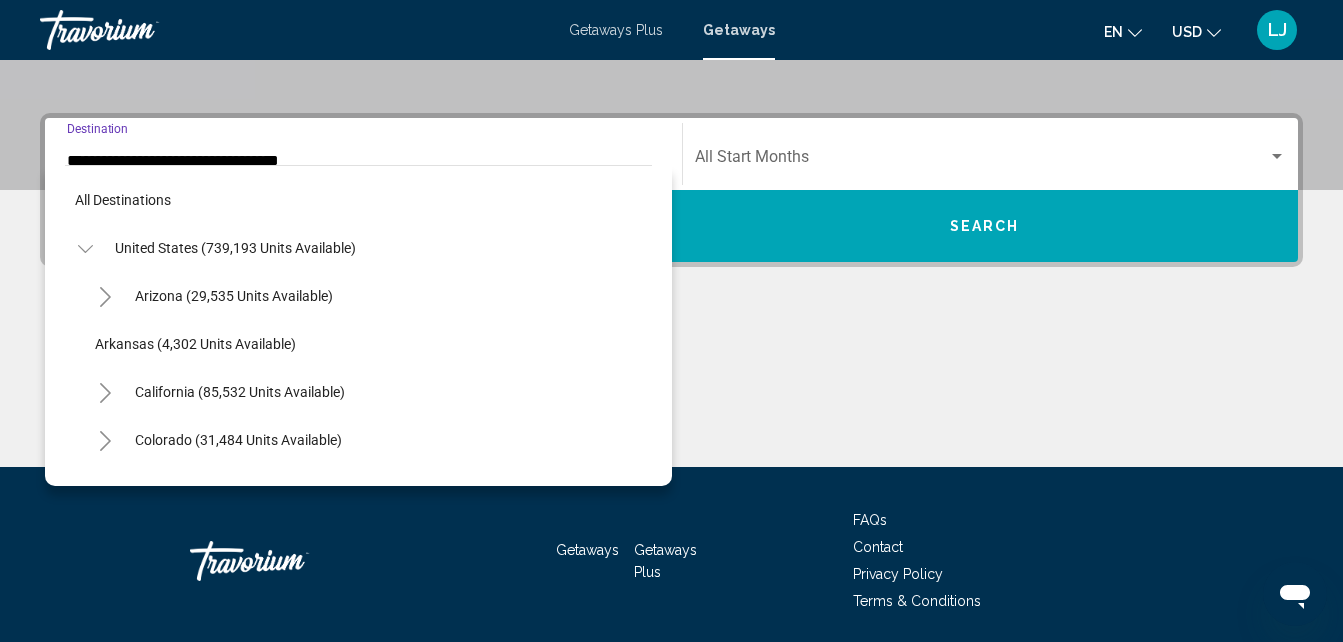 scroll, scrollTop: 407, scrollLeft: 0, axis: vertical 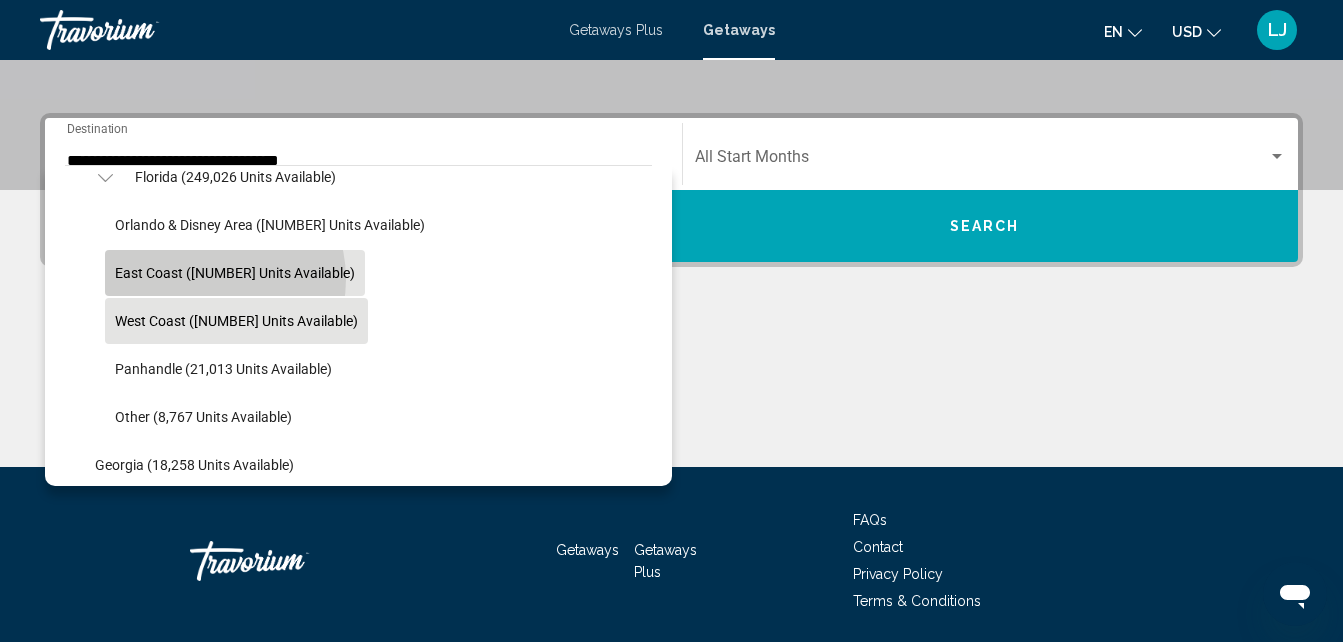 click on "East Coast ([NUMBER] units available)" 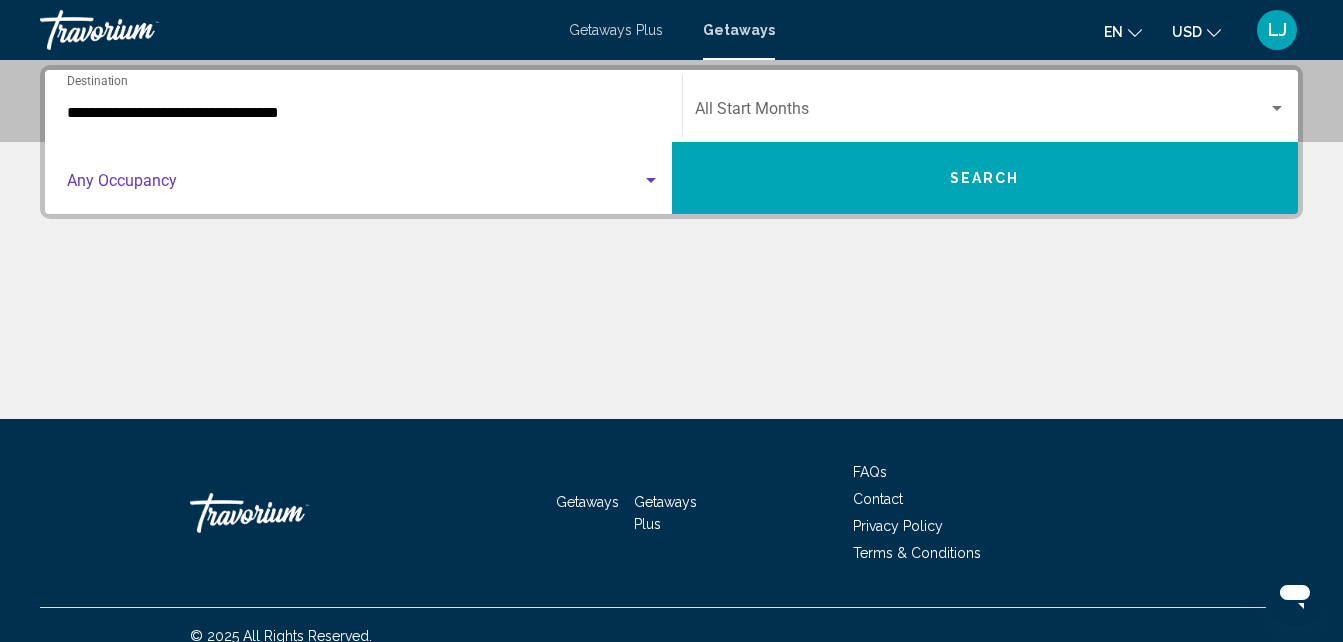 click at bounding box center (354, 185) 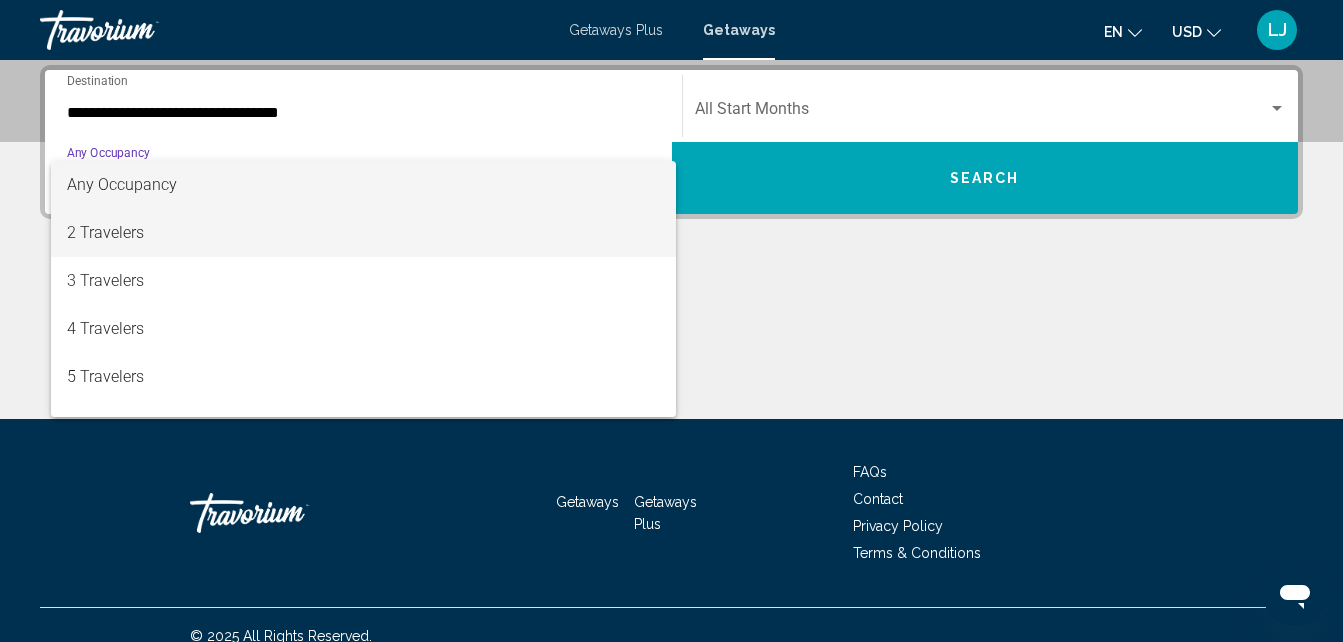 click on "2 Travelers" at bounding box center (363, 233) 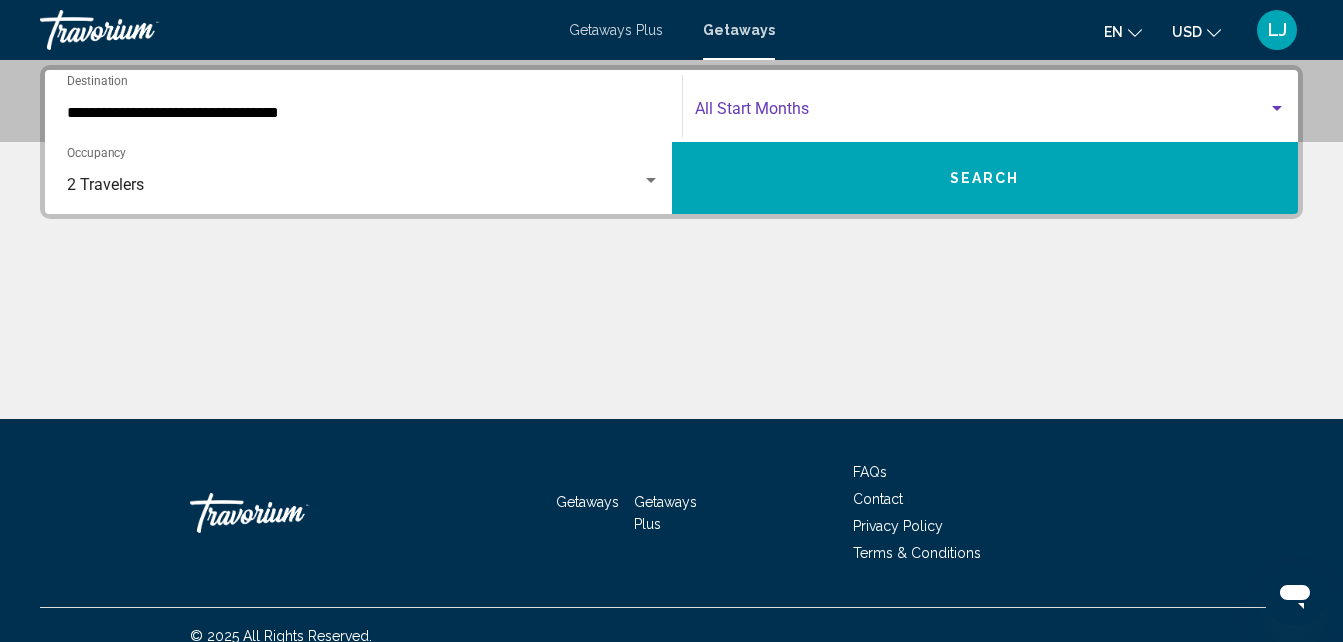 click at bounding box center [982, 113] 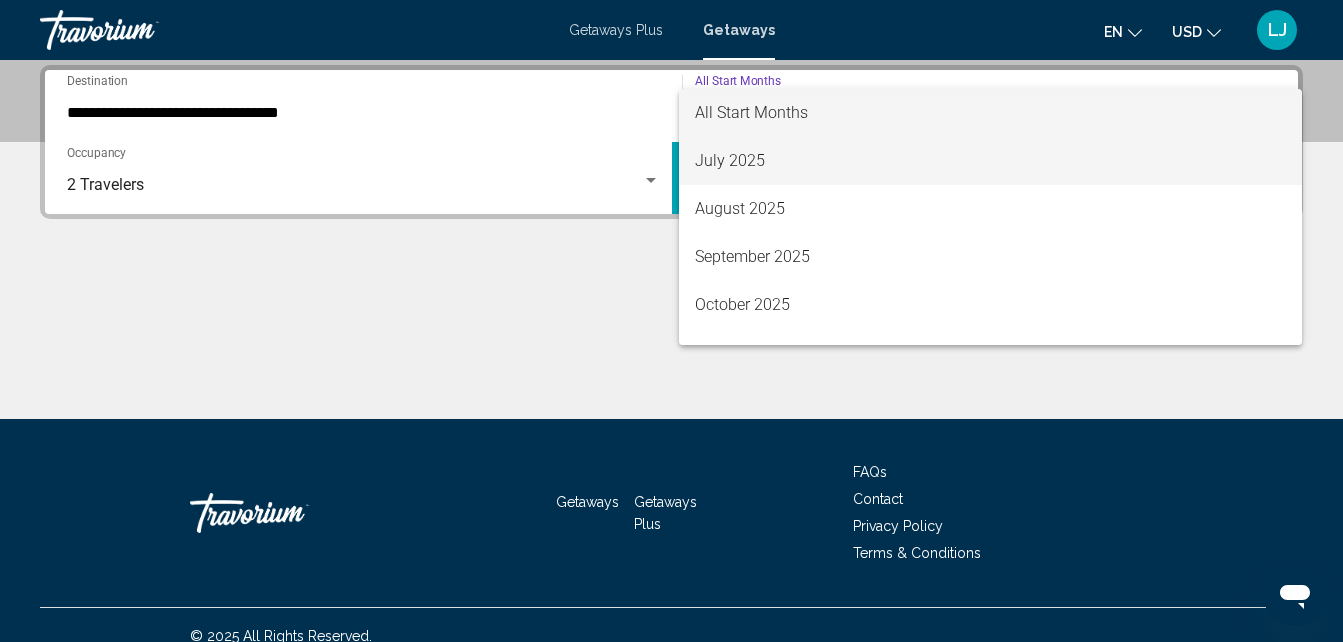 click on "July 2025" at bounding box center (991, 161) 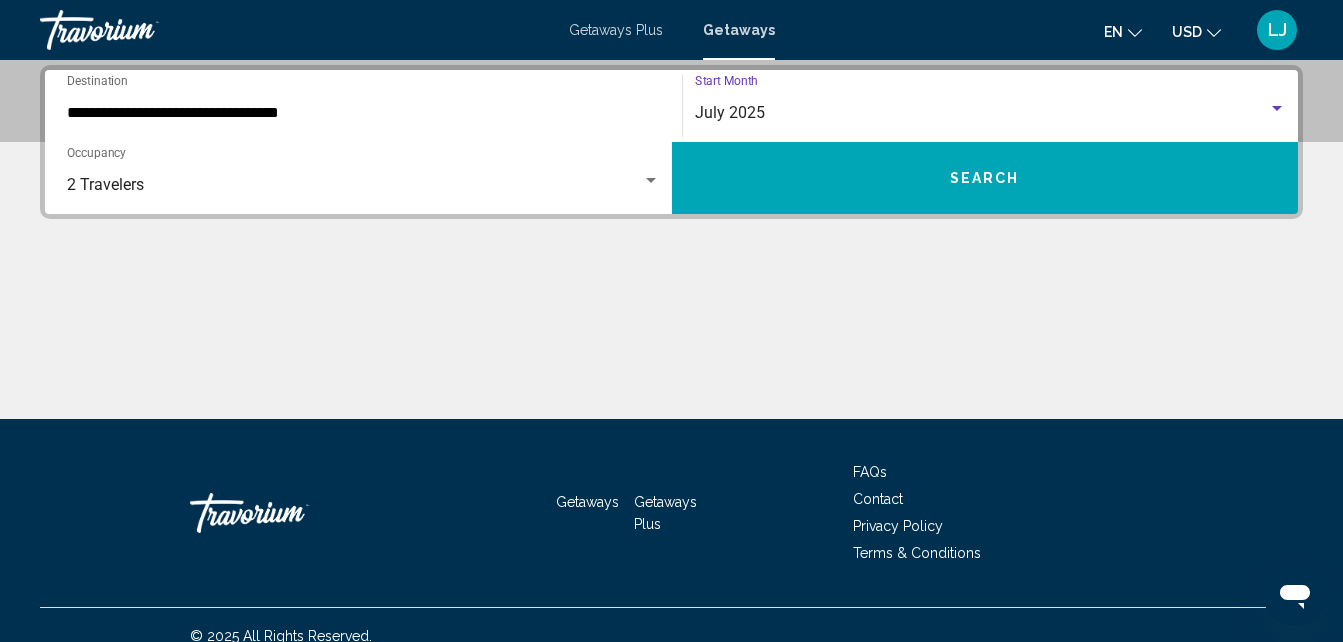 click on "Search" at bounding box center (985, 178) 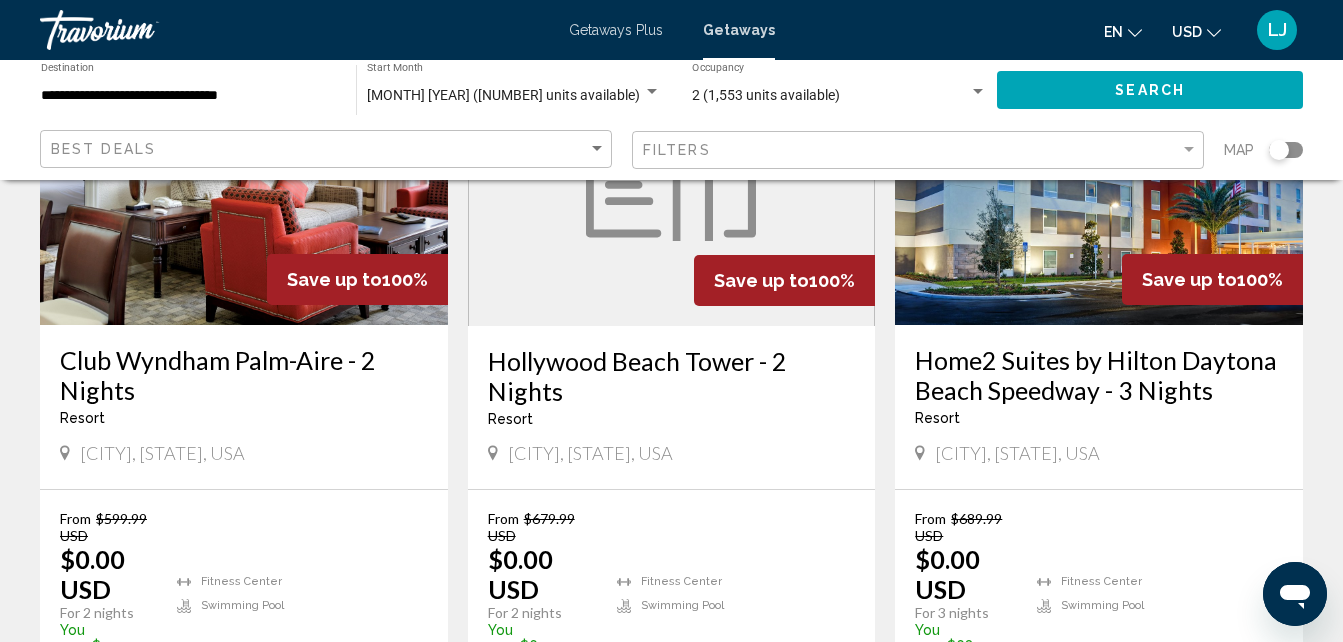 scroll, scrollTop: 254, scrollLeft: 0, axis: vertical 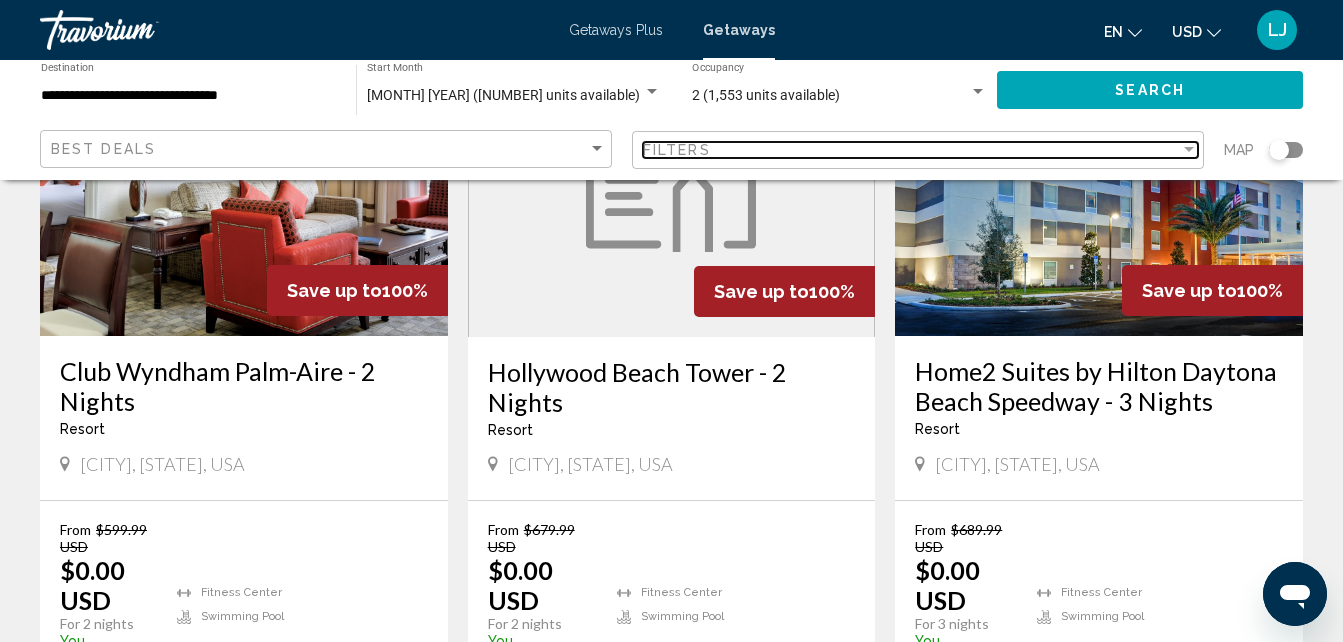 click on "Filters" at bounding box center (911, 150) 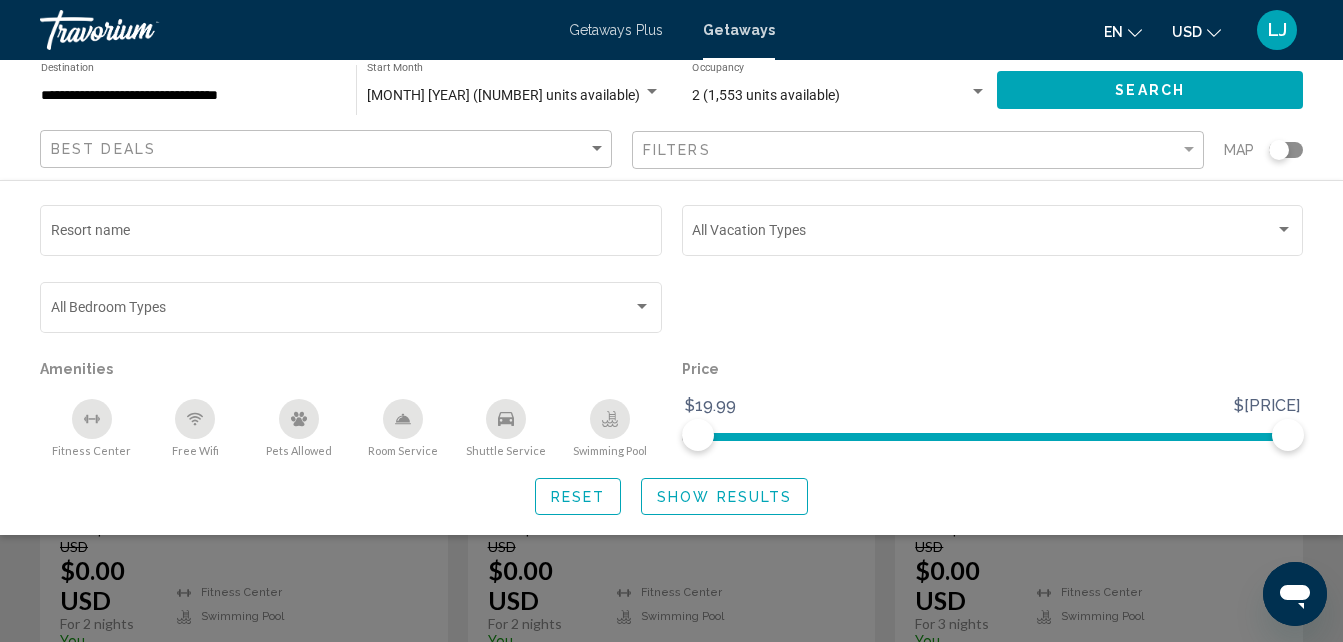 click 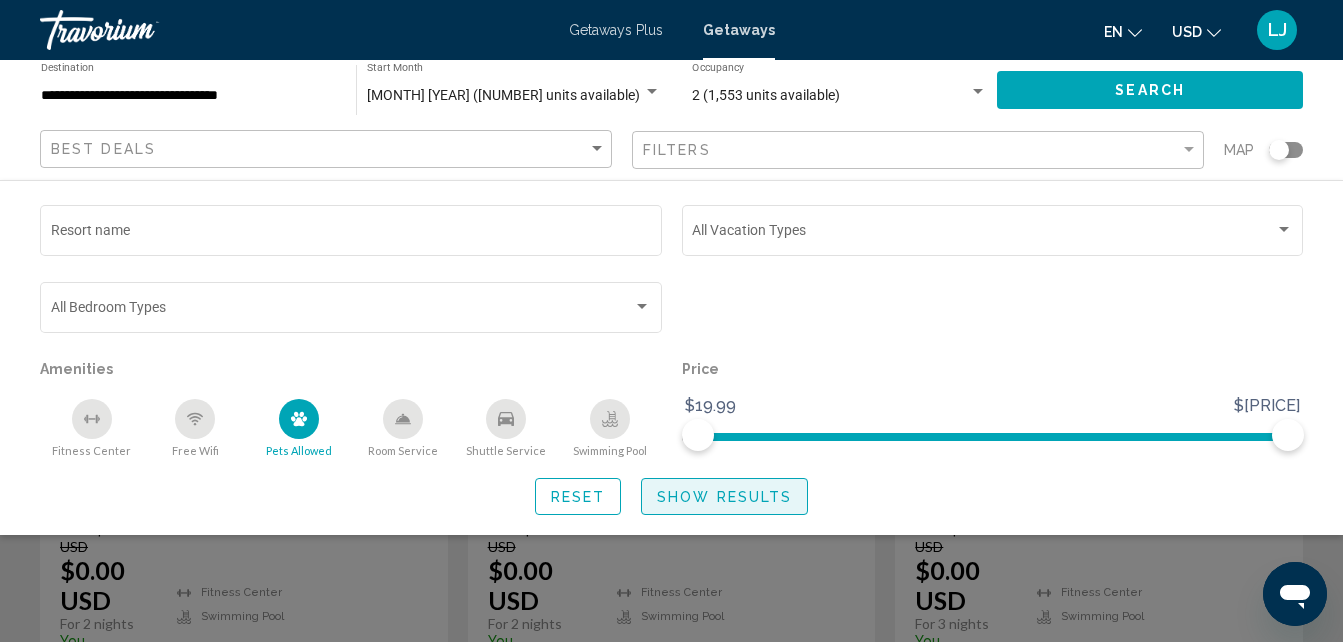click on "Show Results" 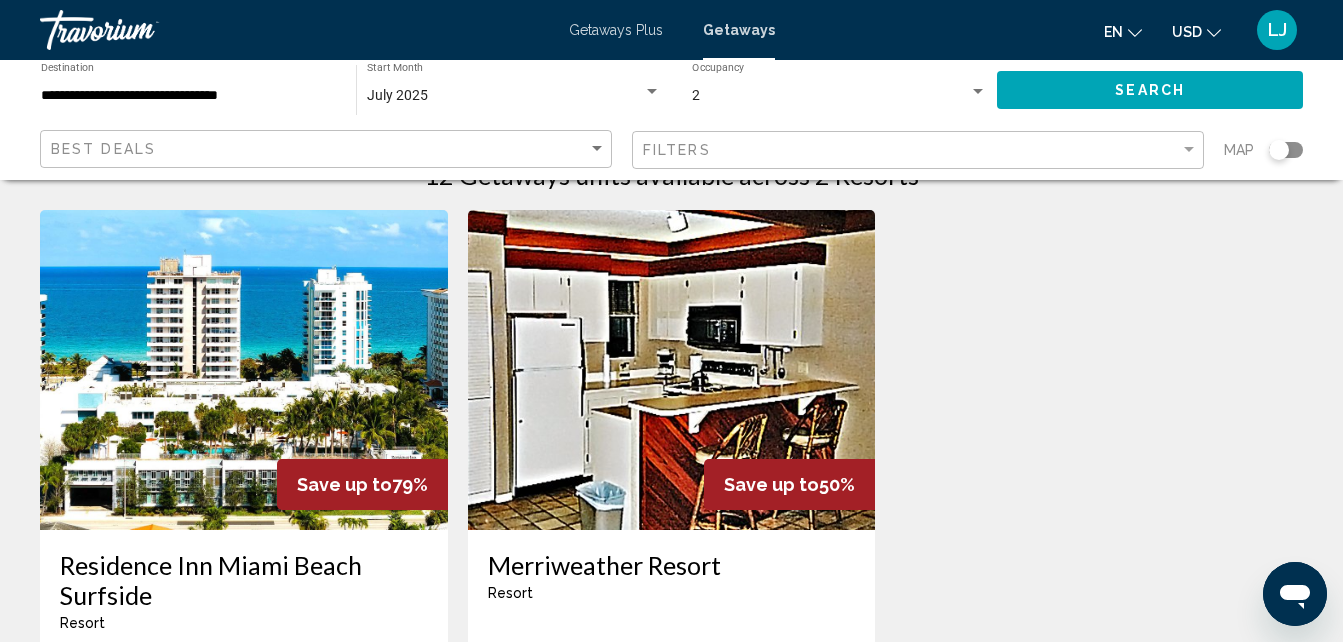 scroll, scrollTop: 0, scrollLeft: 0, axis: both 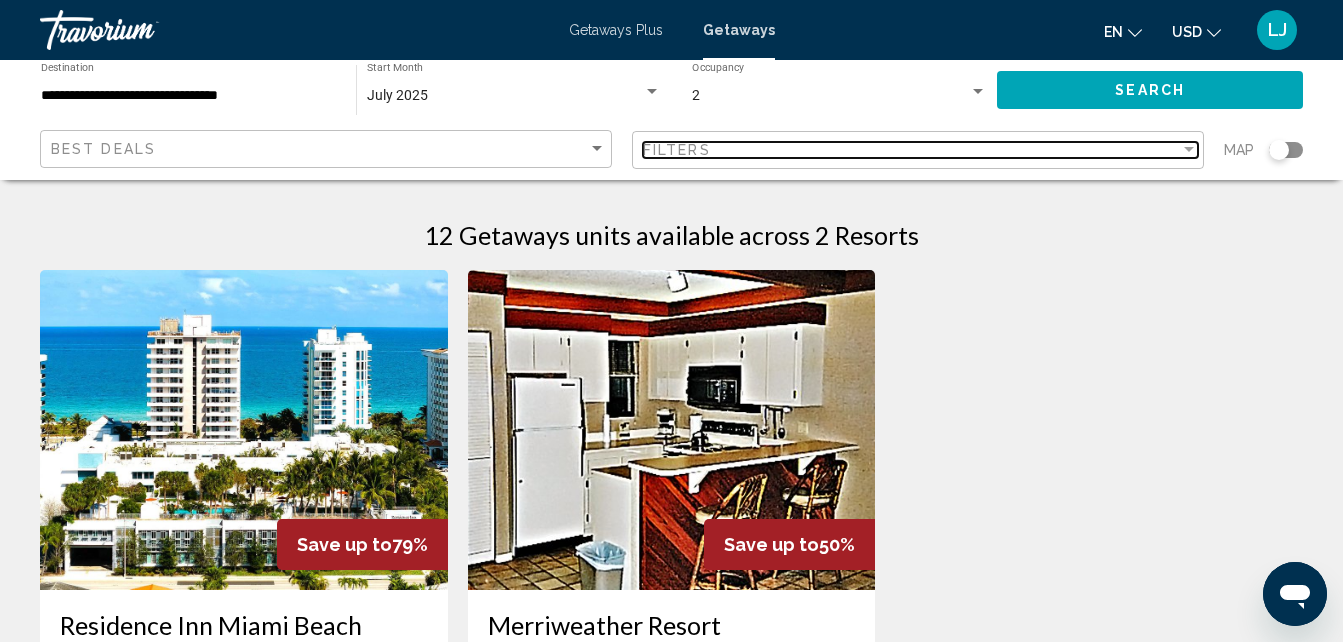 click on "Filters" at bounding box center (911, 150) 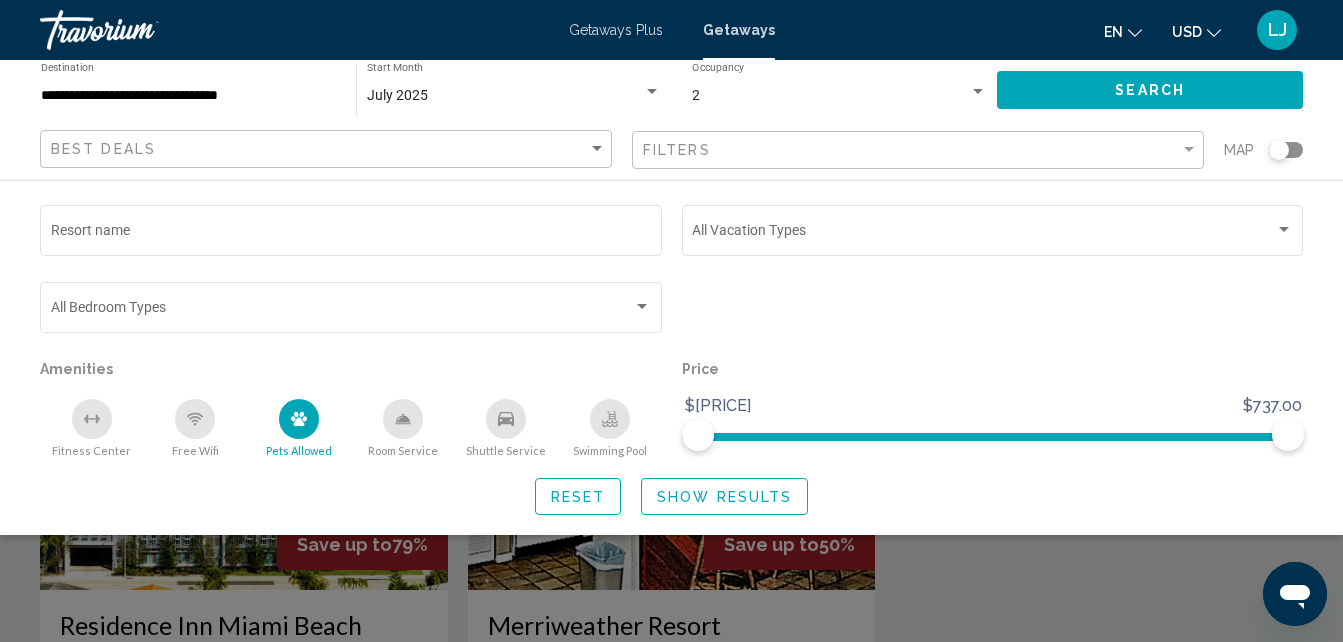 click on "Reset" 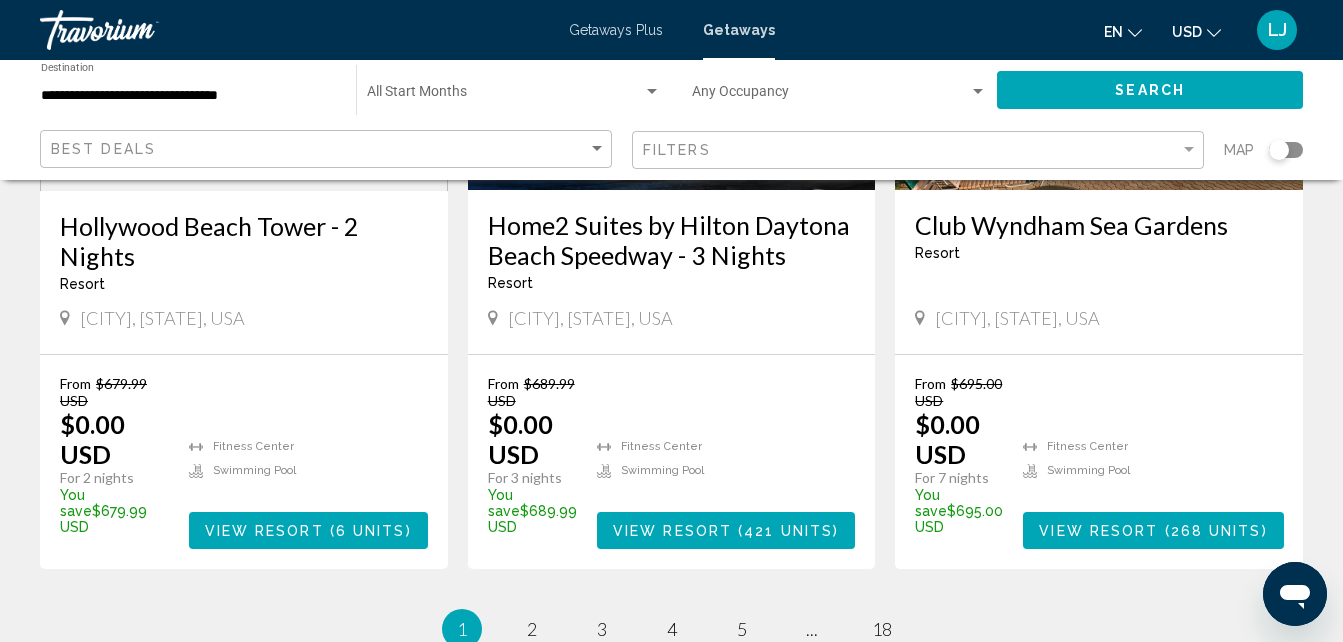 scroll, scrollTop: 2632, scrollLeft: 0, axis: vertical 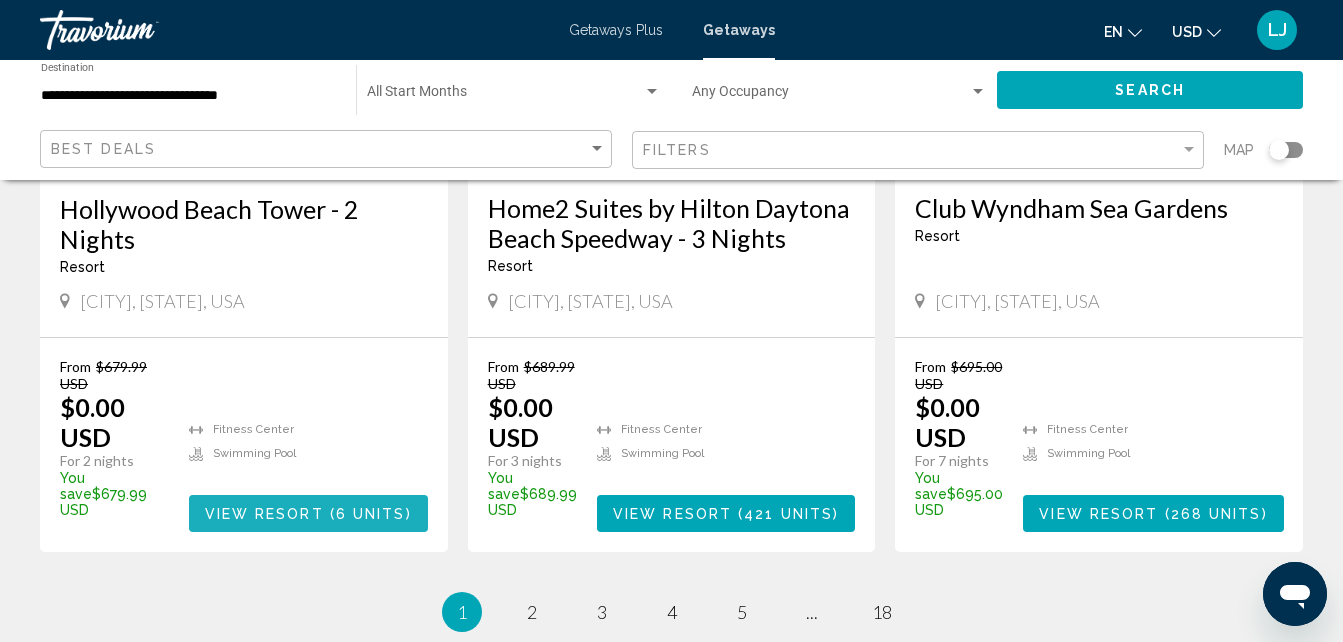 click on "View Resort    ( 6 units )" at bounding box center (308, 513) 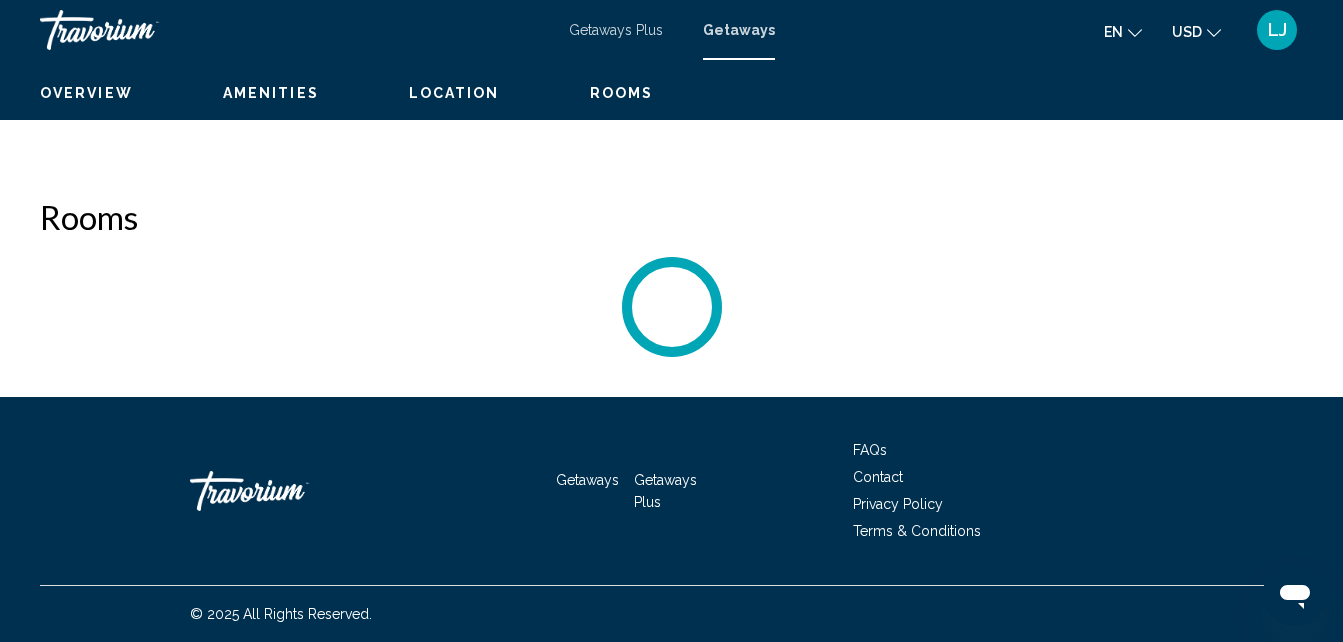 scroll, scrollTop: 0, scrollLeft: 0, axis: both 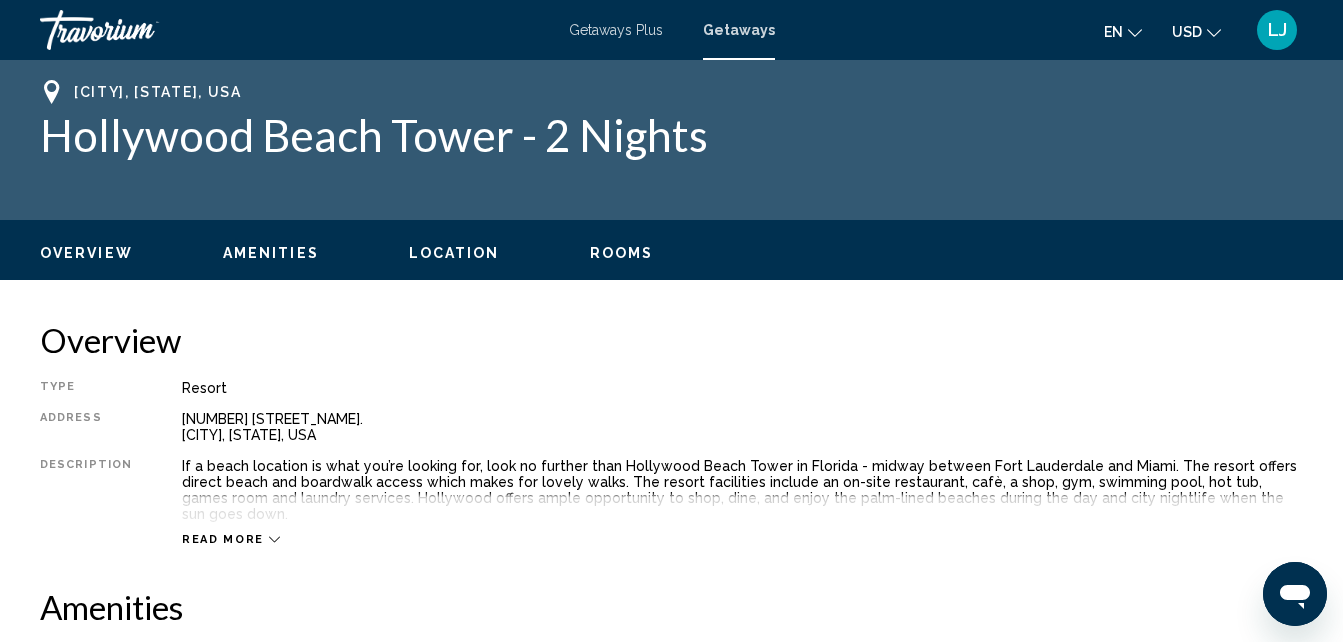 click on "301 Harrison St. Hollywood, FL, USA" at bounding box center [742, 427] 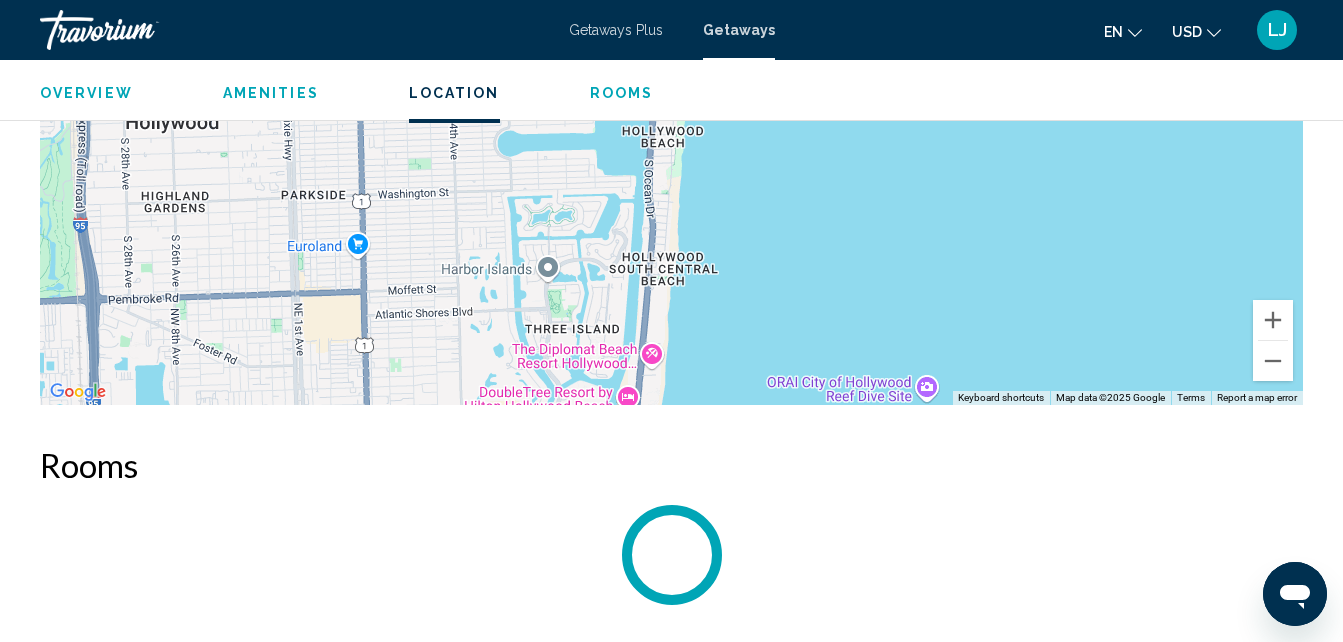 scroll, scrollTop: 1879, scrollLeft: 0, axis: vertical 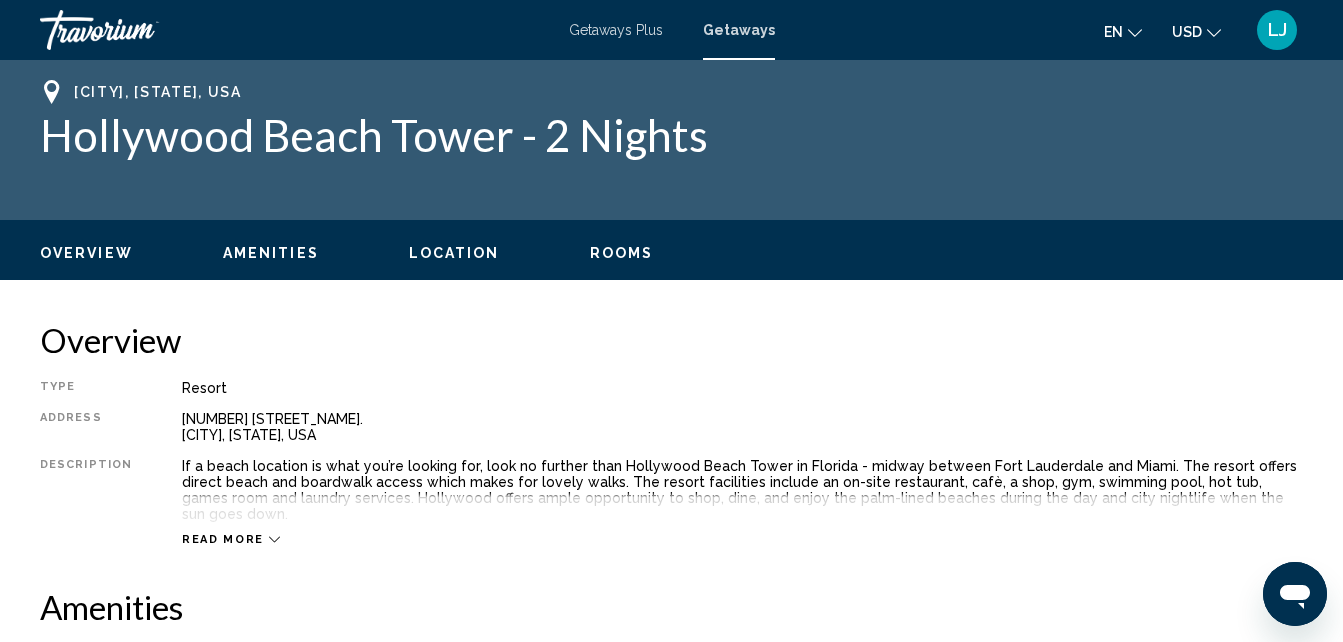 click on "Amenities" at bounding box center (271, 253) 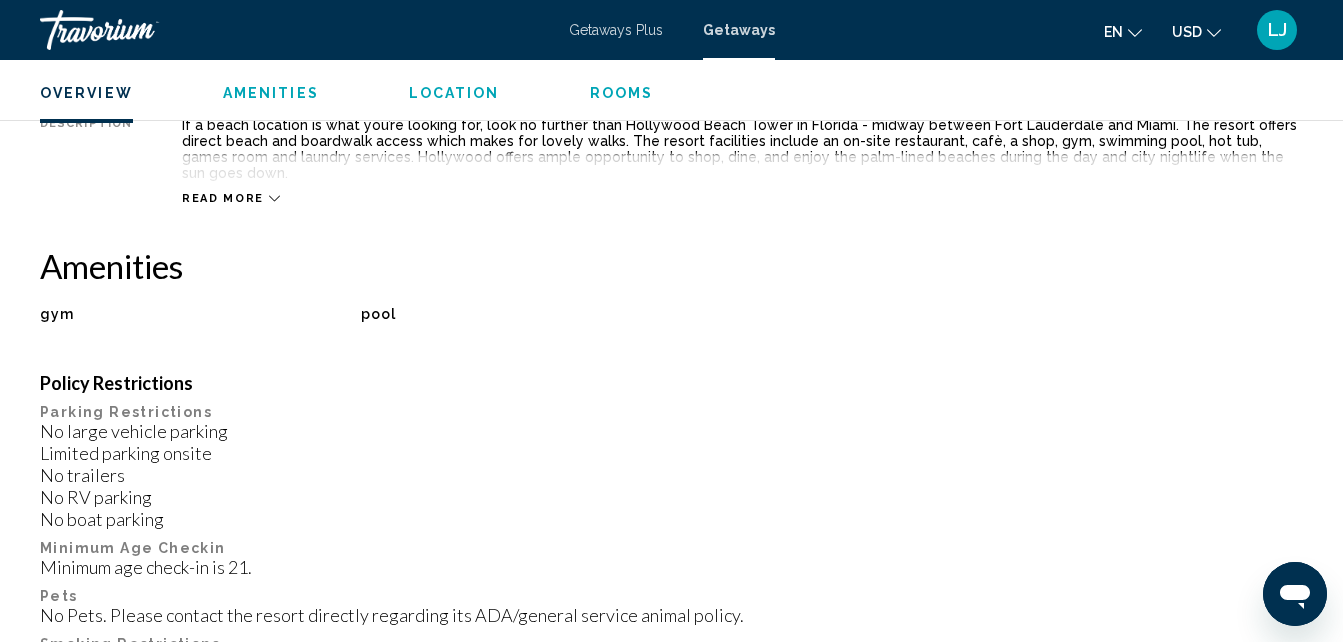 scroll, scrollTop: 451, scrollLeft: 0, axis: vertical 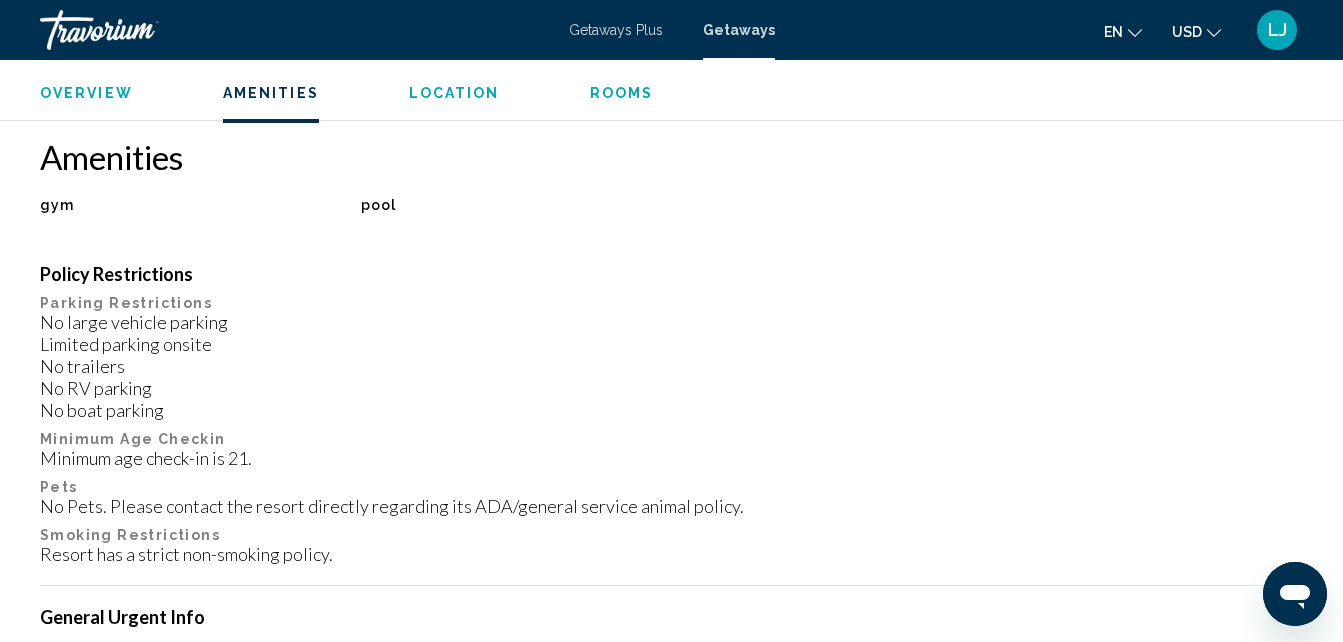 click on "Overview
Amenities
Location
Rooms
Search" 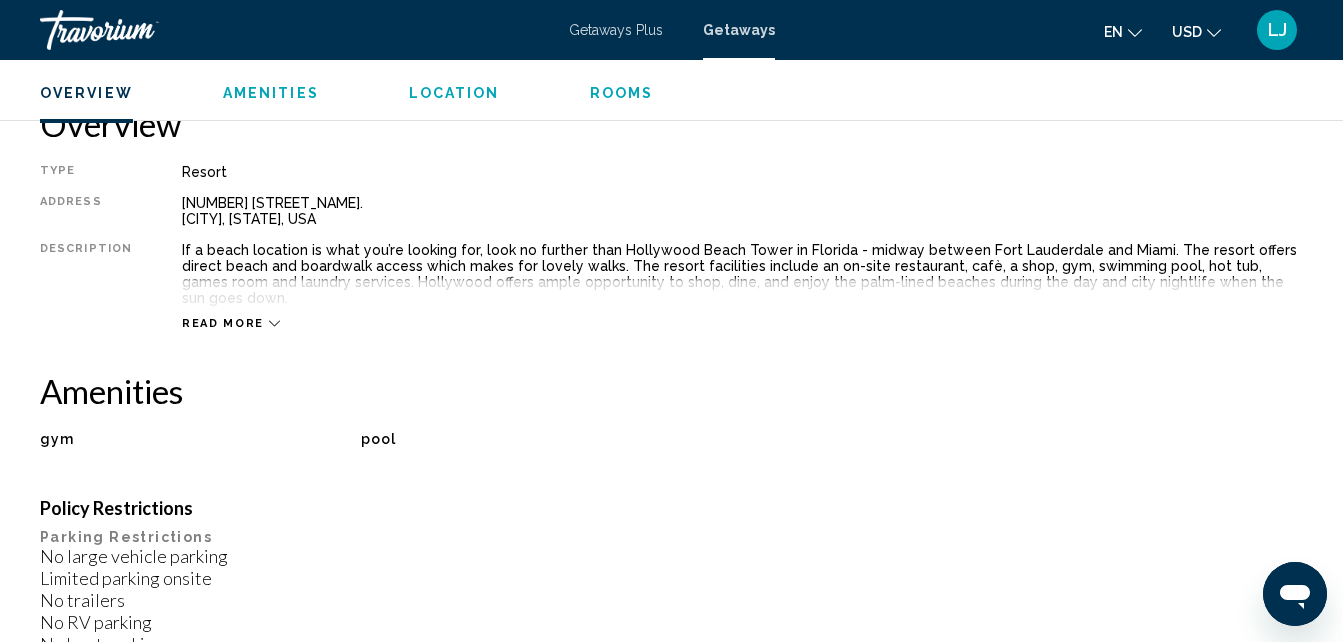 scroll, scrollTop: 201, scrollLeft: 0, axis: vertical 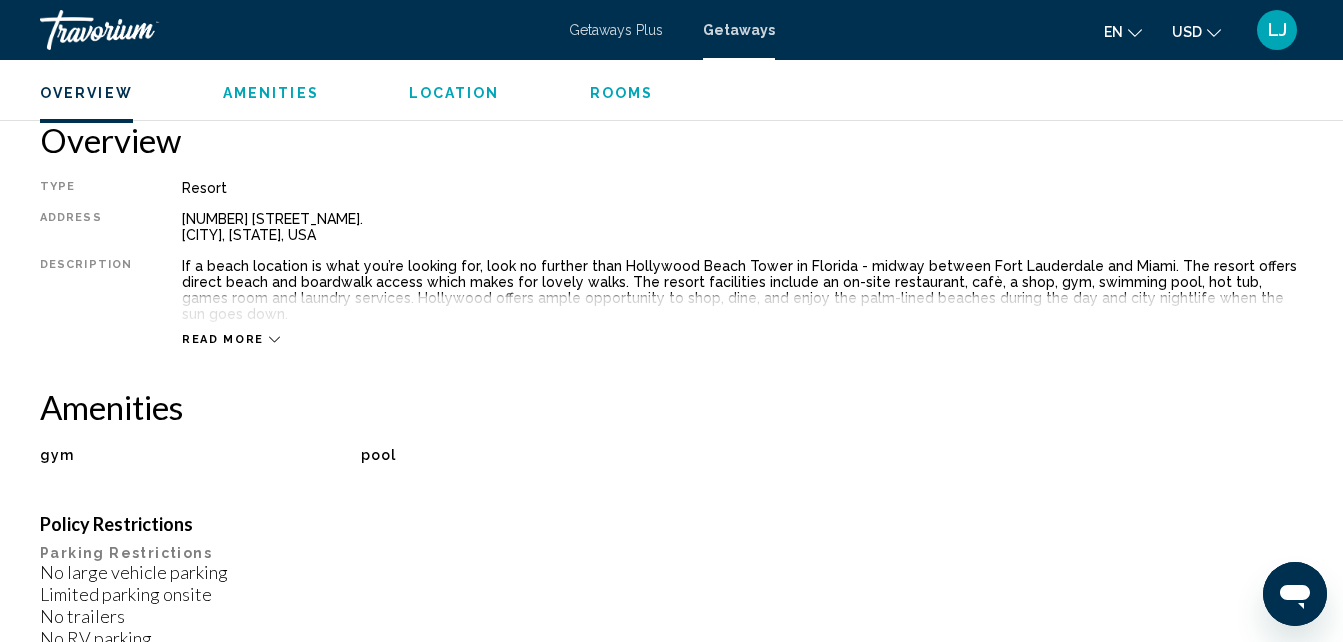 click on "Location" at bounding box center [454, 93] 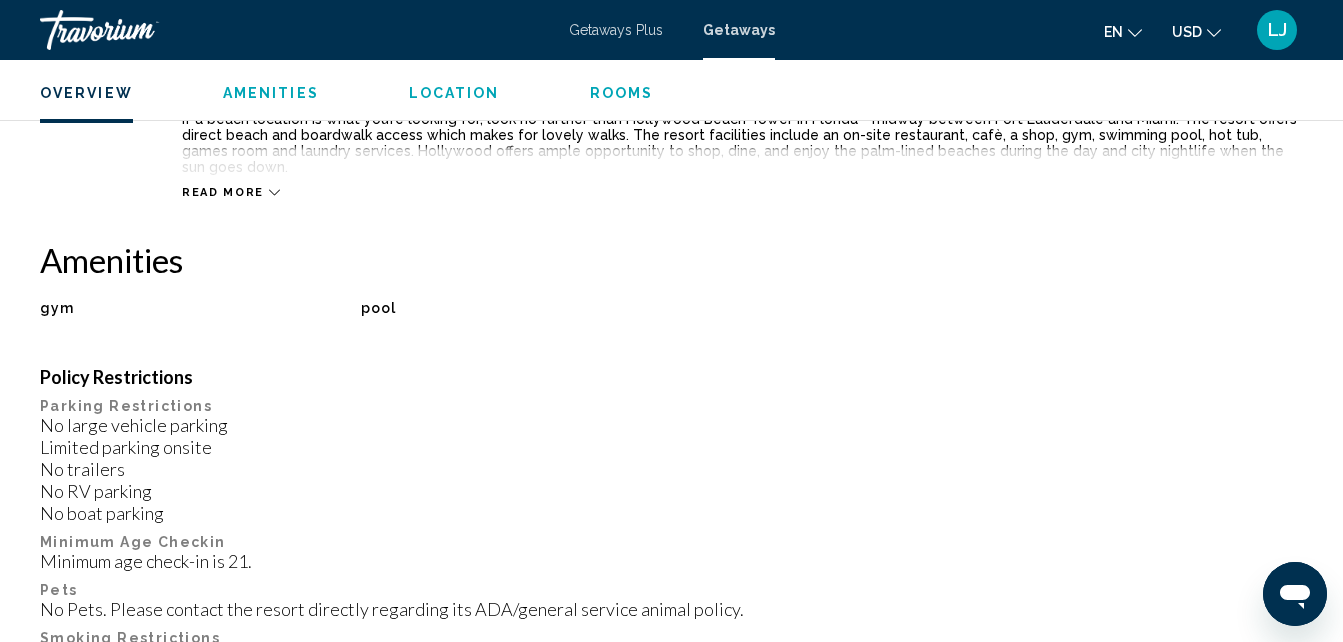 click on "Location" at bounding box center [454, 93] 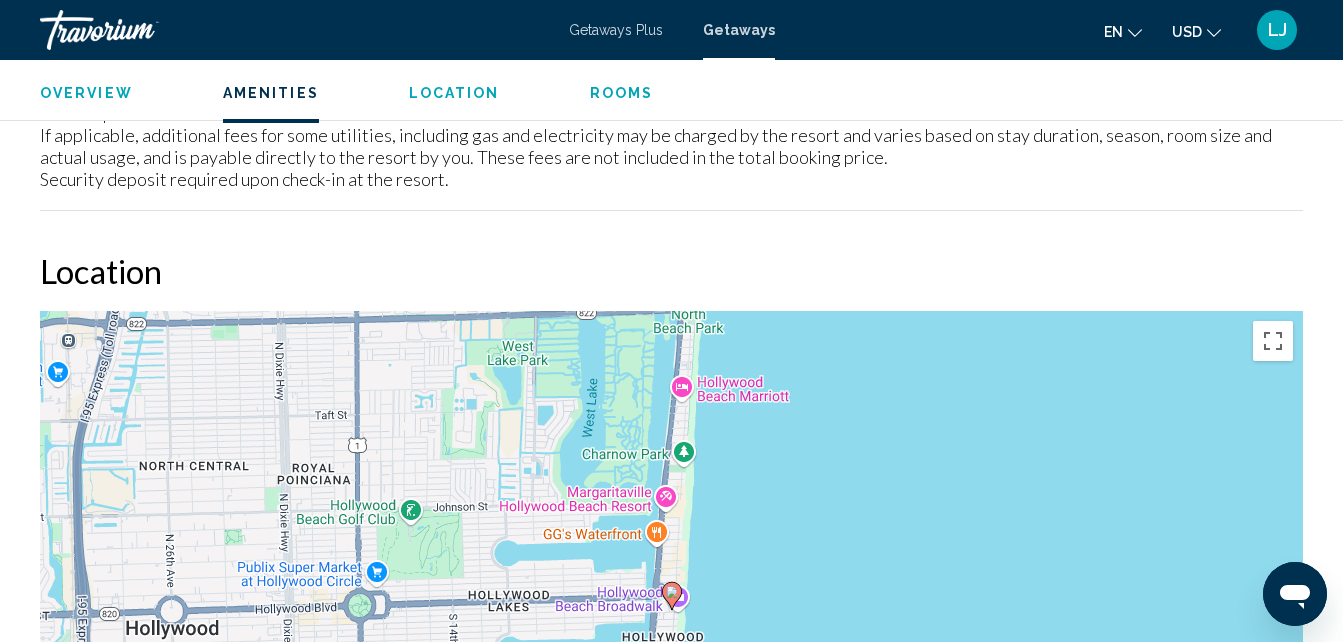 scroll, scrollTop: 1256, scrollLeft: 0, axis: vertical 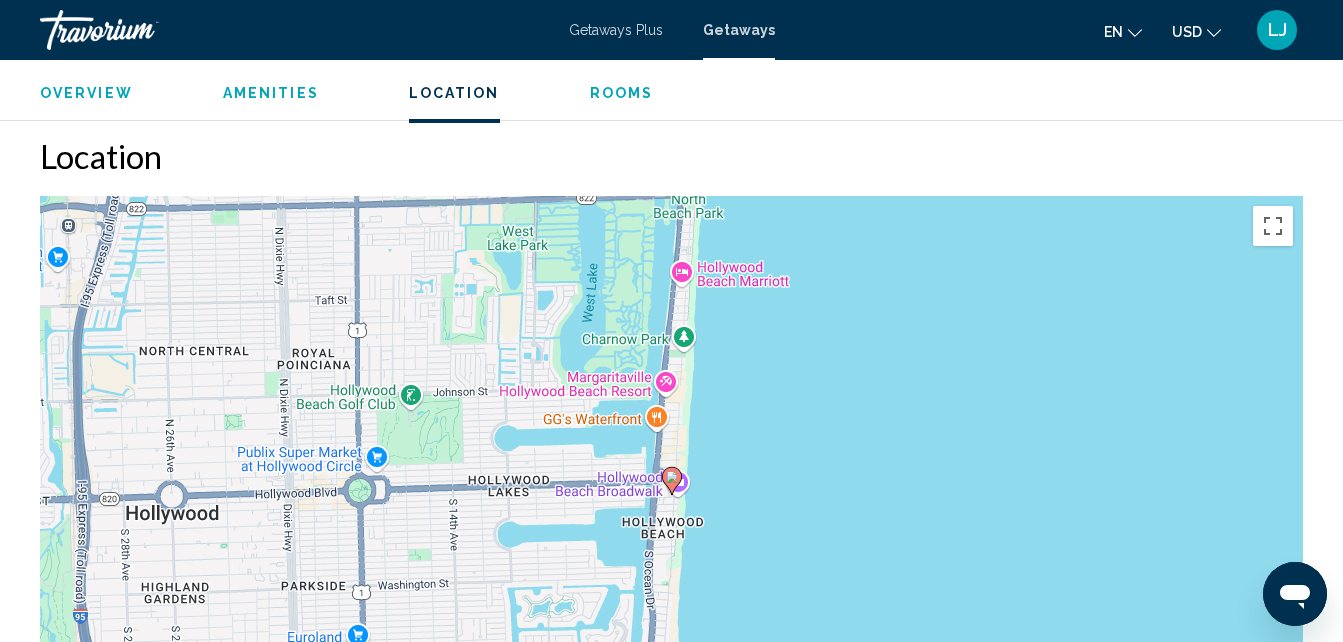 click on "Overview
Amenities
Location
Rooms
Search" 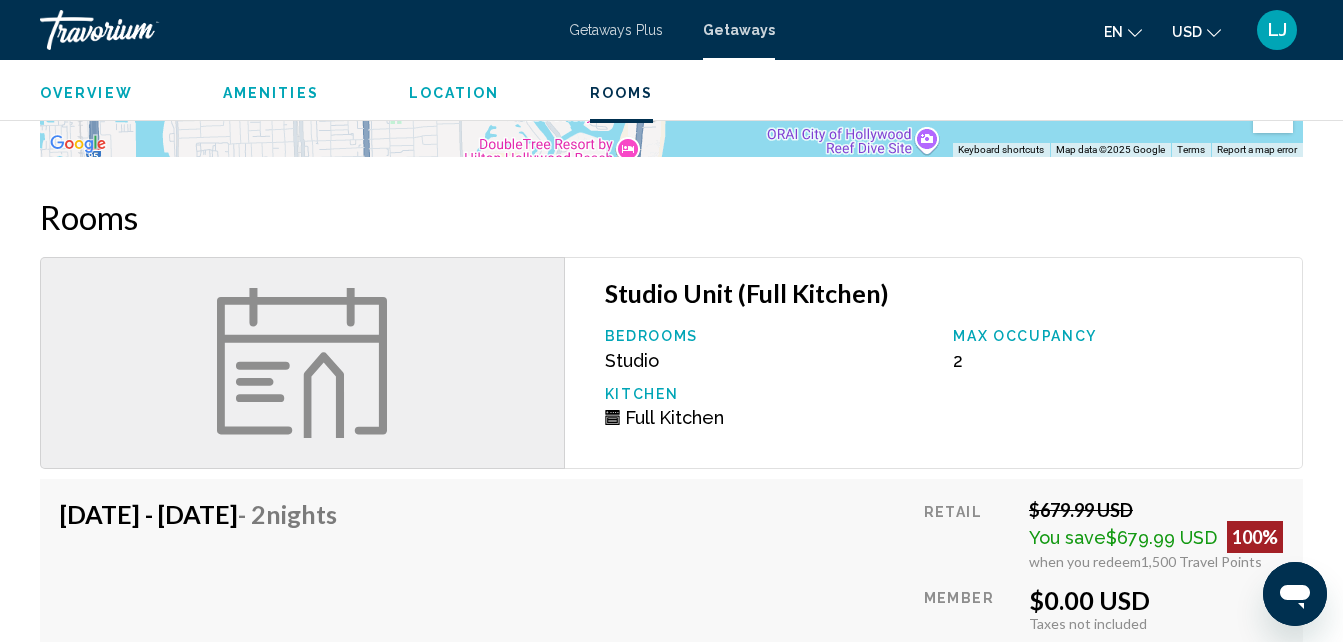 scroll, scrollTop: 1956, scrollLeft: 0, axis: vertical 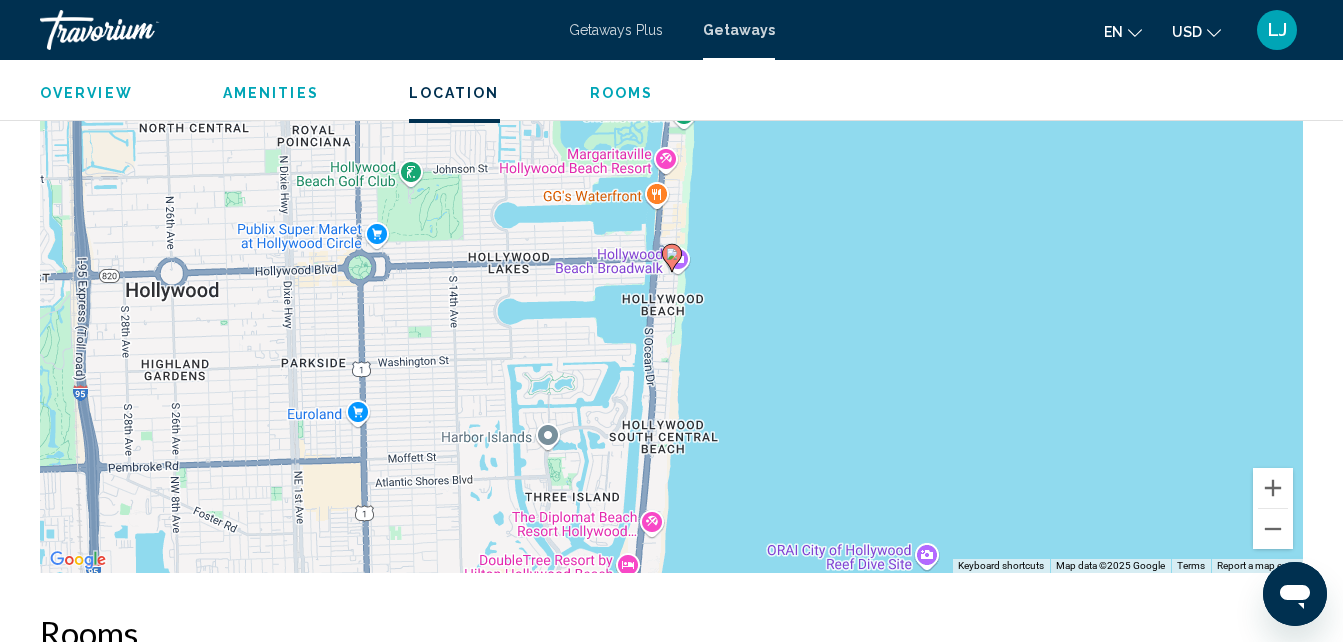 click 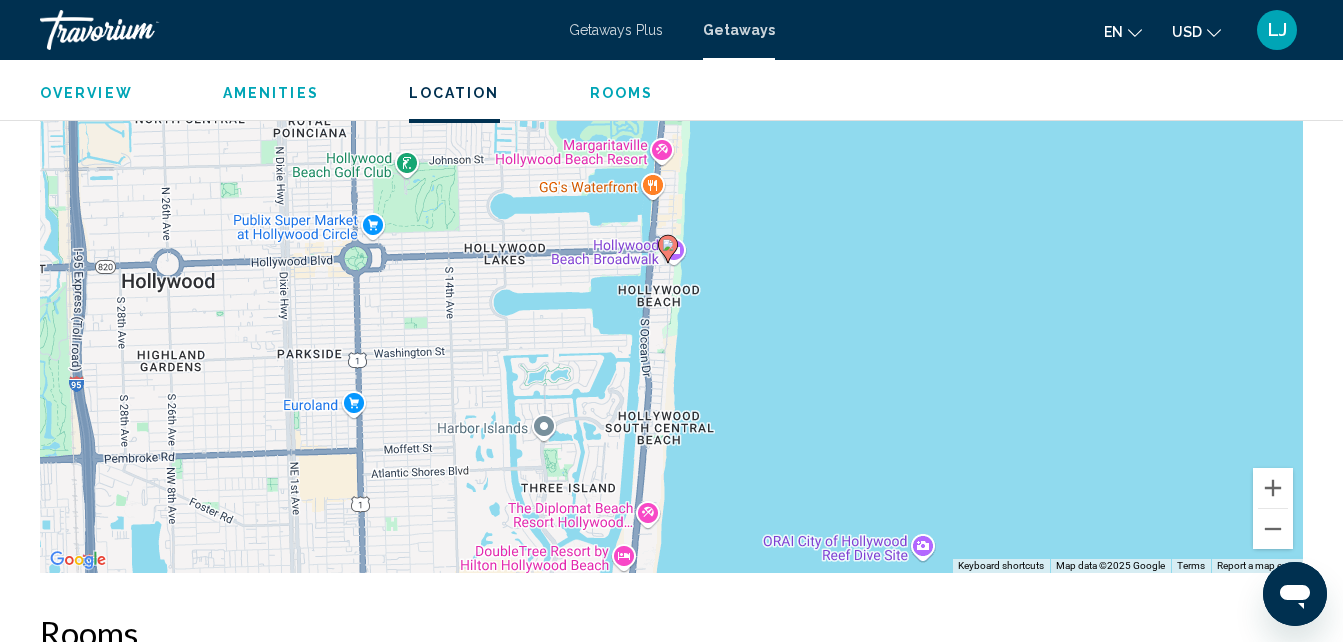 click 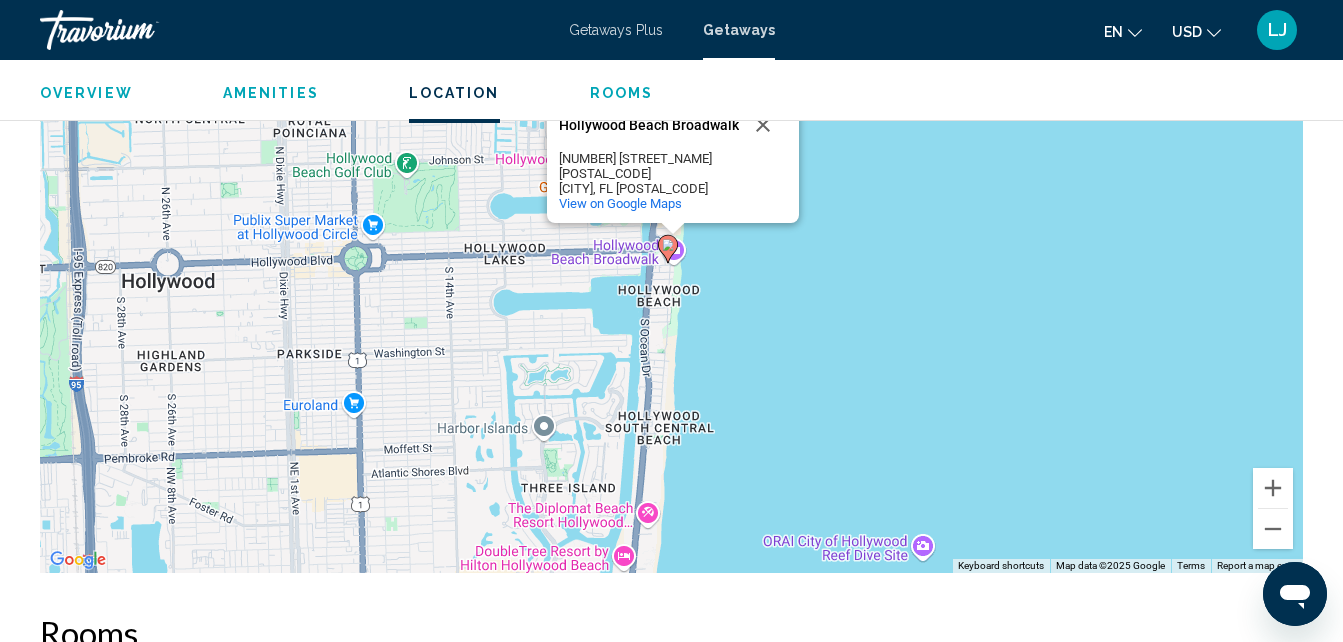 click on "Hollywood Beach Broadwalk" at bounding box center [649, 125] 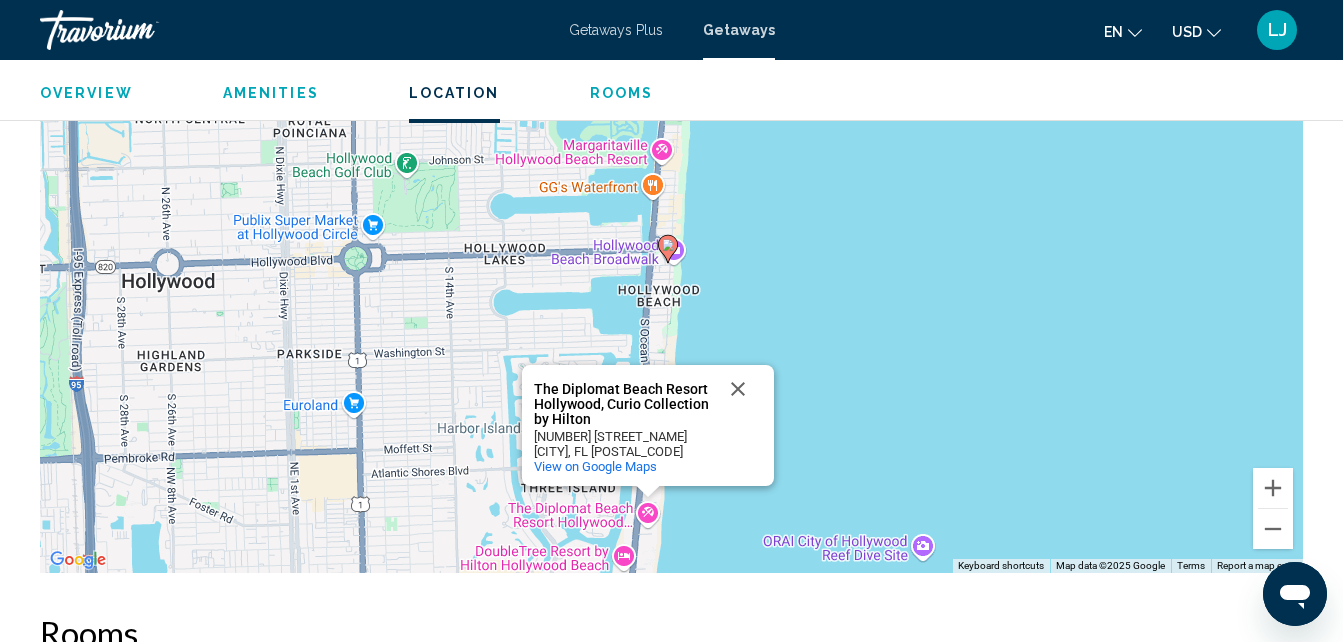 click on "To activate drag with keyboard, press Alt + Enter. Once in keyboard drag state, use the arrow keys to move the marker. To complete the drag, press the Enter key. To cancel, press Escape.     The Diplomat Beach Resort Hollywood, Curio Collection by Hilton                     The Diplomat Beach Resort Hollywood, Curio Collection by Hilton                 3555 S Ocean Dr Hollywood, FL 33019              View on Google Maps" at bounding box center [671, 273] 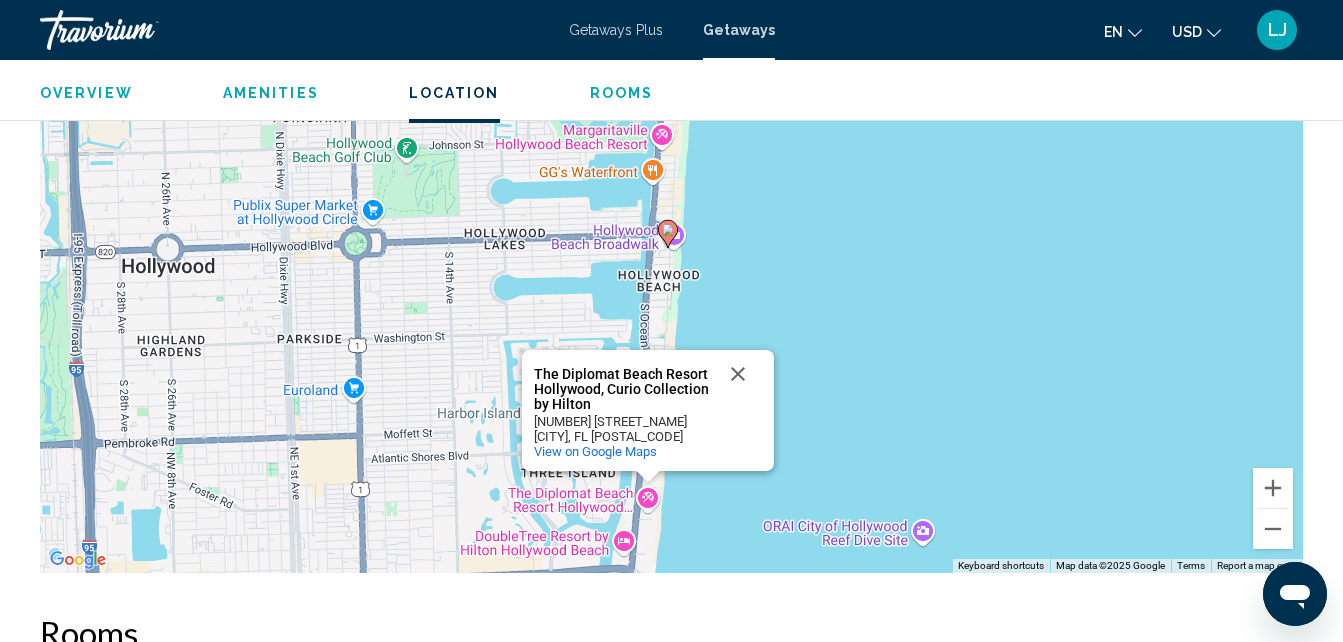click on "The Diplomat Beach Resort Hollywood, Curio Collection by Hilton" at bounding box center (624, 389) 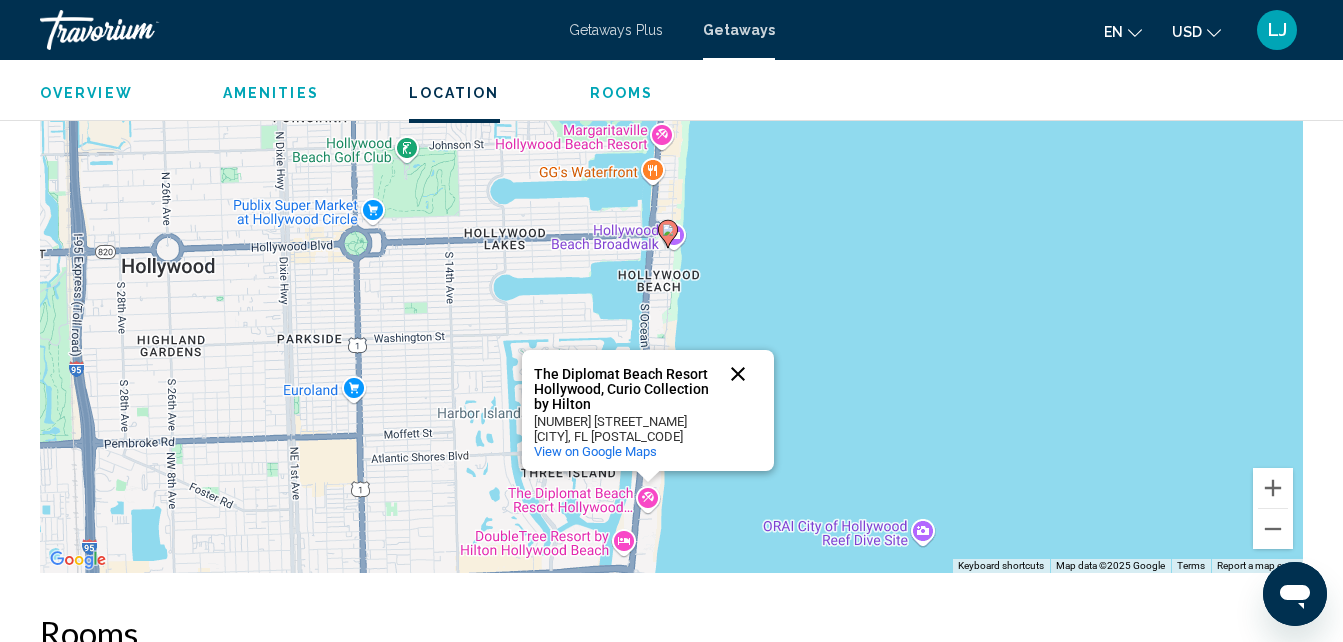 click at bounding box center [738, 374] 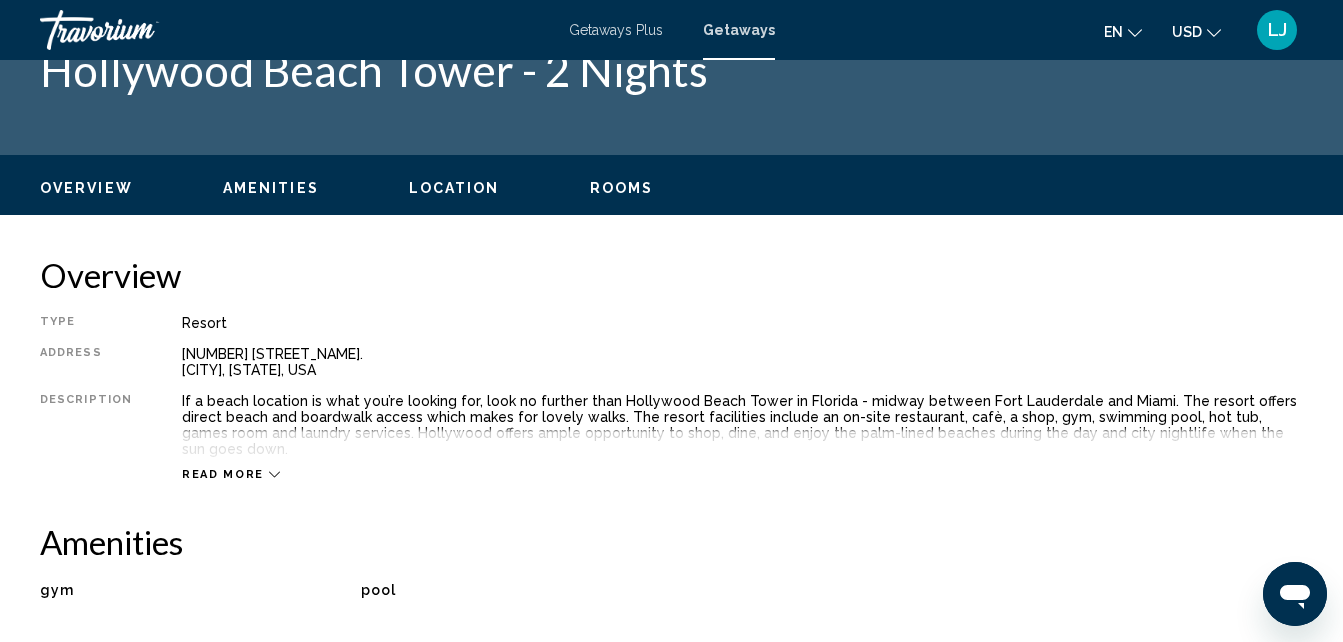 scroll, scrollTop: 48, scrollLeft: 0, axis: vertical 